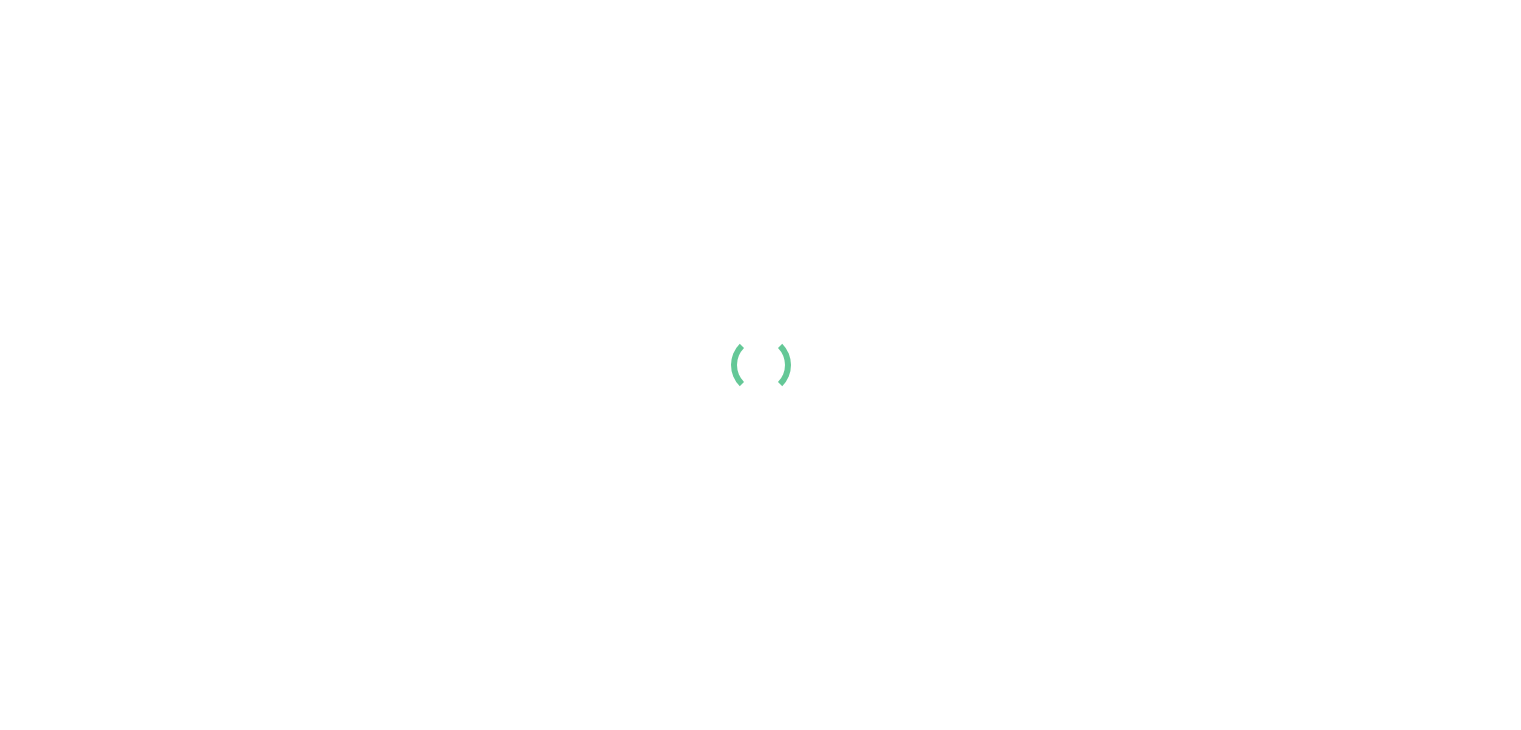 scroll, scrollTop: 0, scrollLeft: 0, axis: both 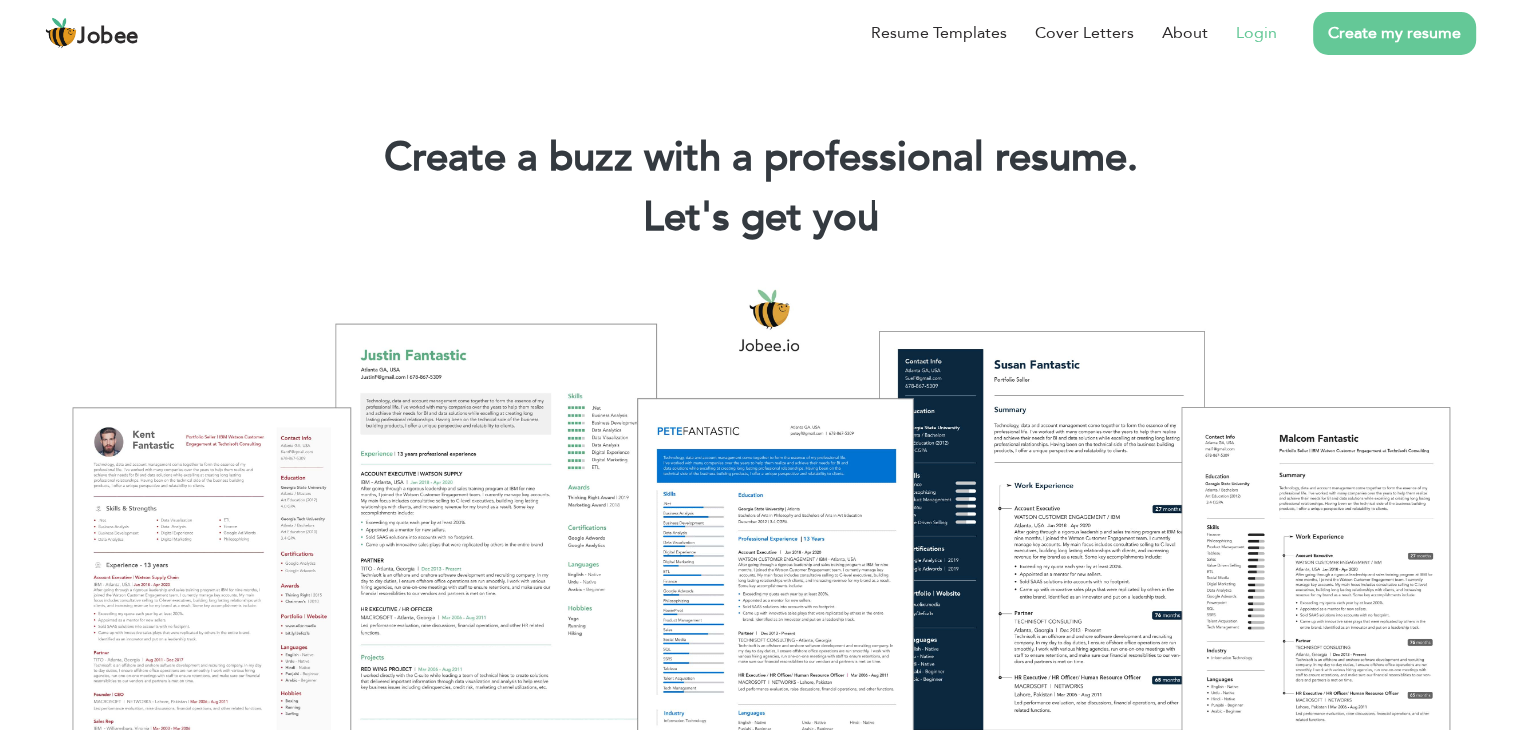 click on "Login" at bounding box center [1256, 33] 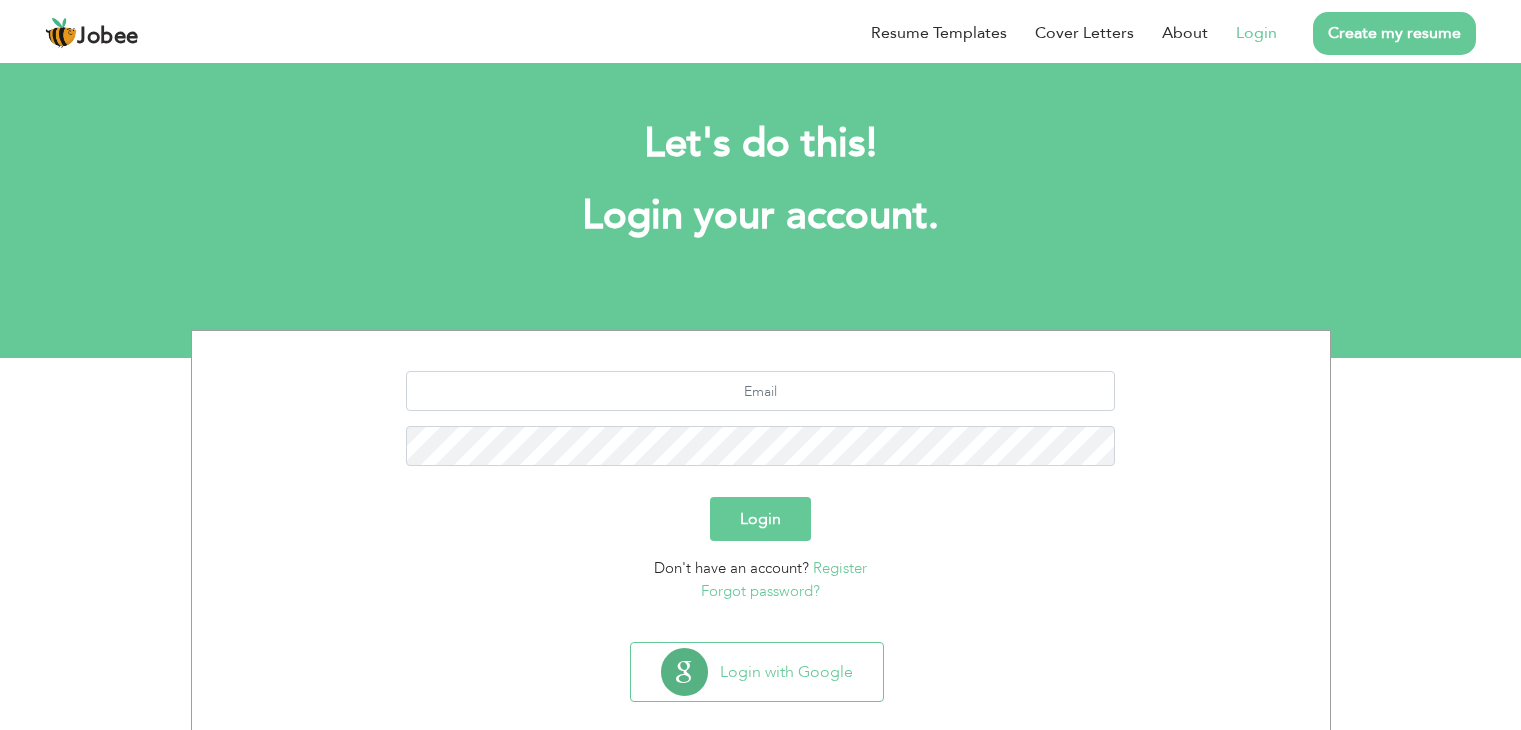 scroll, scrollTop: 0, scrollLeft: 0, axis: both 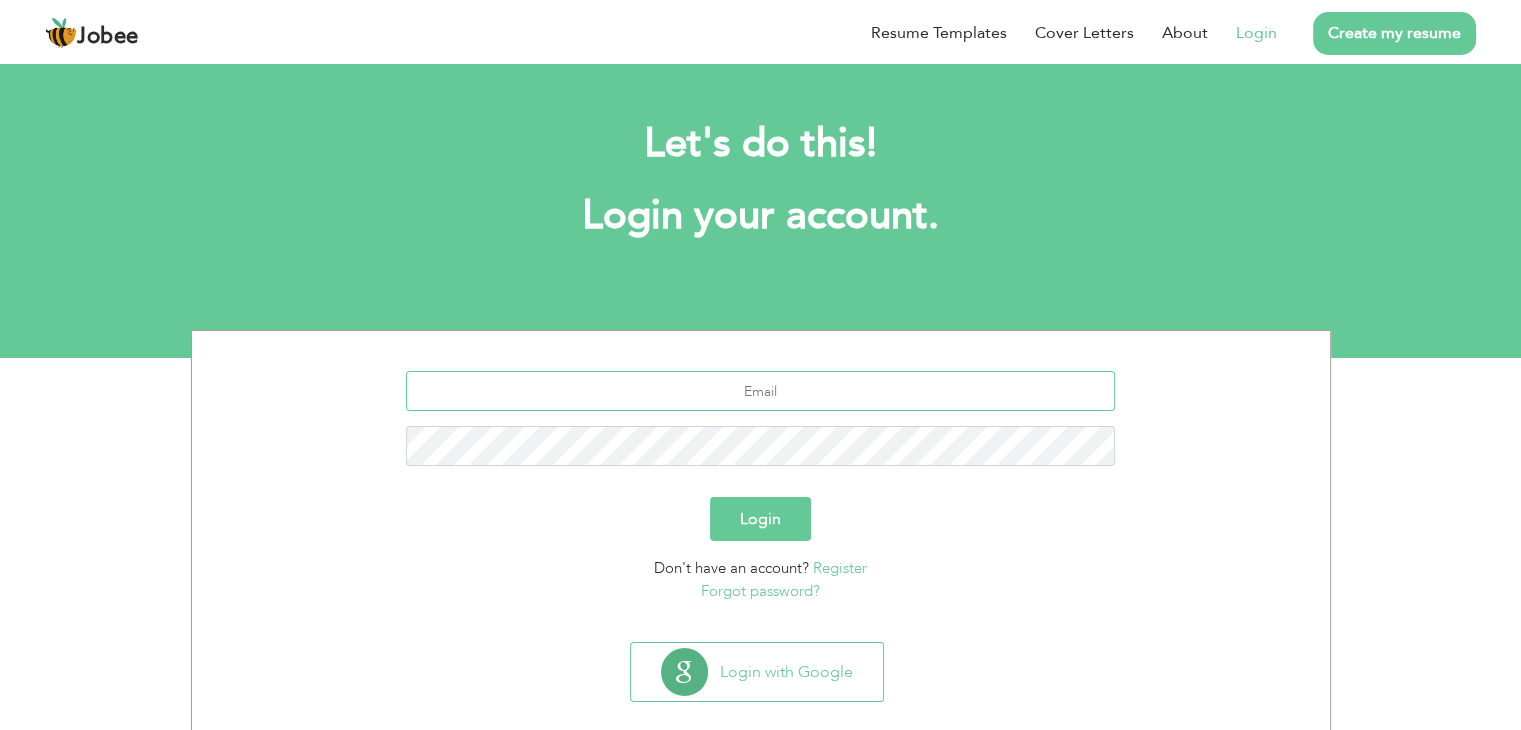 click at bounding box center (760, 391) 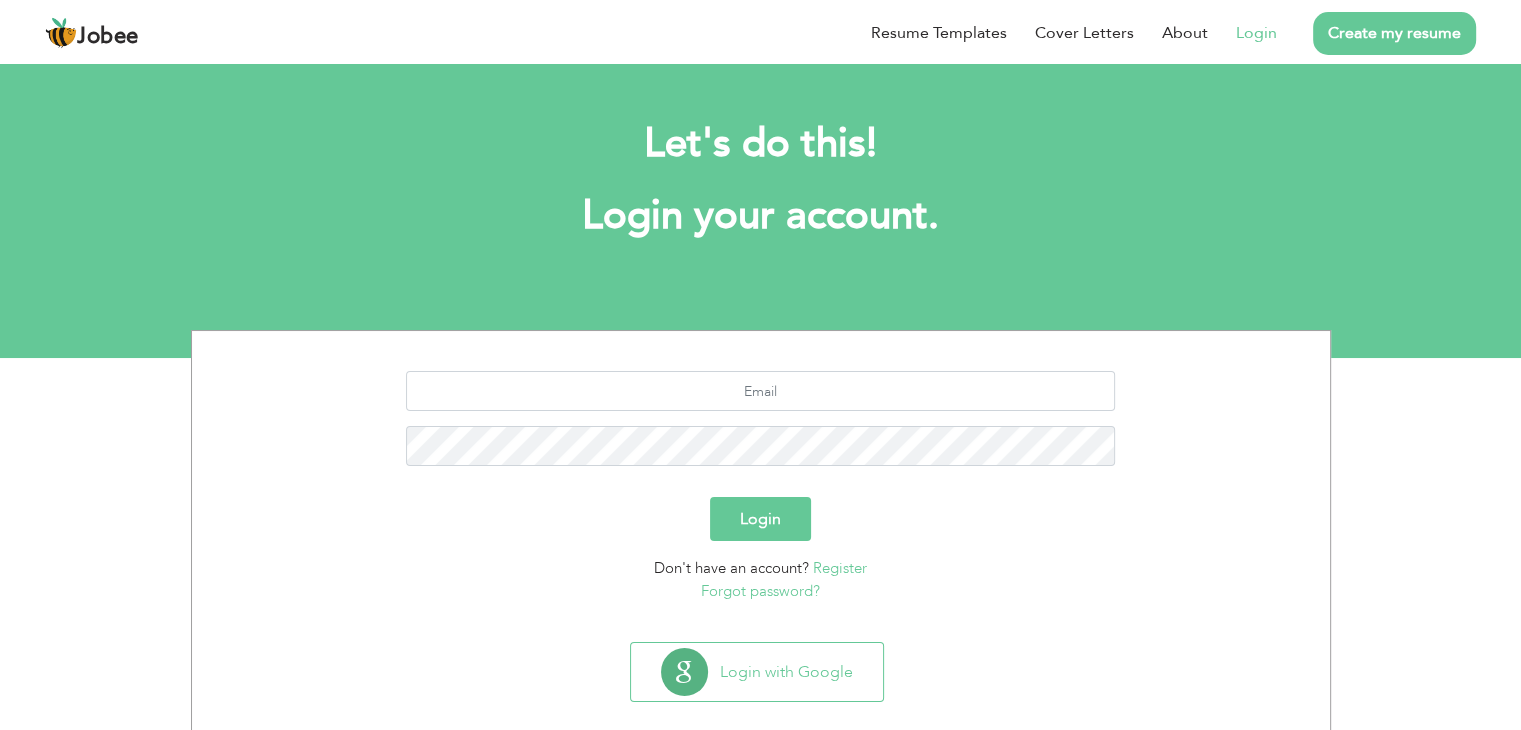 click on "Forgot password?" at bounding box center [760, 591] 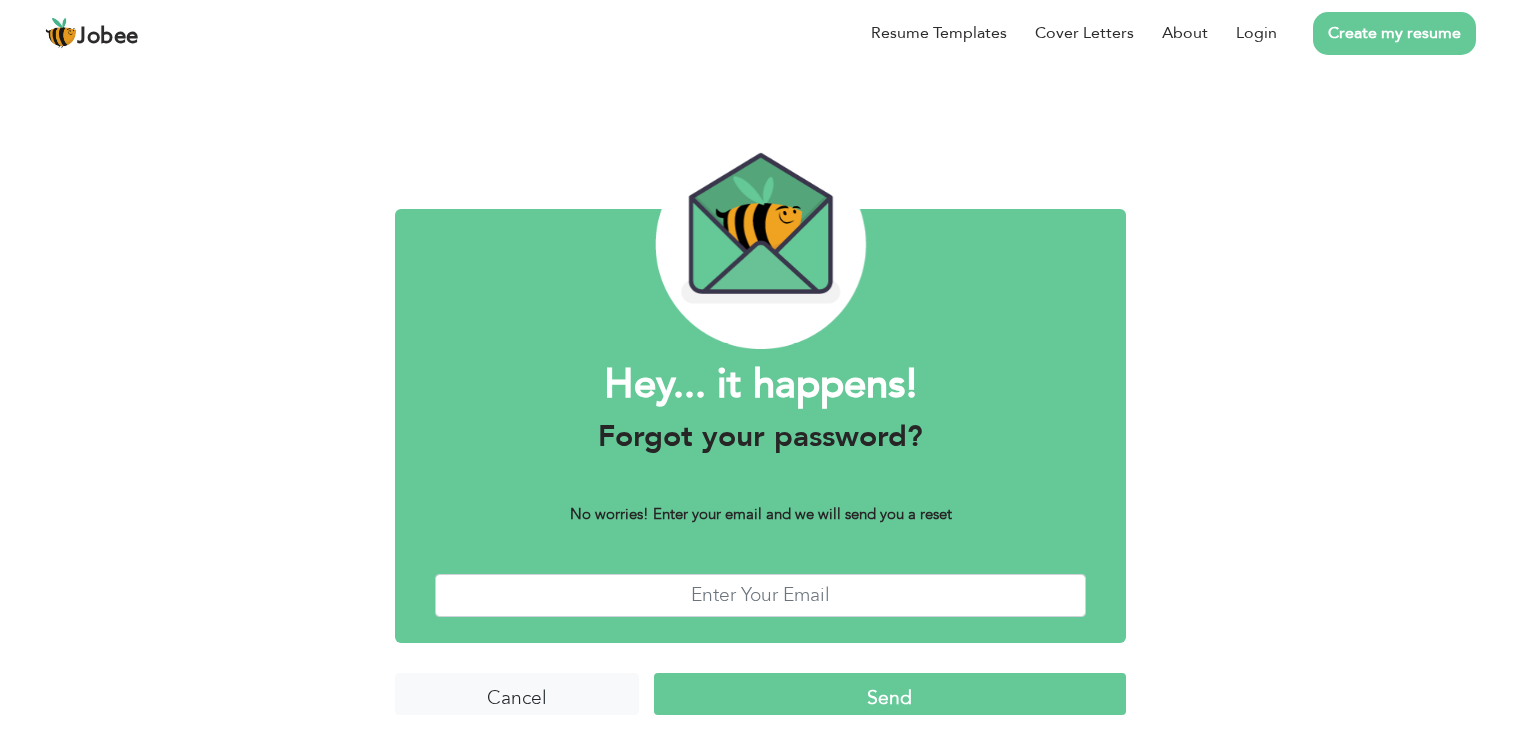 scroll, scrollTop: 0, scrollLeft: 0, axis: both 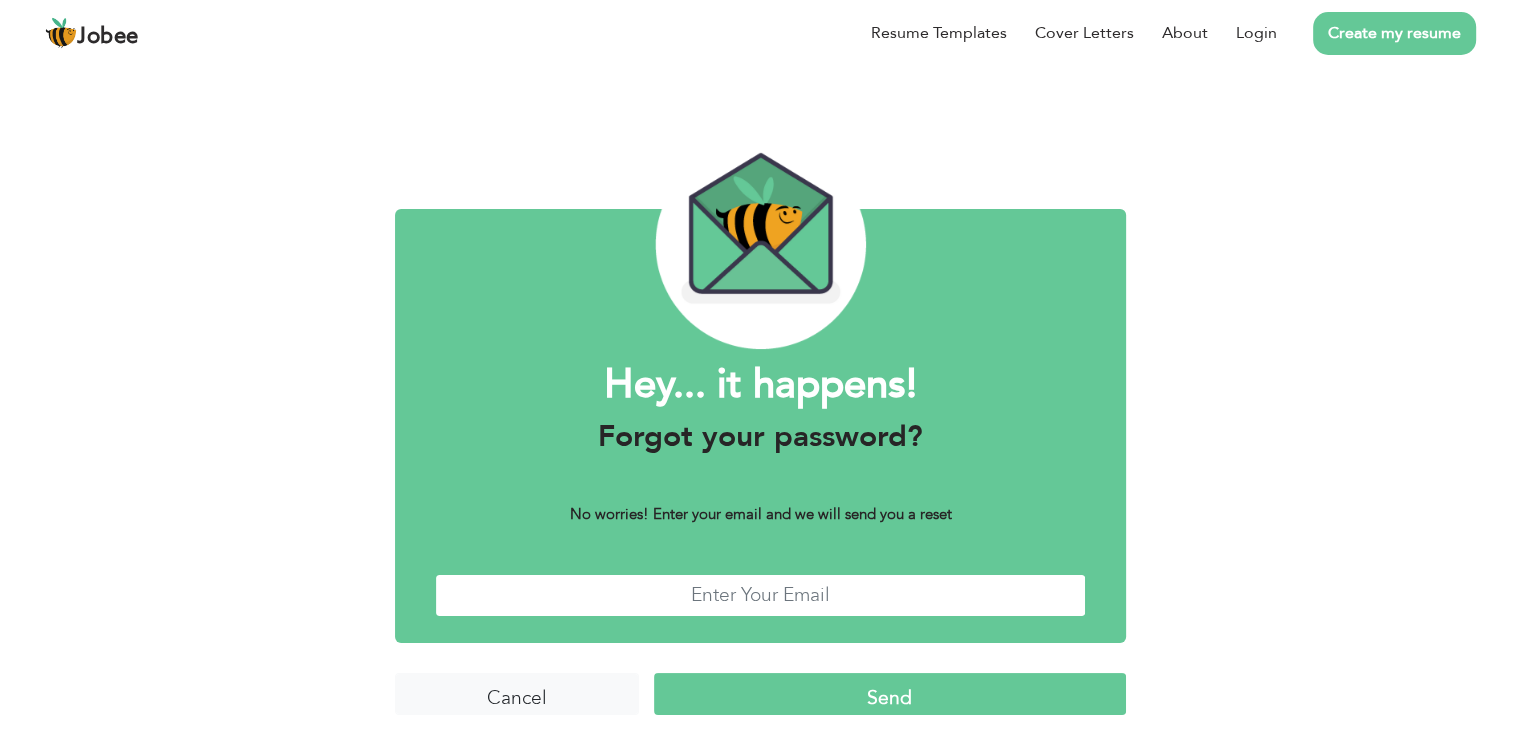 click at bounding box center (760, 595) 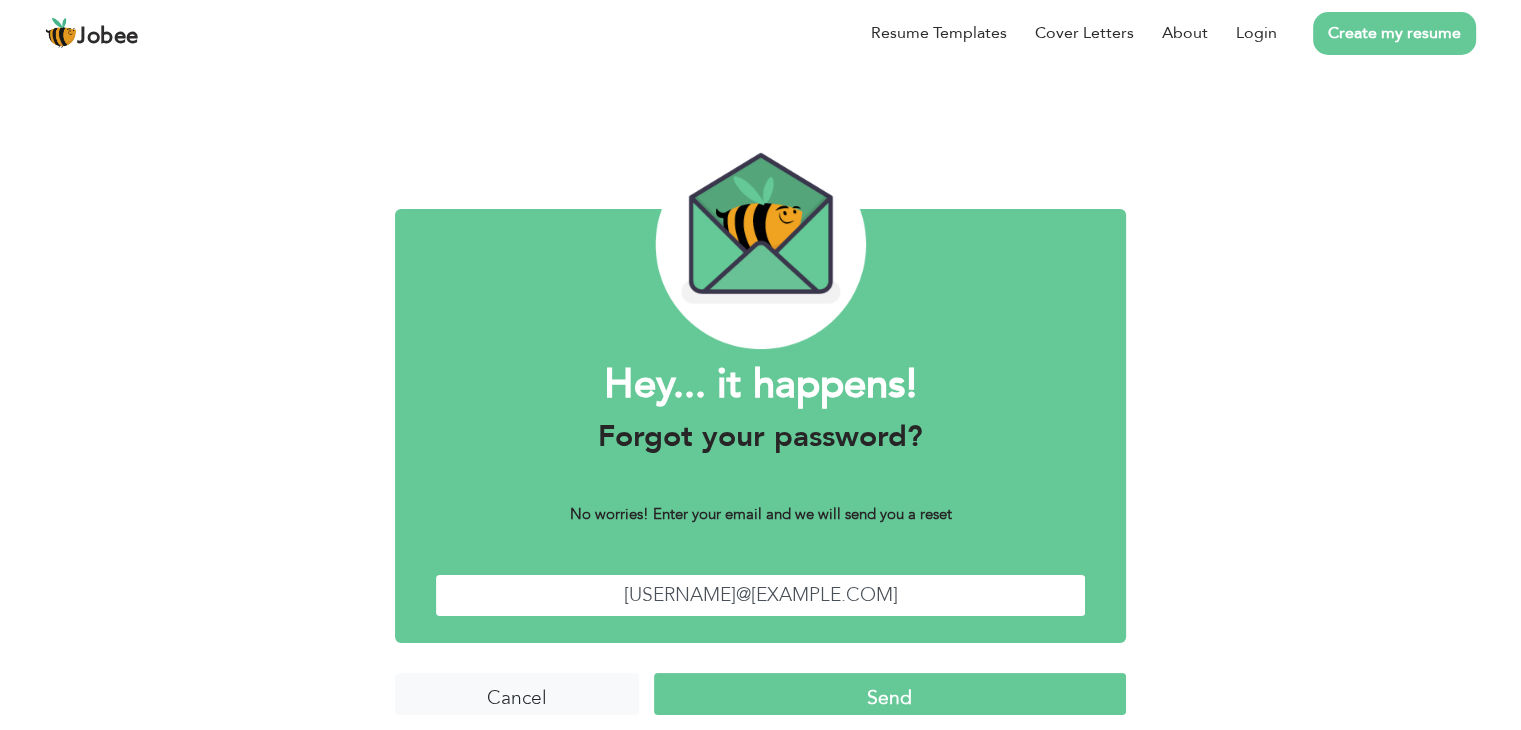 type on "bsemf19173@gmail.com" 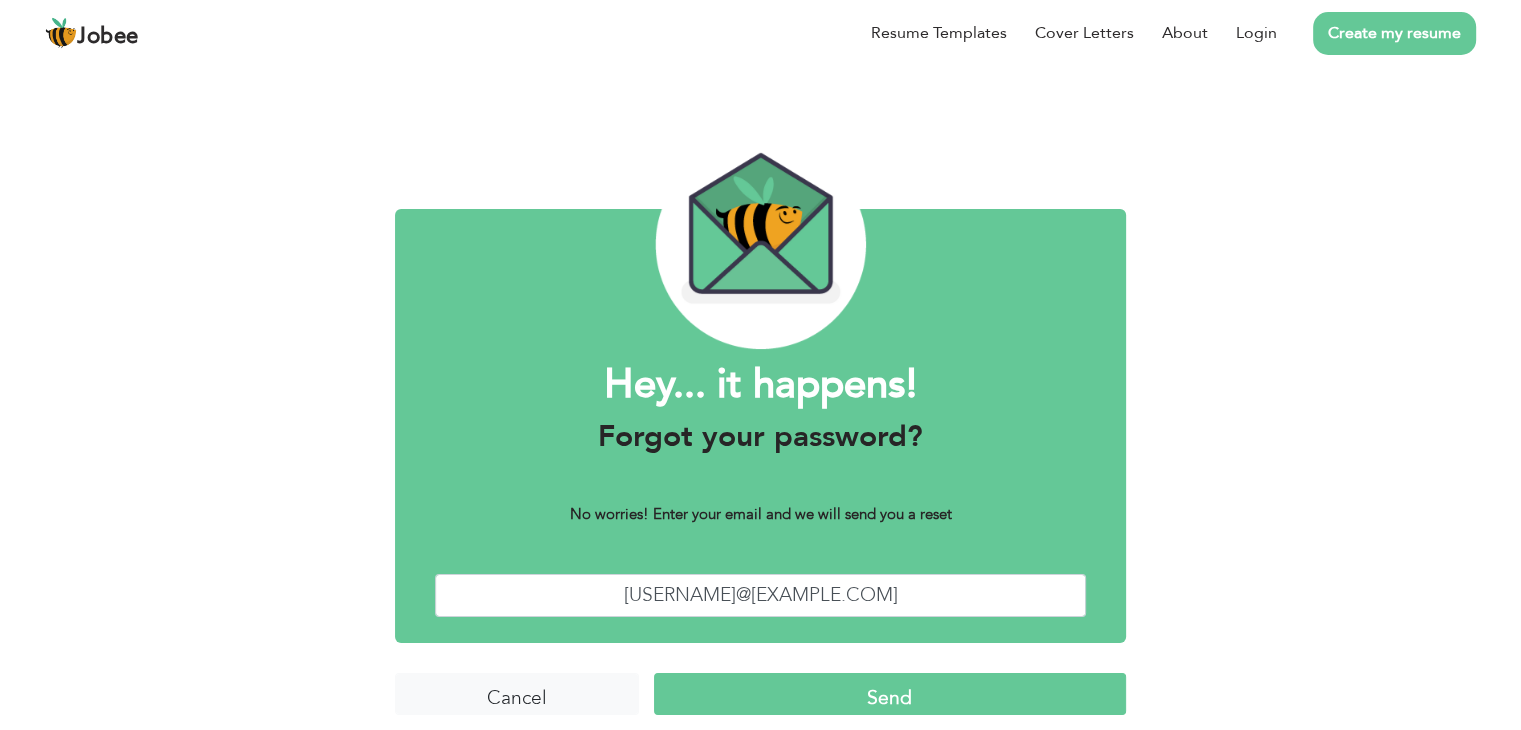 click on "Send" at bounding box center [890, 694] 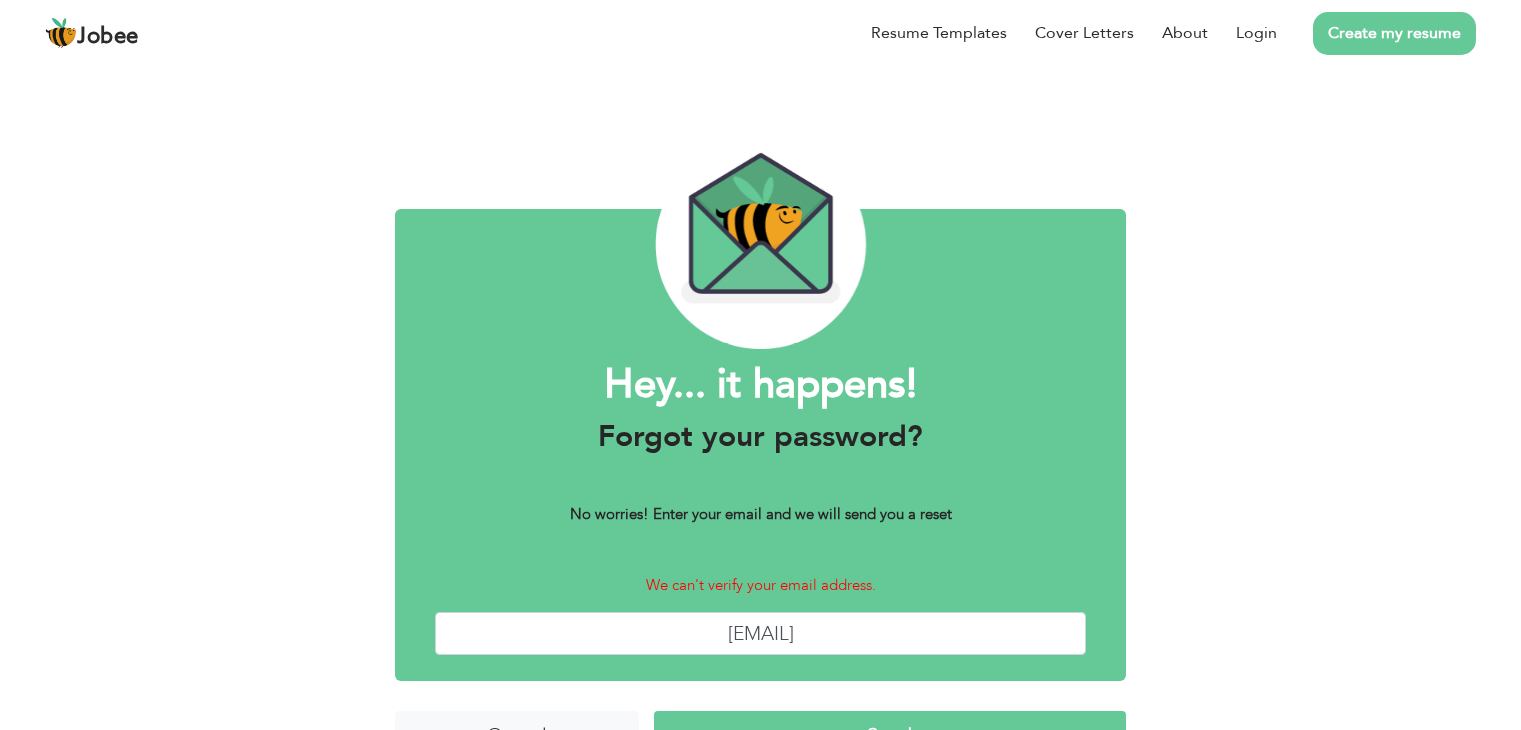 scroll, scrollTop: 0, scrollLeft: 0, axis: both 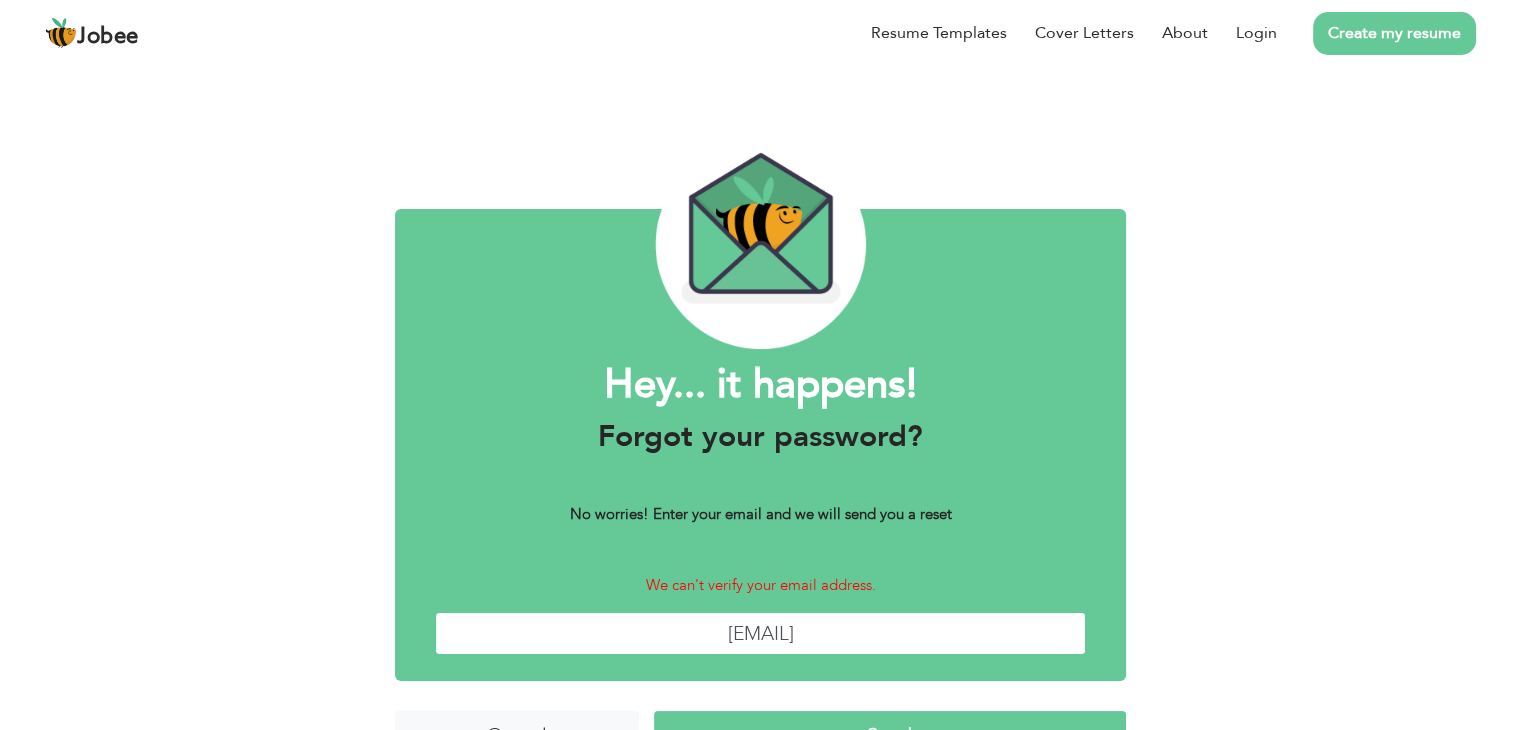 click on "[USERNAME]@[EXAMPLE.COM]" at bounding box center (760, 633) 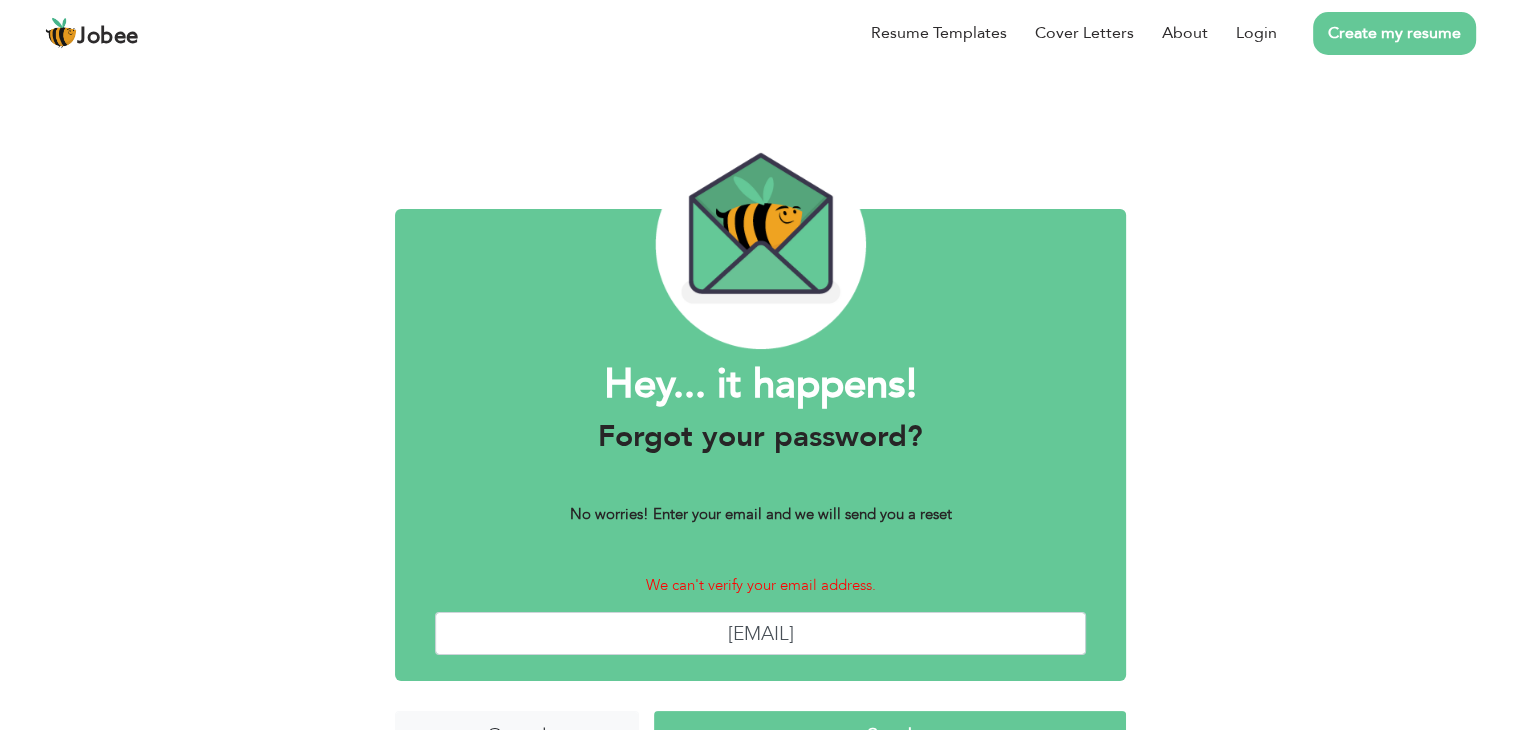 click on "Hey... it happens!
Forgot your password?
No worries! Enter your email and we will send you a reset
We can't verify your email address.
bsemf19173@gmail.com
Cancel
Send" at bounding box center (760, 422) 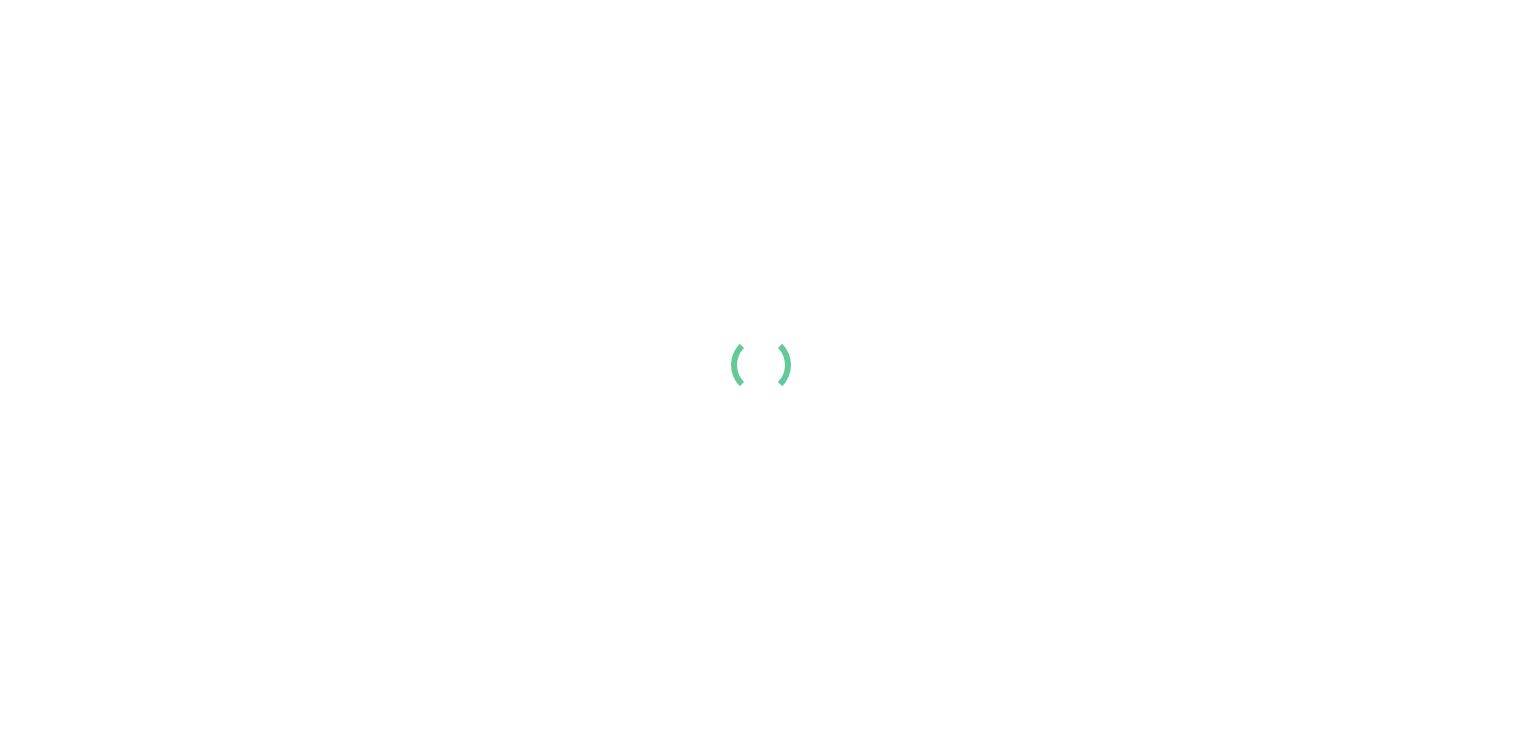scroll, scrollTop: 0, scrollLeft: 0, axis: both 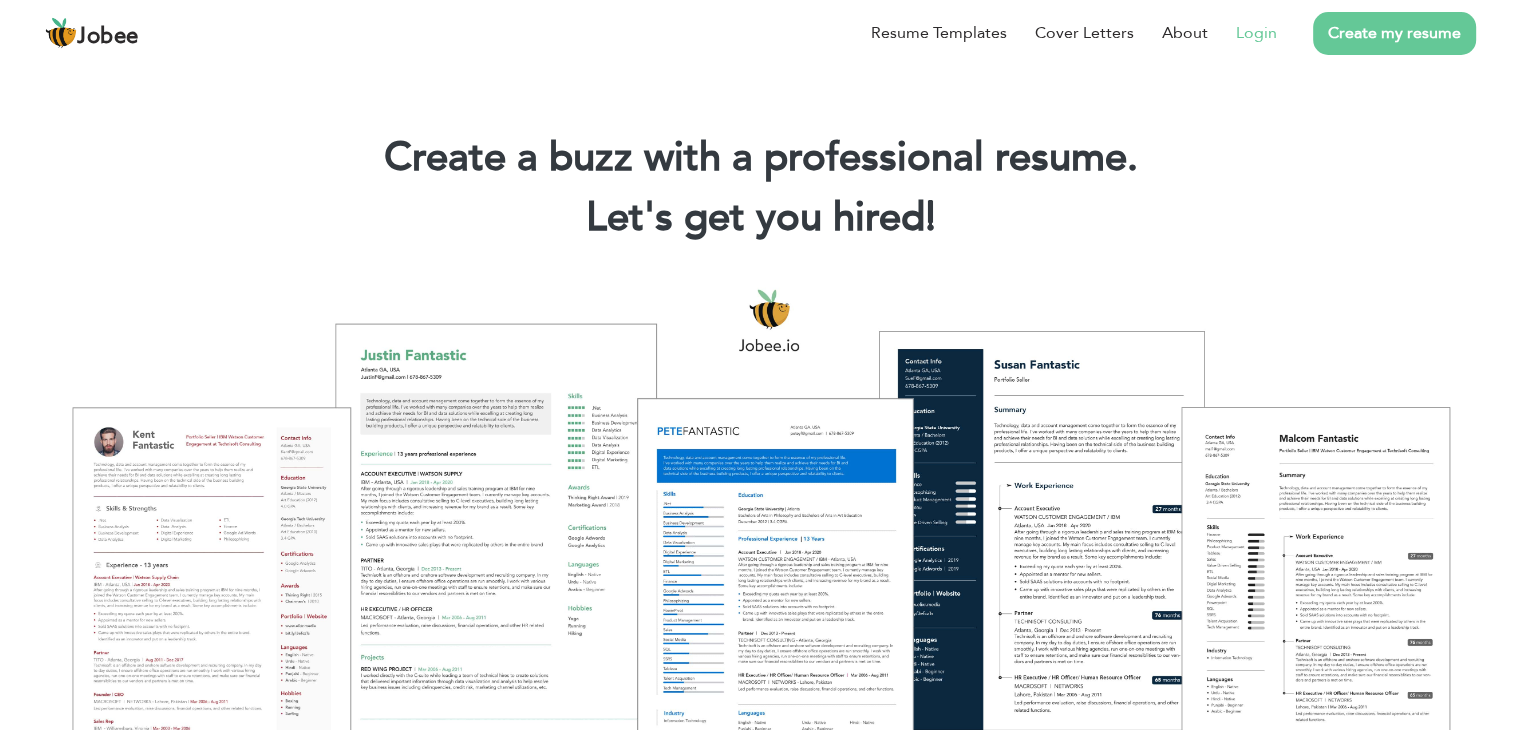 click on "Login" at bounding box center (1256, 33) 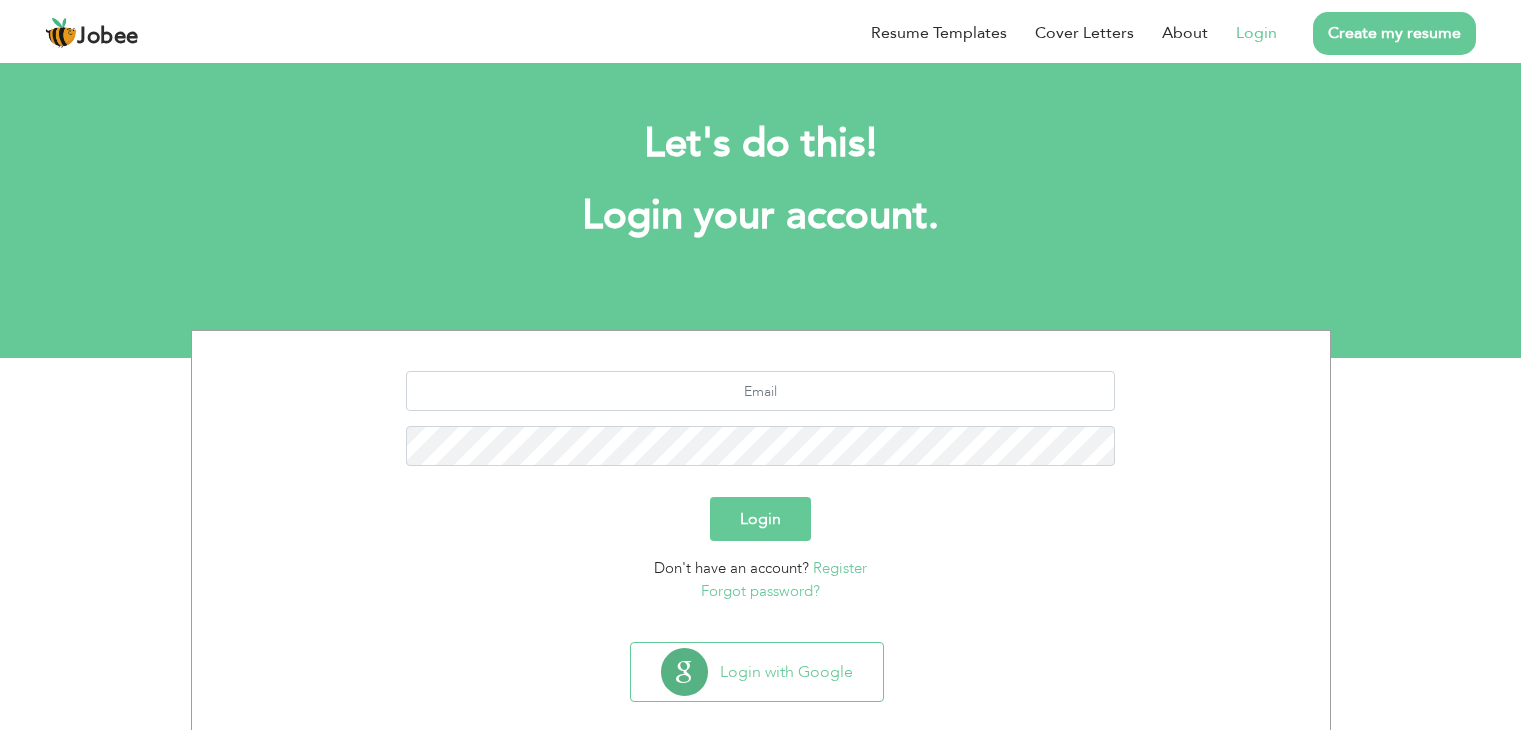scroll, scrollTop: 0, scrollLeft: 0, axis: both 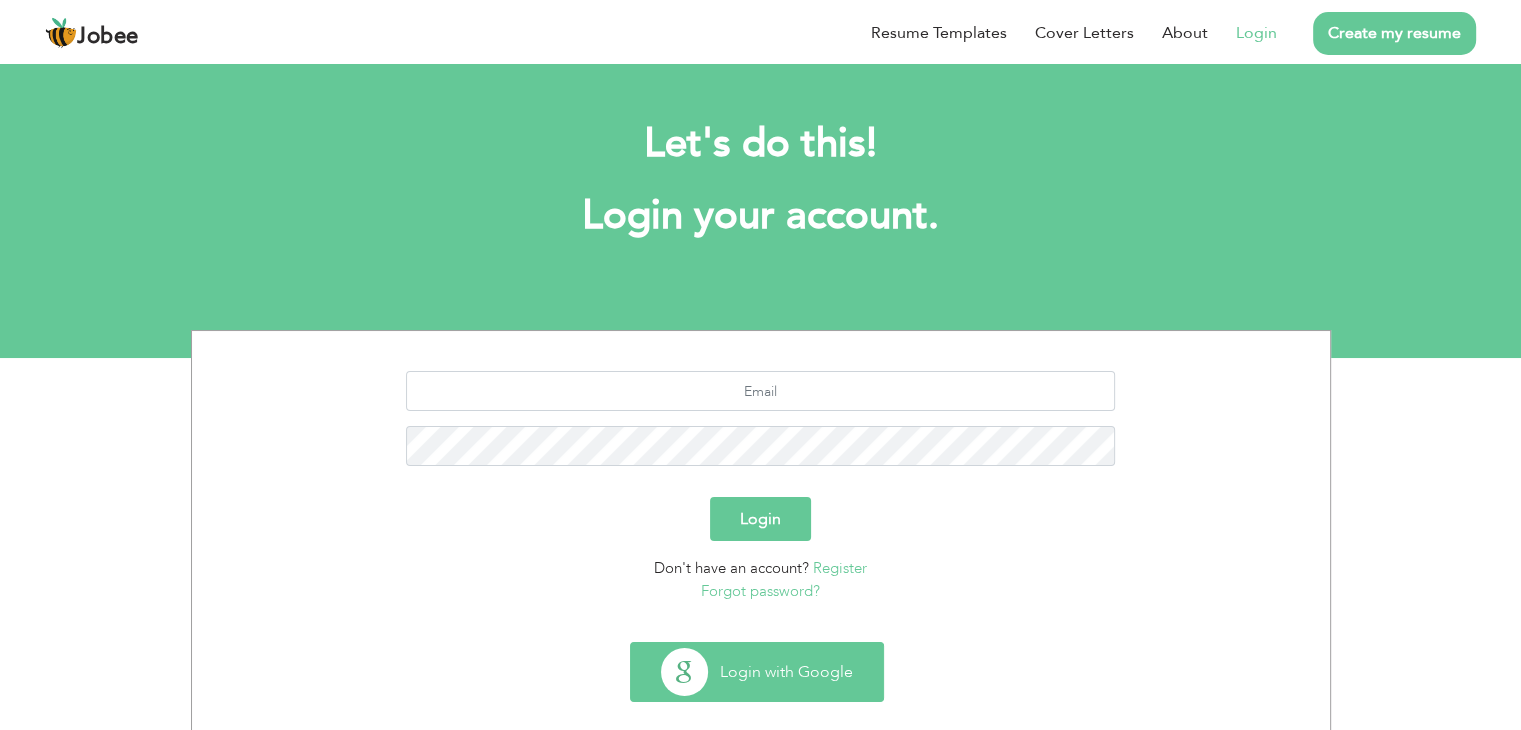 click on "Login with Google" at bounding box center [757, 672] 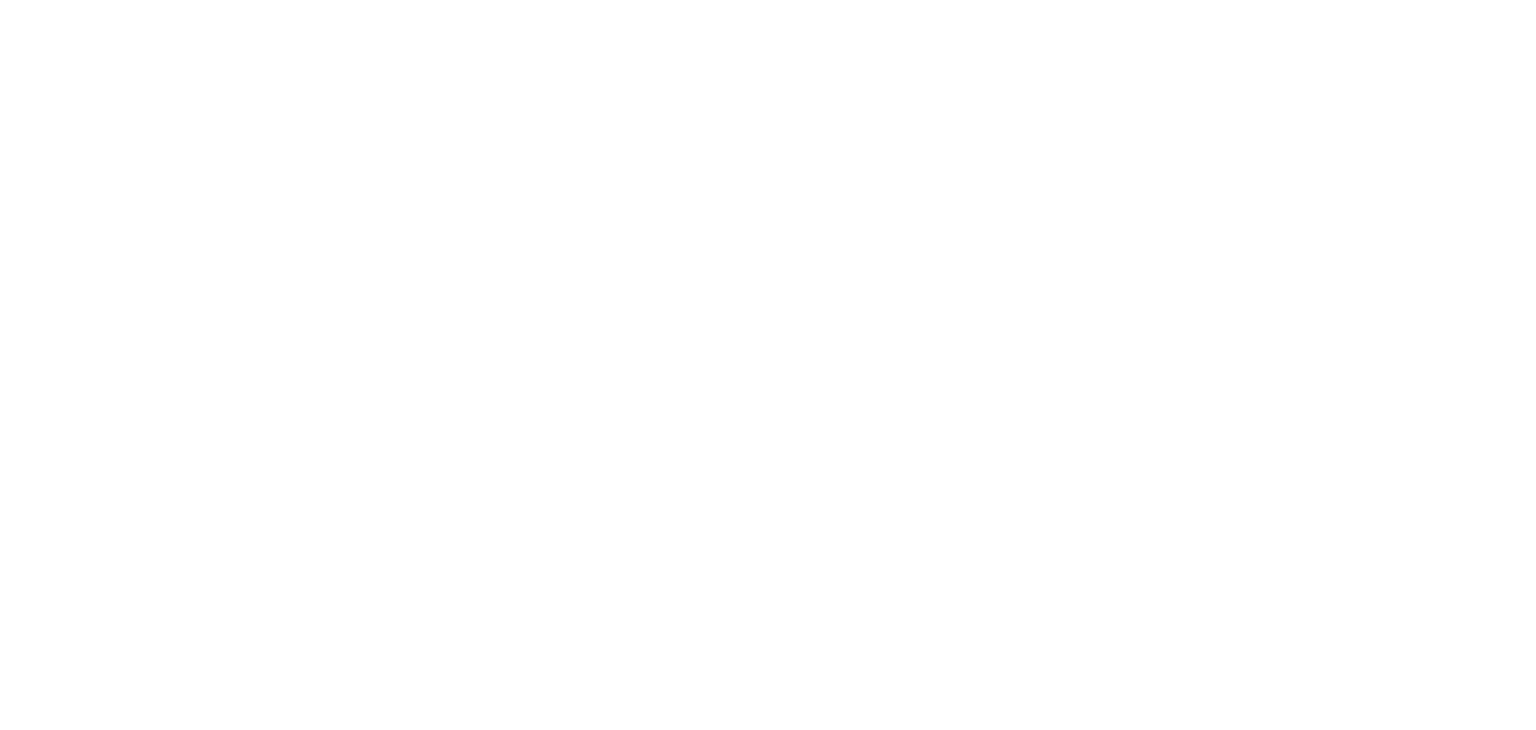 scroll, scrollTop: 0, scrollLeft: 0, axis: both 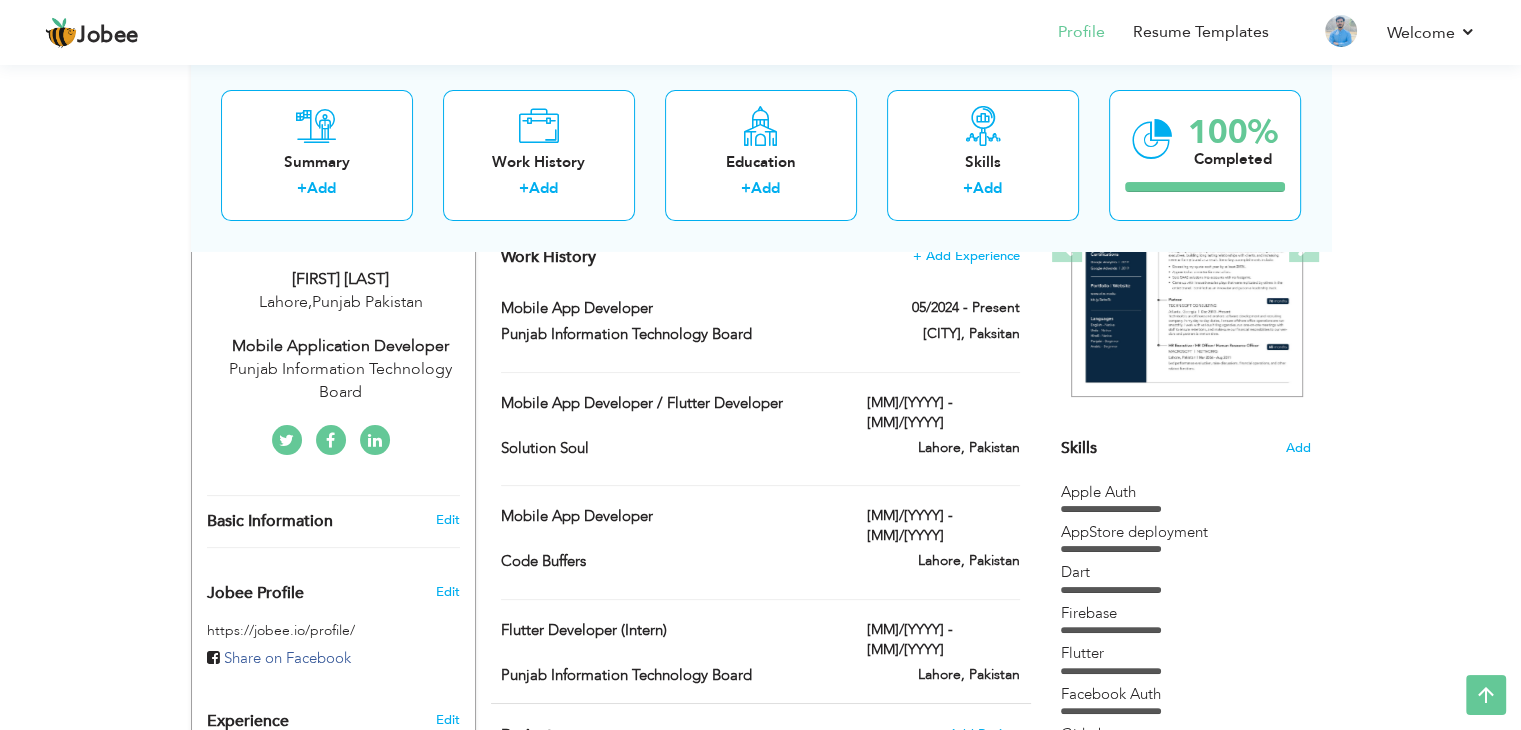 click on "View Resume
Export PDF
Profile
Summary
Public Link
Experience
Education
Awards
Work Histroy
Projects
Certifications
Skills
Preferred Job City" at bounding box center [760, 2900] 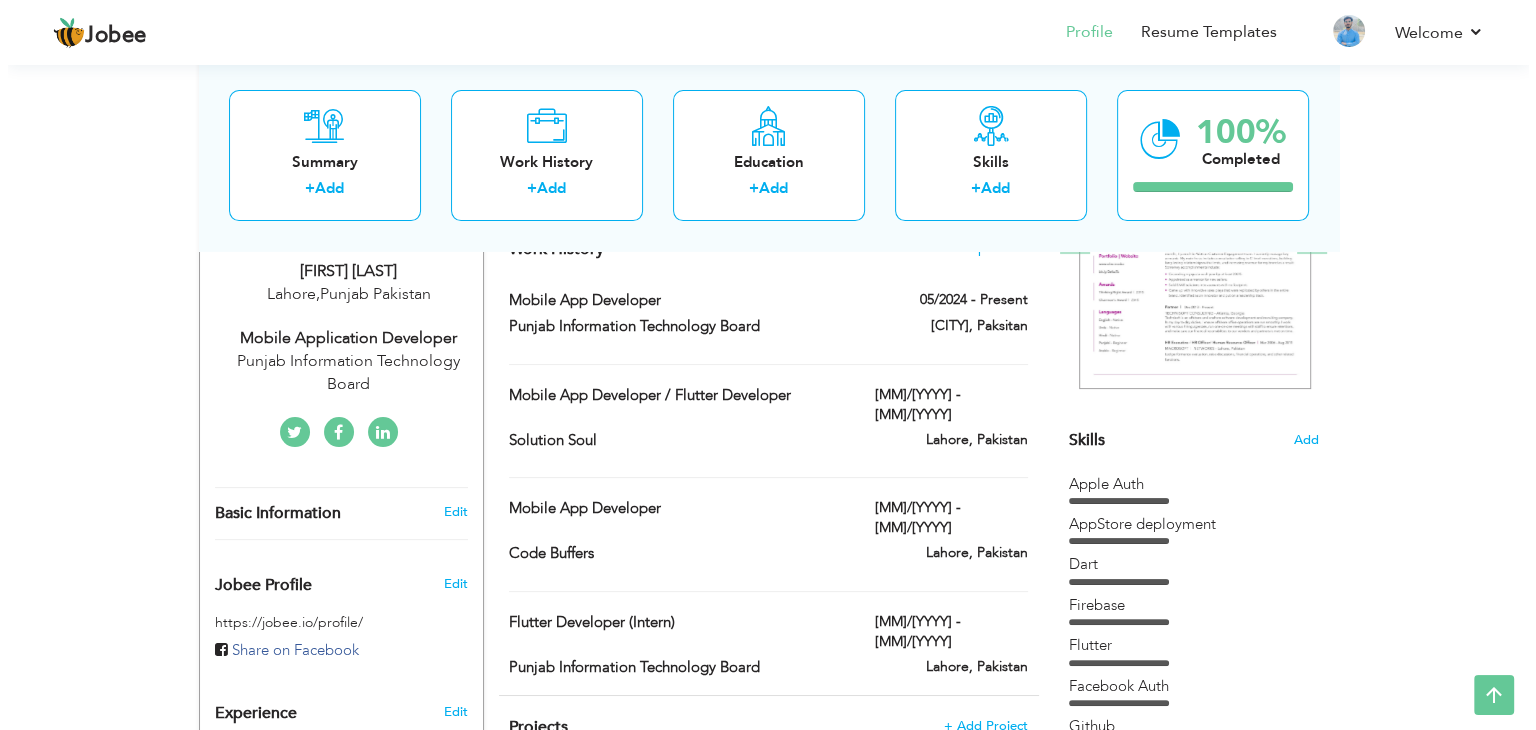 scroll, scrollTop: 340, scrollLeft: 0, axis: vertical 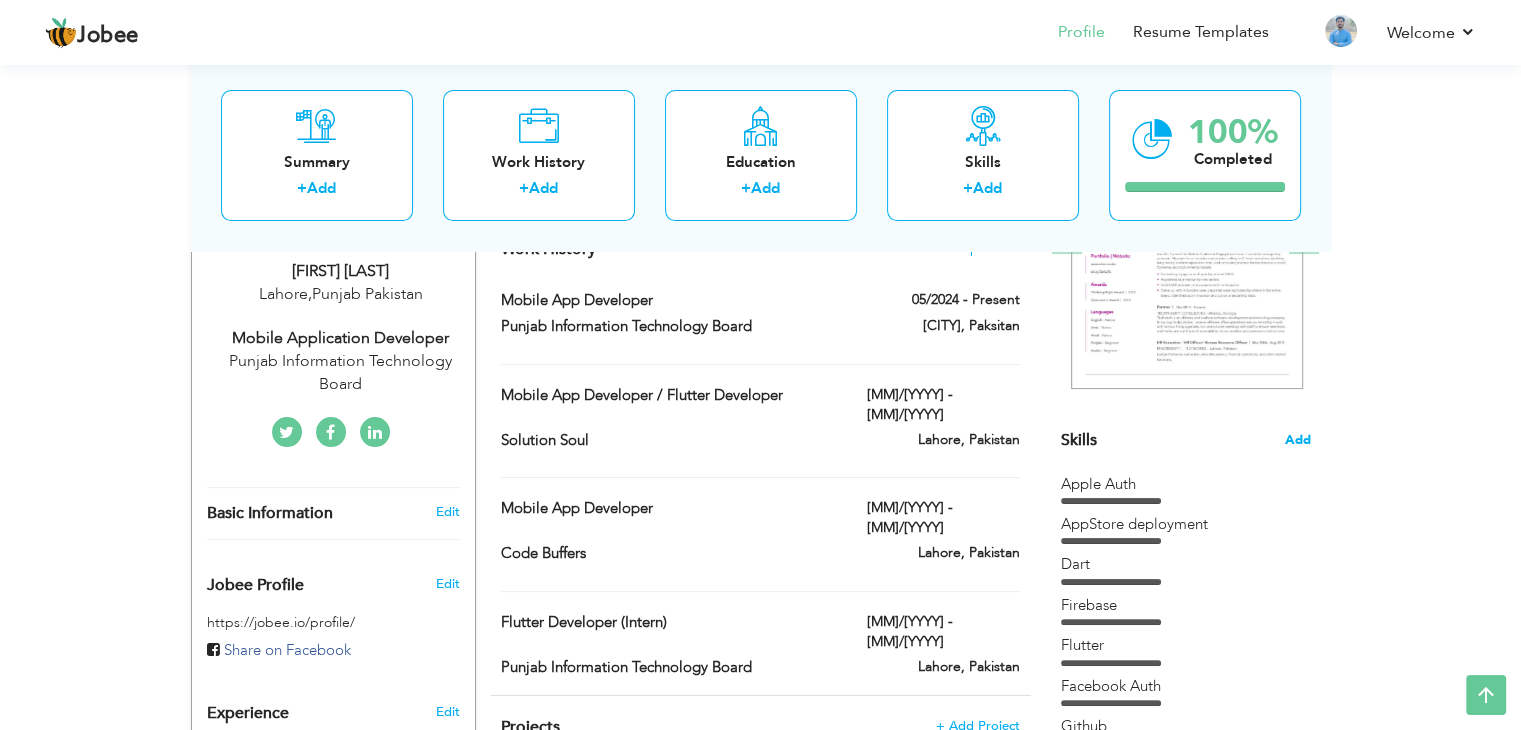 click on "Add" at bounding box center [1298, 440] 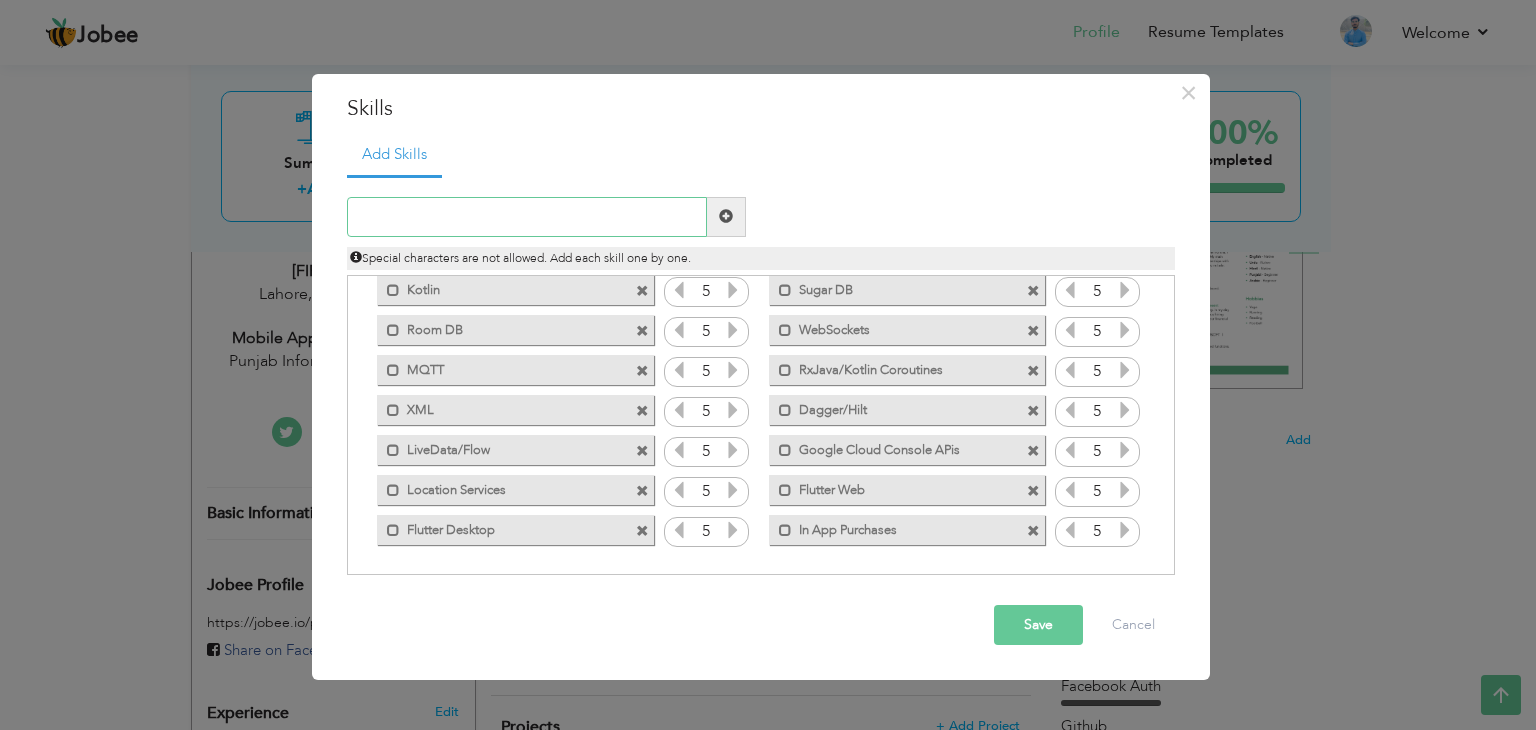 scroll, scrollTop: 691, scrollLeft: 0, axis: vertical 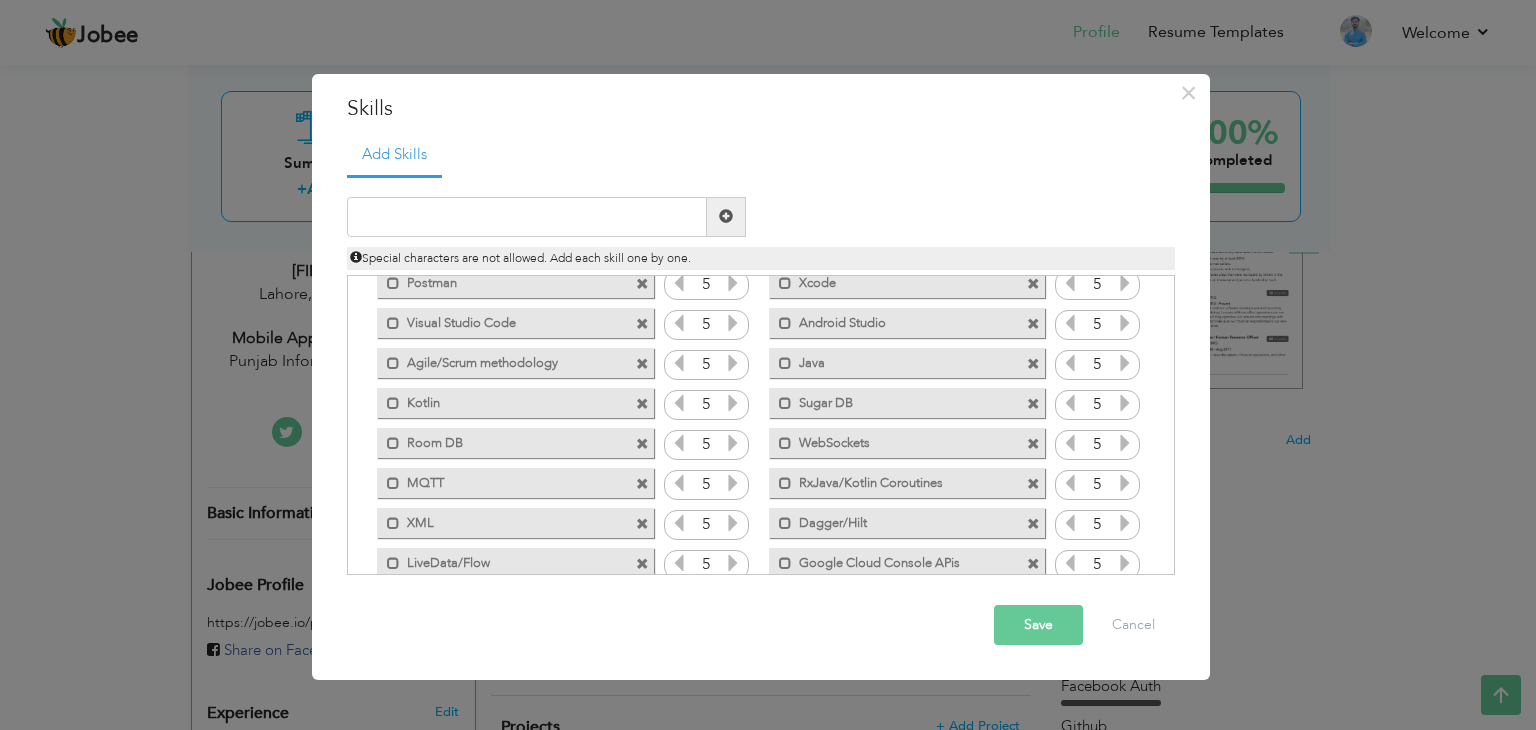 click at bounding box center (642, 404) 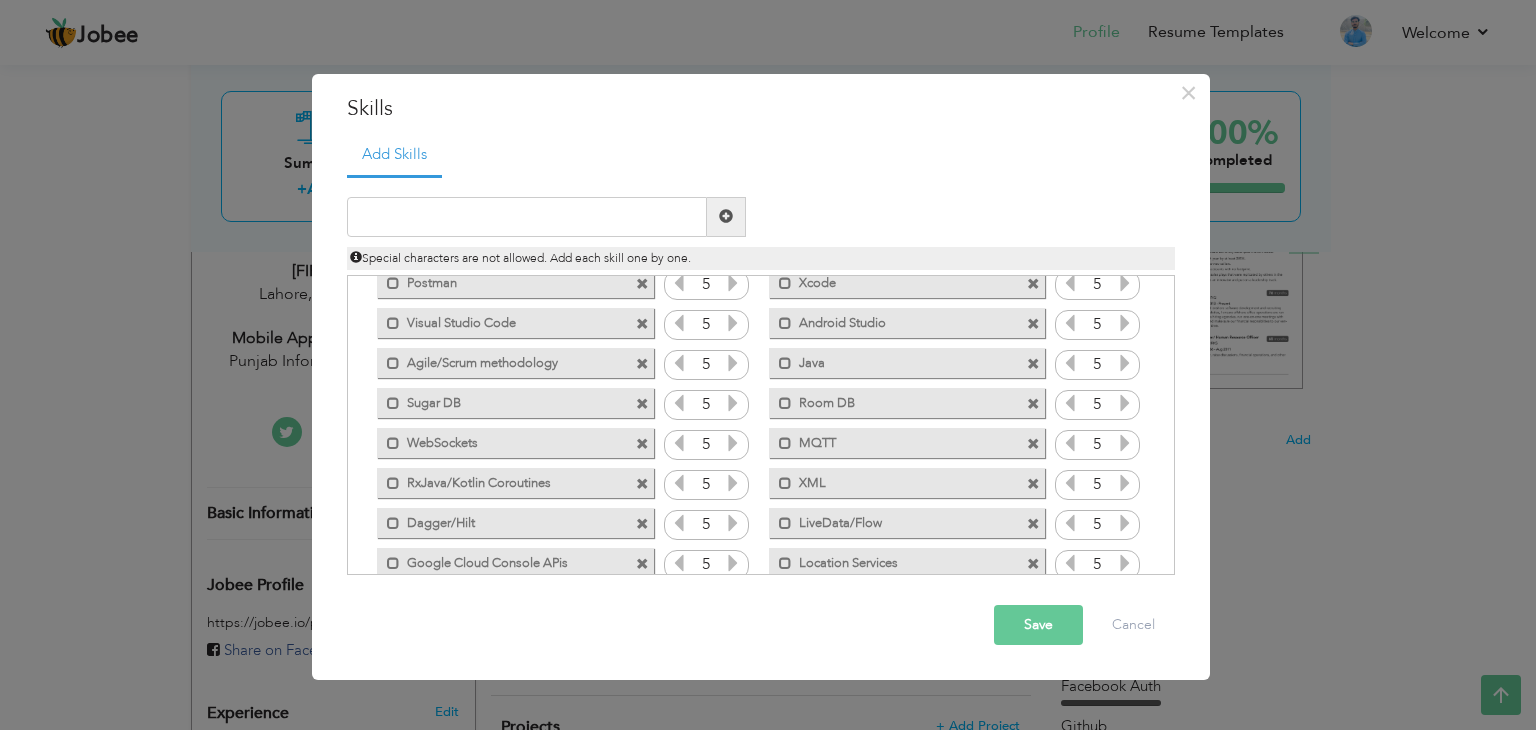 click at bounding box center (1033, 364) 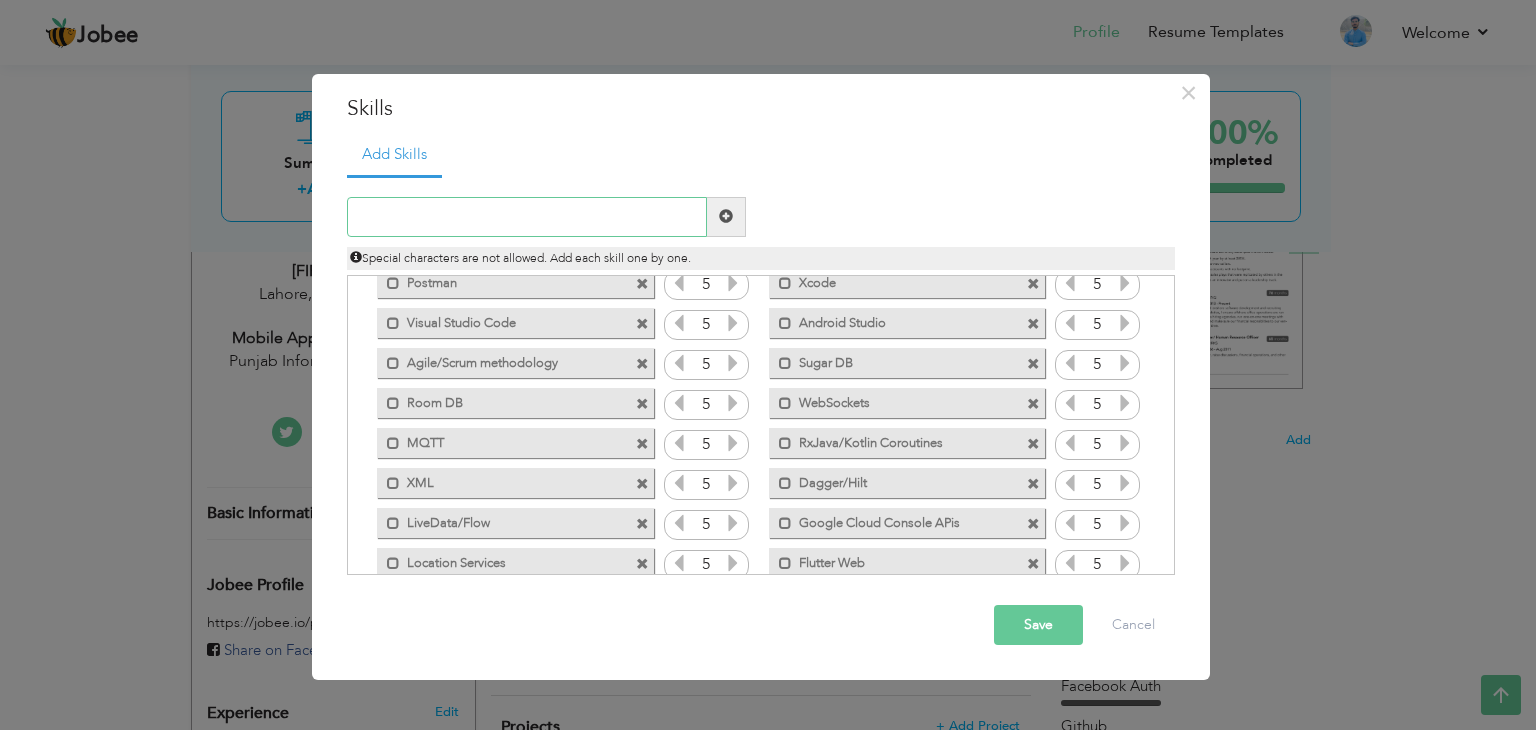 click at bounding box center [527, 217] 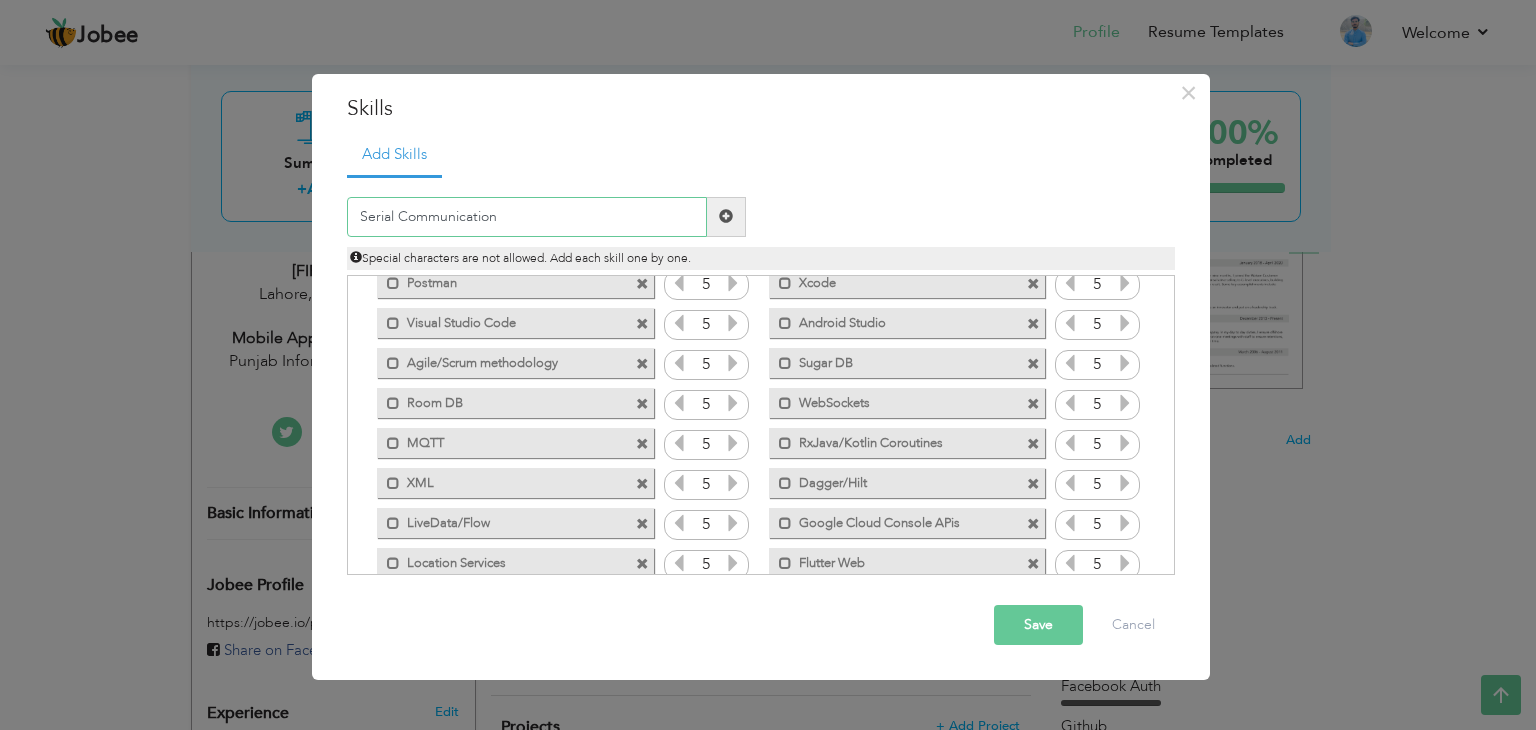 type on "Serial Communication" 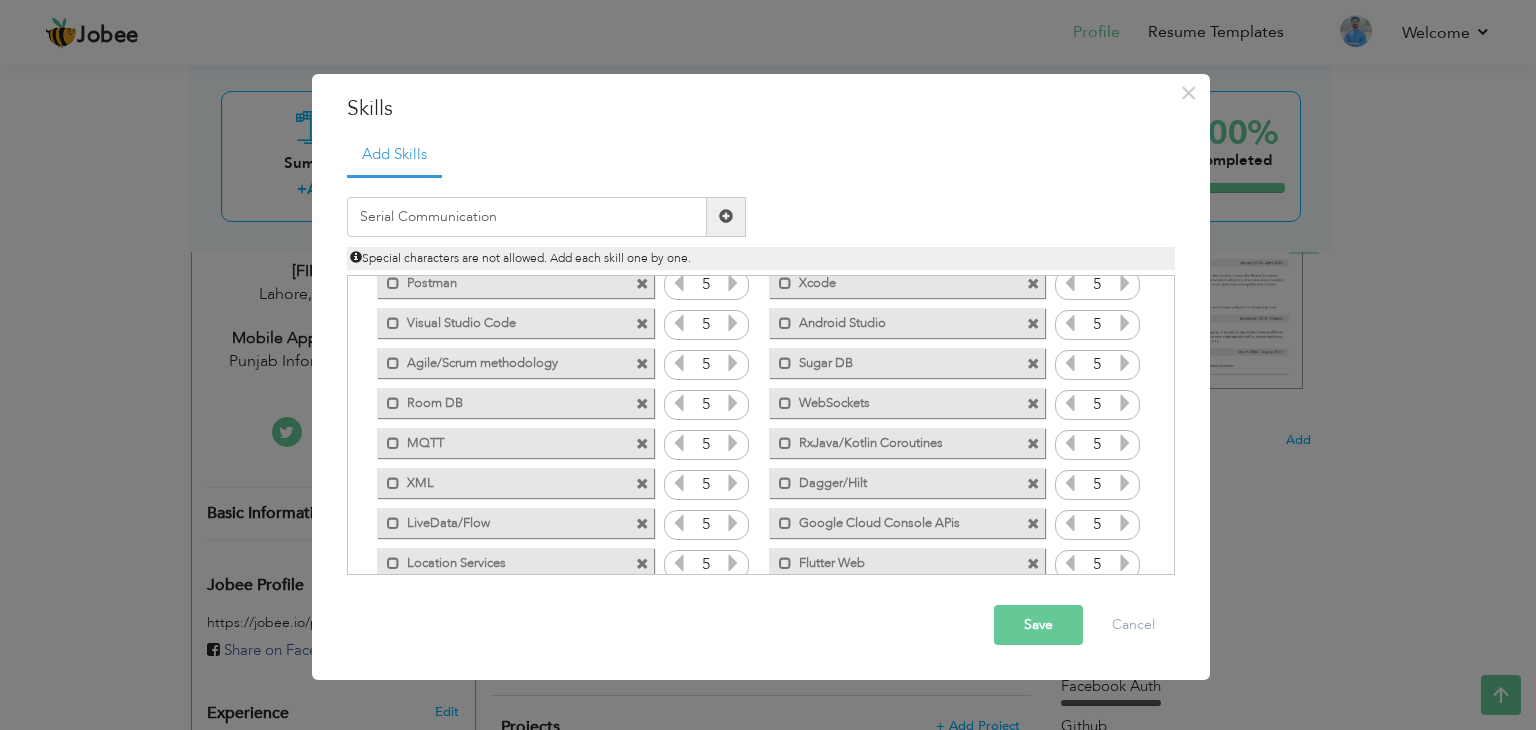 click at bounding box center [726, 216] 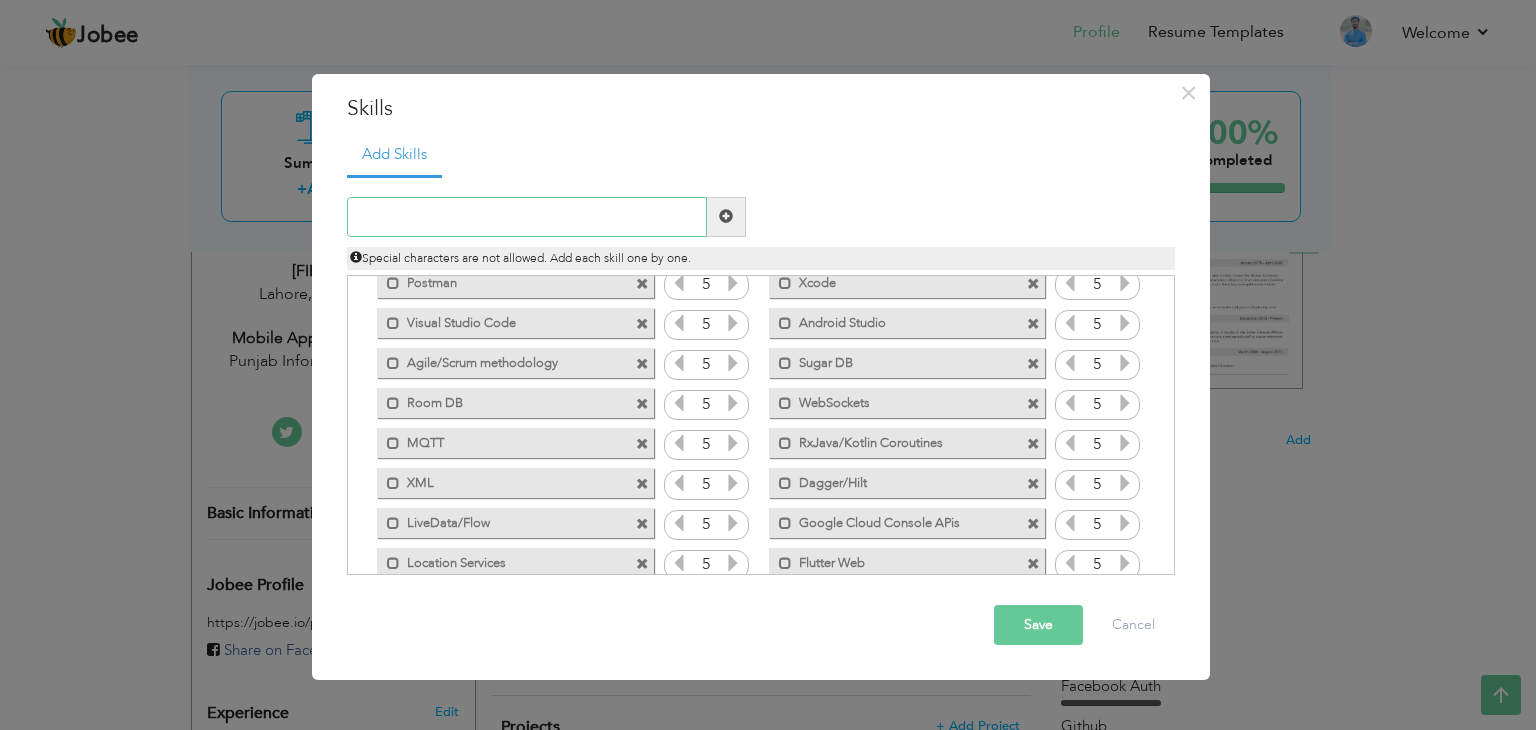 click at bounding box center (527, 217) 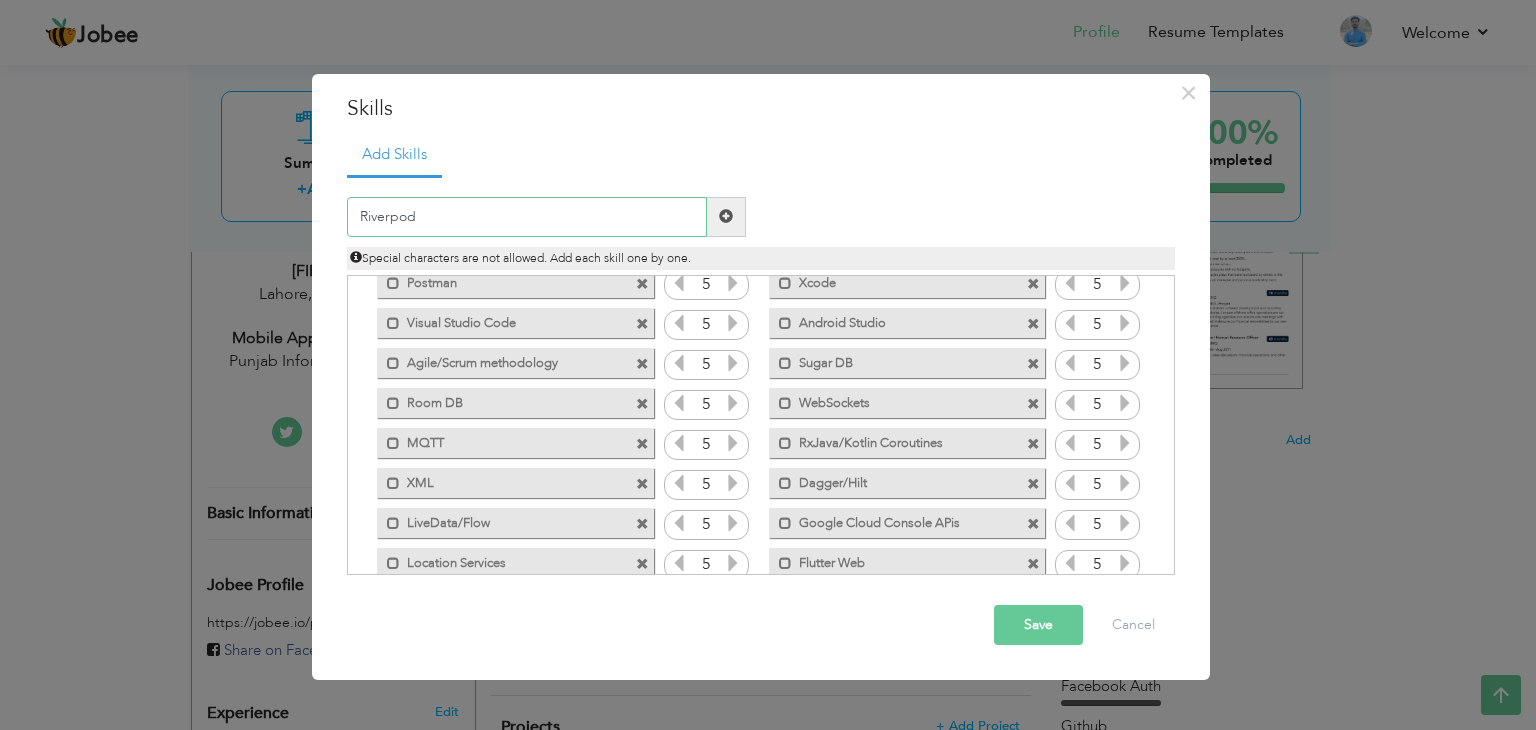 type on "Riverpod" 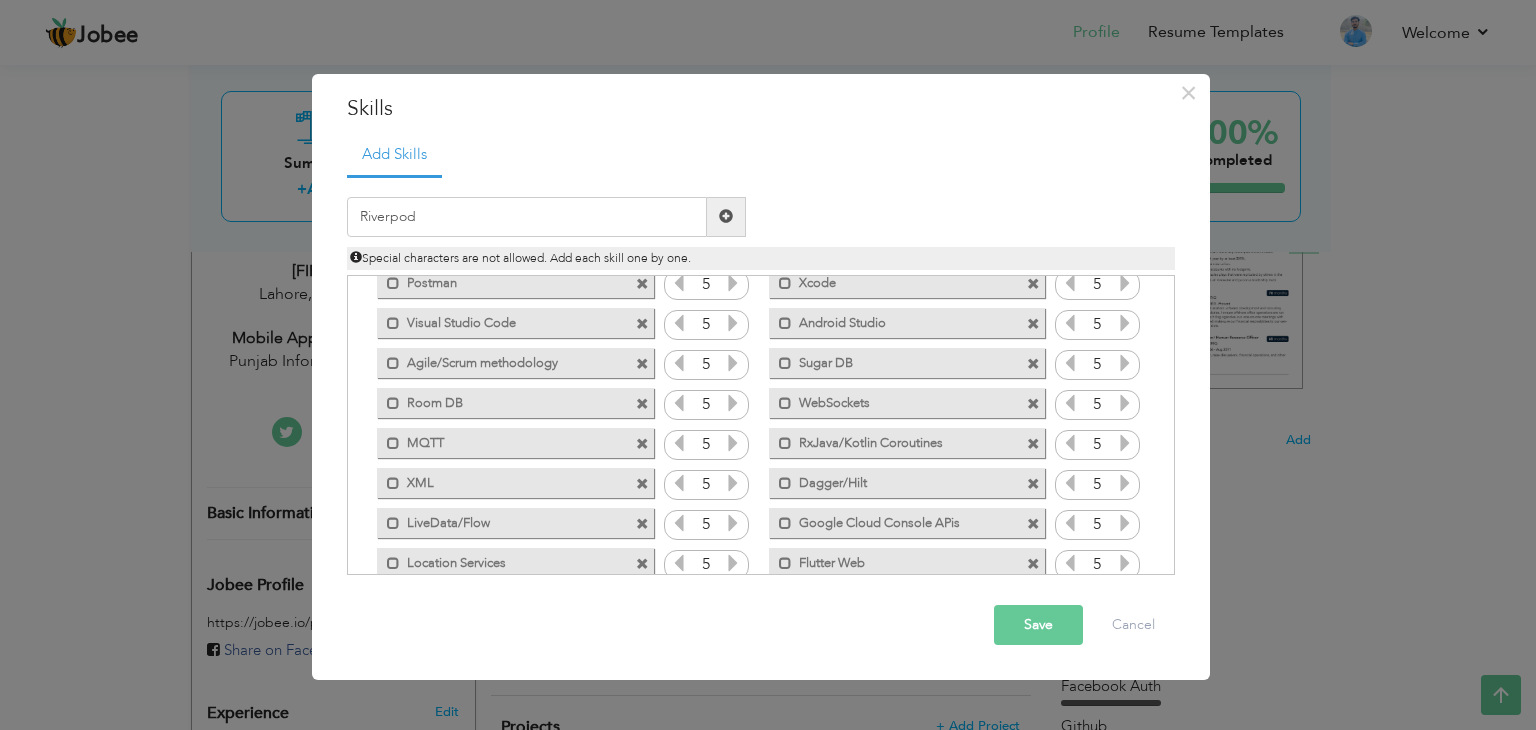 click at bounding box center [726, 216] 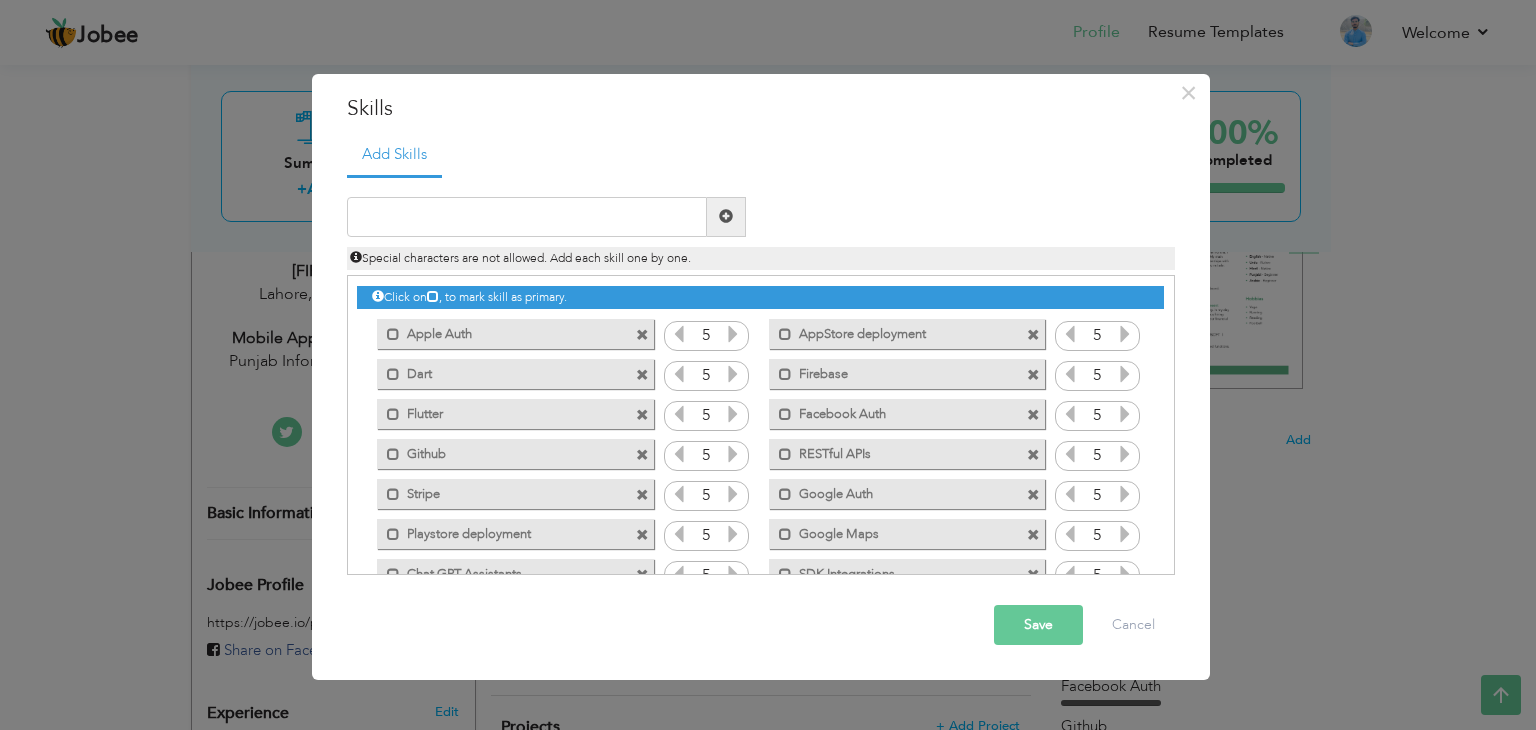 scroll, scrollTop: 804, scrollLeft: 0, axis: vertical 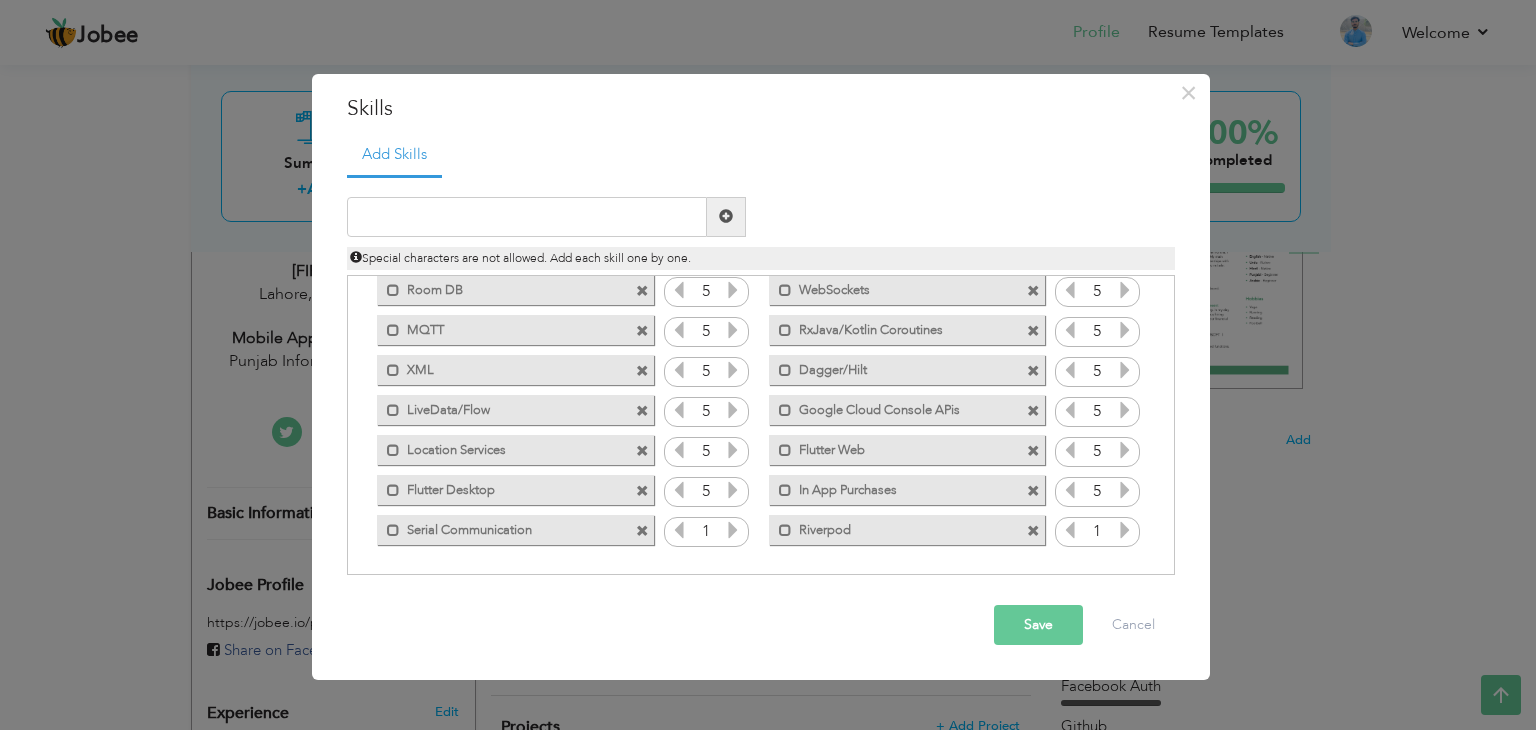 click at bounding box center [733, 530] 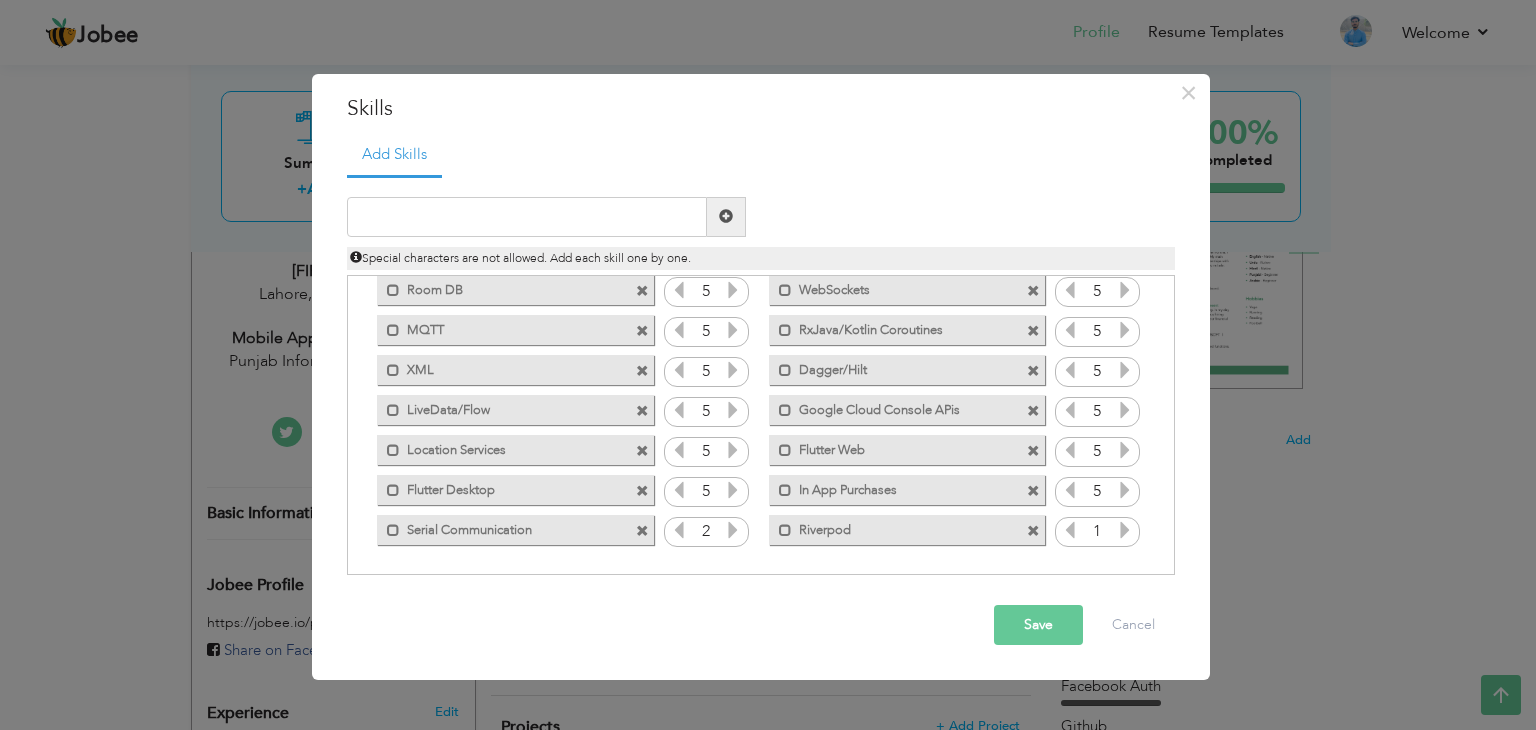 click at bounding box center [733, 530] 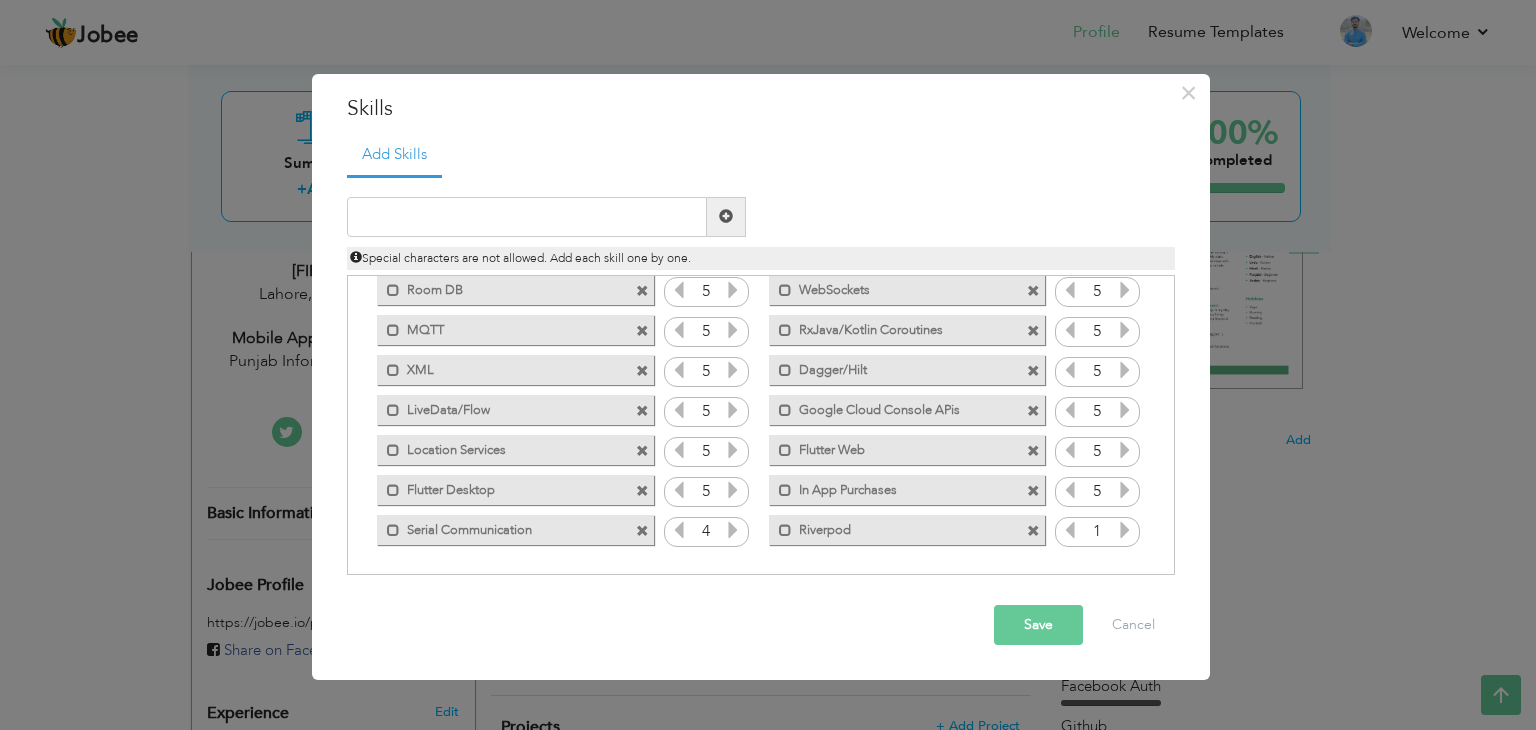 click at bounding box center [733, 530] 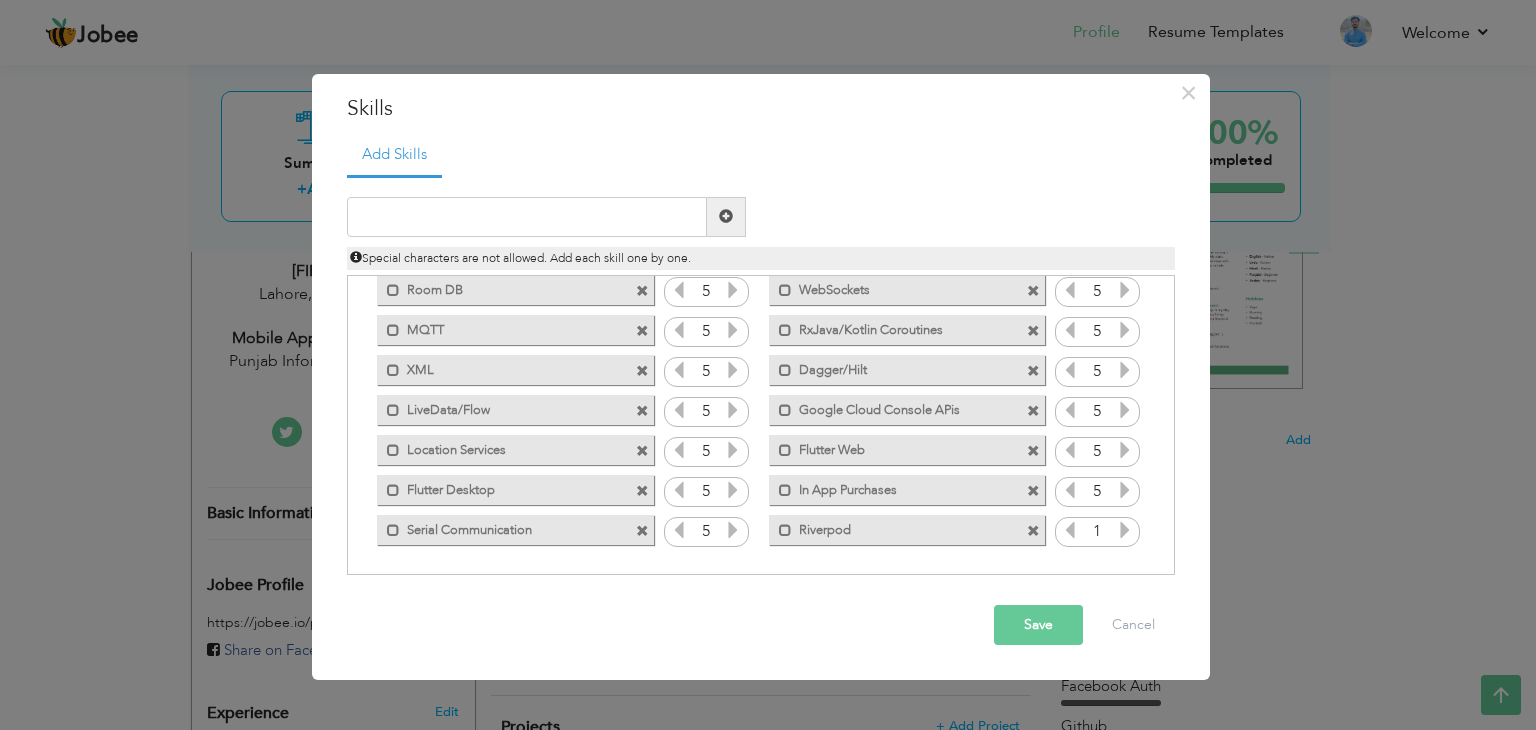 click at bounding box center [733, 530] 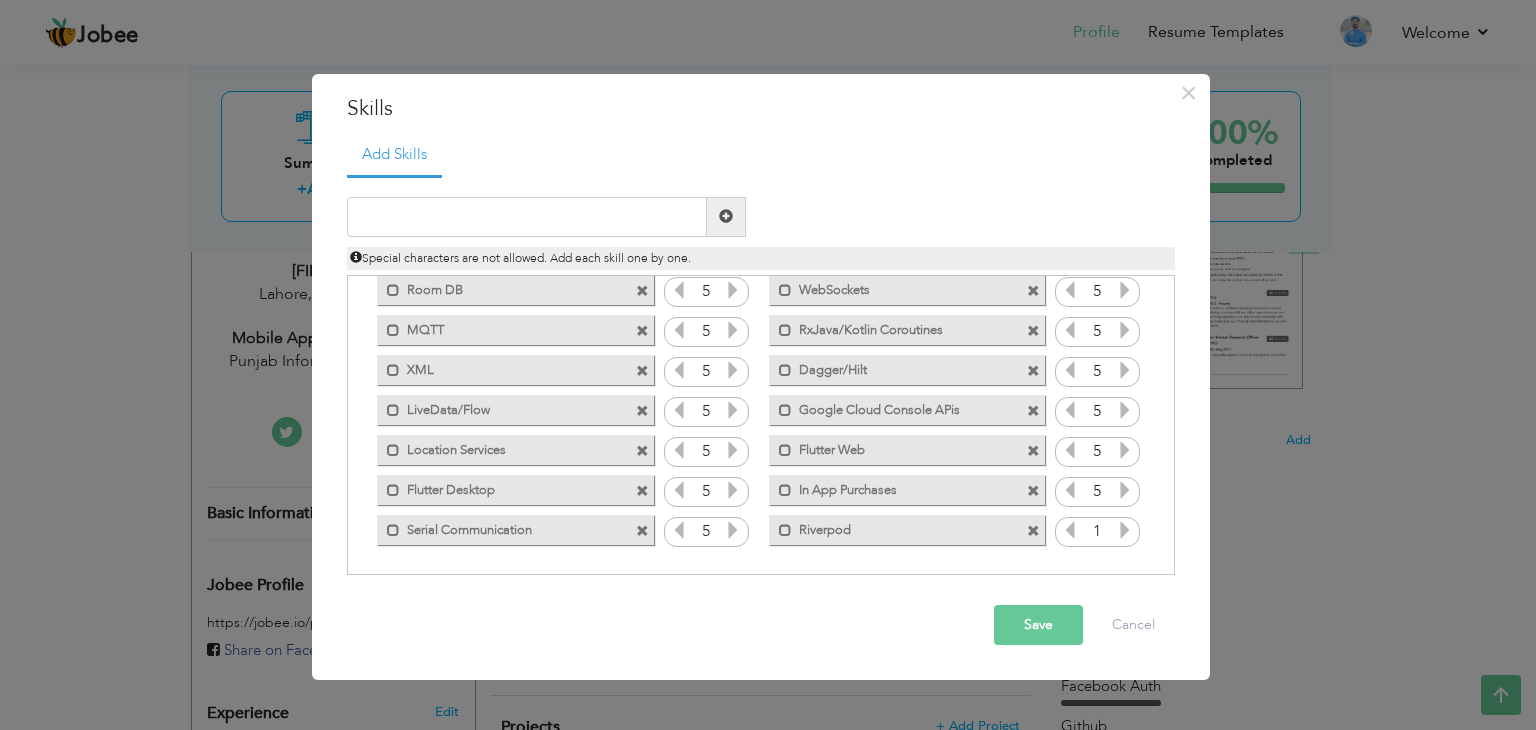 click at bounding box center (1125, 530) 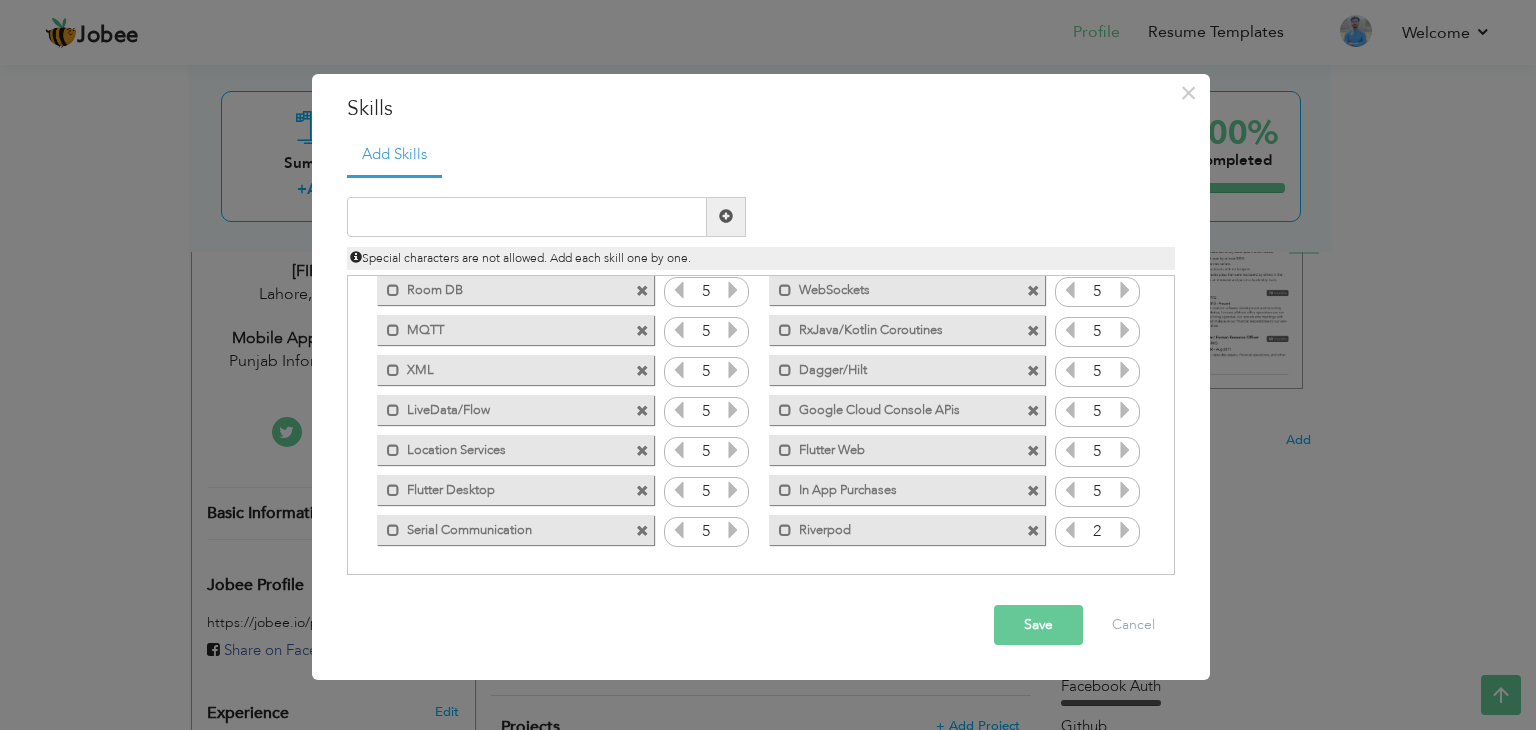 click at bounding box center [1125, 530] 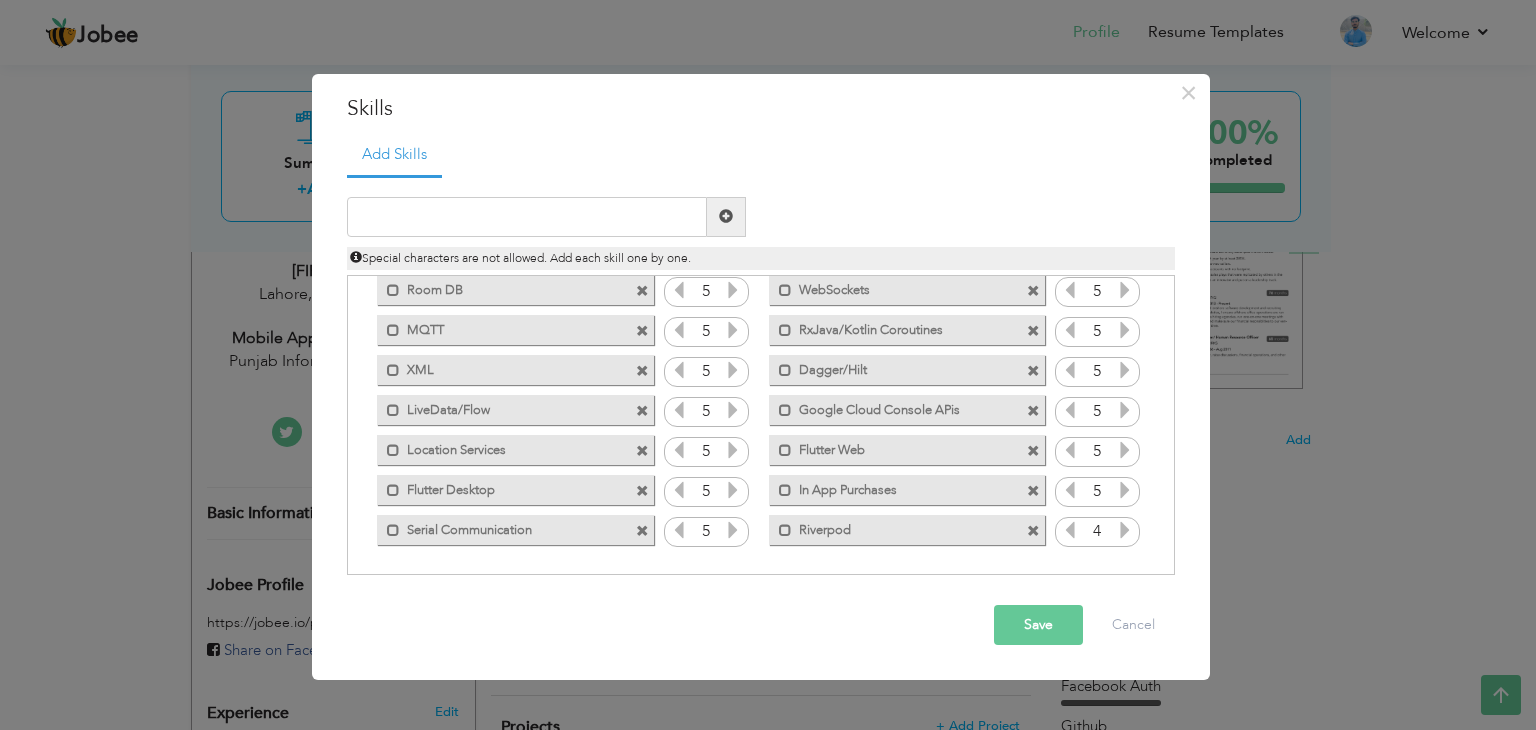 click at bounding box center (1125, 530) 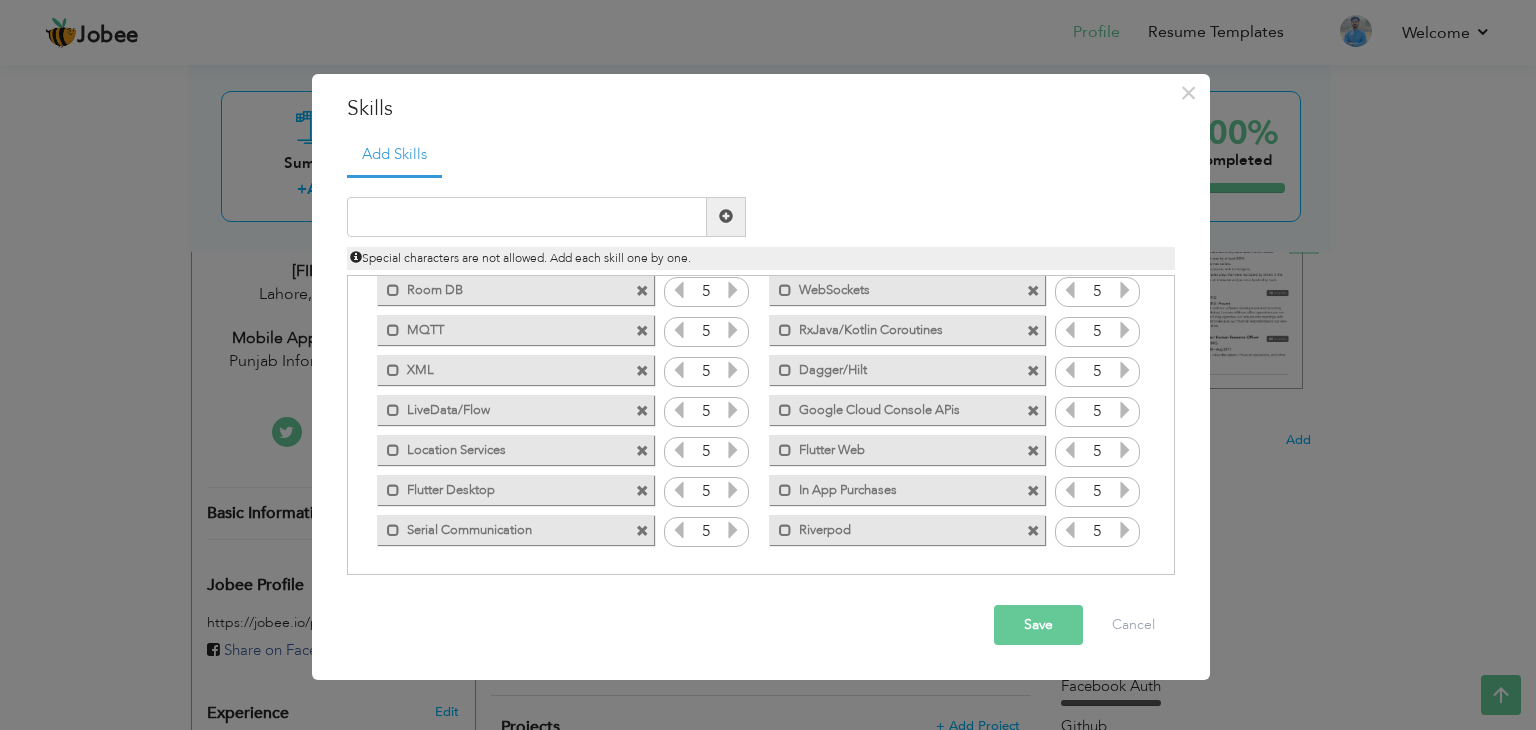 click at bounding box center (1125, 530) 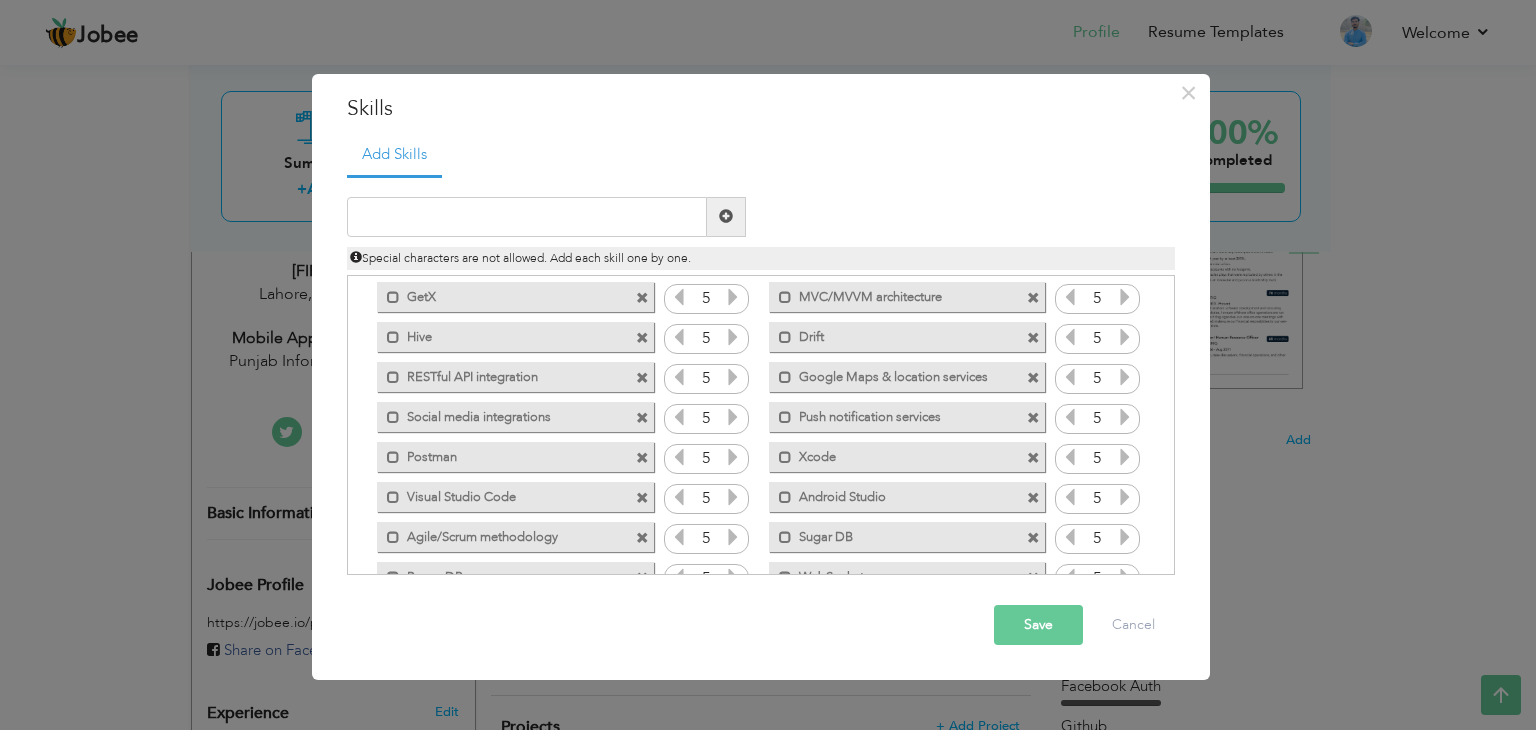 scroll, scrollTop: 517, scrollLeft: 0, axis: vertical 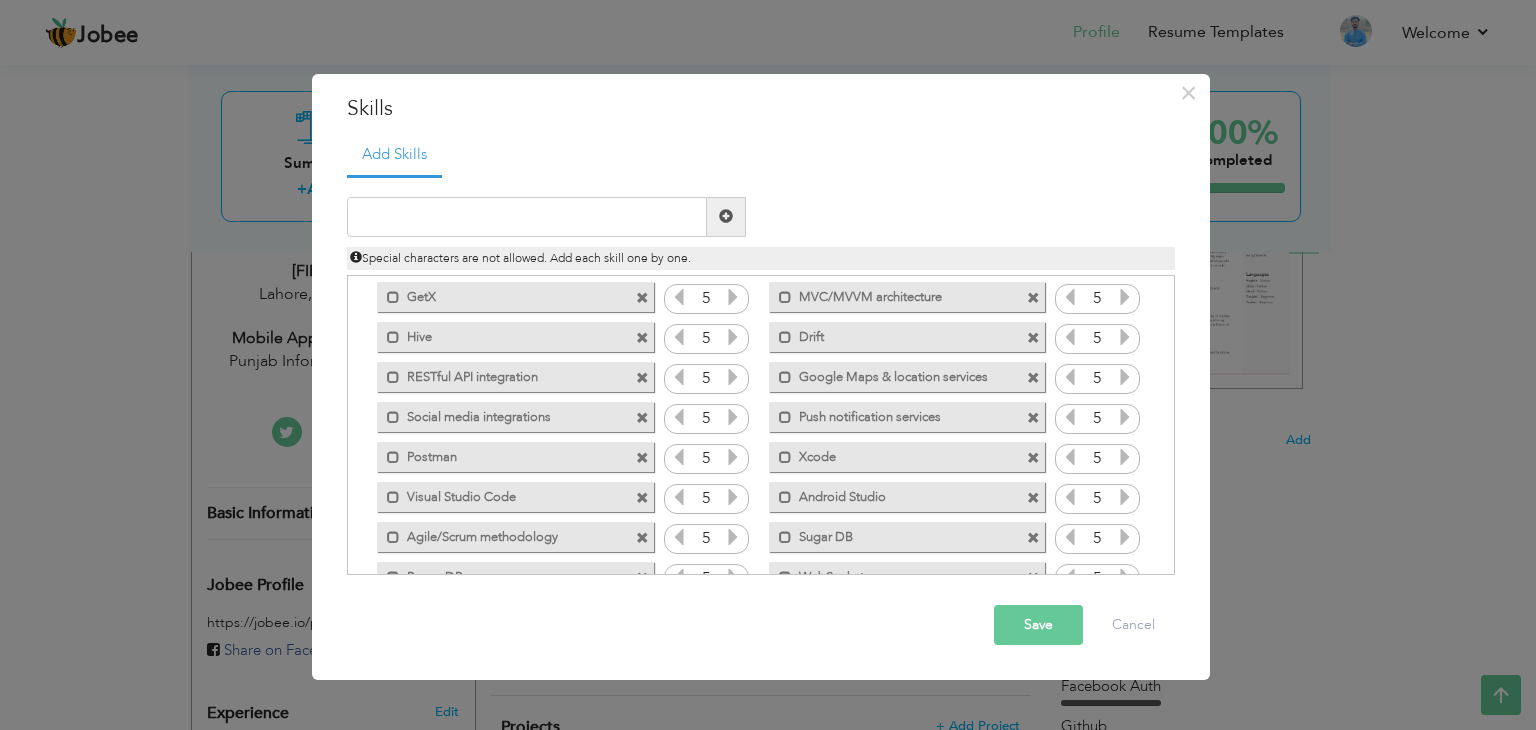 click on "Push notification services" at bounding box center (893, 414) 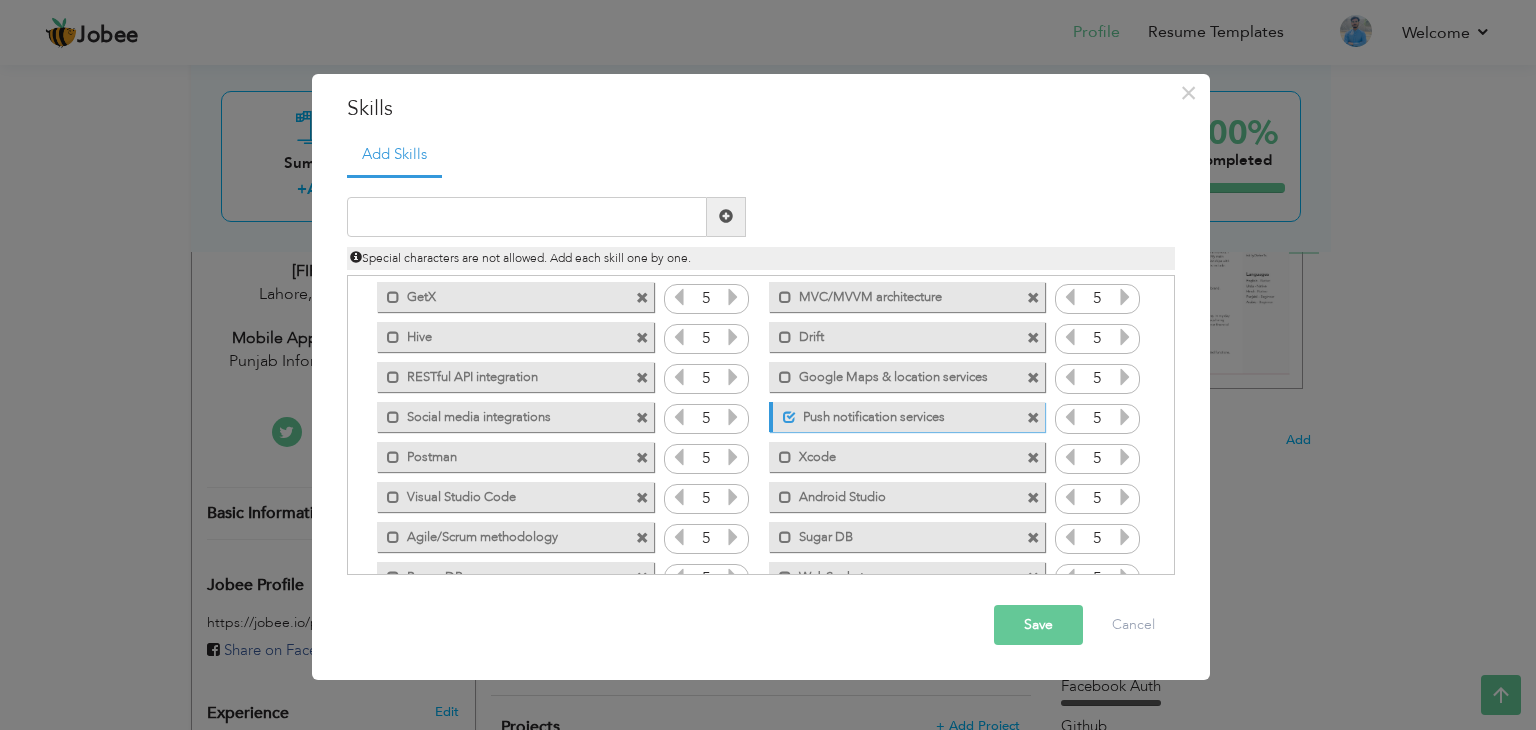 click on "Push notification services" at bounding box center [895, 414] 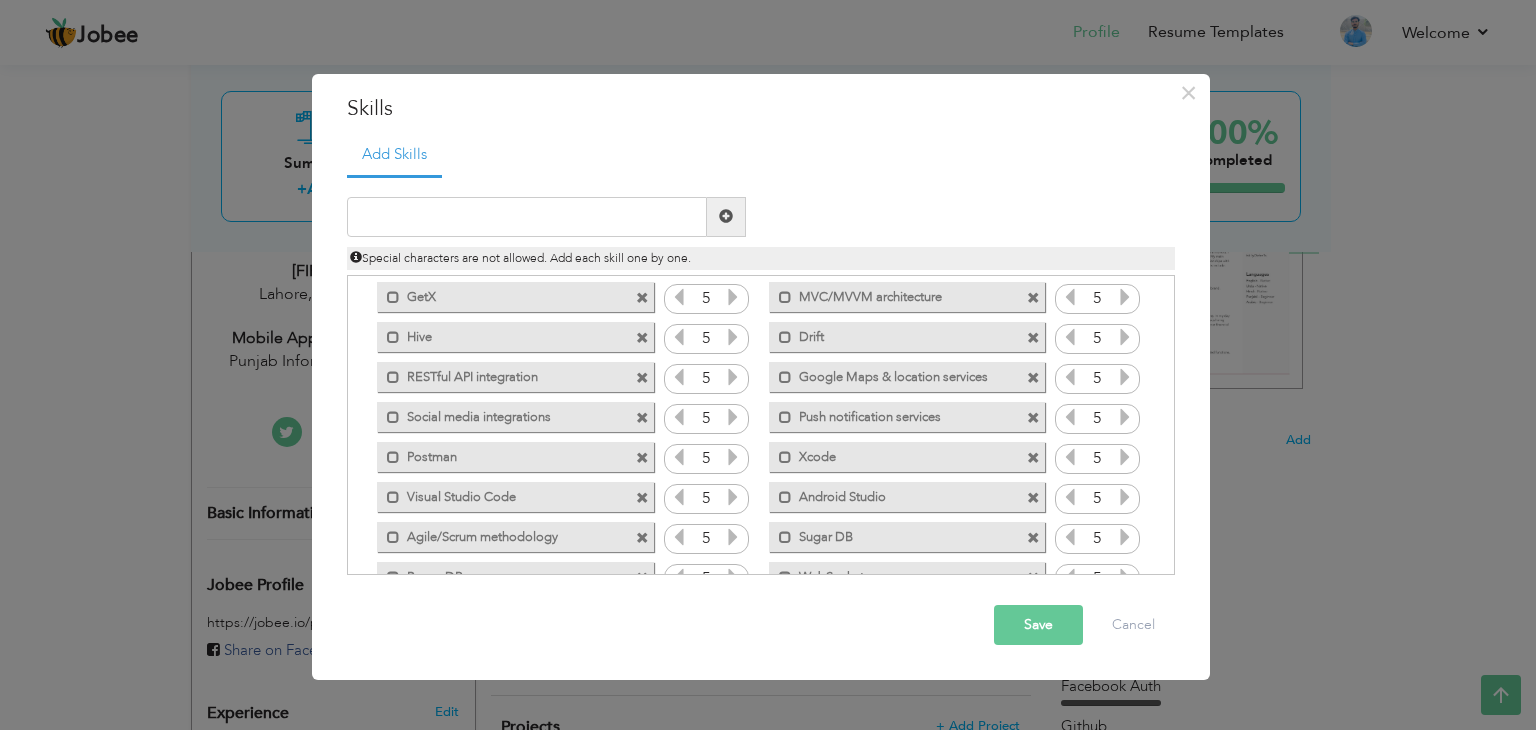 click on "Push notification services" at bounding box center [893, 414] 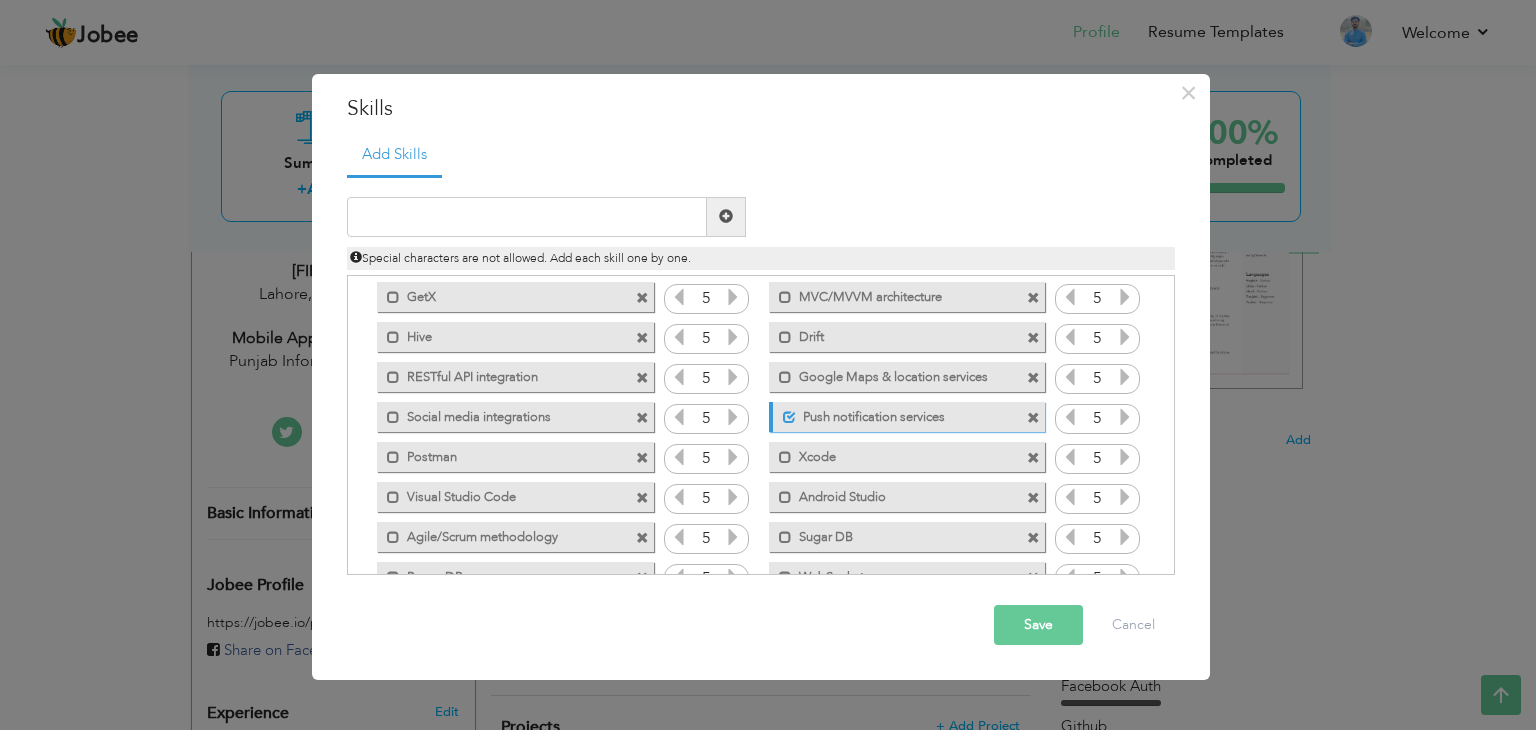 click on "Push notification services" at bounding box center (895, 414) 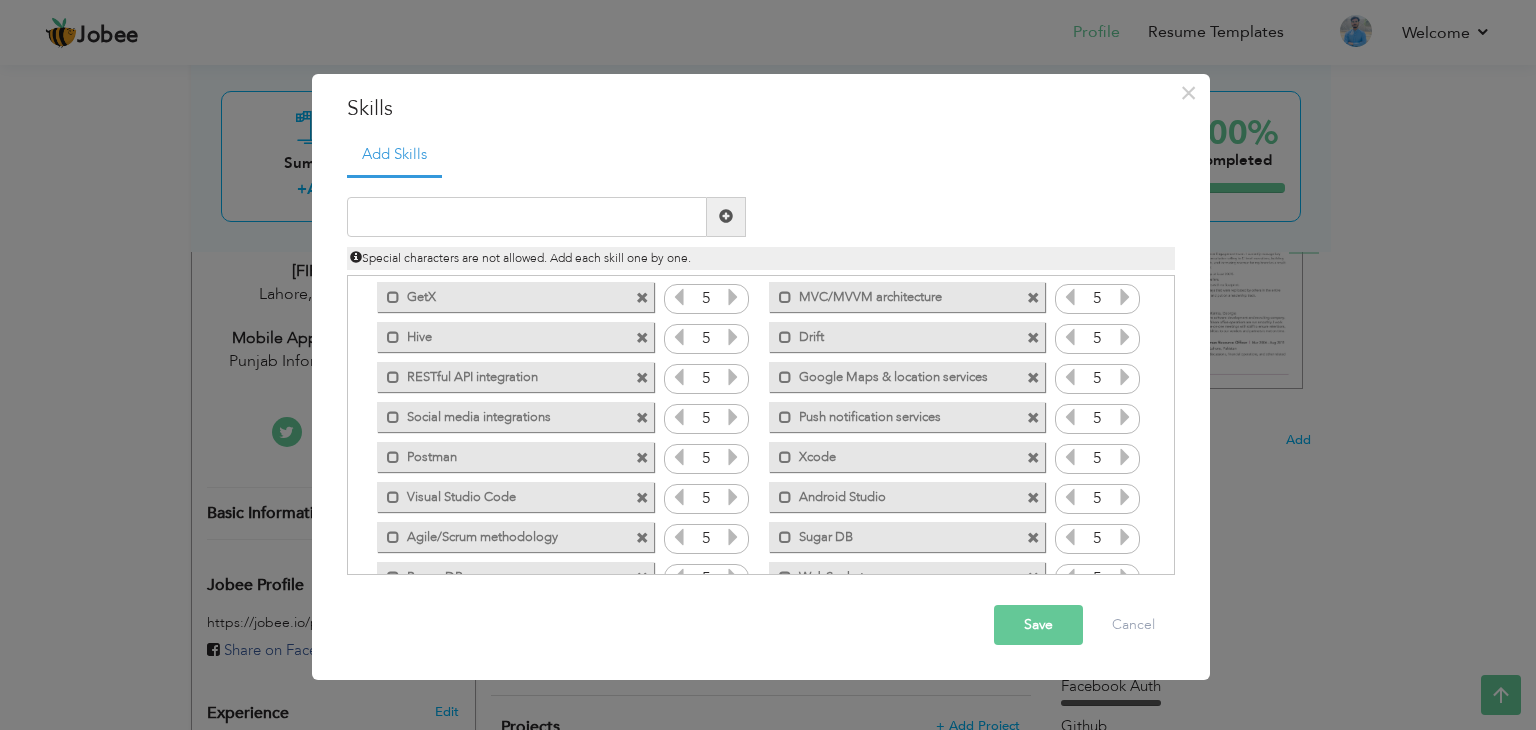 click on "Push notification services" at bounding box center (893, 414) 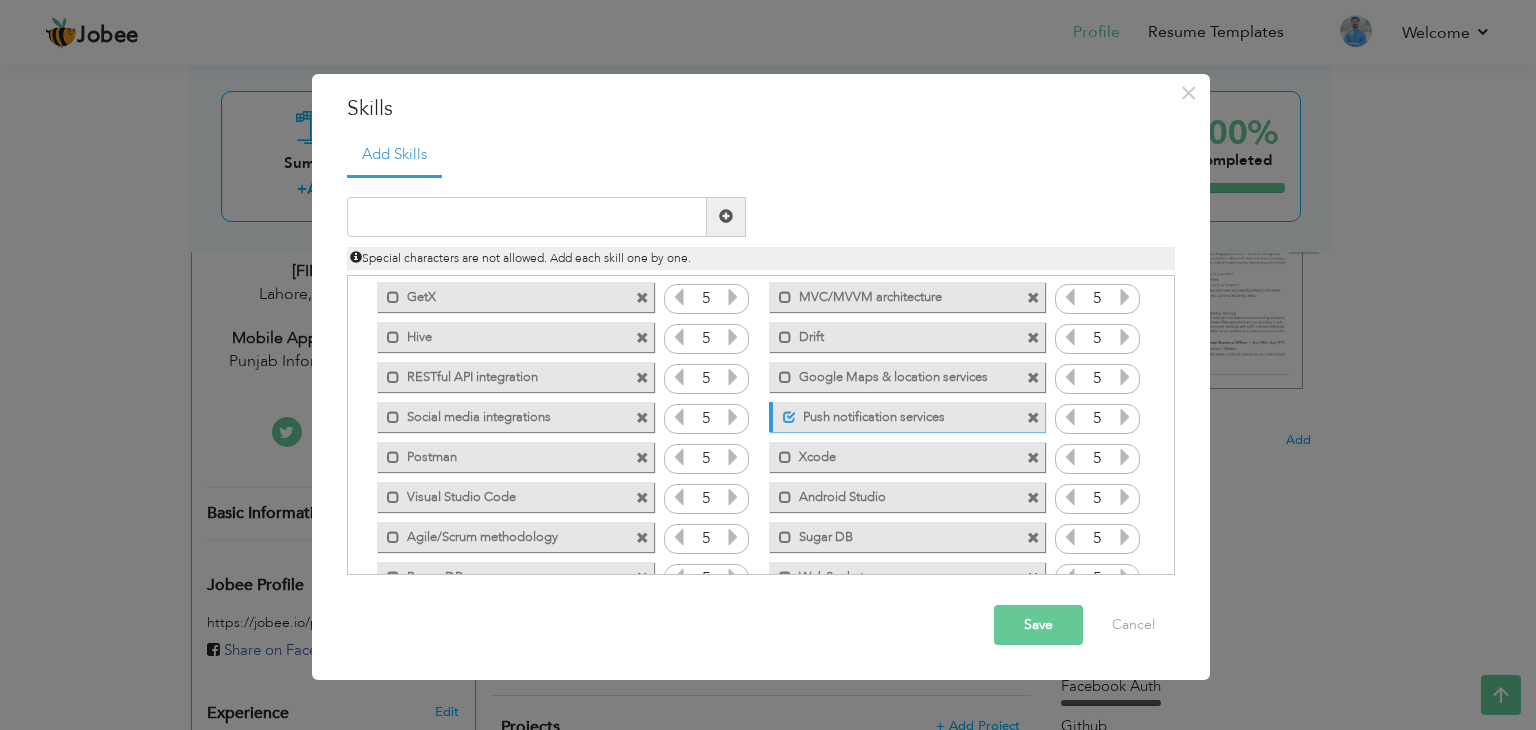 click on "Push notification services" at bounding box center (895, 414) 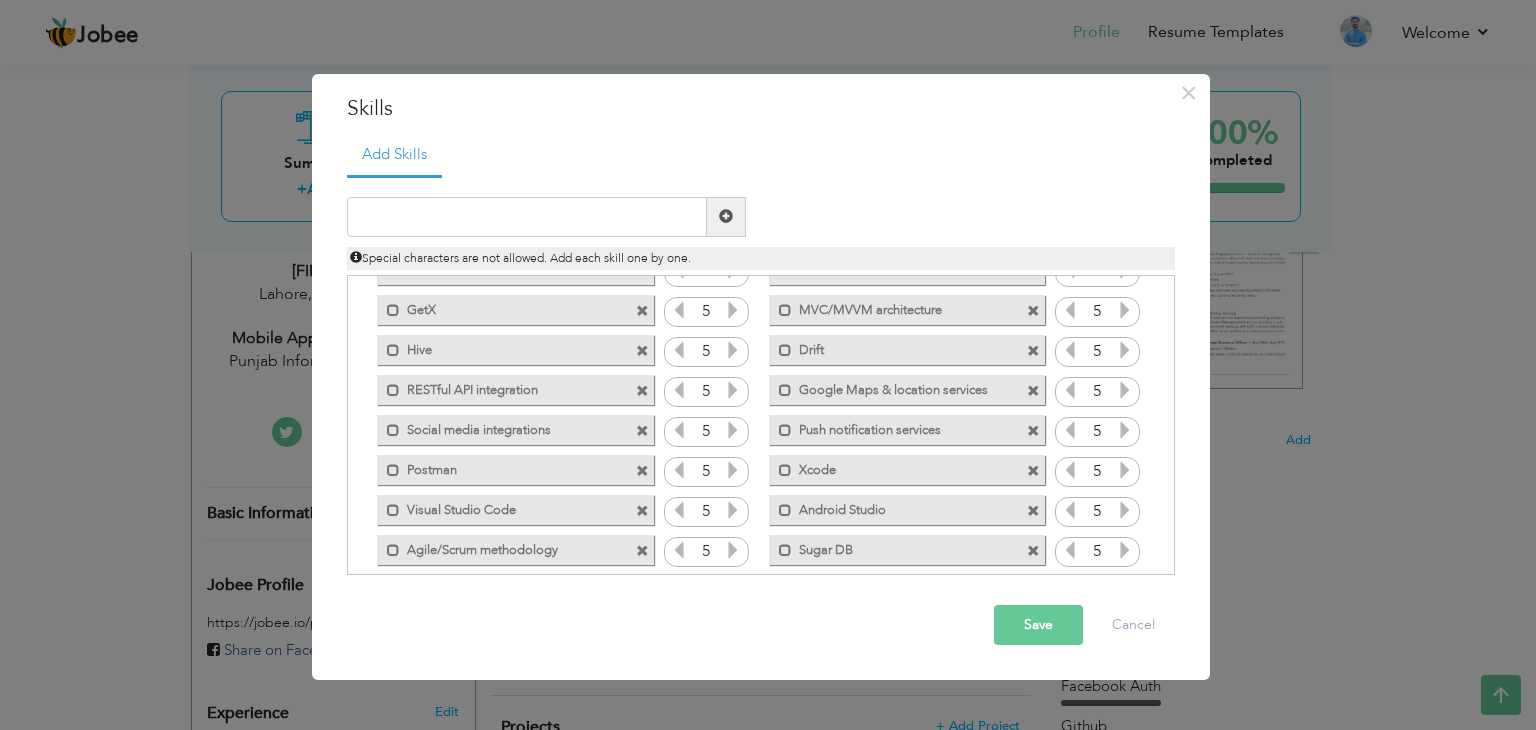 scroll, scrollTop: 505, scrollLeft: 0, axis: vertical 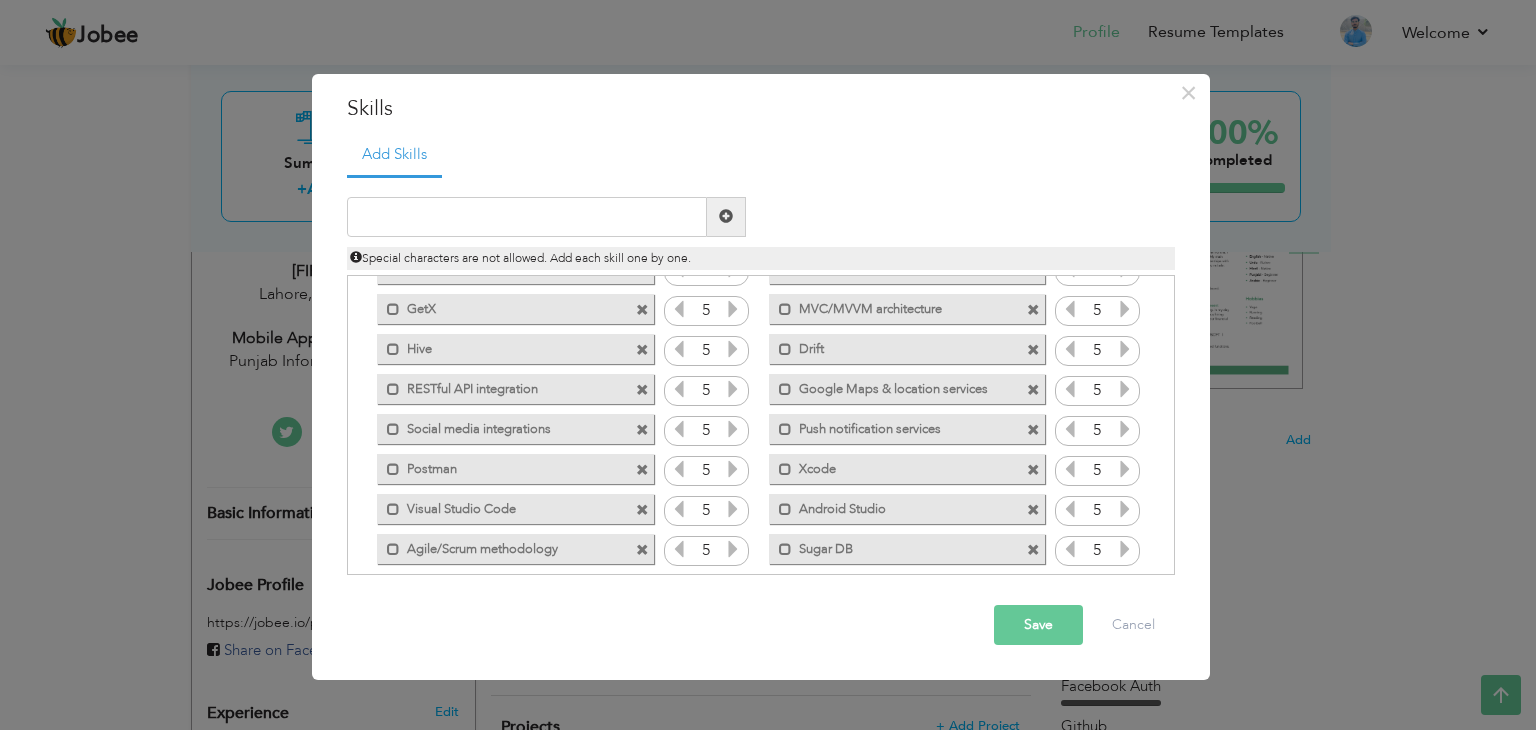 click at bounding box center [1033, 430] 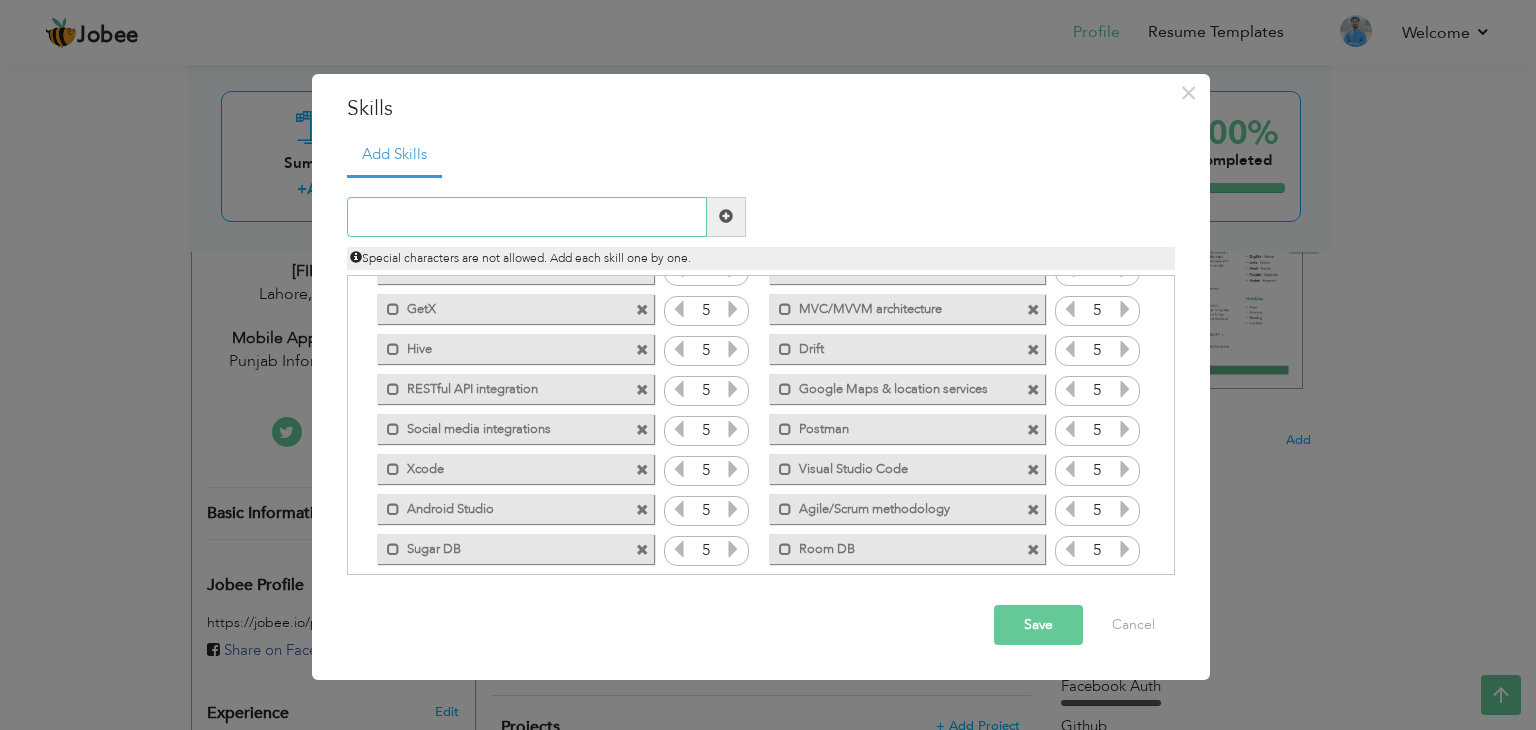 click at bounding box center (527, 217) 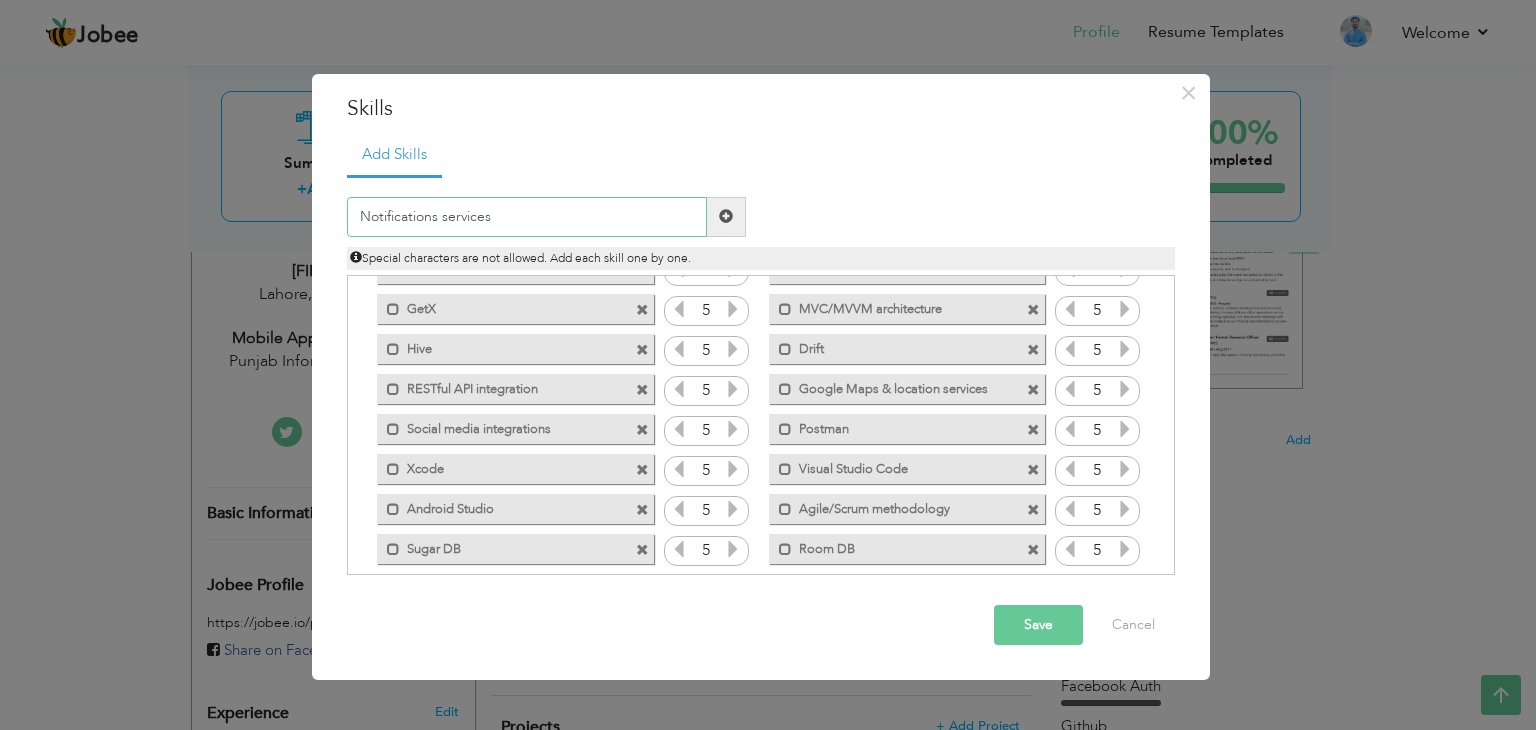 type on "Notifications services" 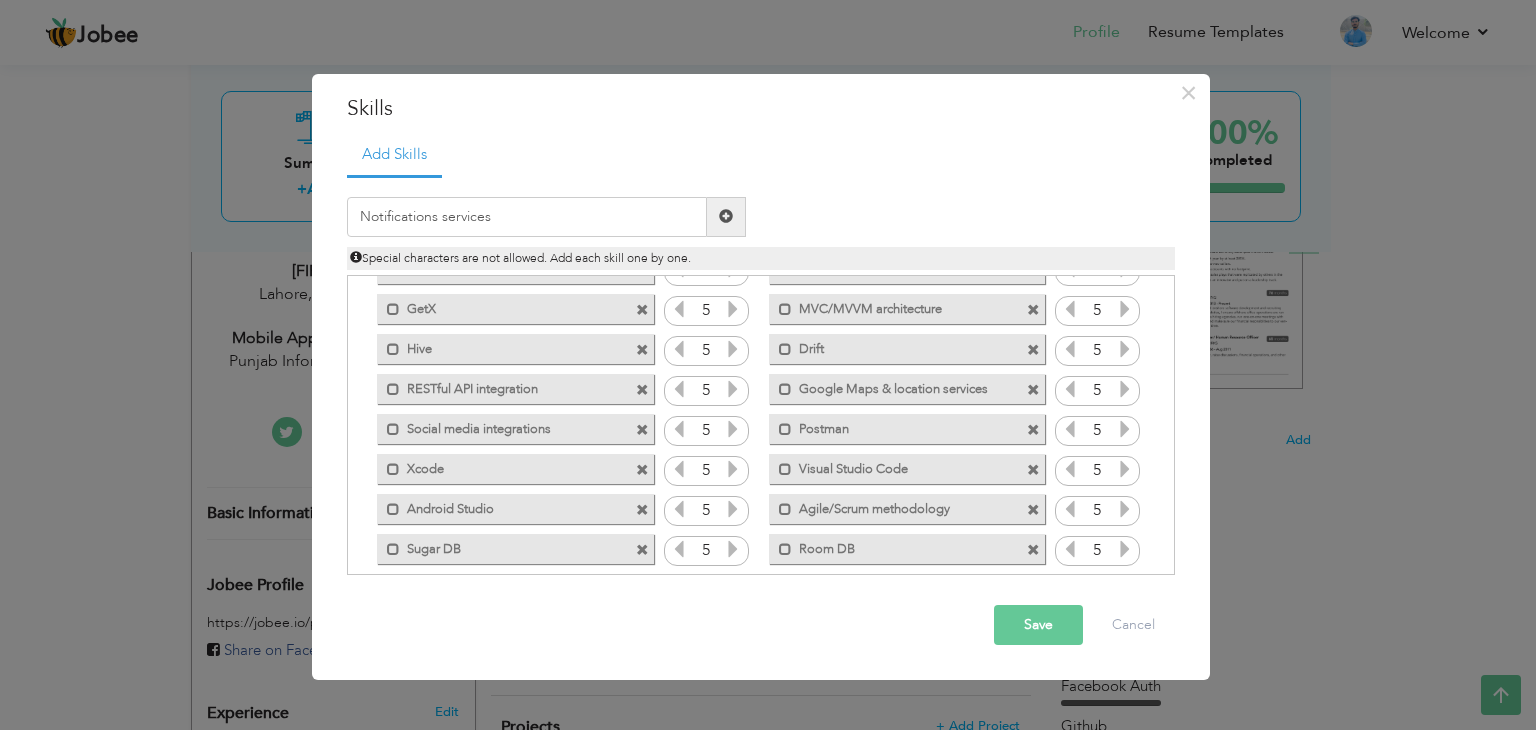 click at bounding box center (726, 216) 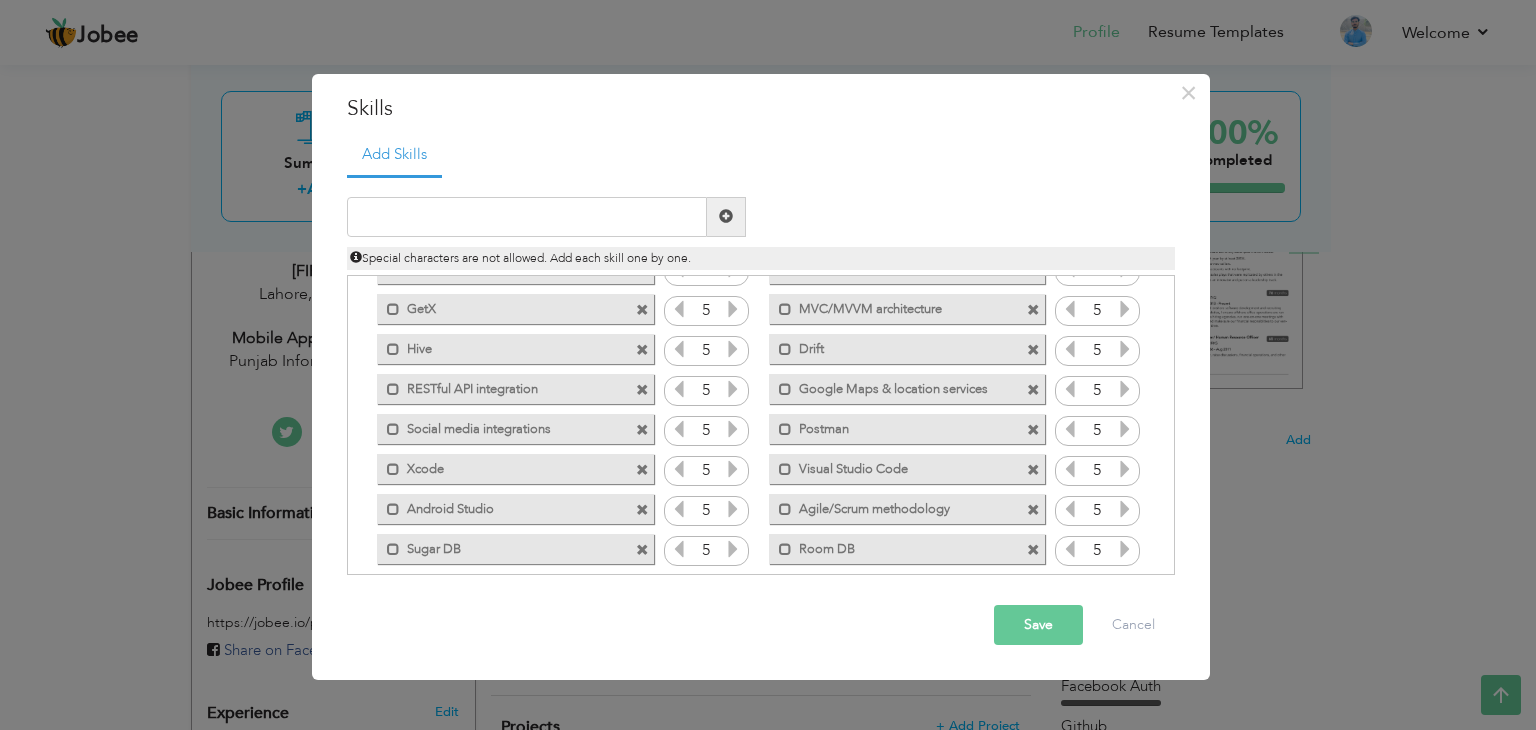 scroll, scrollTop: 804, scrollLeft: 0, axis: vertical 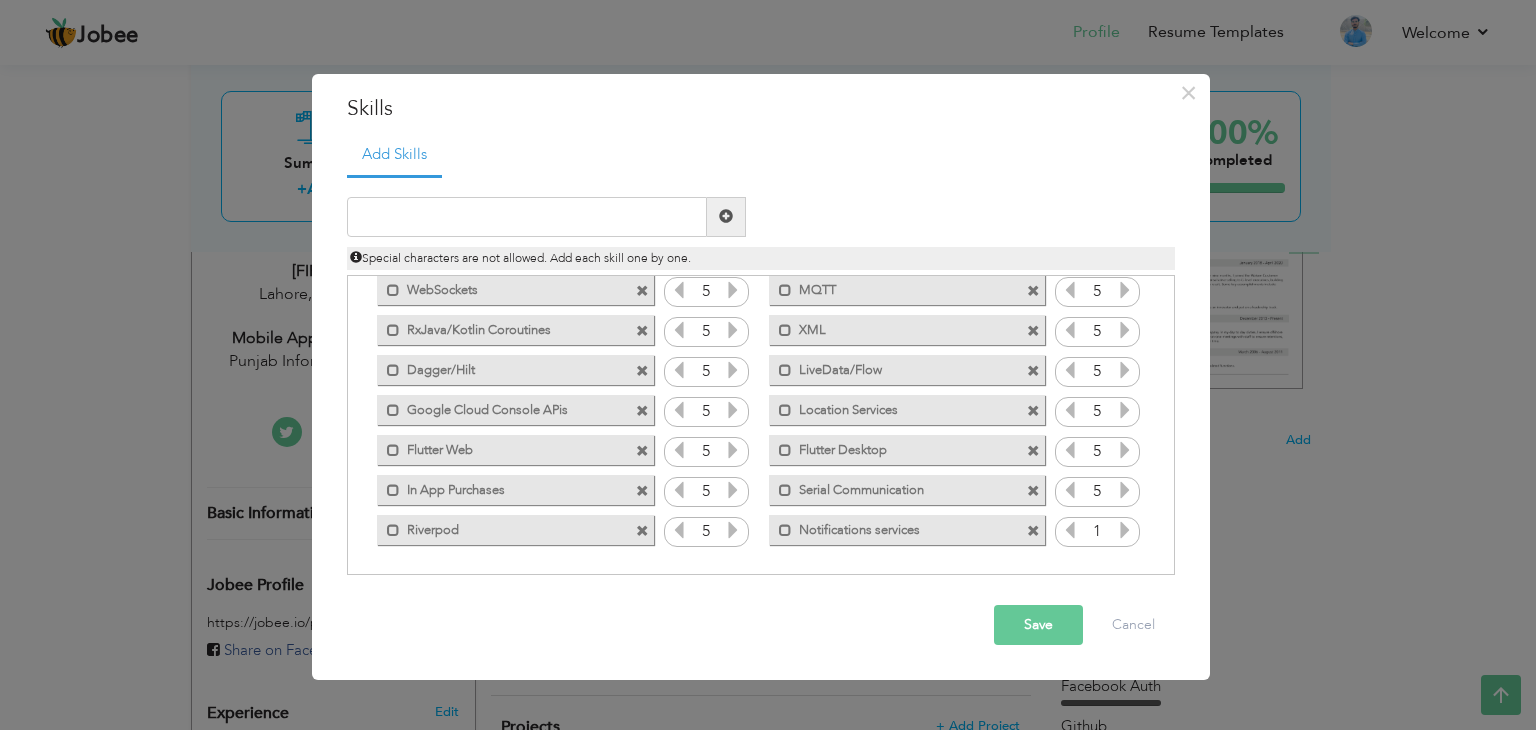 click at bounding box center (1125, 530) 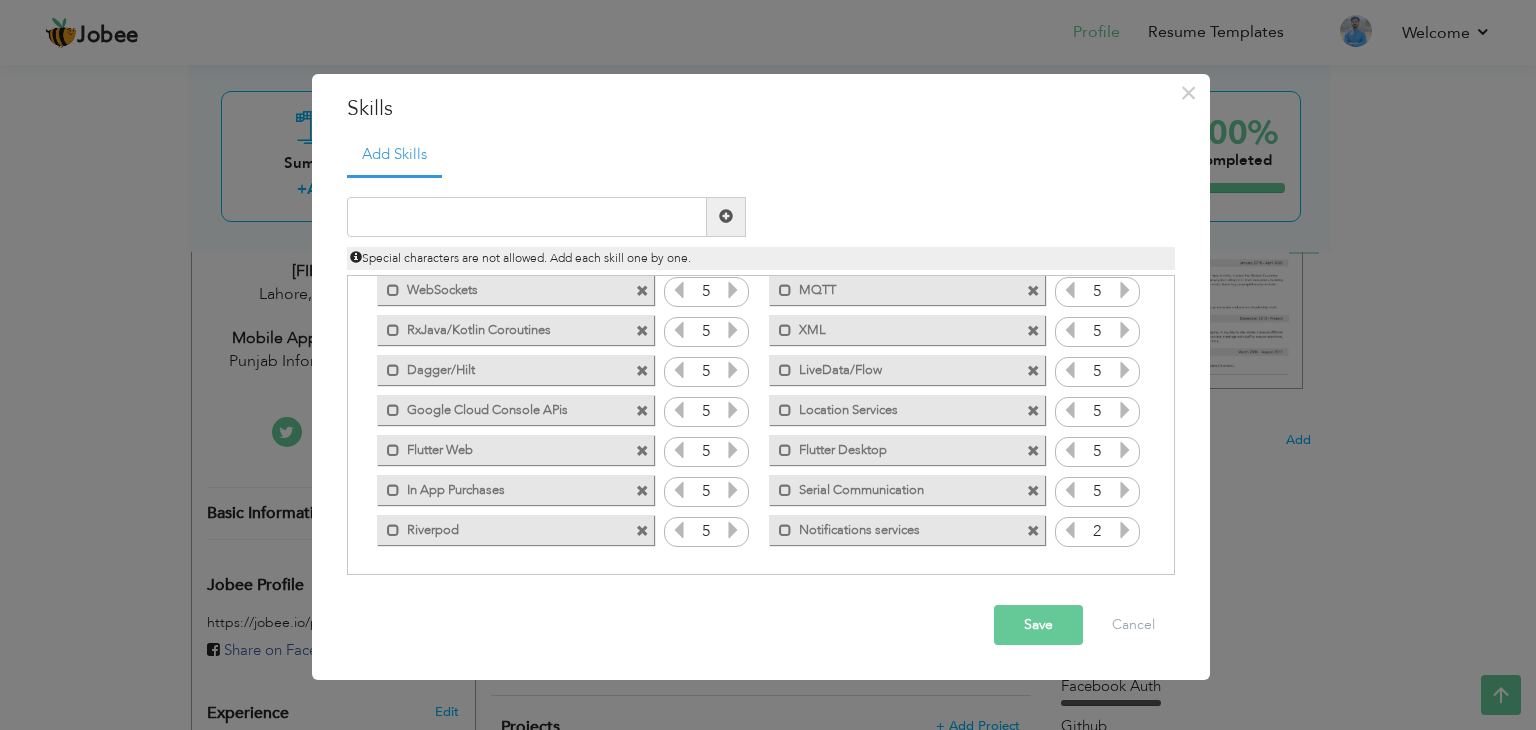 click at bounding box center [1125, 530] 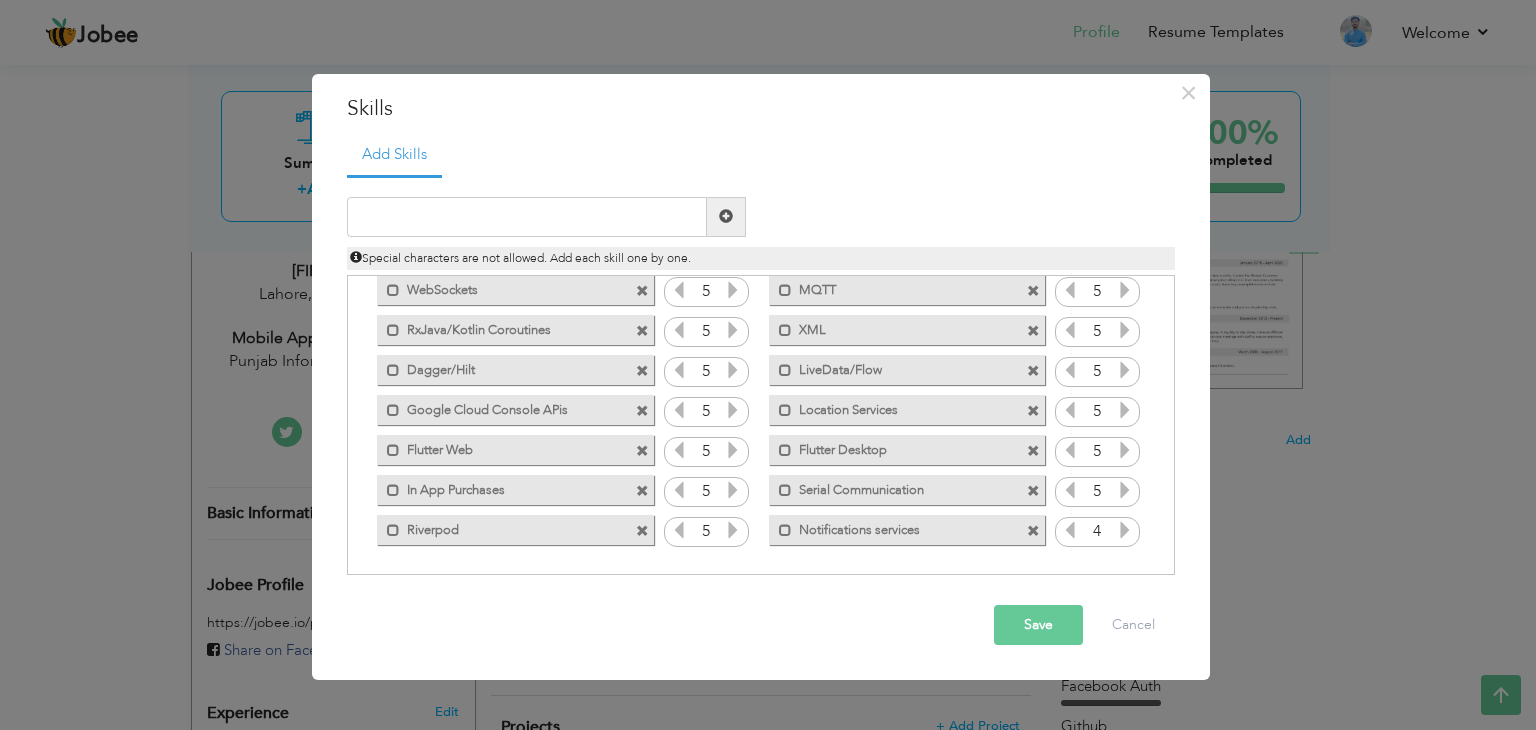 click at bounding box center [1125, 530] 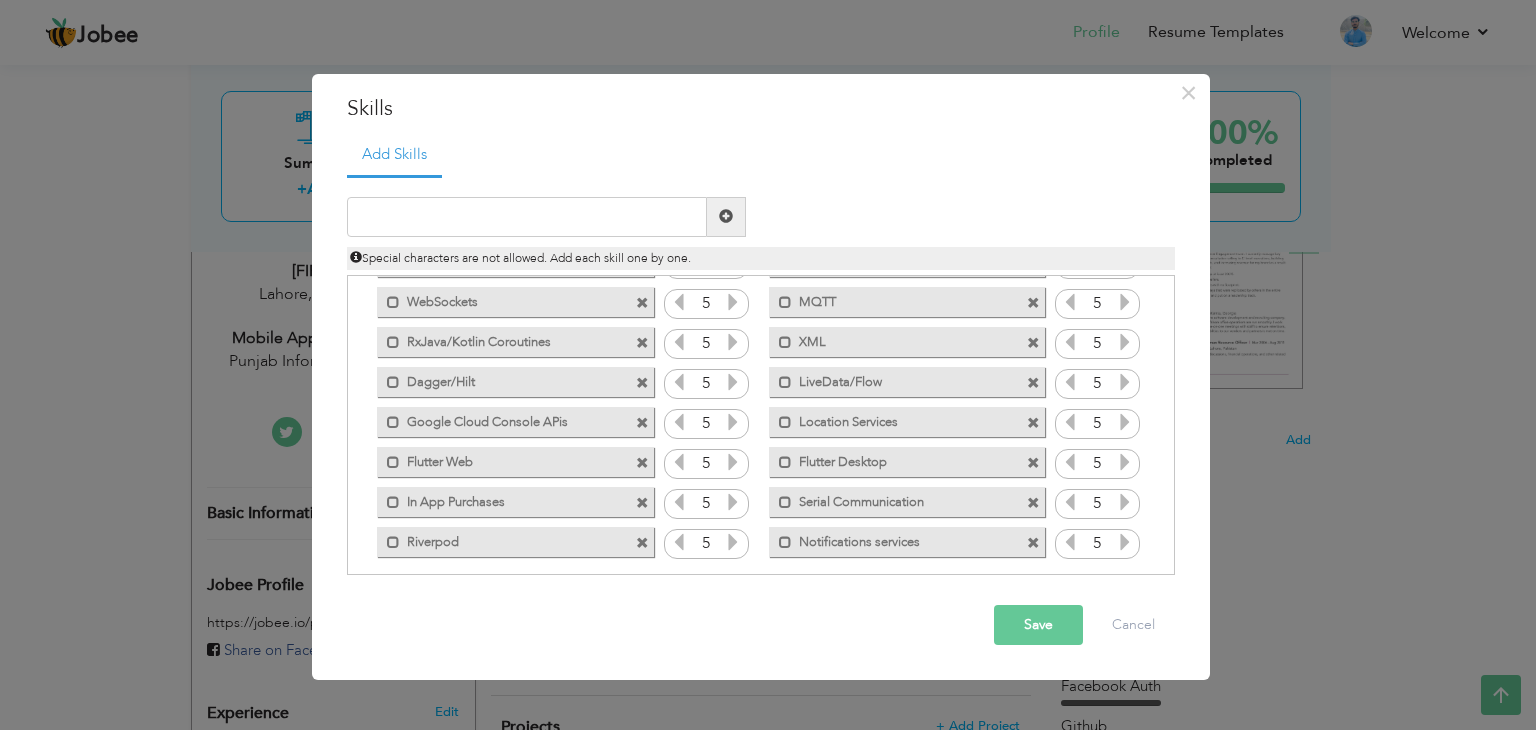 scroll, scrollTop: 804, scrollLeft: 0, axis: vertical 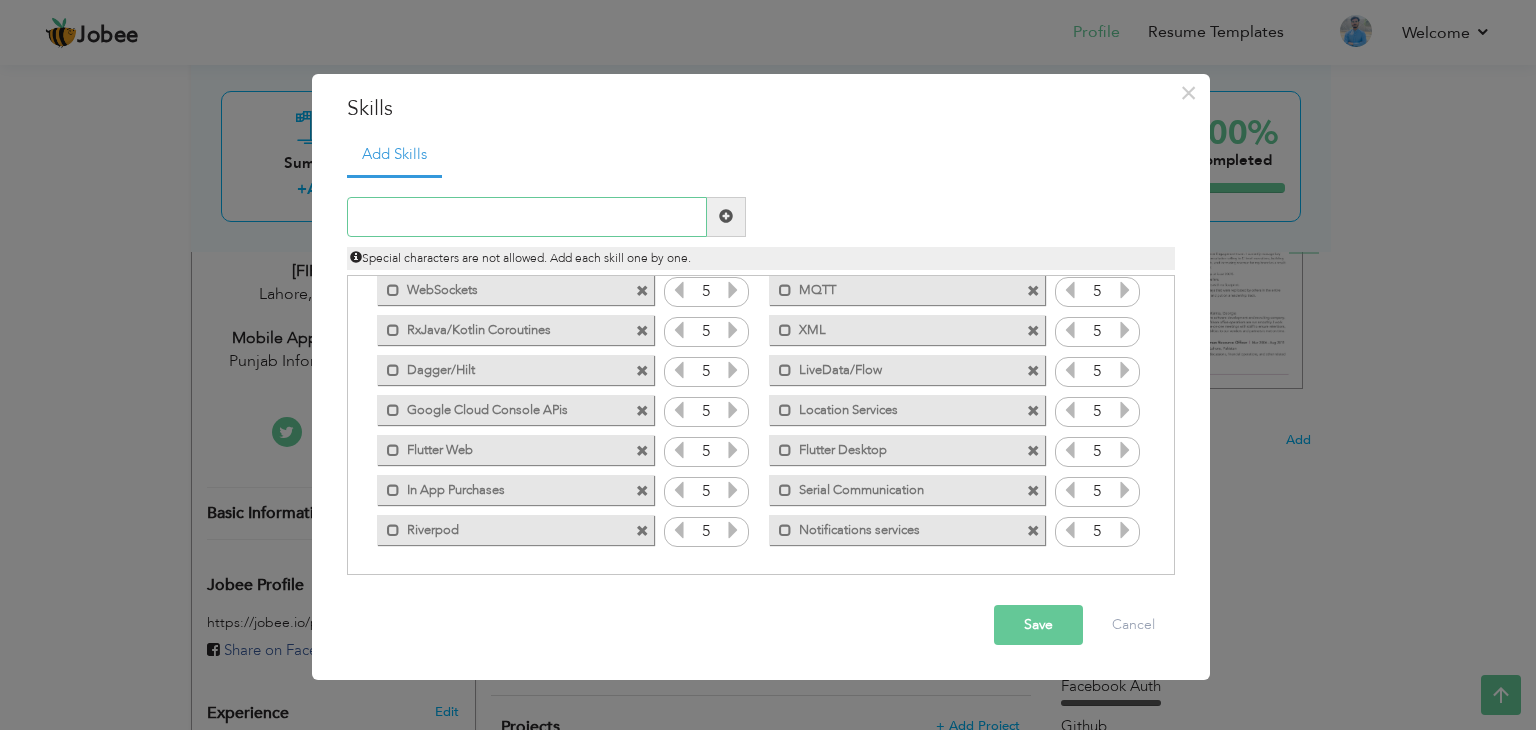click at bounding box center [527, 217] 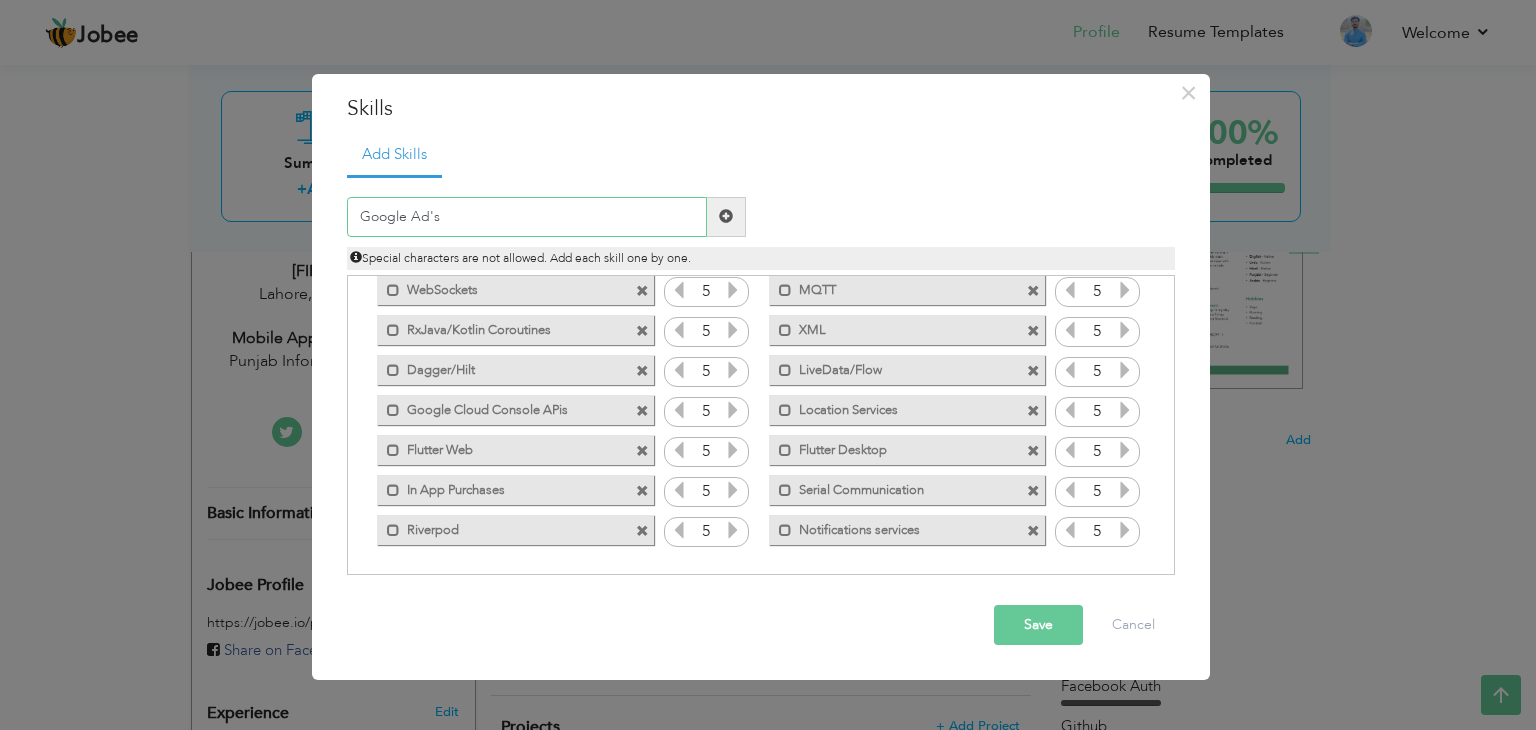 type on "Google Ad's" 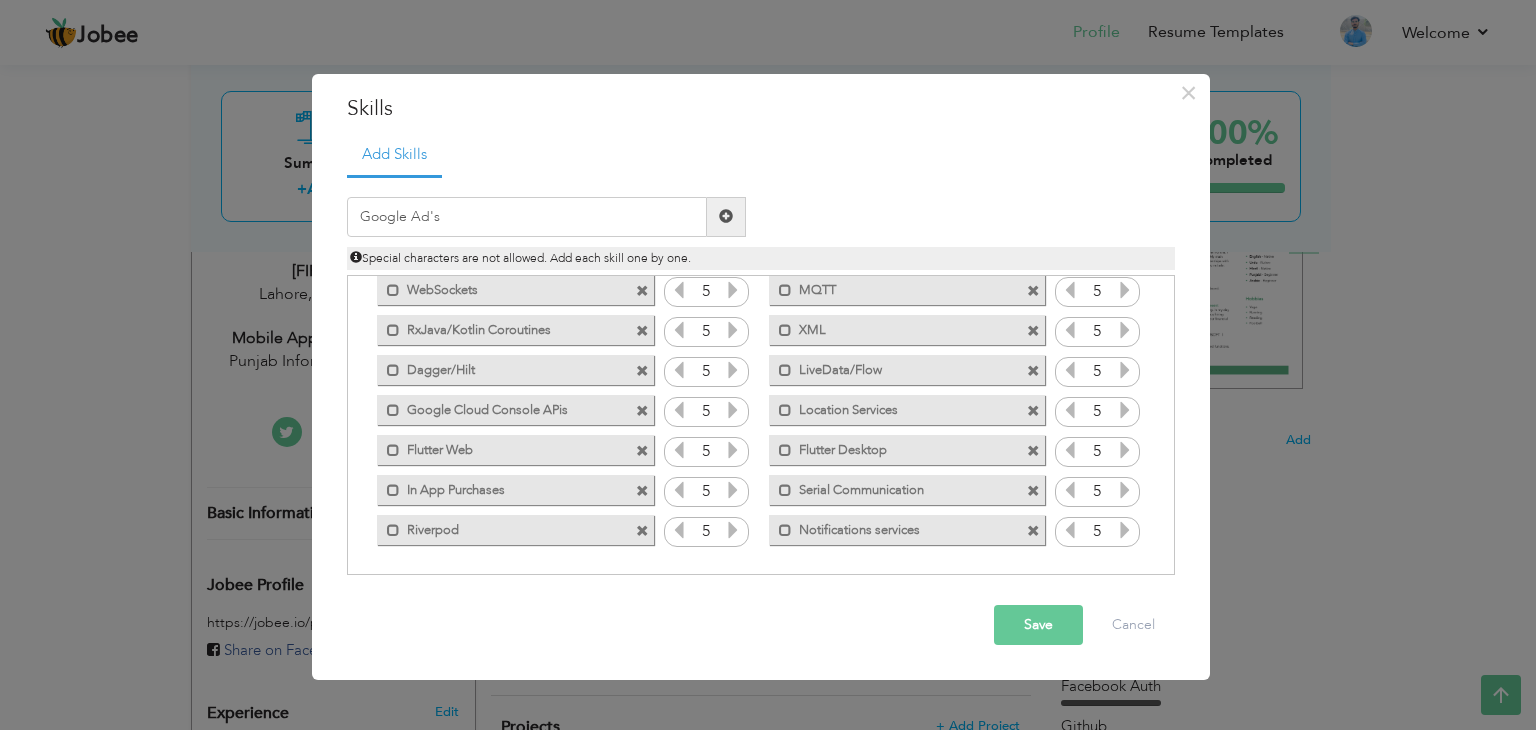 click at bounding box center [726, 217] 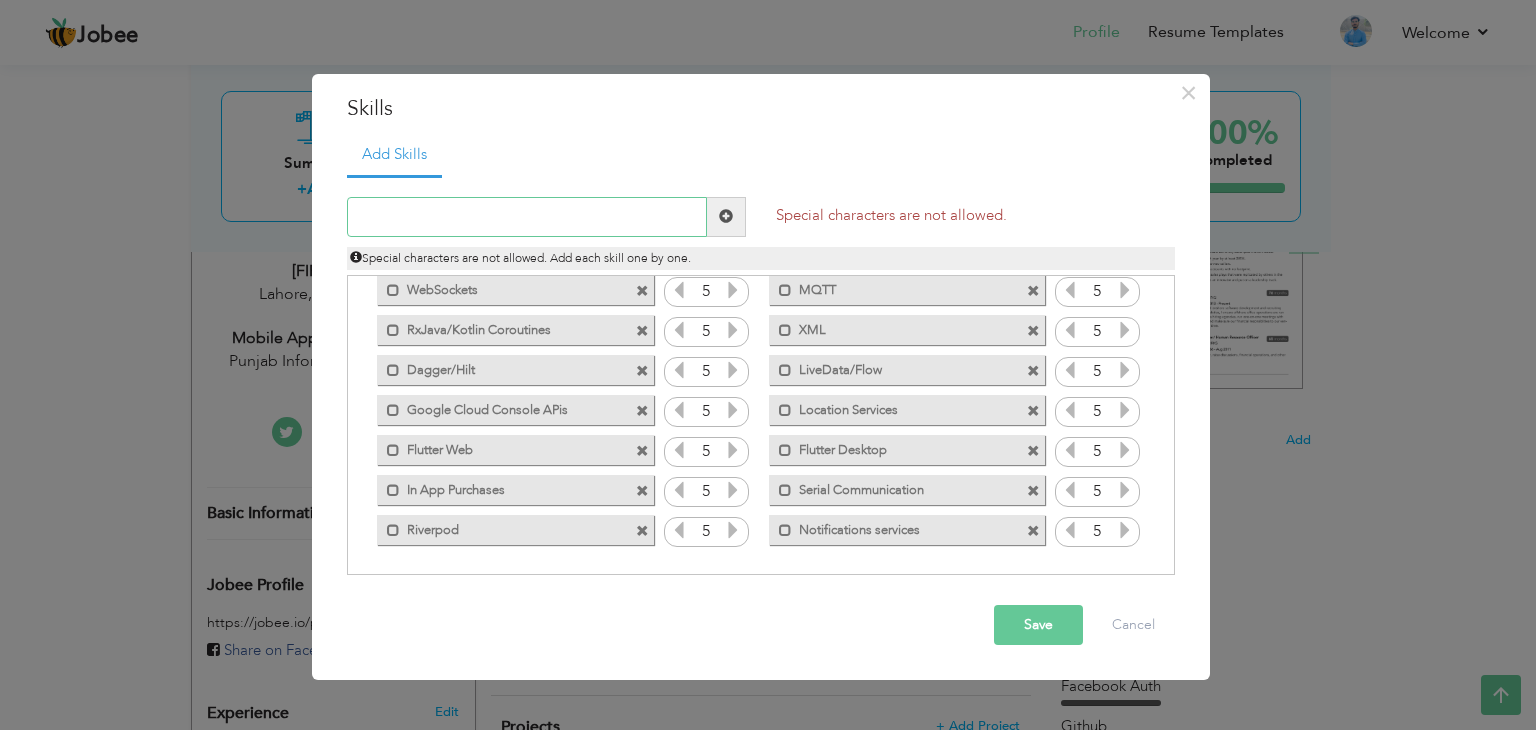 click at bounding box center [527, 217] 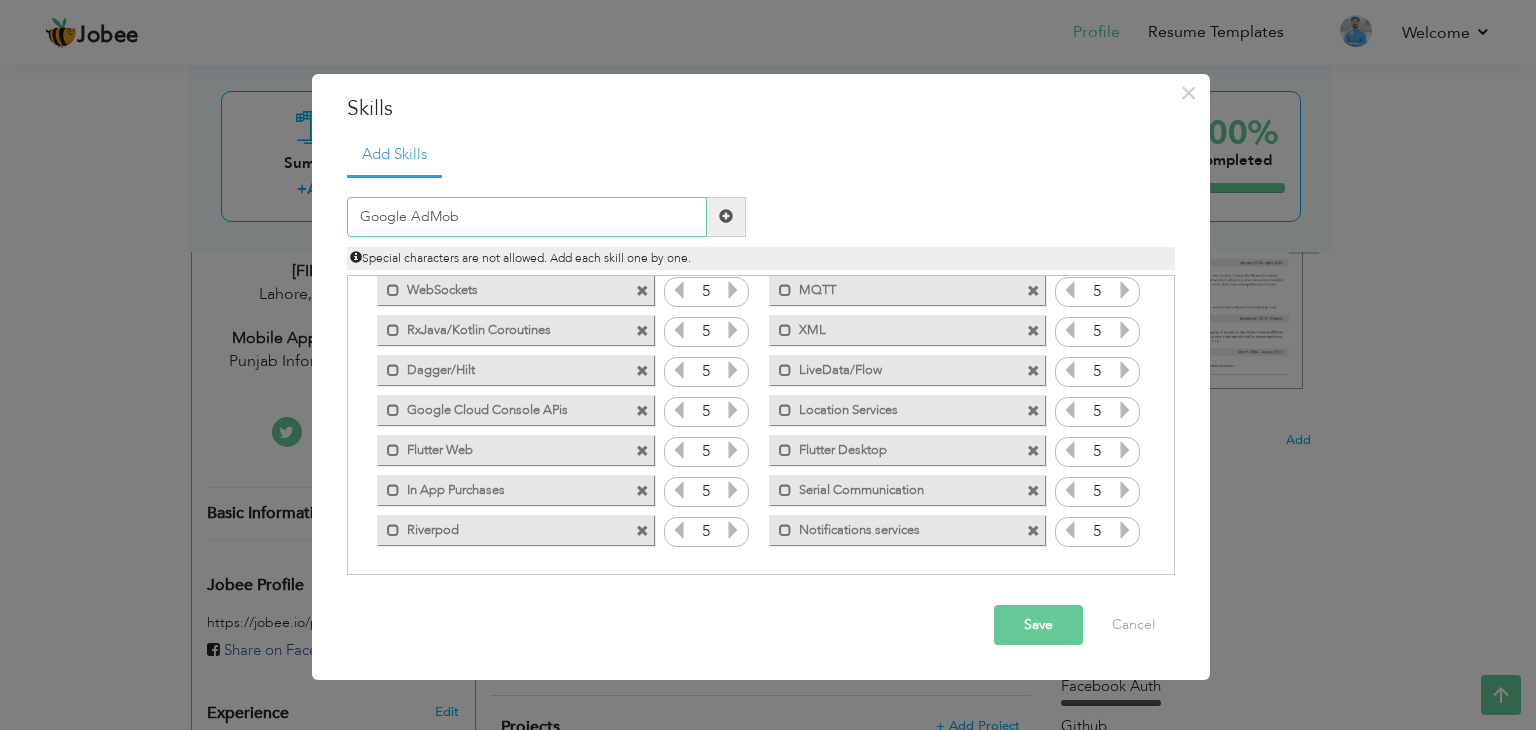 type on "Google AdMob" 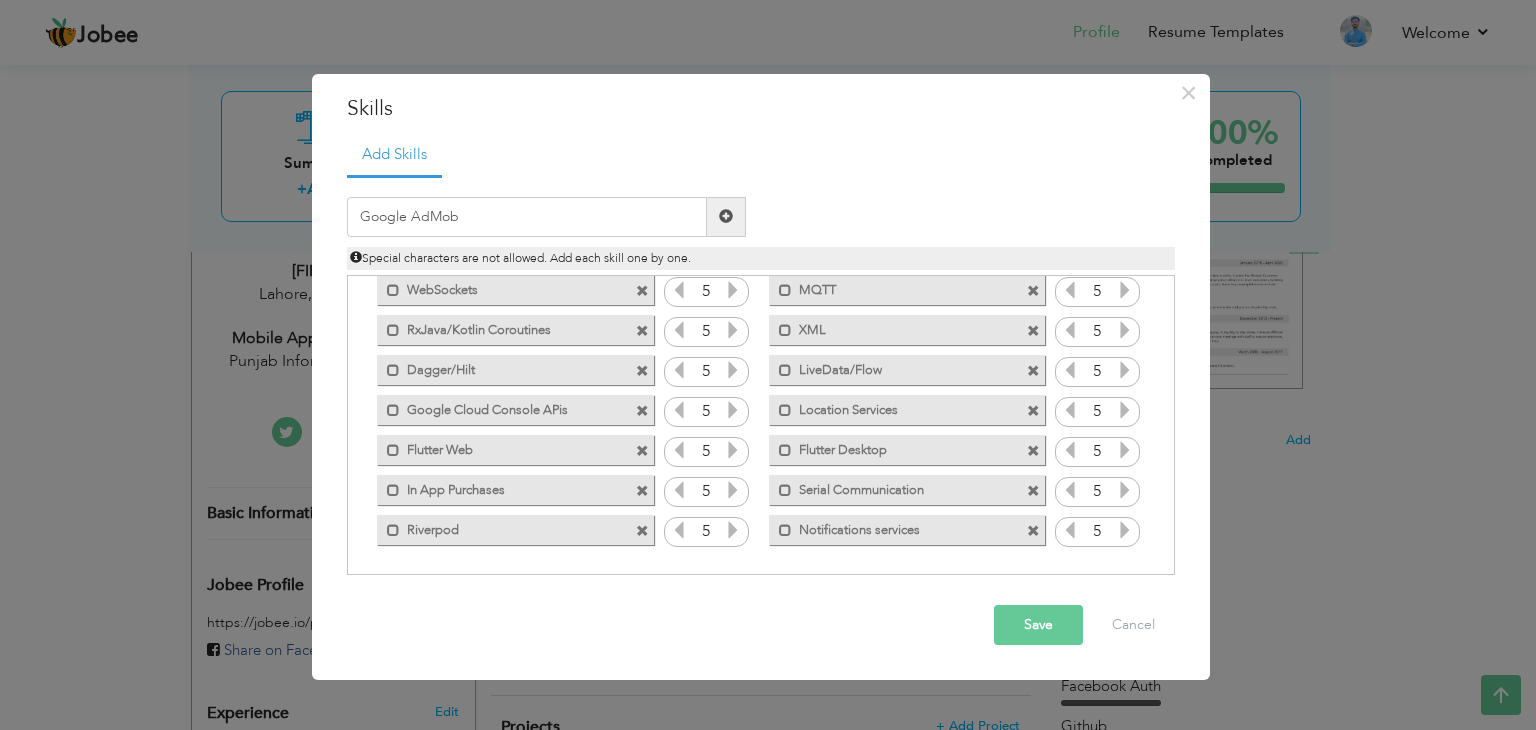 click at bounding box center (726, 217) 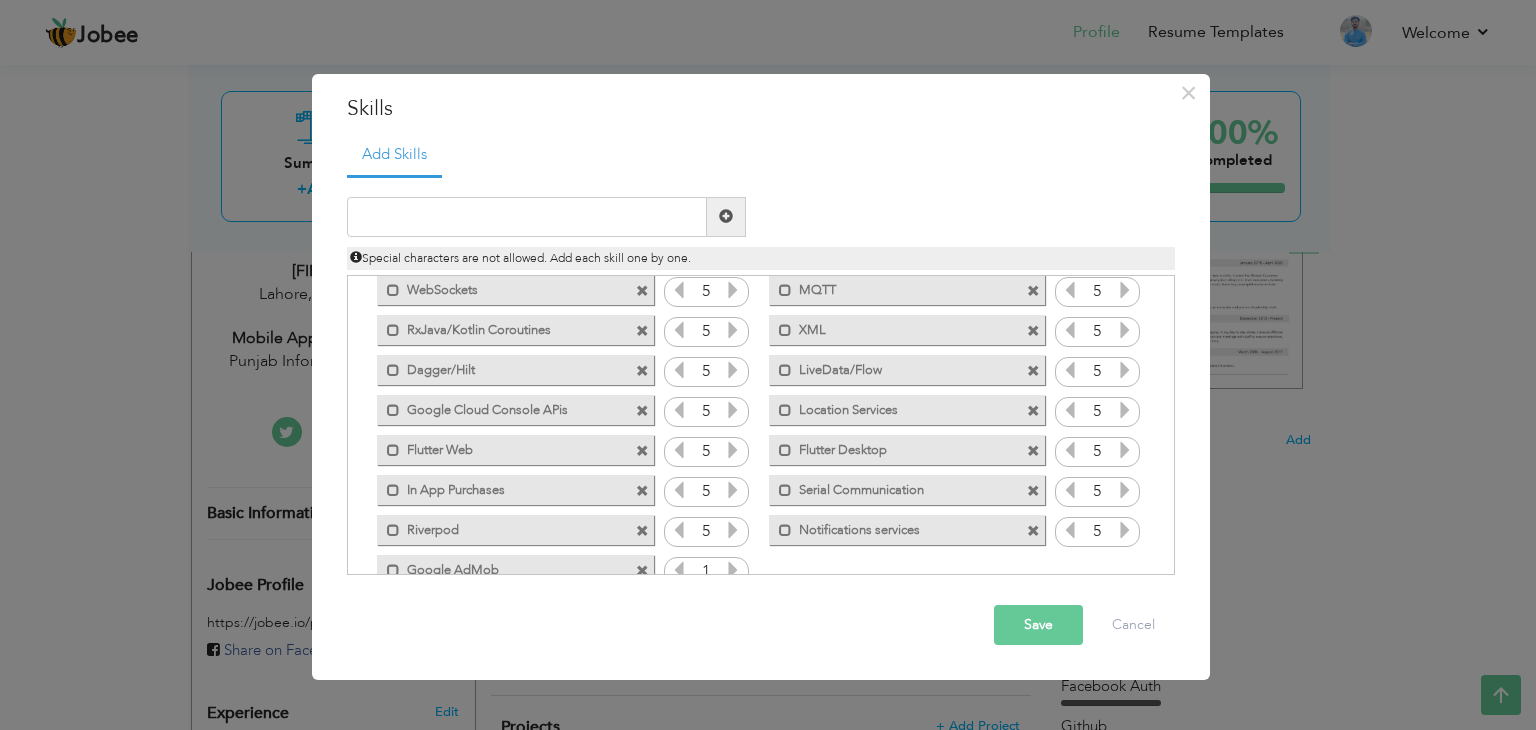 click at bounding box center [733, 570] 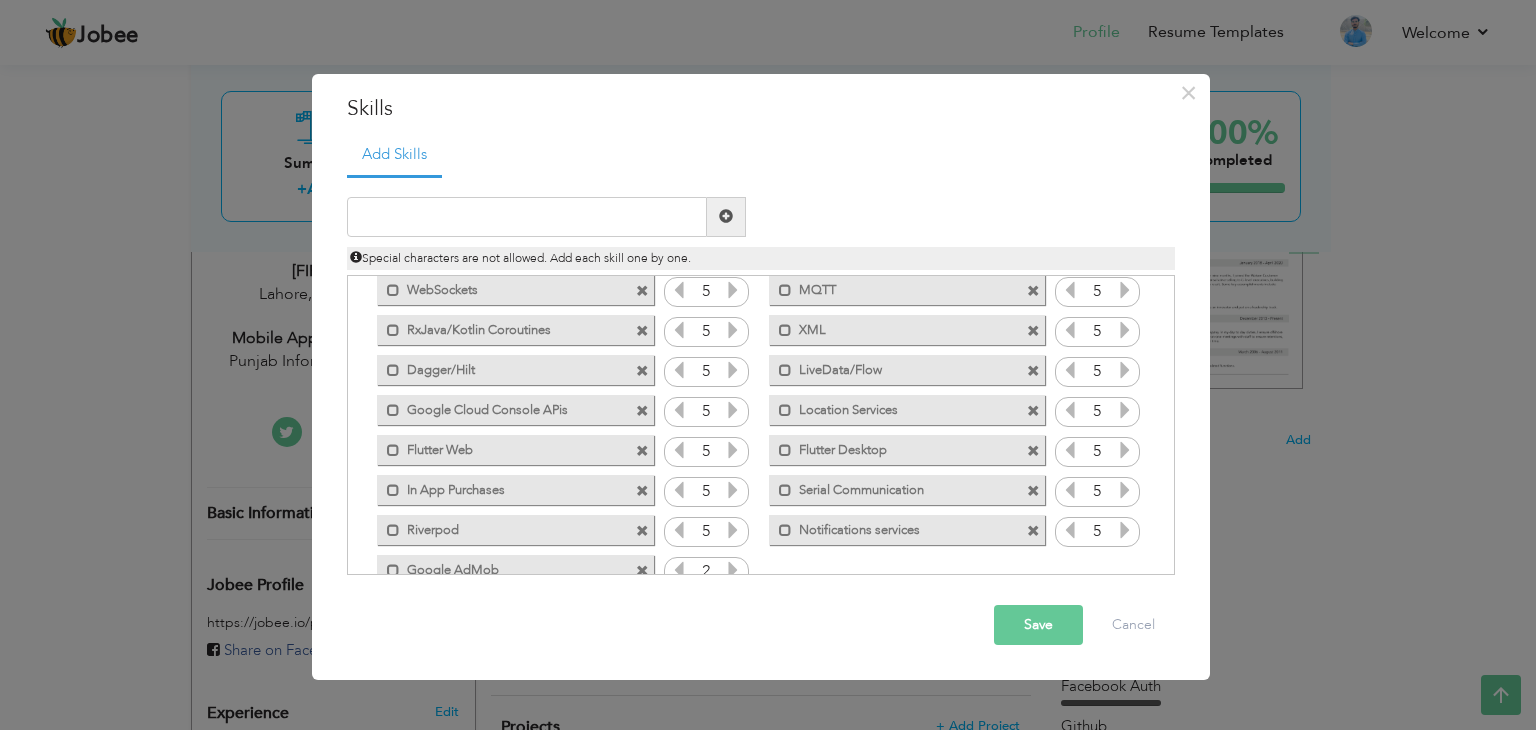 click at bounding box center [733, 570] 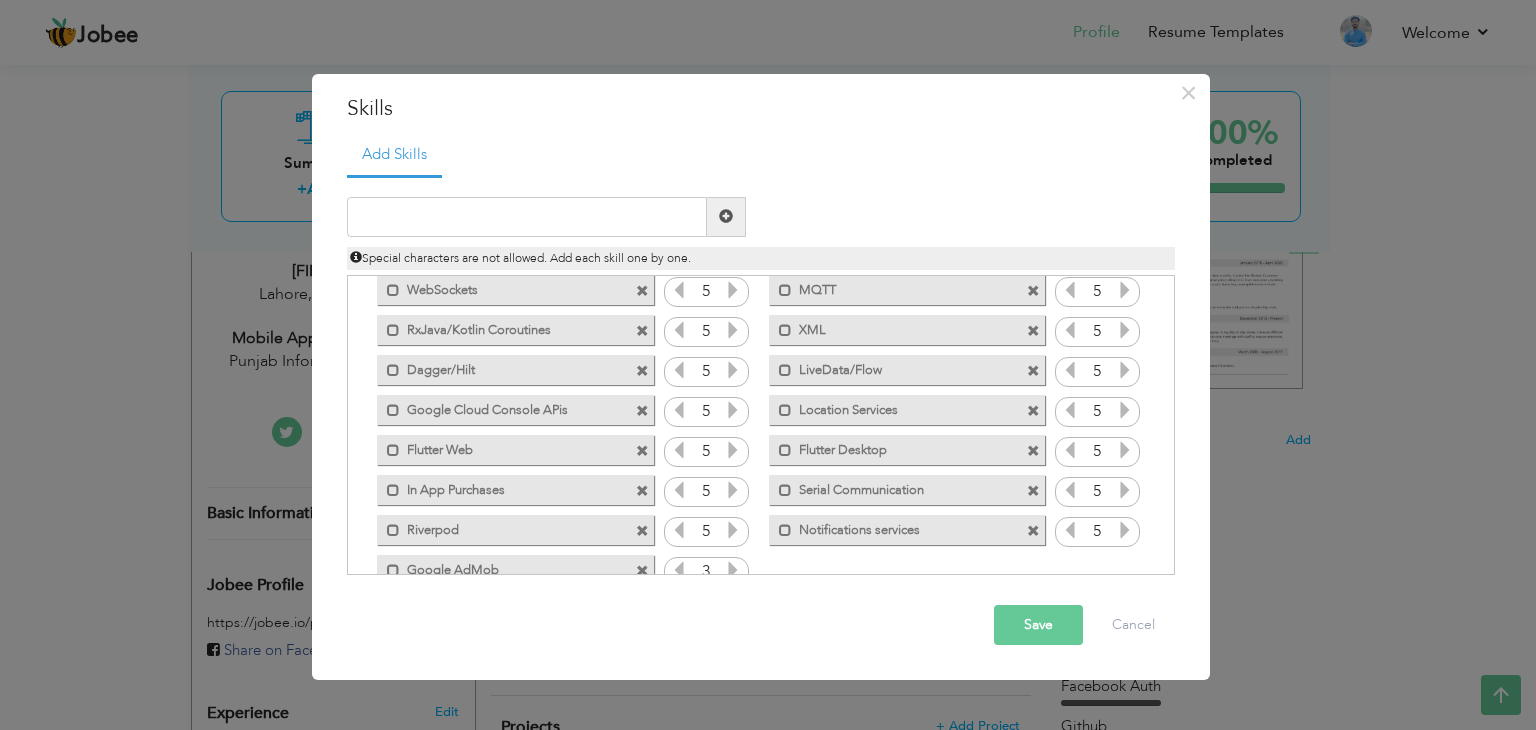 click at bounding box center [733, 570] 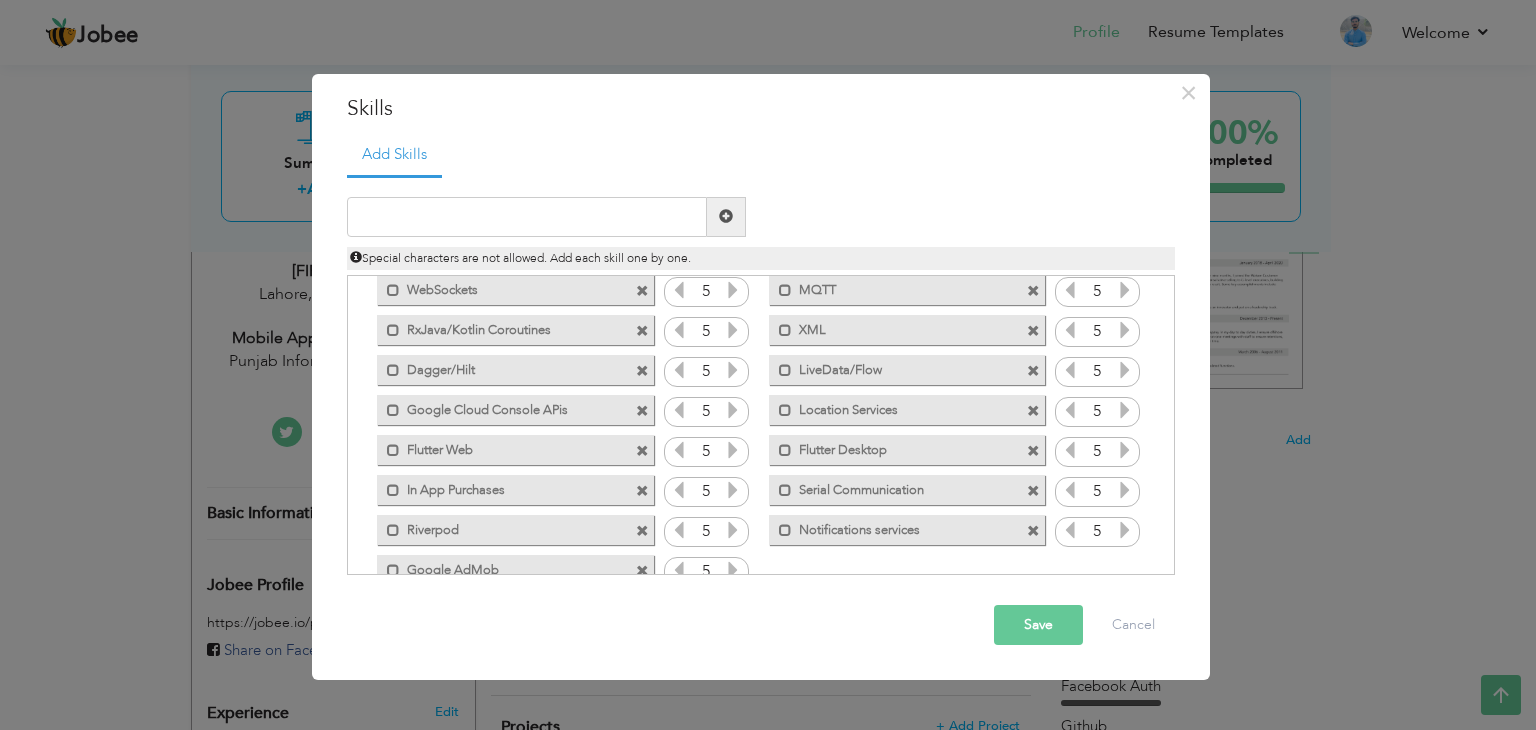 click at bounding box center (733, 570) 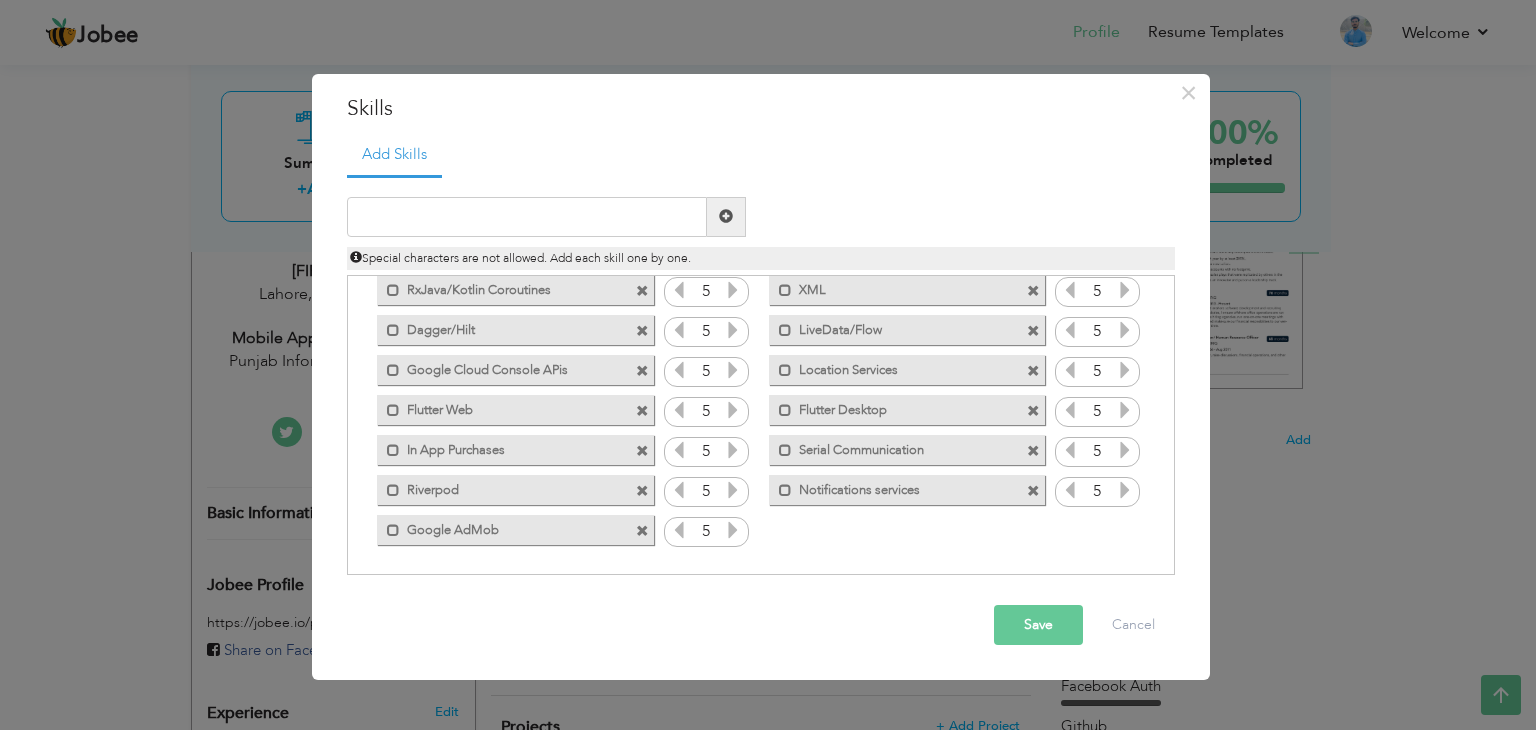 click on "Save" at bounding box center (1038, 625) 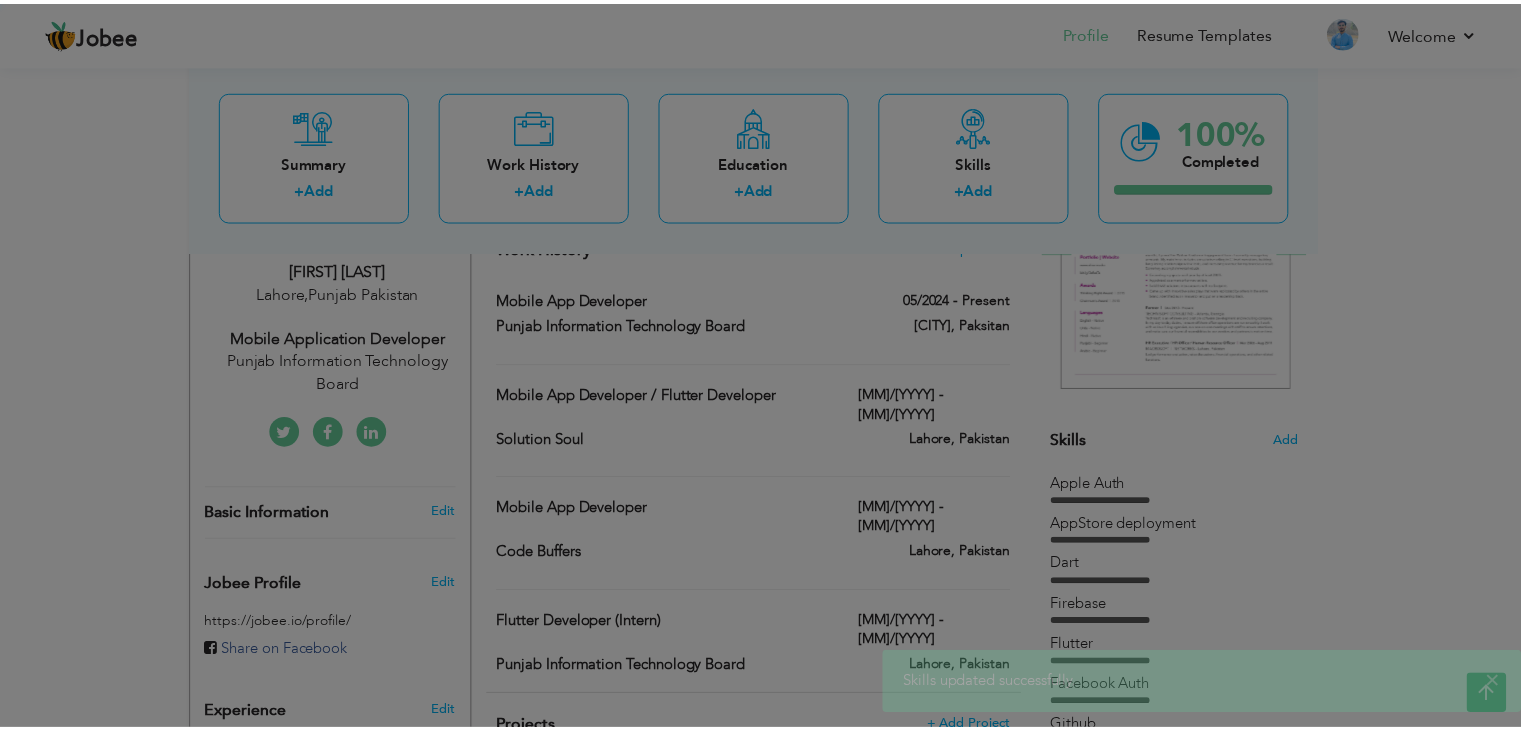 scroll, scrollTop: 0, scrollLeft: 0, axis: both 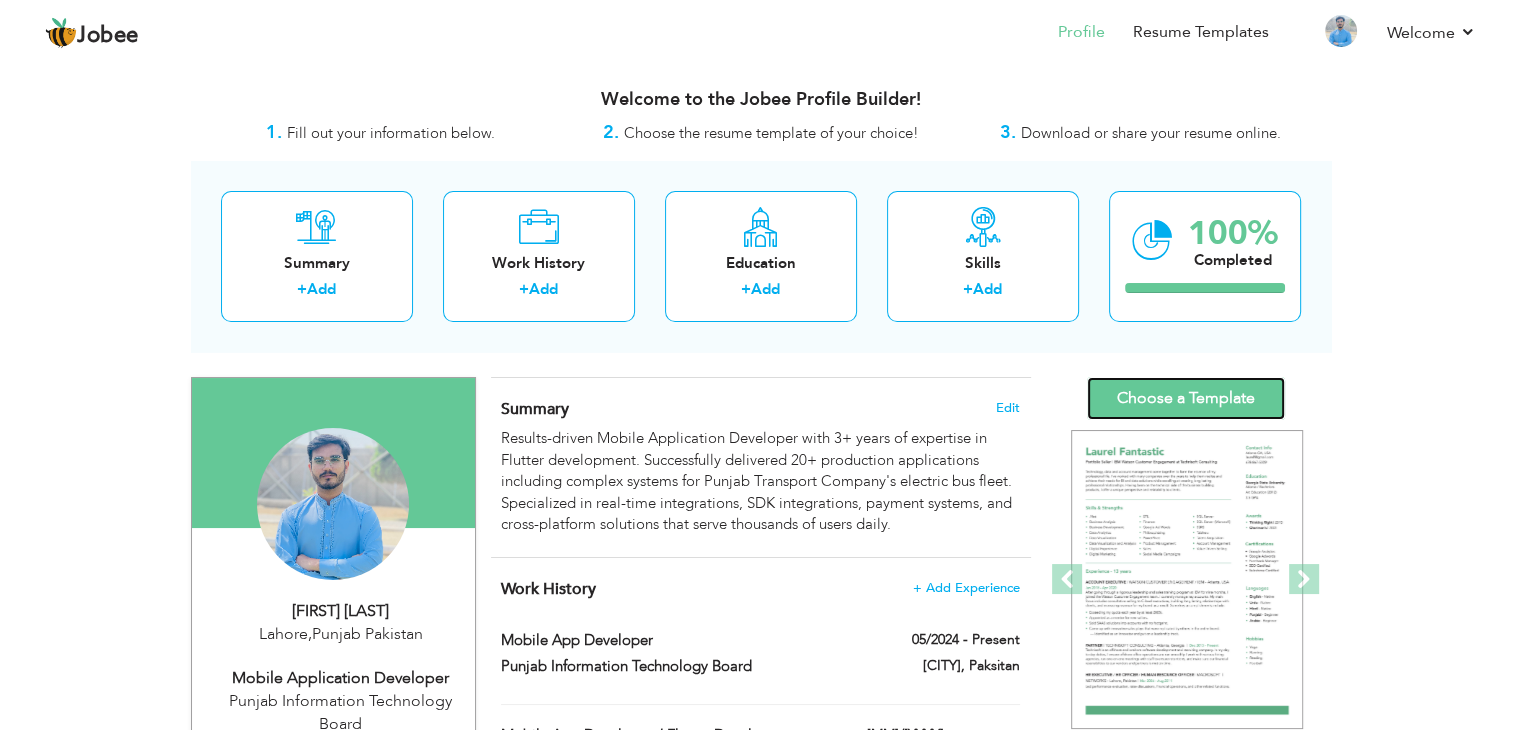 click on "Choose a Template" at bounding box center (1186, 398) 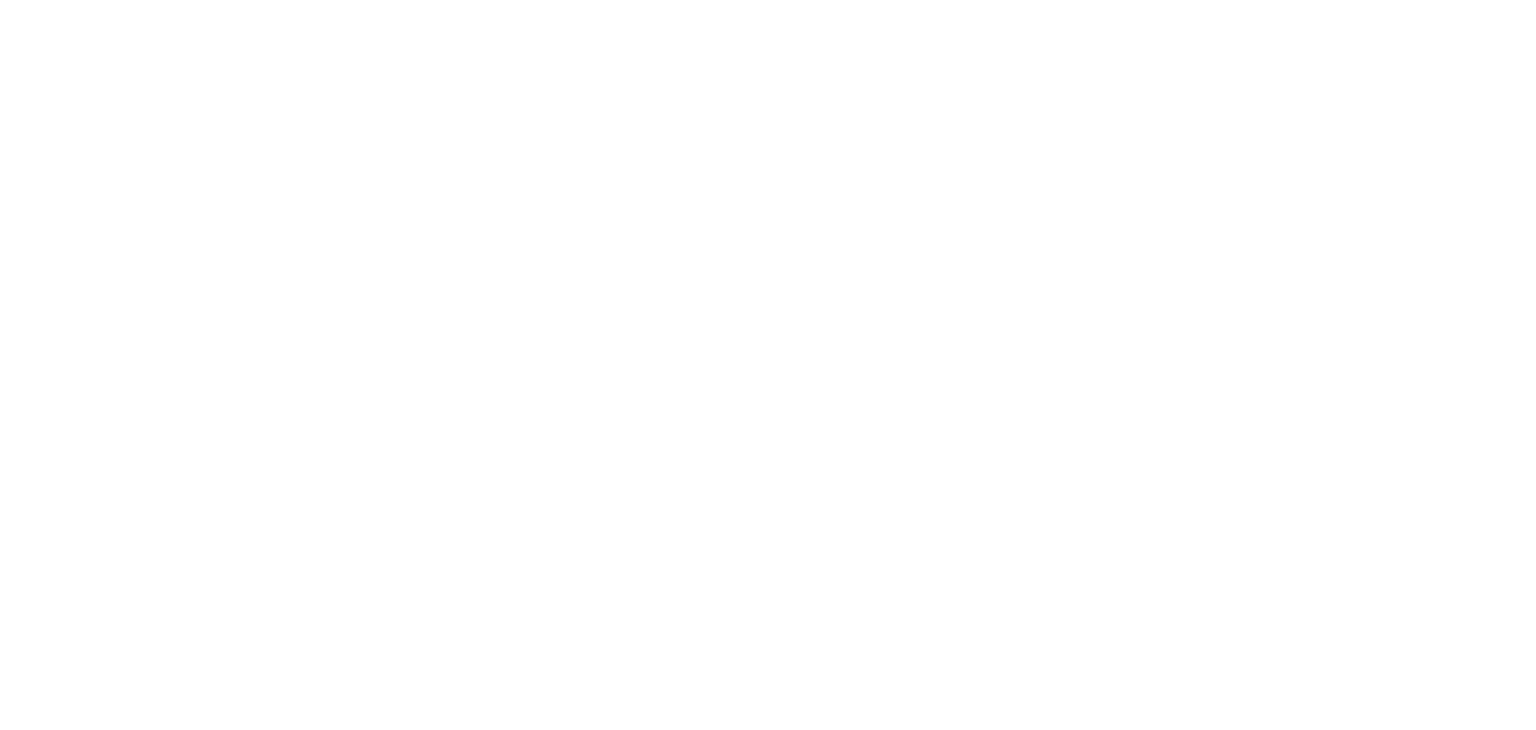 scroll, scrollTop: 0, scrollLeft: 0, axis: both 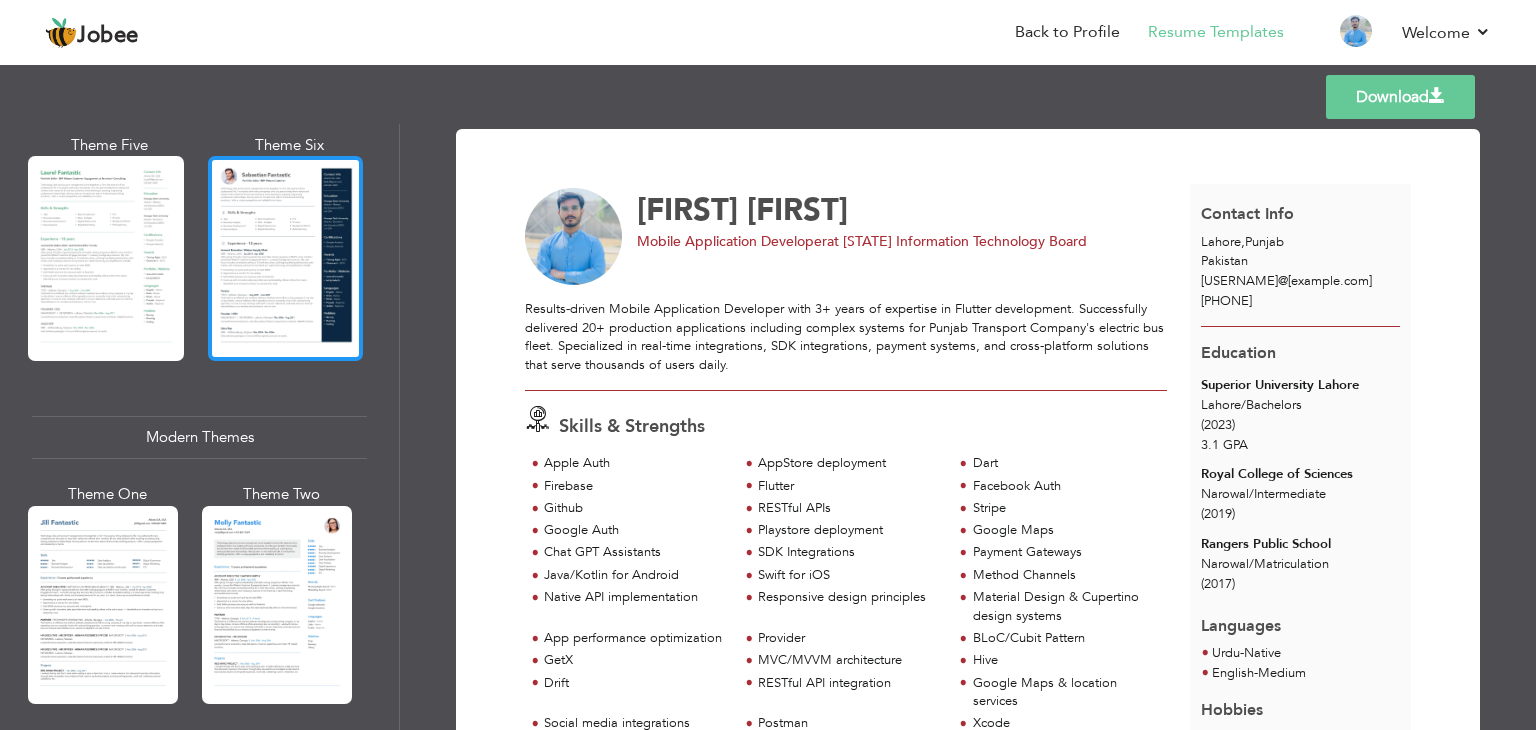click at bounding box center [286, 258] 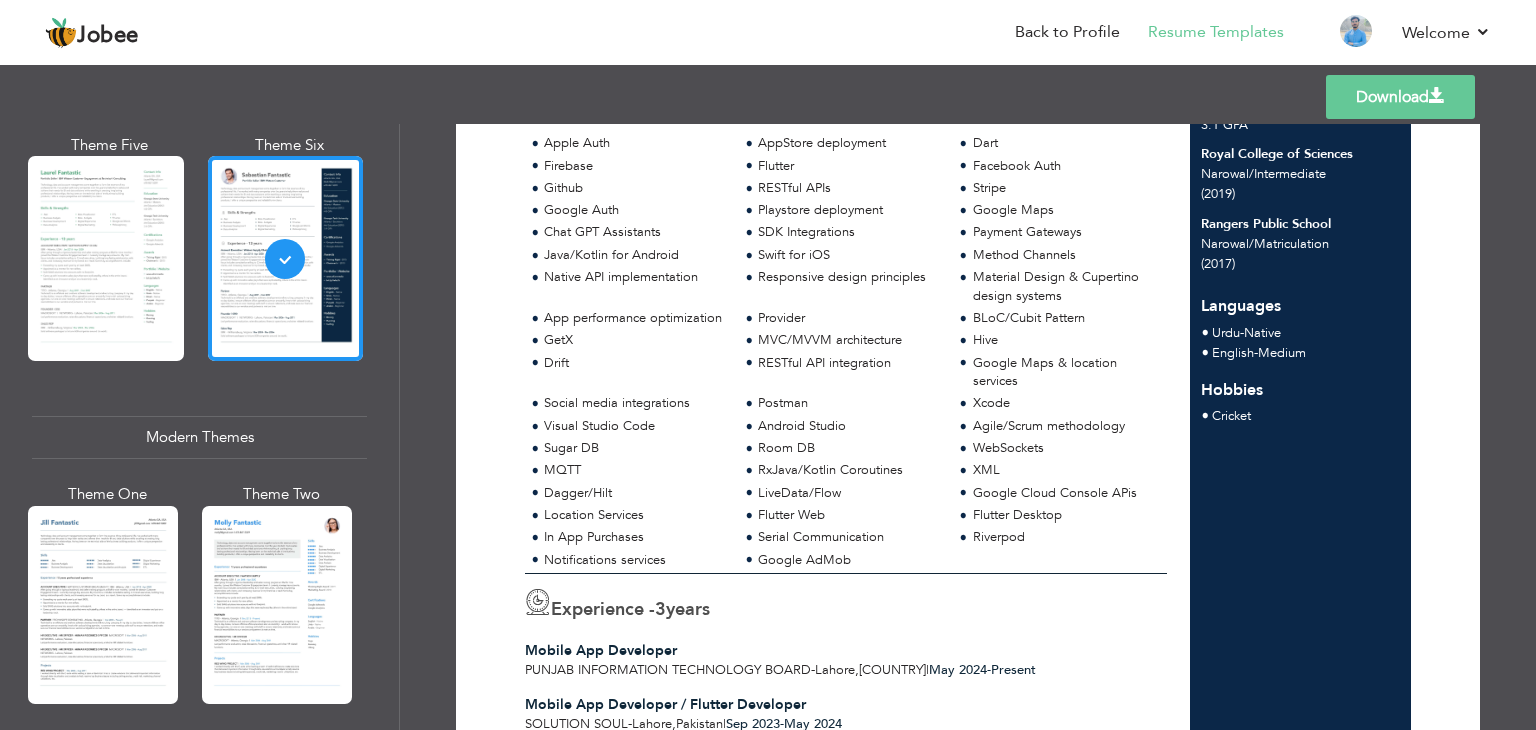 scroll, scrollTop: 320, scrollLeft: 0, axis: vertical 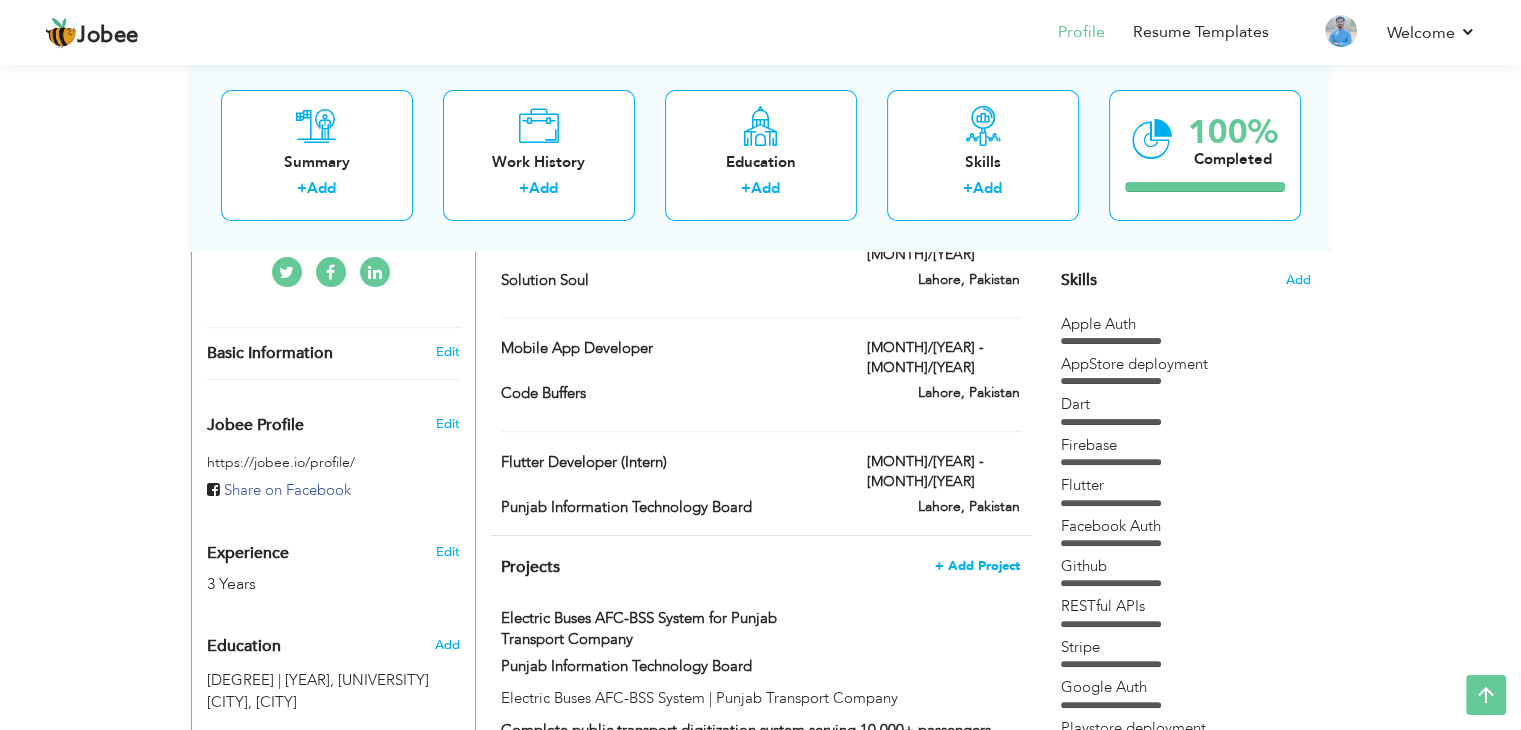 click on "+ Add Project" at bounding box center (977, 566) 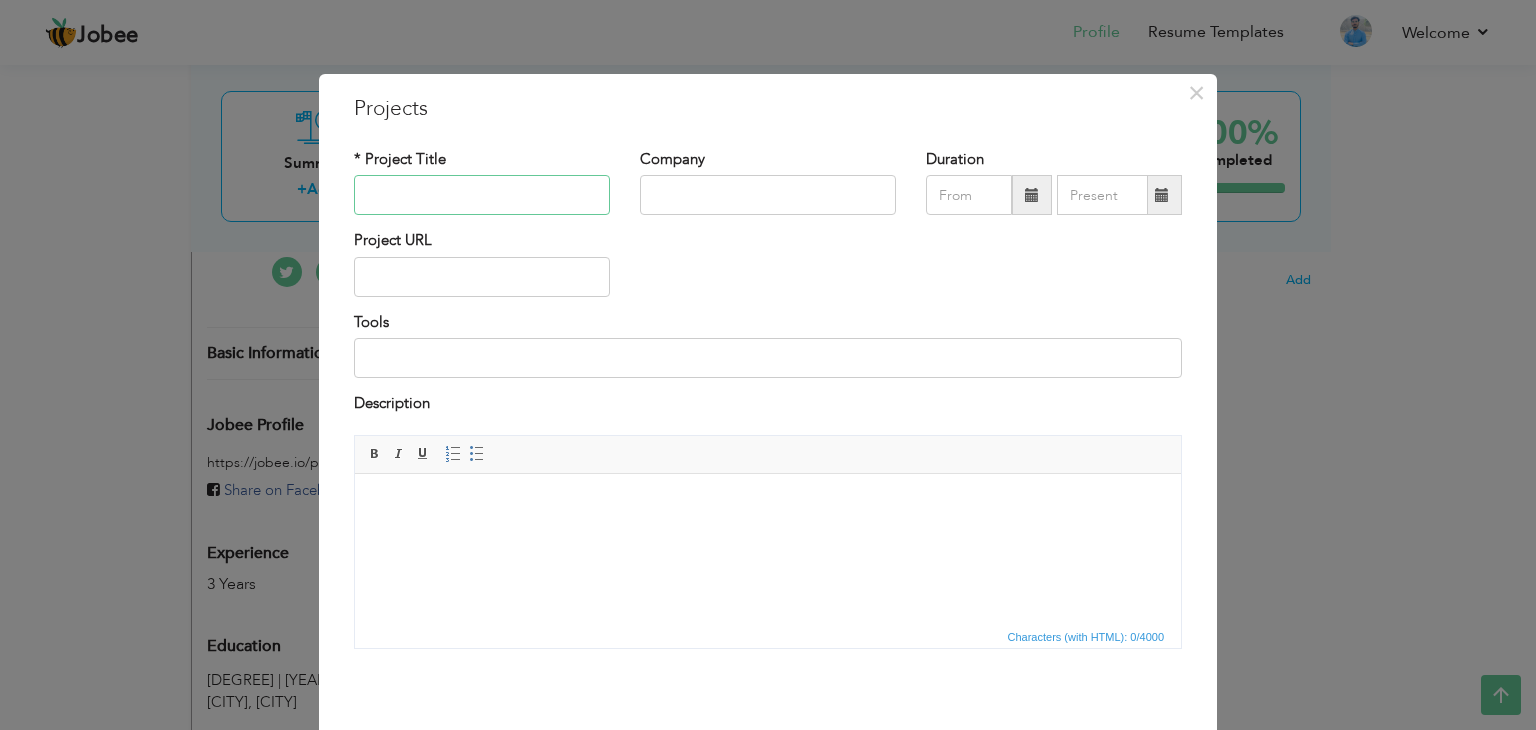 paste on "Axle Load Management System" 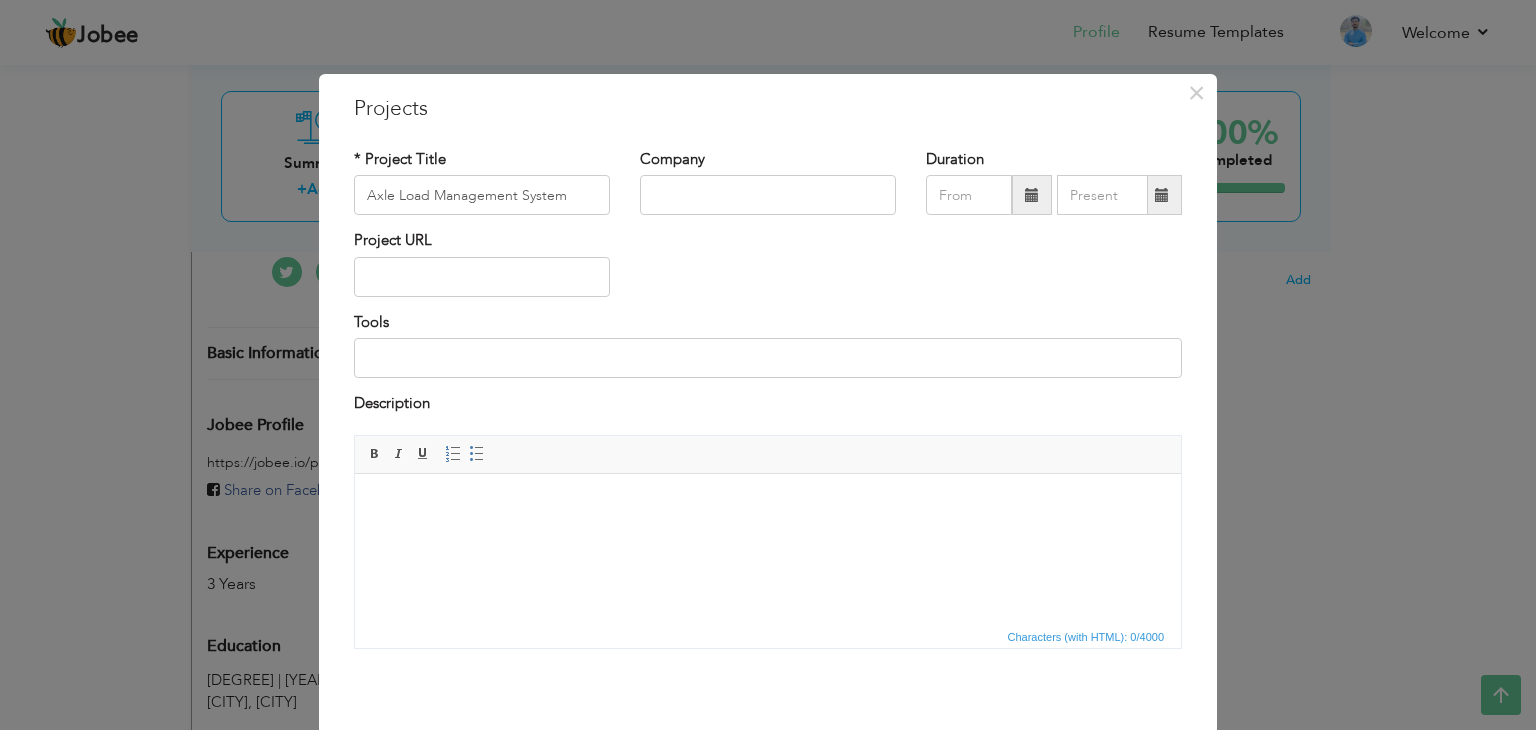 click on "×
Projects
* Project Title
Axle Load Management System
Company
Duration" at bounding box center [768, 365] 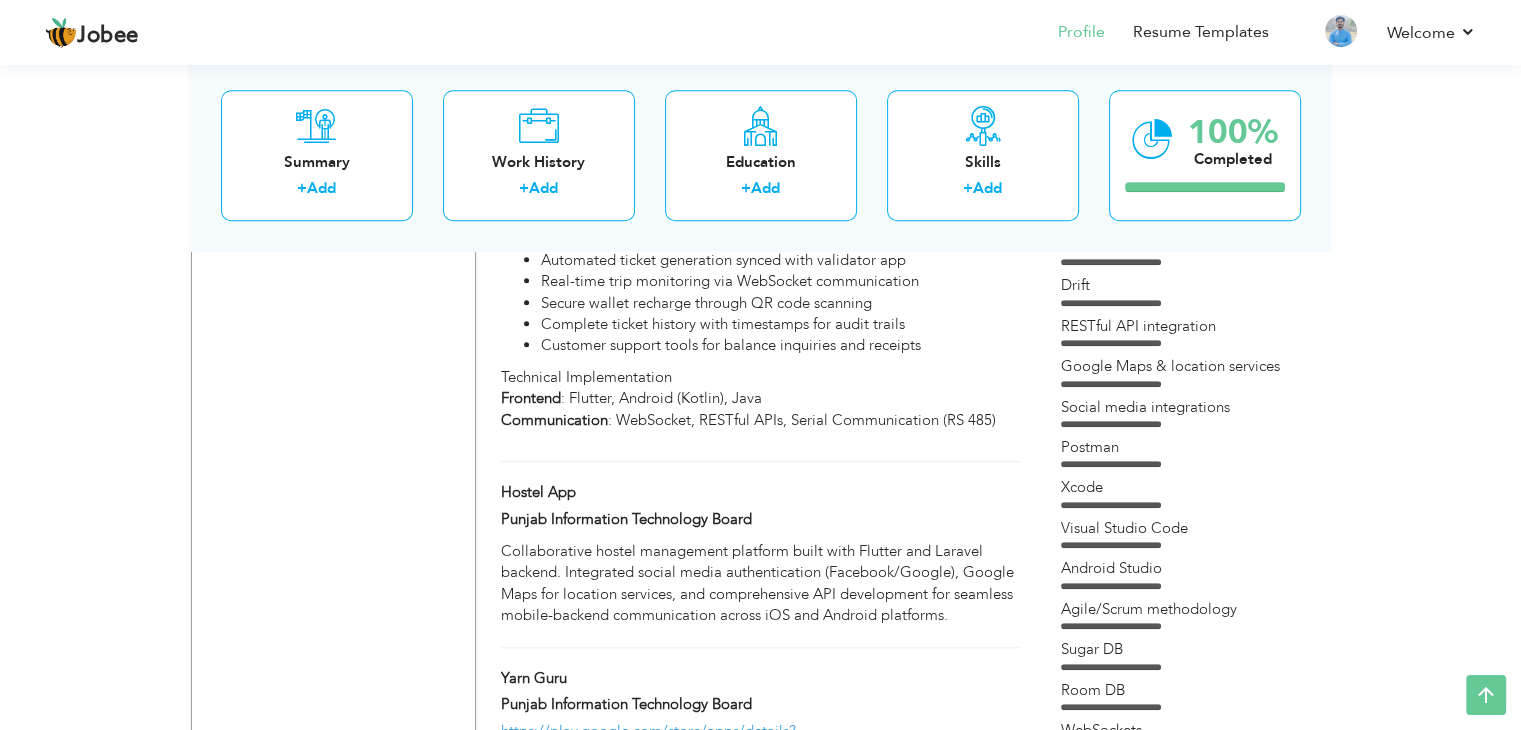 scroll, scrollTop: 1652, scrollLeft: 0, axis: vertical 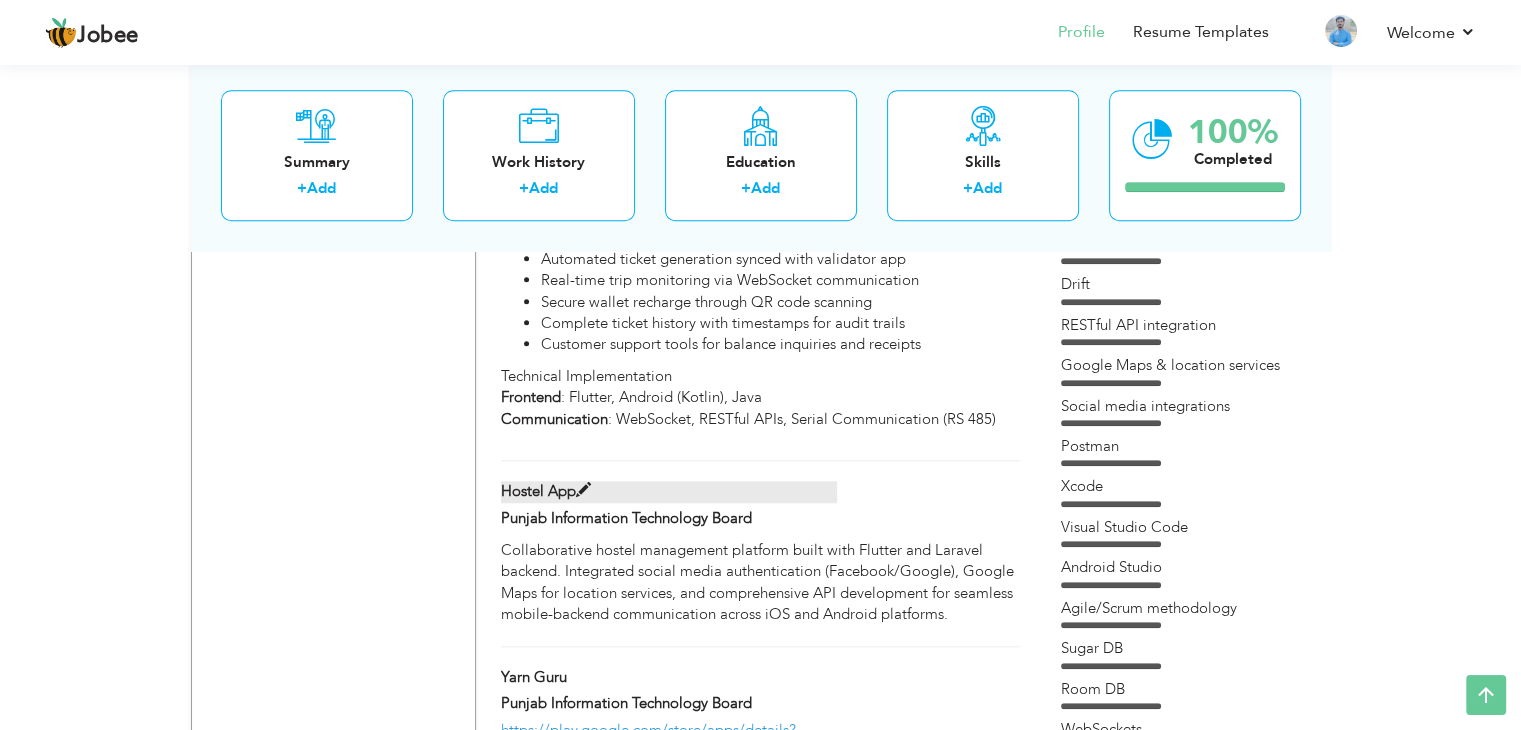 click at bounding box center (583, 490) 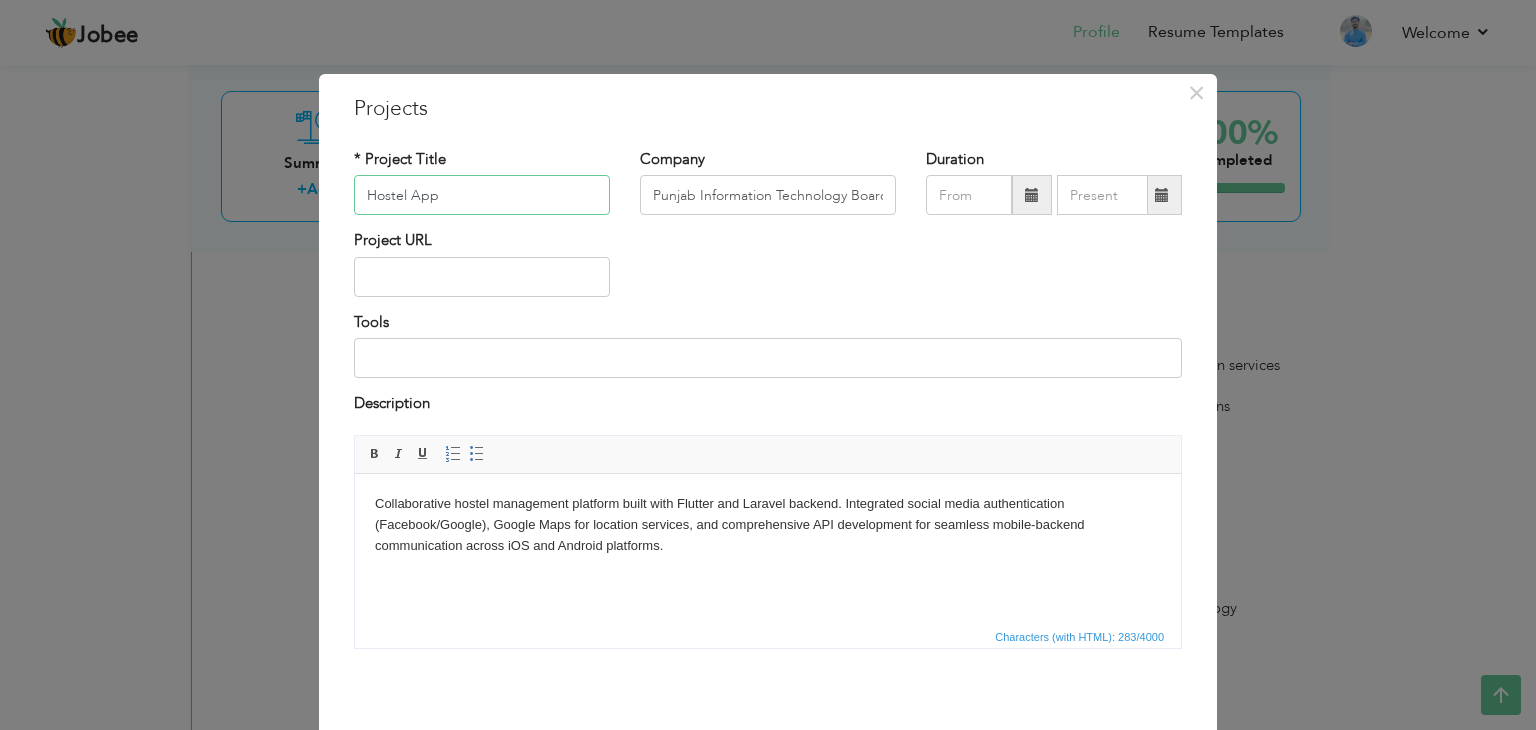 click on "Hostel App" at bounding box center [482, 195] 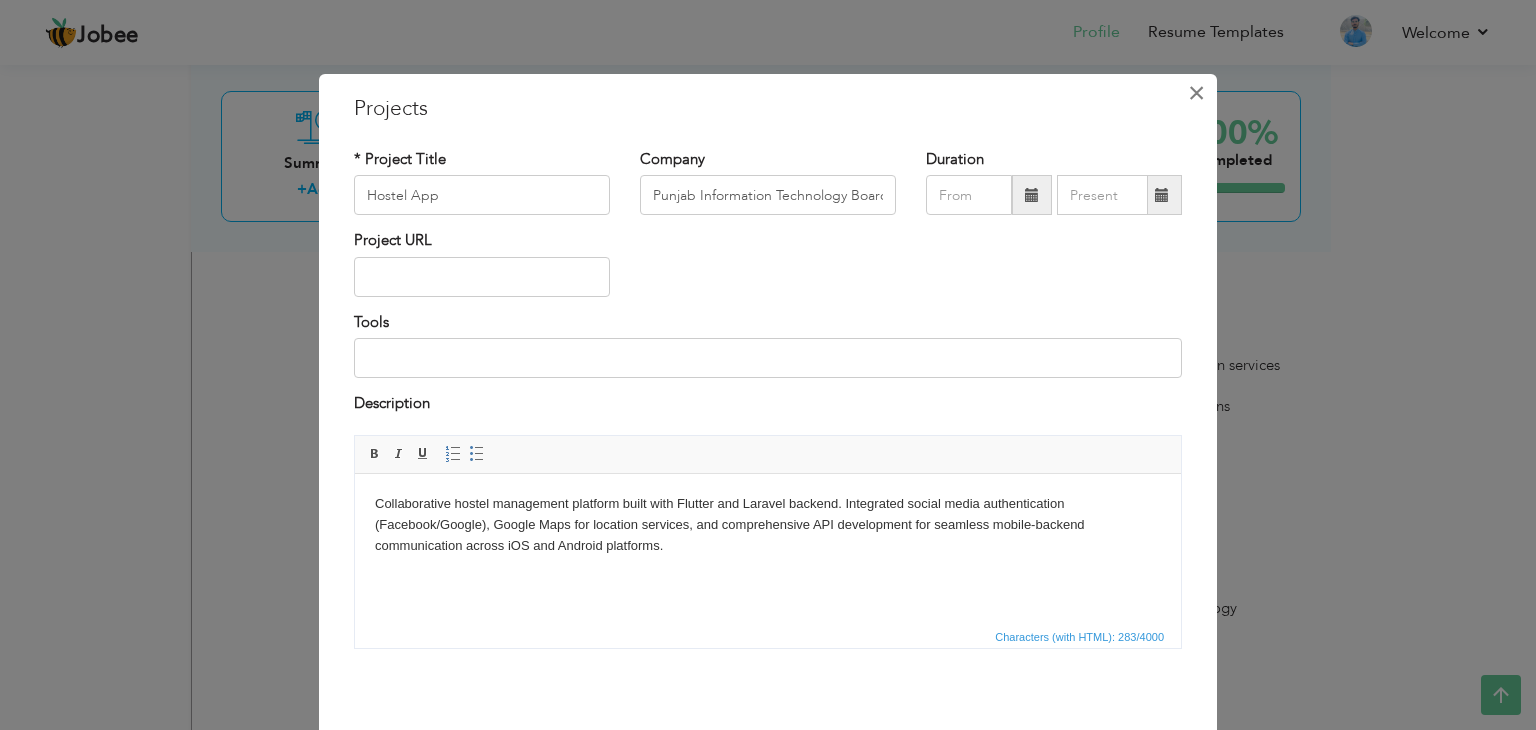 click on "×" at bounding box center (1196, 93) 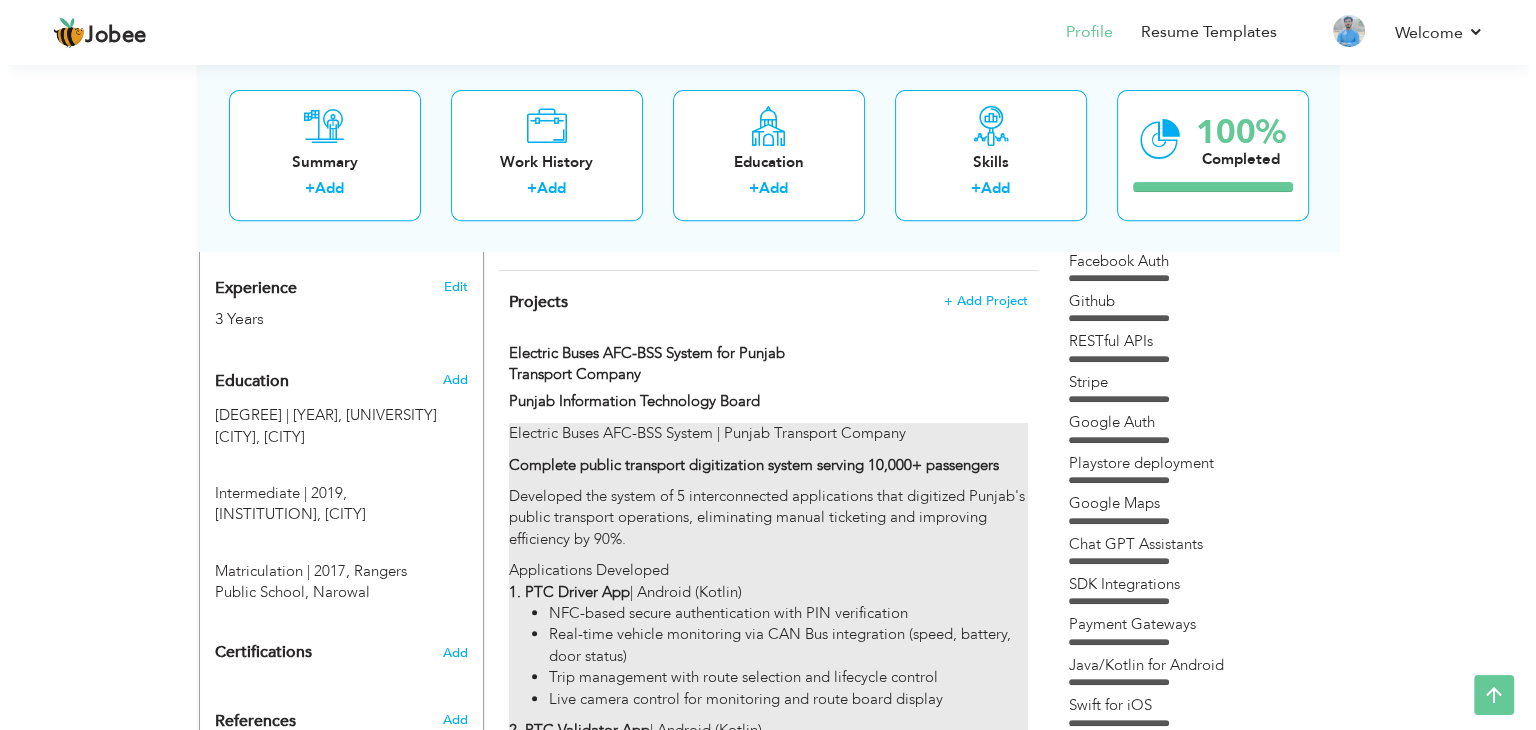 scroll, scrollTop: 549, scrollLeft: 0, axis: vertical 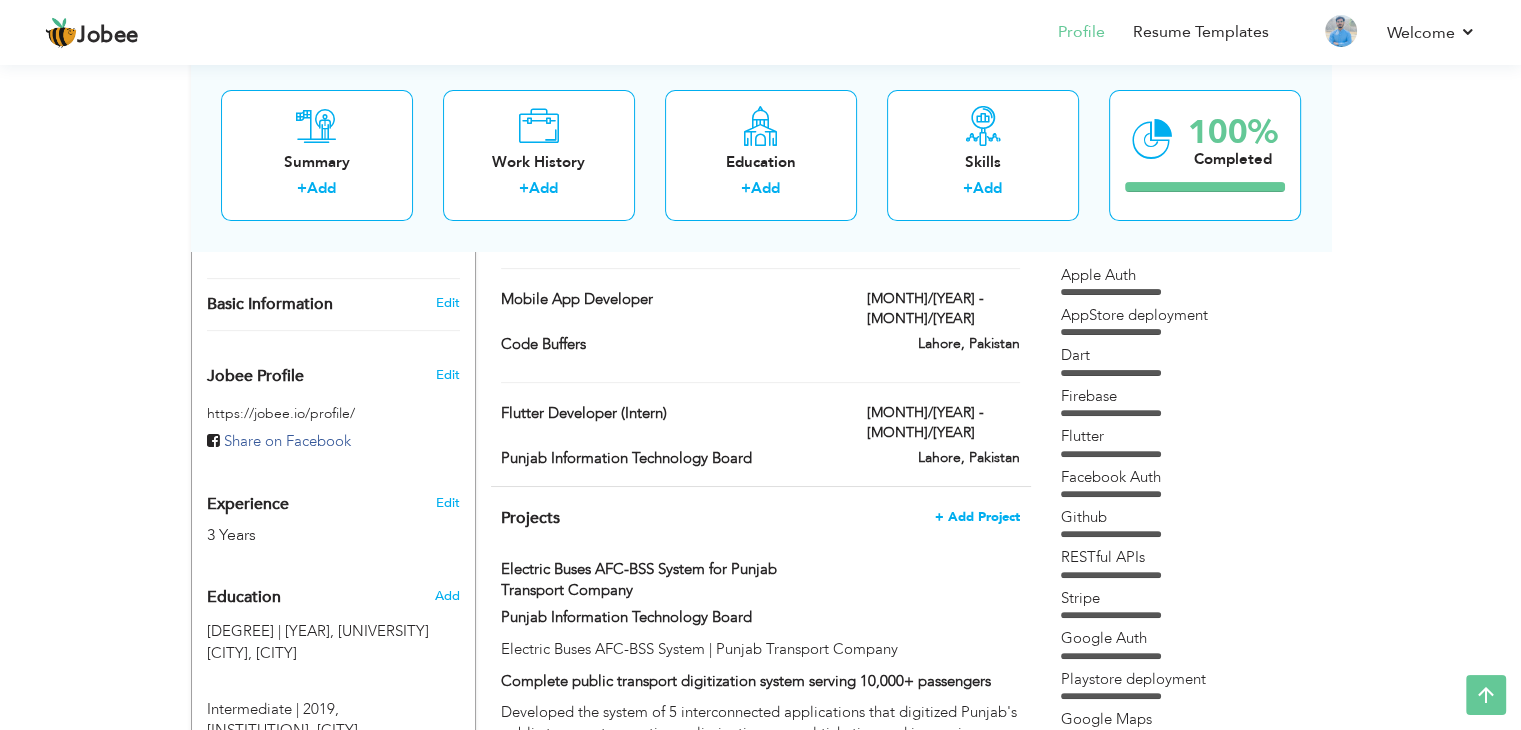 click on "+ Add Project" at bounding box center [977, 517] 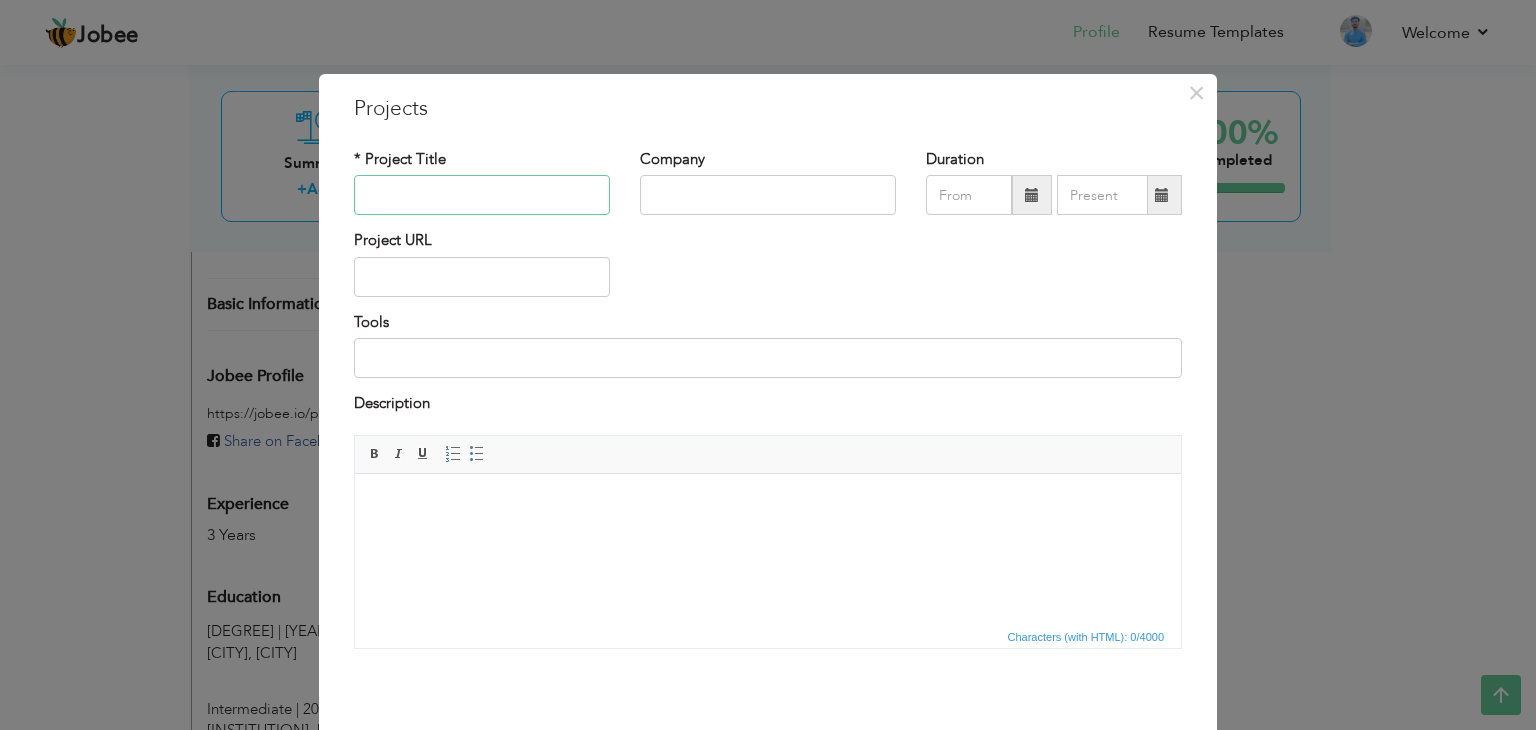 paste on "Hostel App" 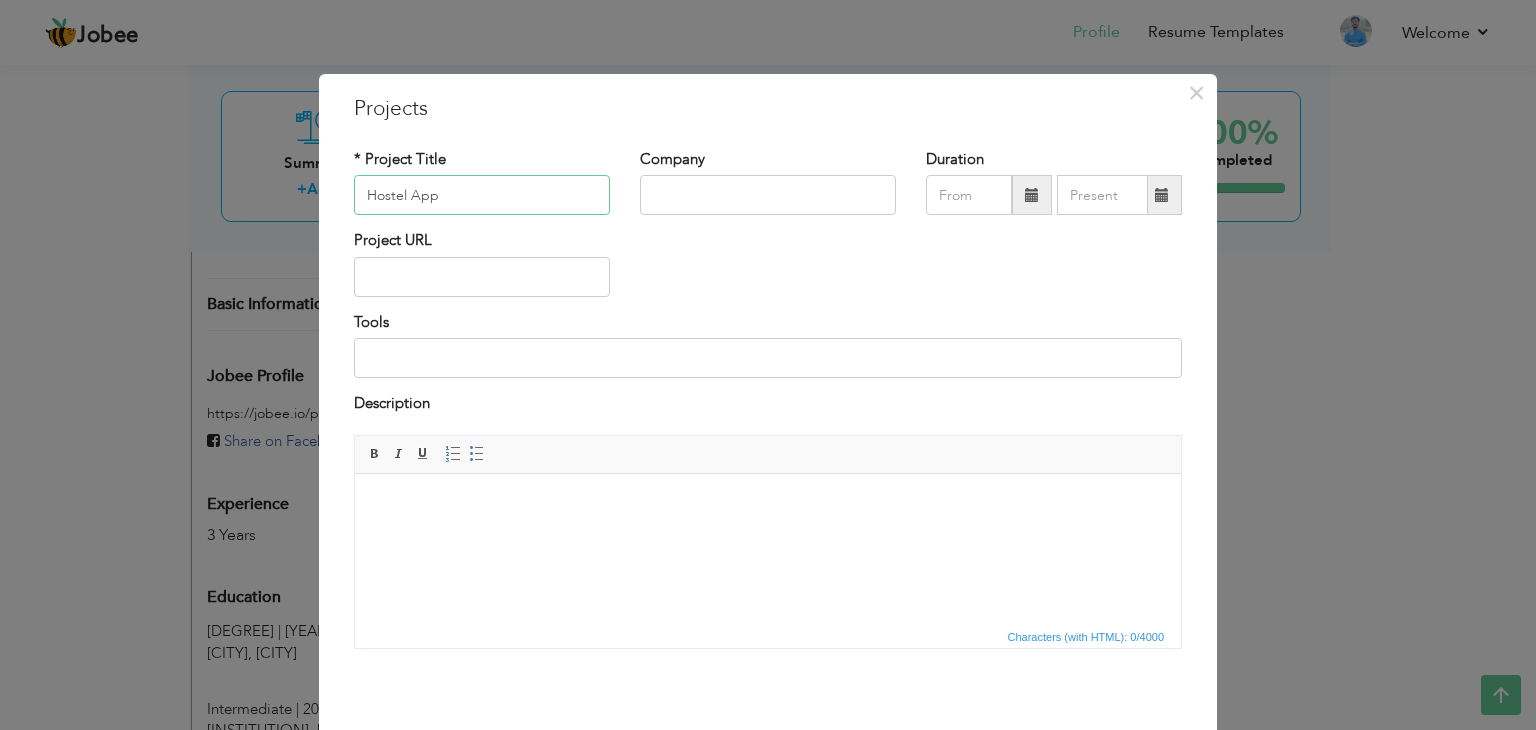 click on "Hostel App" at bounding box center (482, 195) 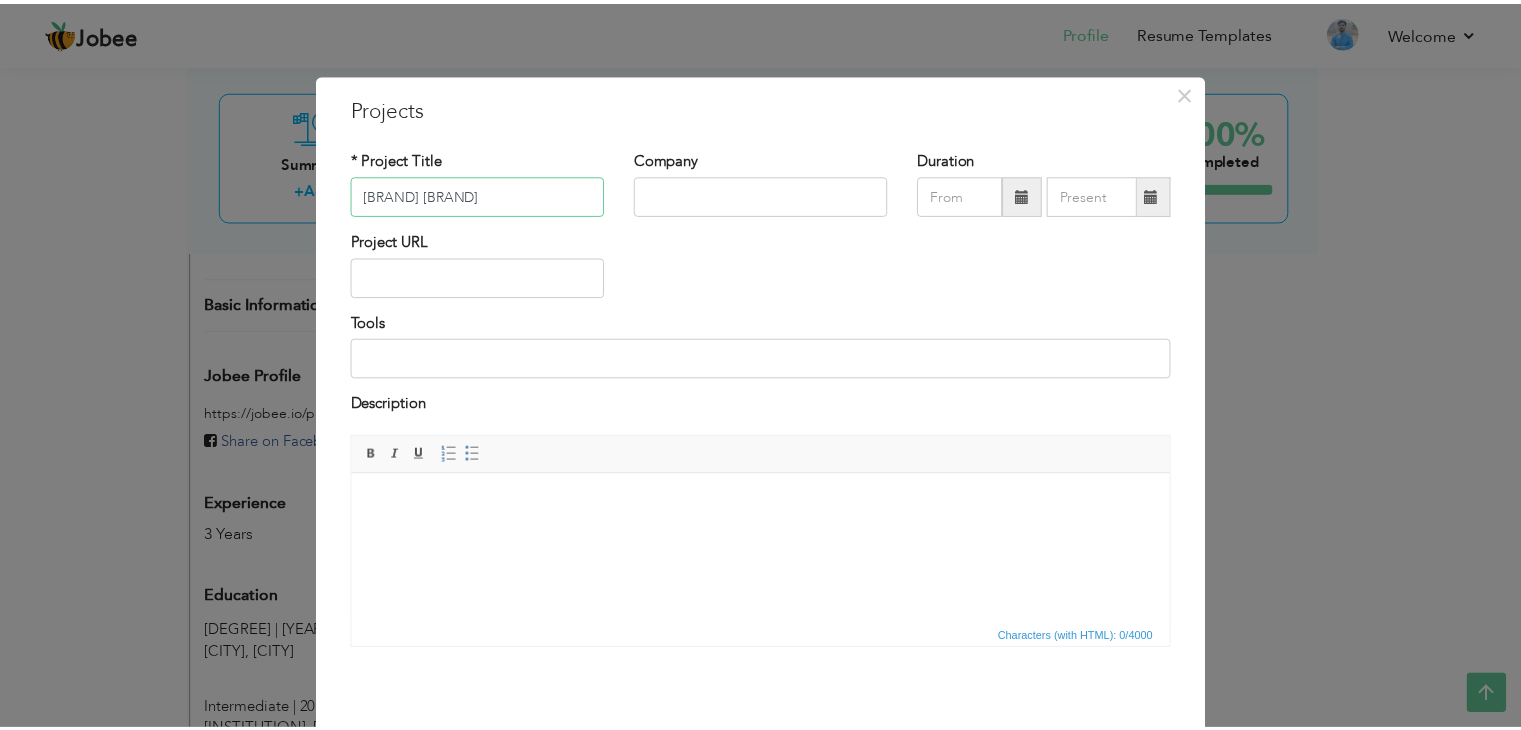 scroll, scrollTop: 80, scrollLeft: 0, axis: vertical 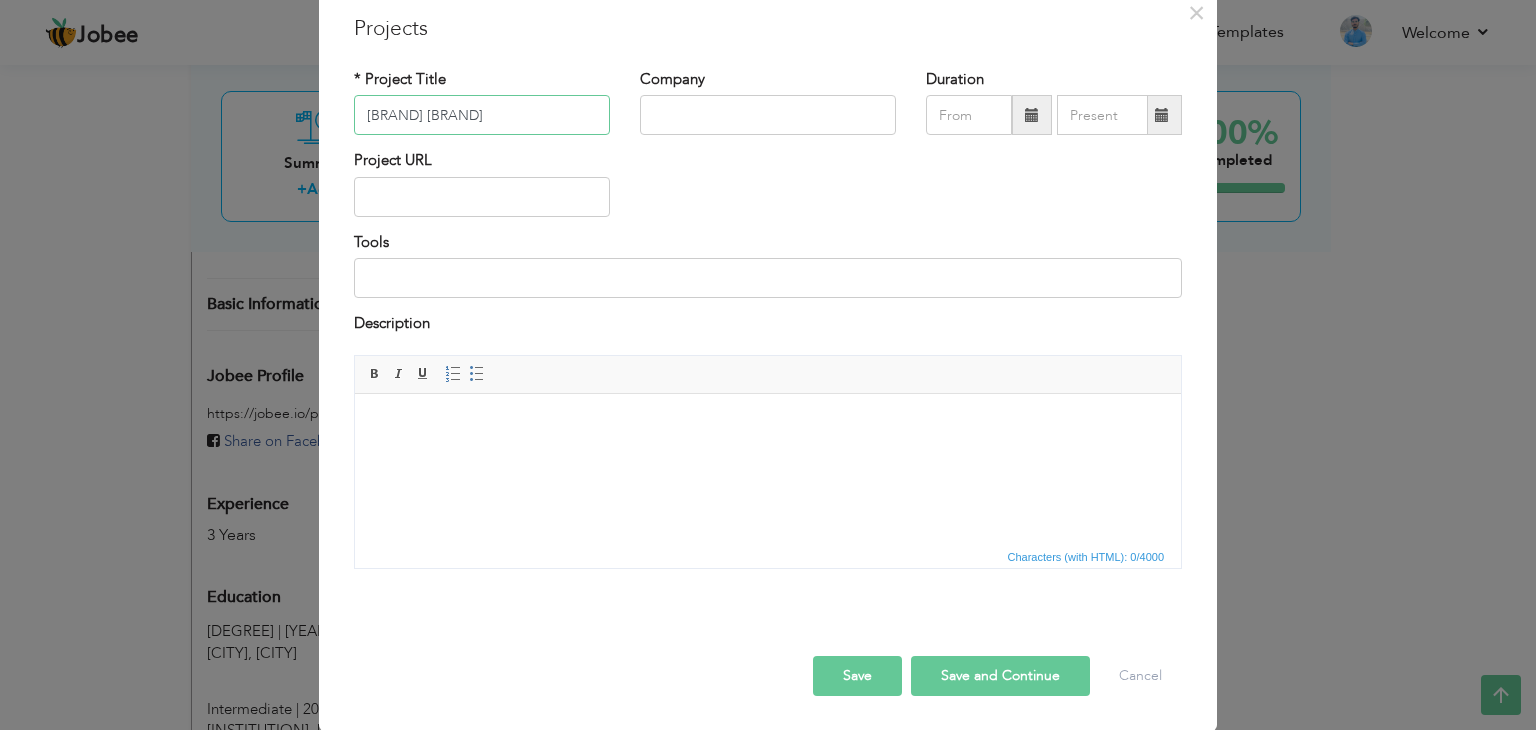type on "[BRAND] [BRAND]" 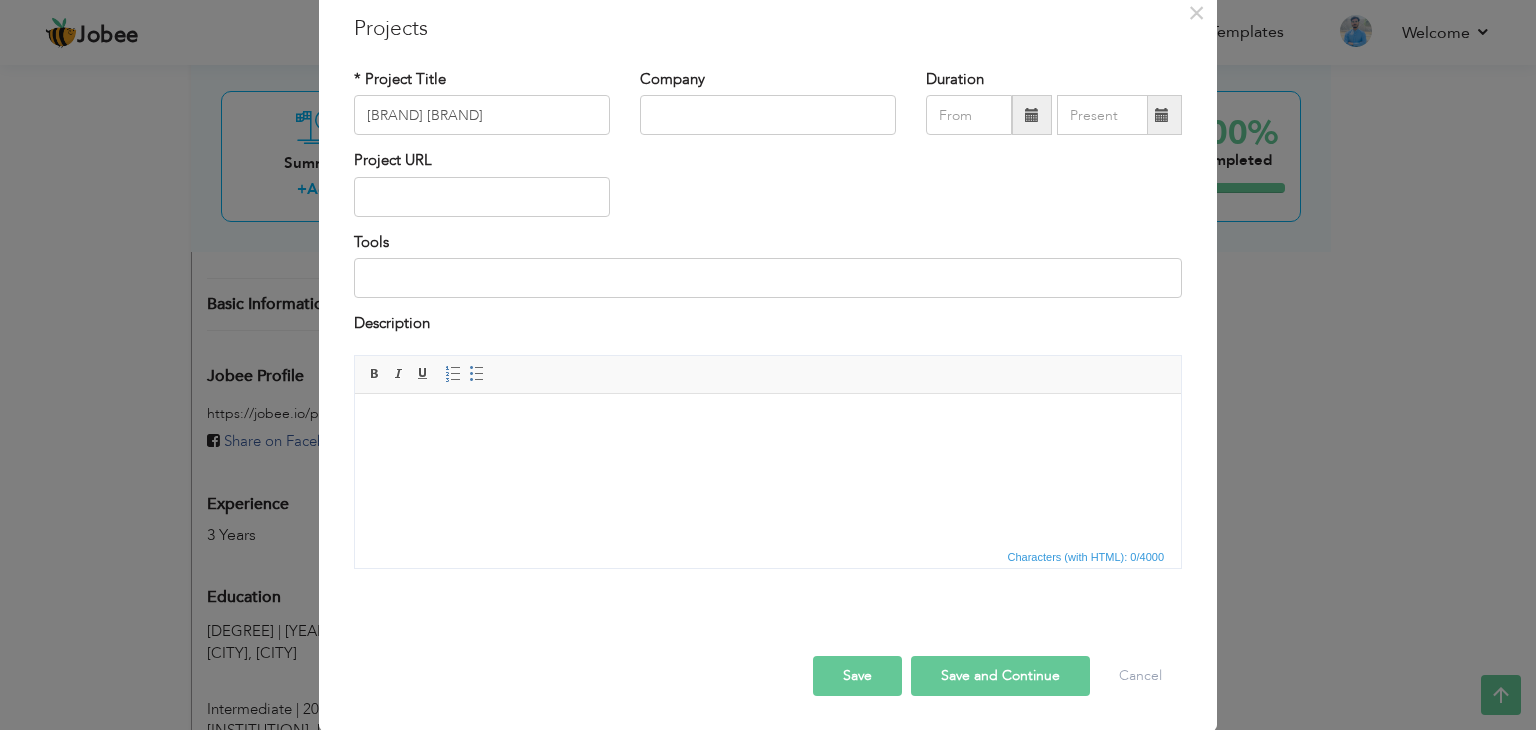 click on "Save and Continue" at bounding box center [1000, 676] 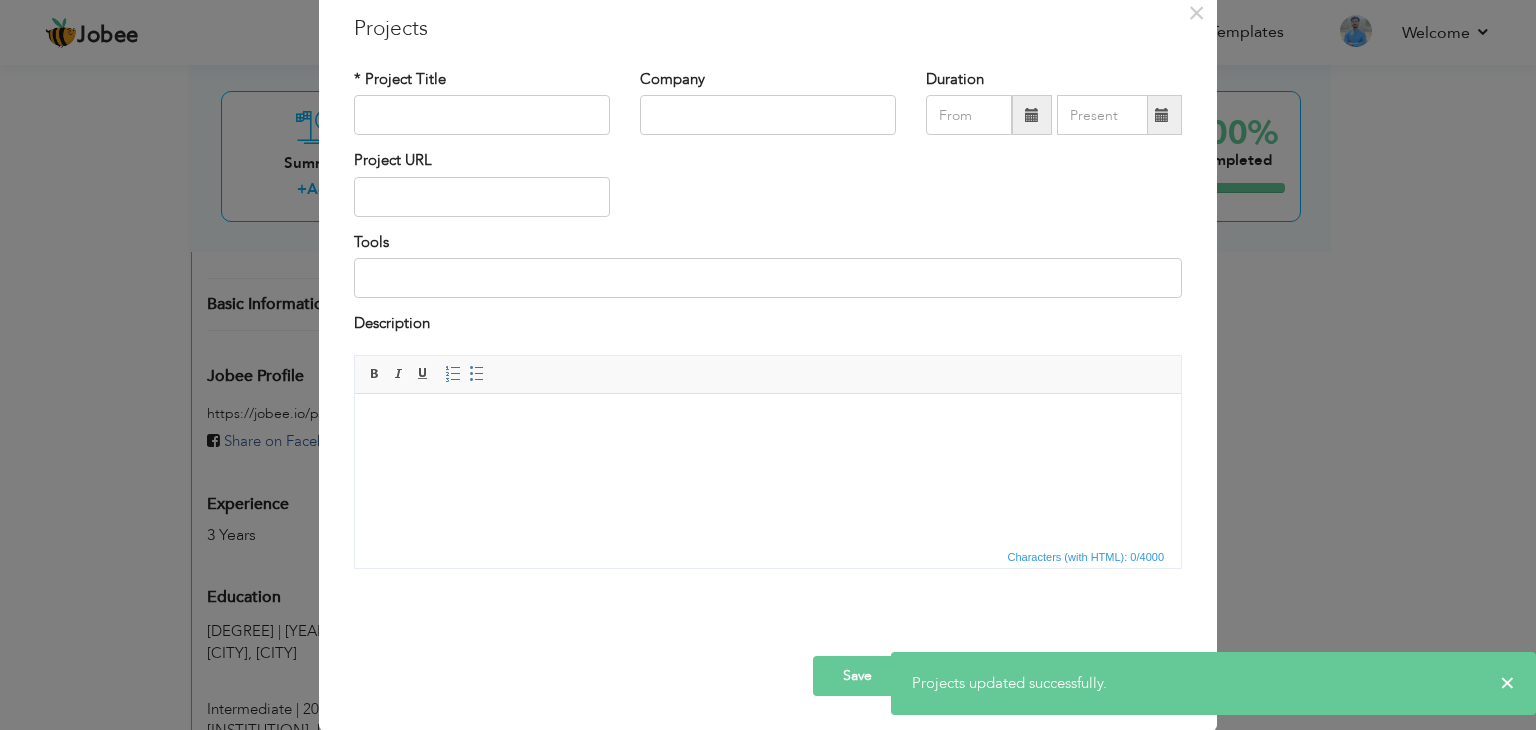 click at bounding box center (768, 635) 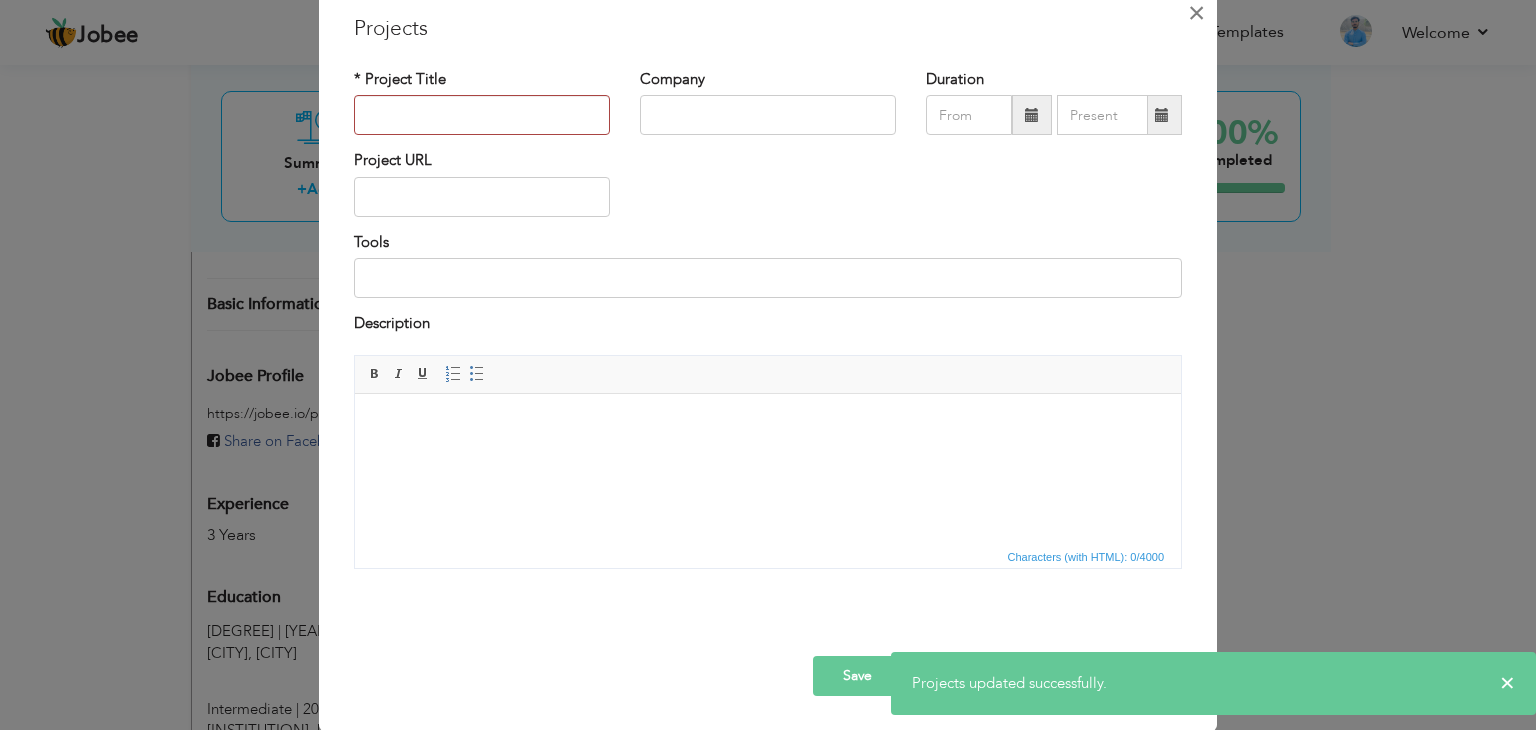 click on "×" at bounding box center (1196, 13) 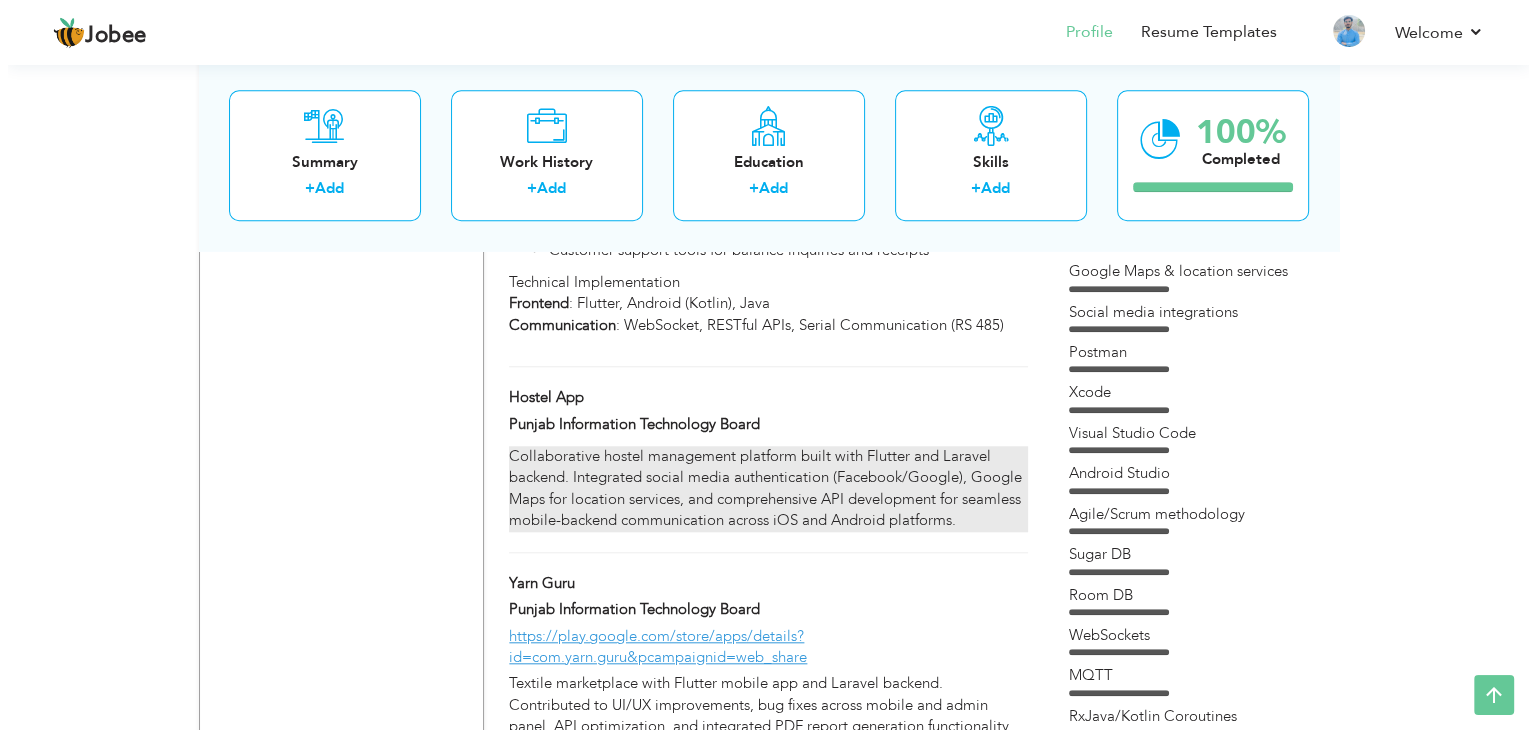 scroll, scrollTop: 1745, scrollLeft: 0, axis: vertical 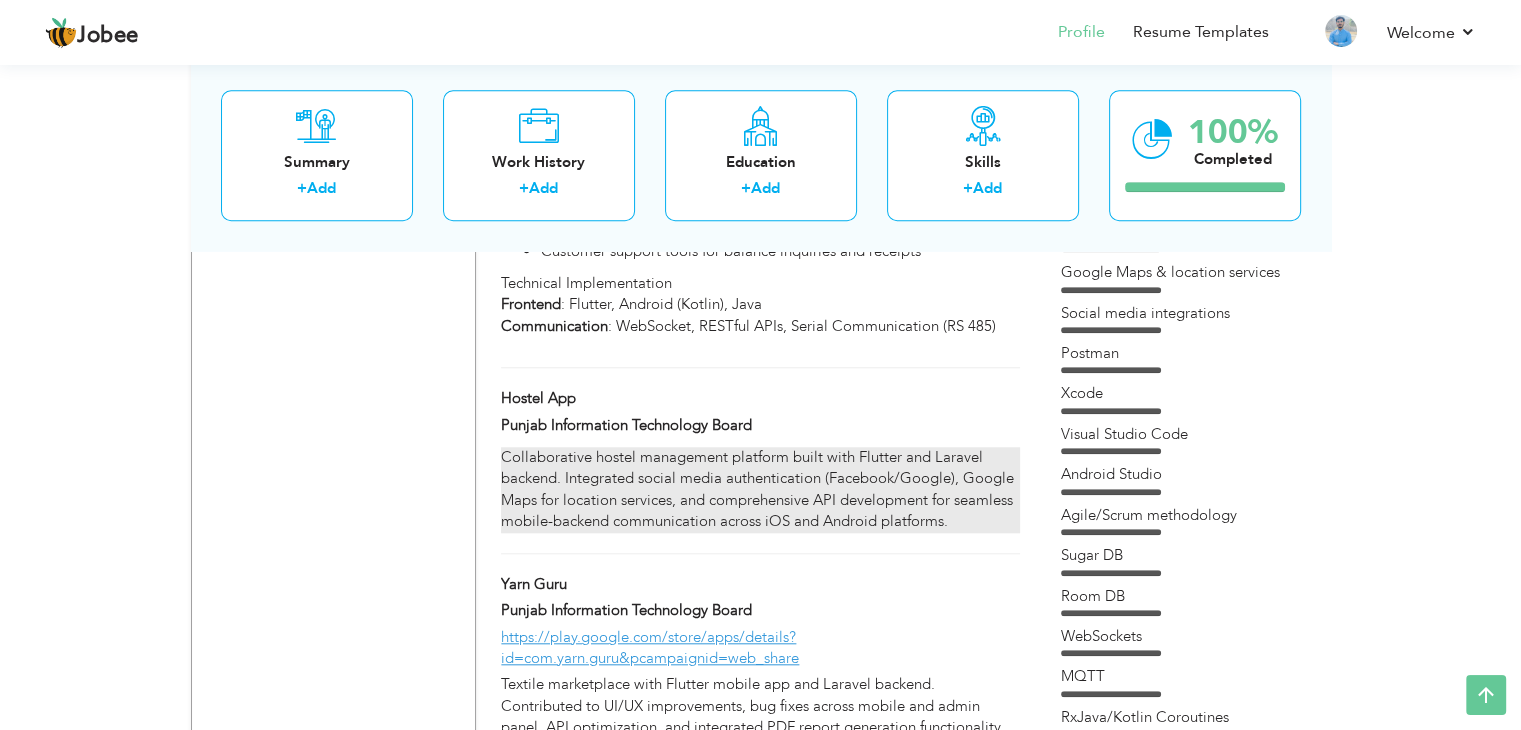 click on "Collaborative hostel management platform built with Flutter and Laravel backend. Integrated social media authentication (Facebook/Google), Google Maps for location services, and comprehensive API development for seamless mobile-backend communication across iOS and Android platforms." at bounding box center (760, 490) 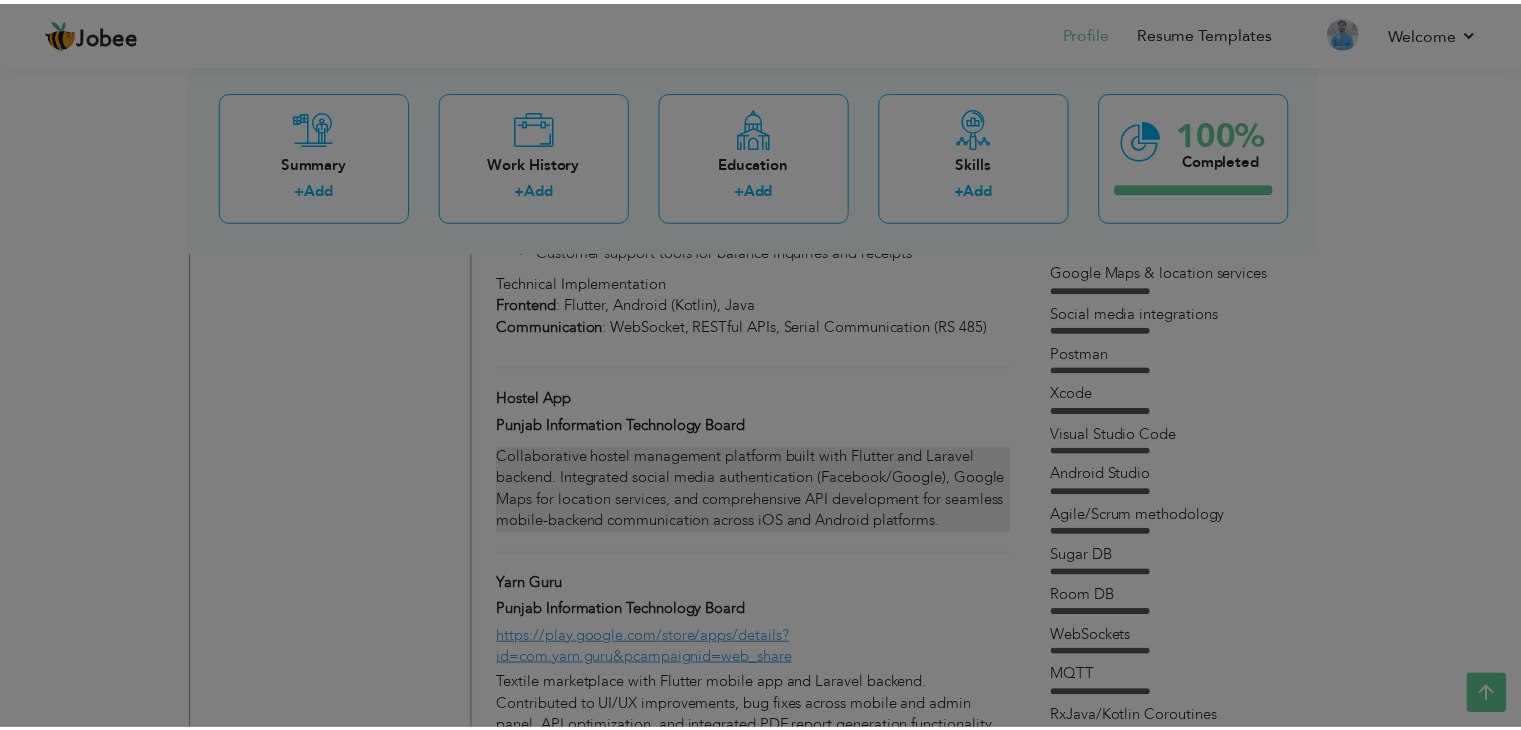 scroll, scrollTop: 0, scrollLeft: 0, axis: both 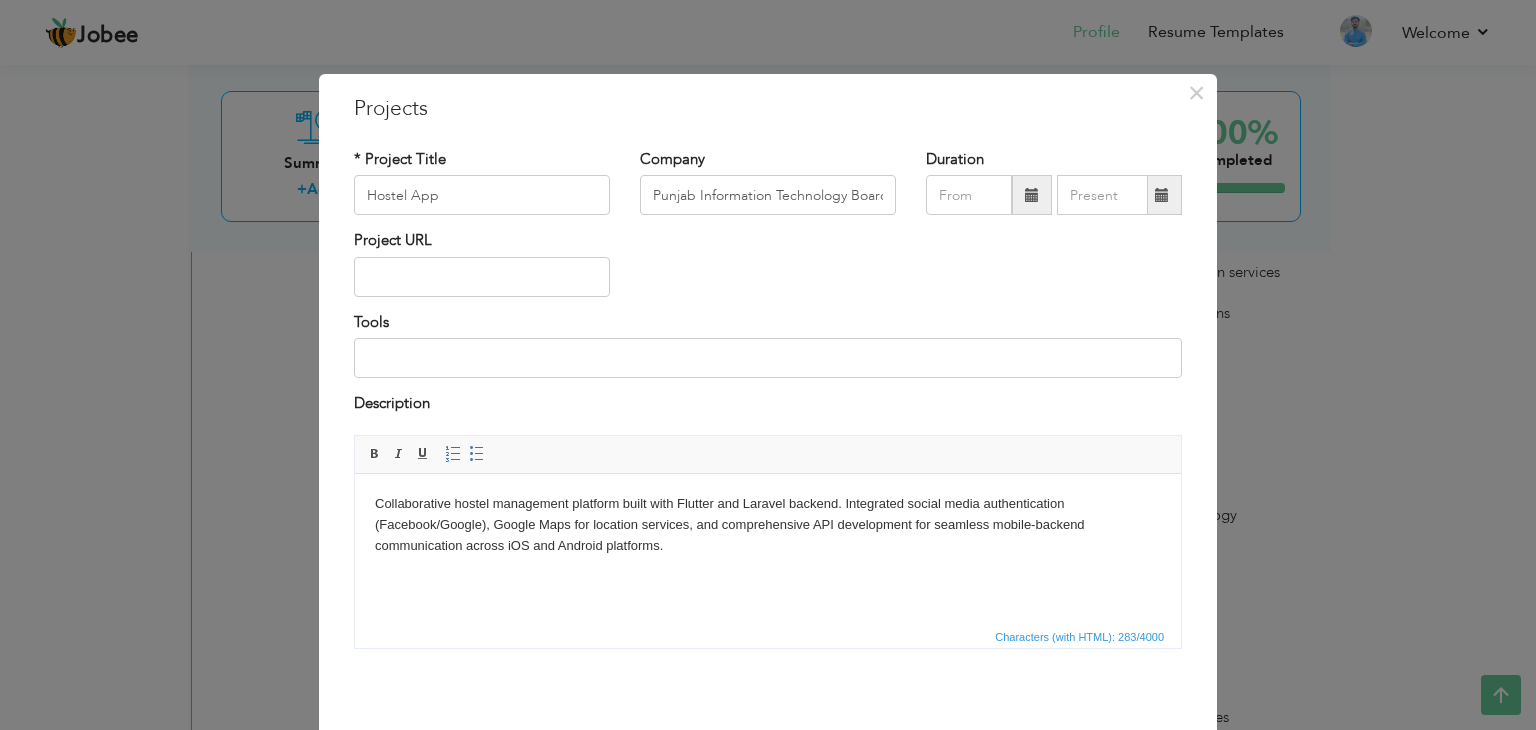 click on "Collaborative hostel management platform built with Flutter and Laravel backend. Integrated social media authentication (Facebook/Google), Google Maps for location services, and comprehensive API development for seamless mobile-backend communication across iOS and Android platforms." at bounding box center [768, 524] 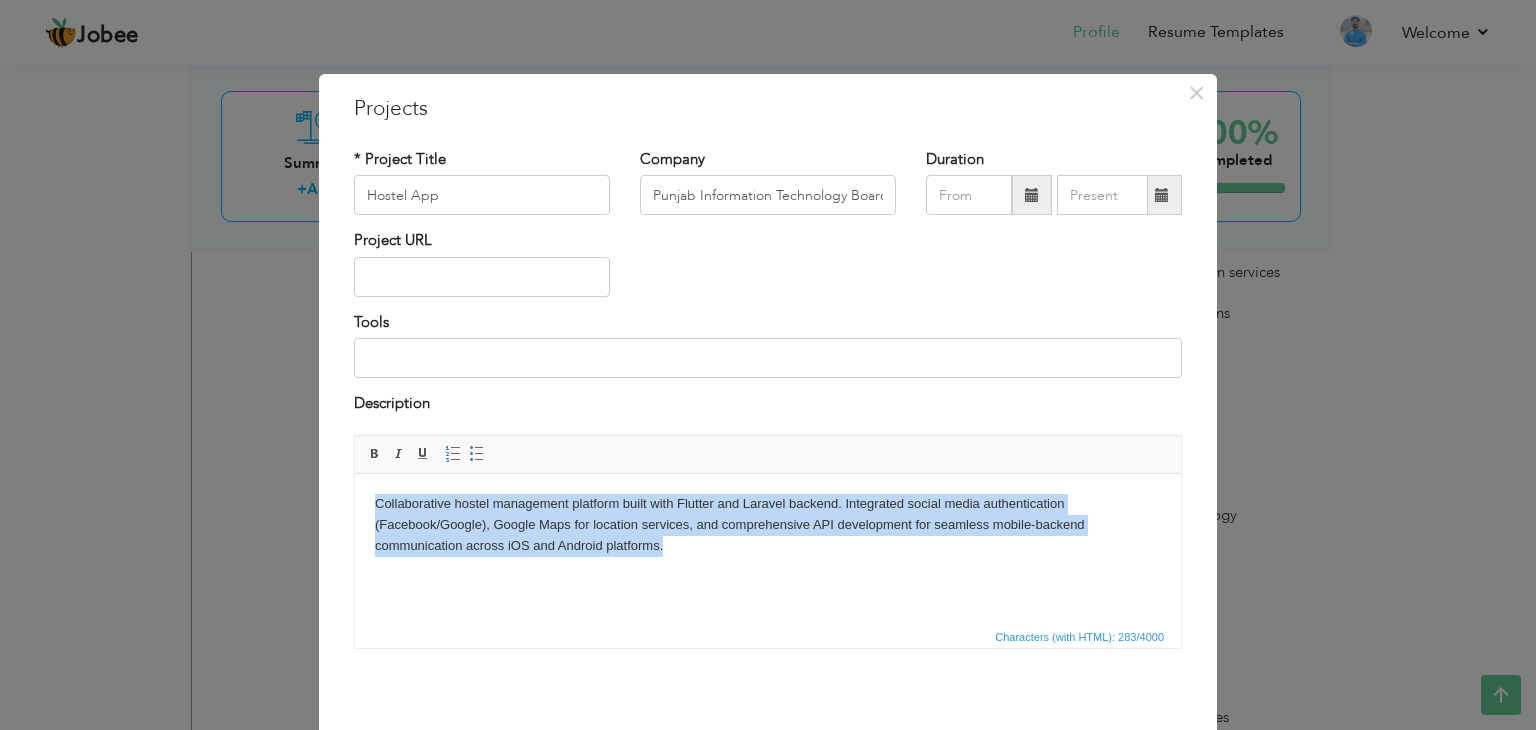 copy on "Collaborative hostel management platform built with Flutter and Laravel backend. Integrated social media authentication (Facebook/Google), Google Maps for location services, and comprehensive API development for seamless mobile-backend communication across iOS and Android platforms." 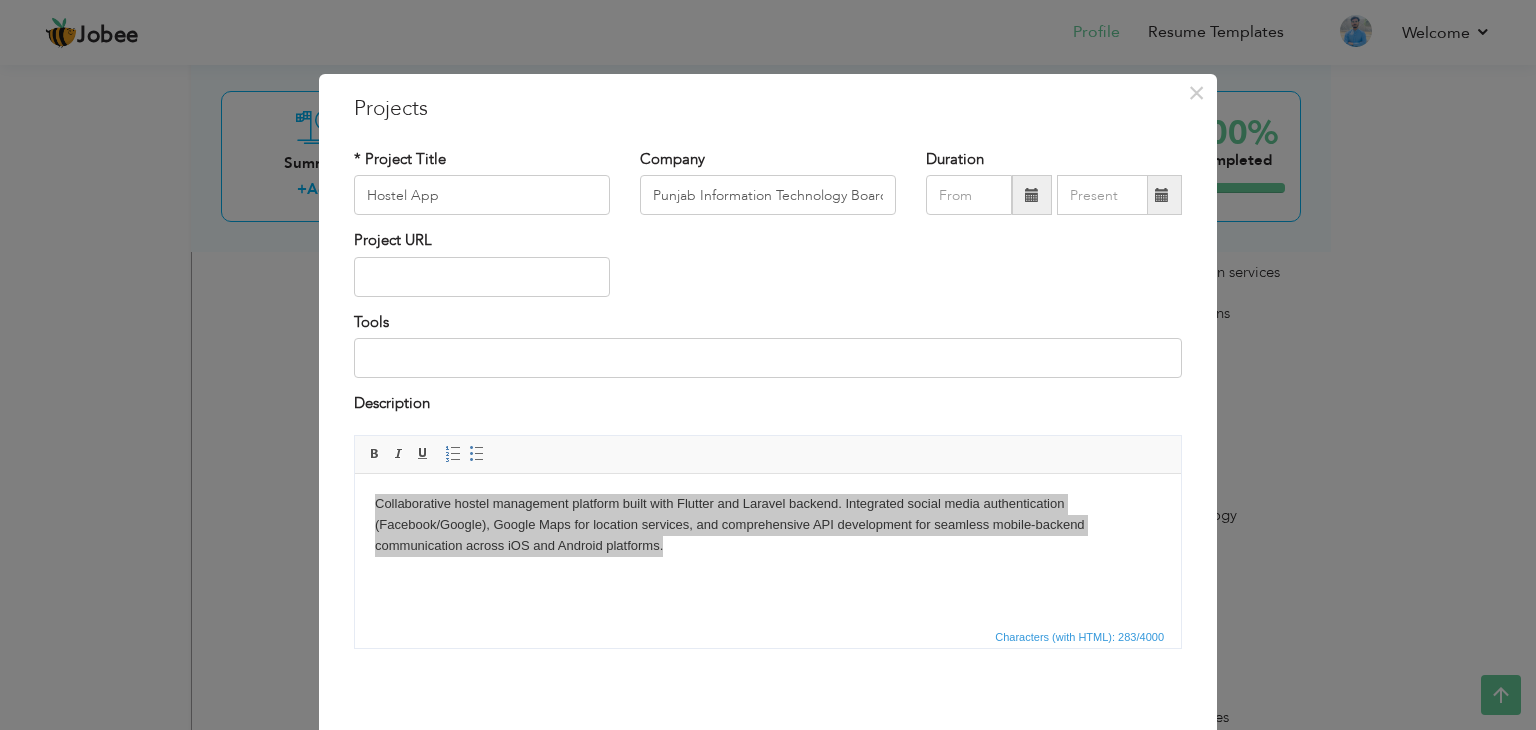 click on "×
Projects
* Project Title
Hostel App
Company
Punjab Information Technology Board
Duration Project URL Tools   Bold" at bounding box center (768, 365) 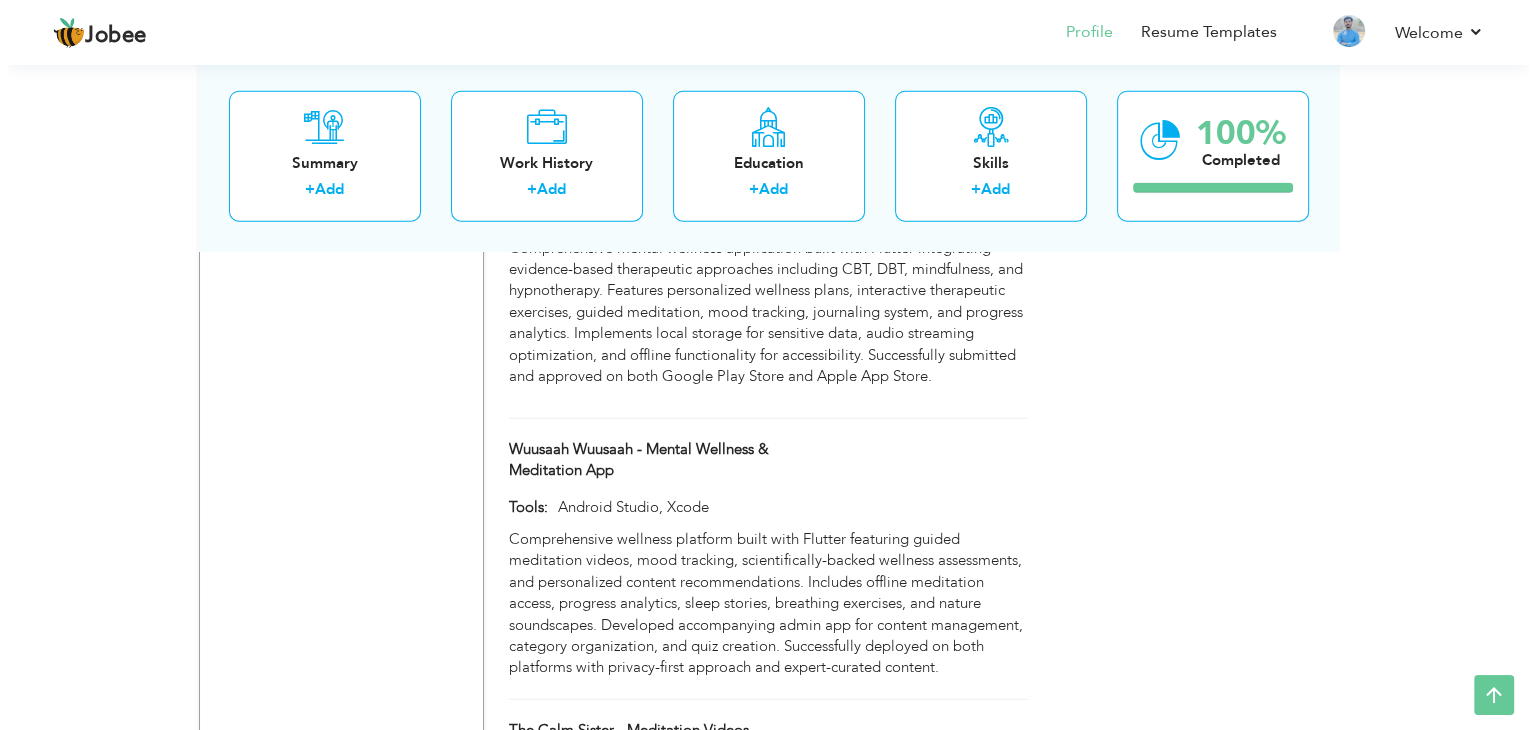 scroll, scrollTop: 5753, scrollLeft: 0, axis: vertical 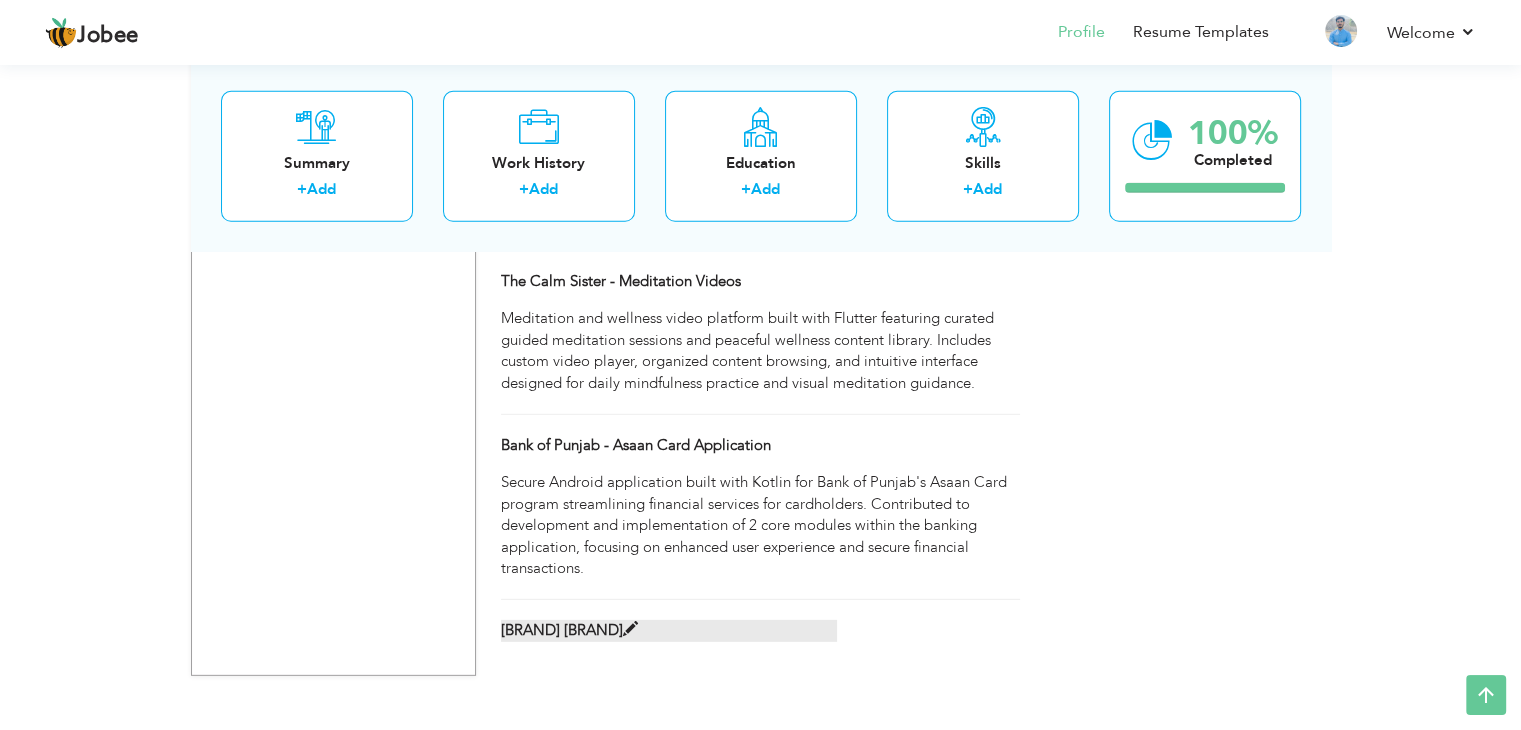 click on "[BRAND] [BRAND]" at bounding box center [669, 630] 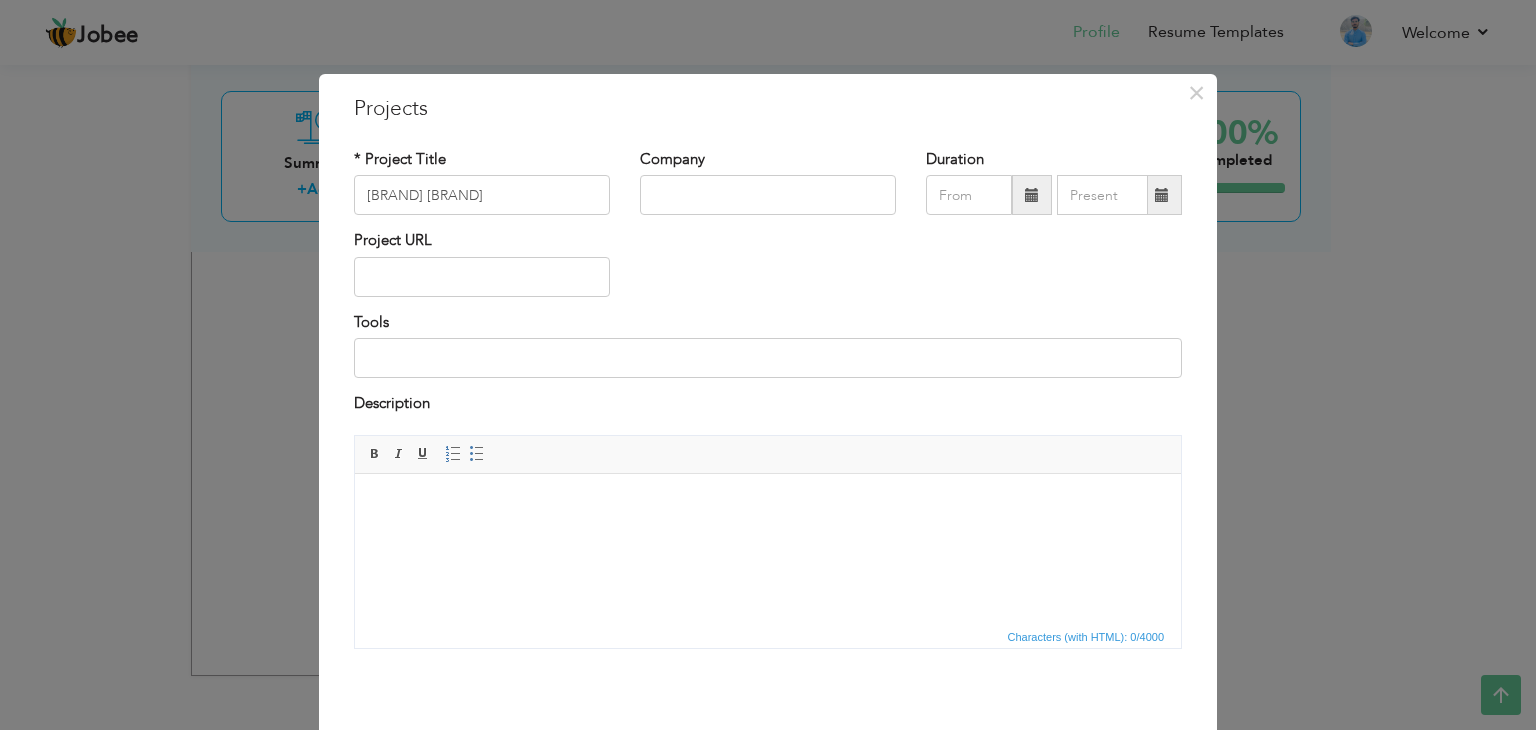 click at bounding box center [768, 503] 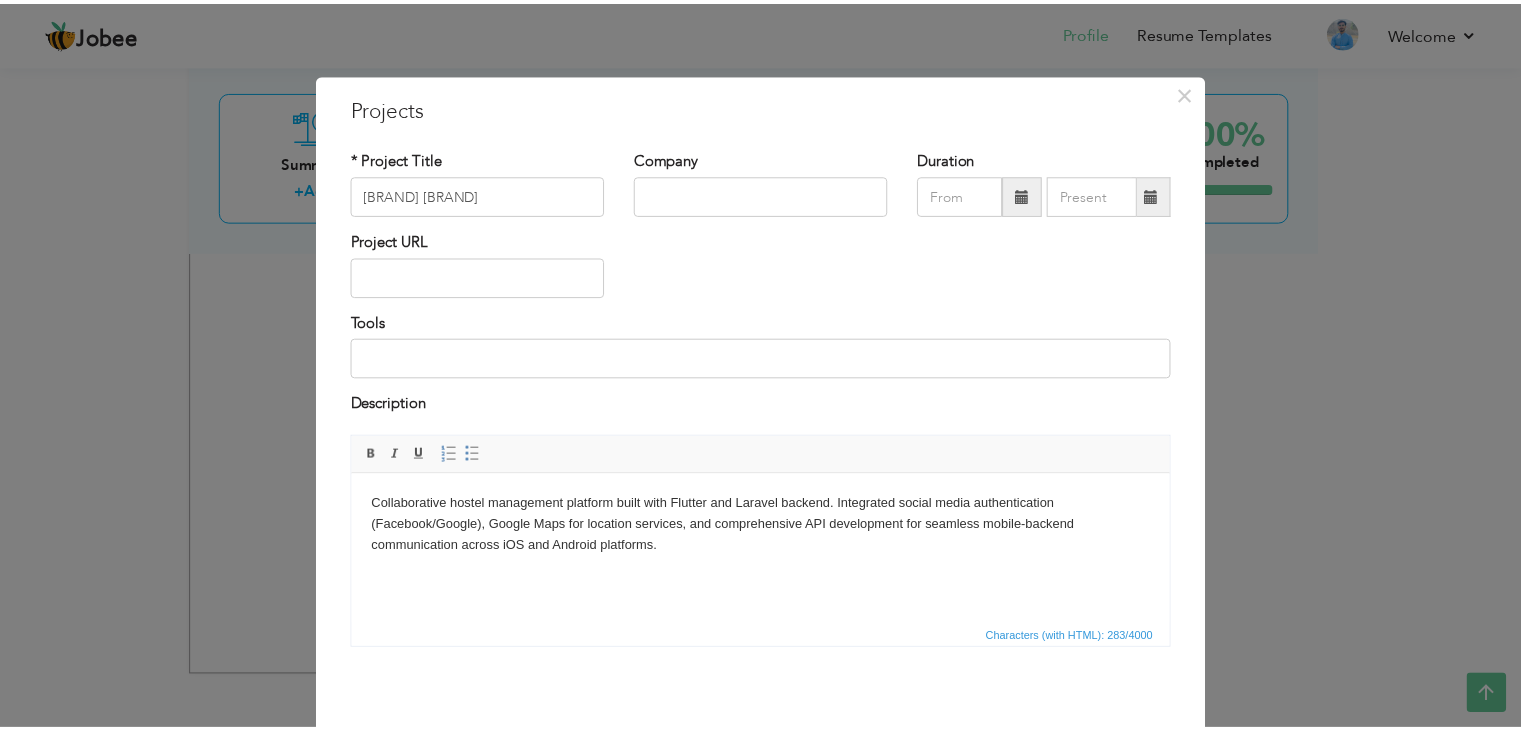scroll, scrollTop: 80, scrollLeft: 0, axis: vertical 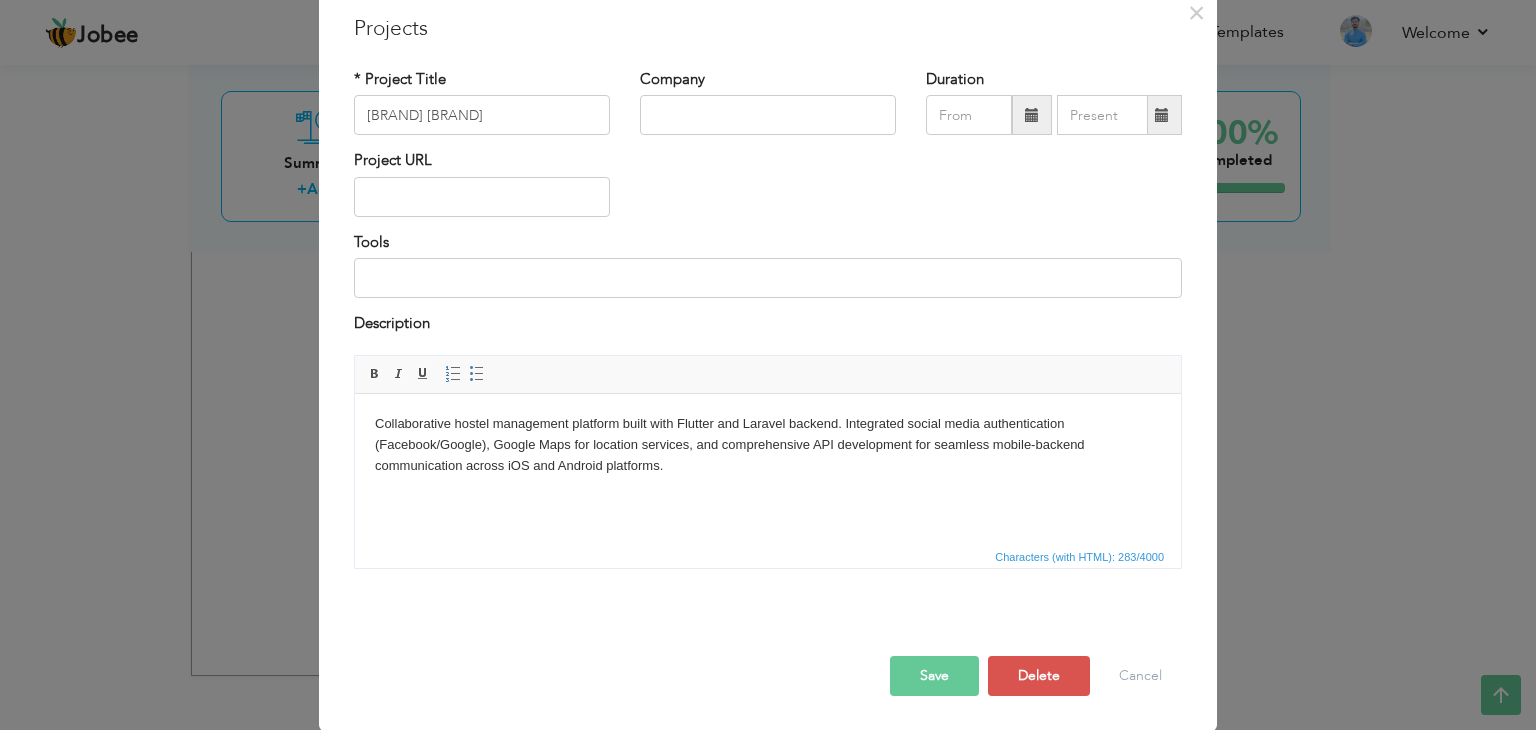 click on "Save" at bounding box center [934, 676] 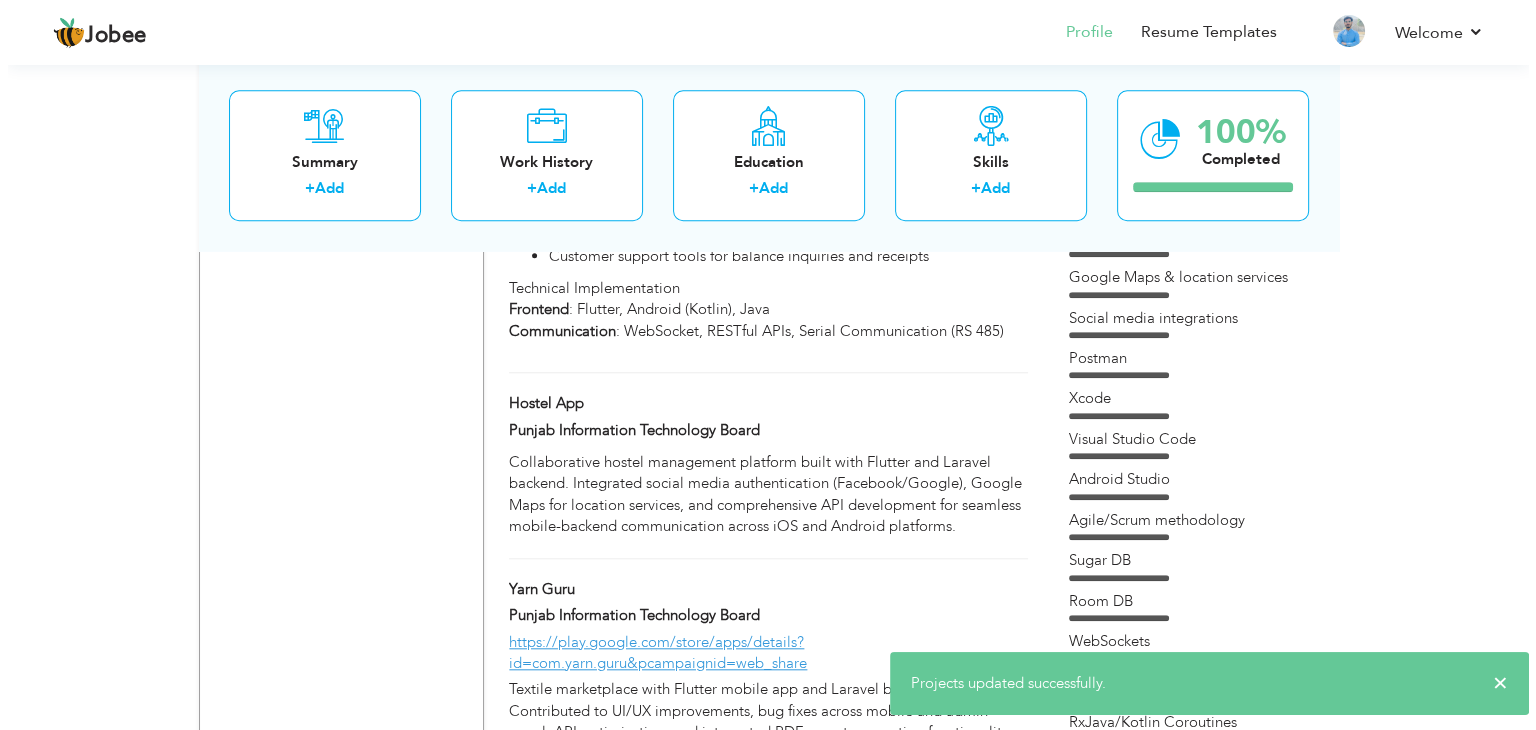 scroll, scrollTop: 1748, scrollLeft: 0, axis: vertical 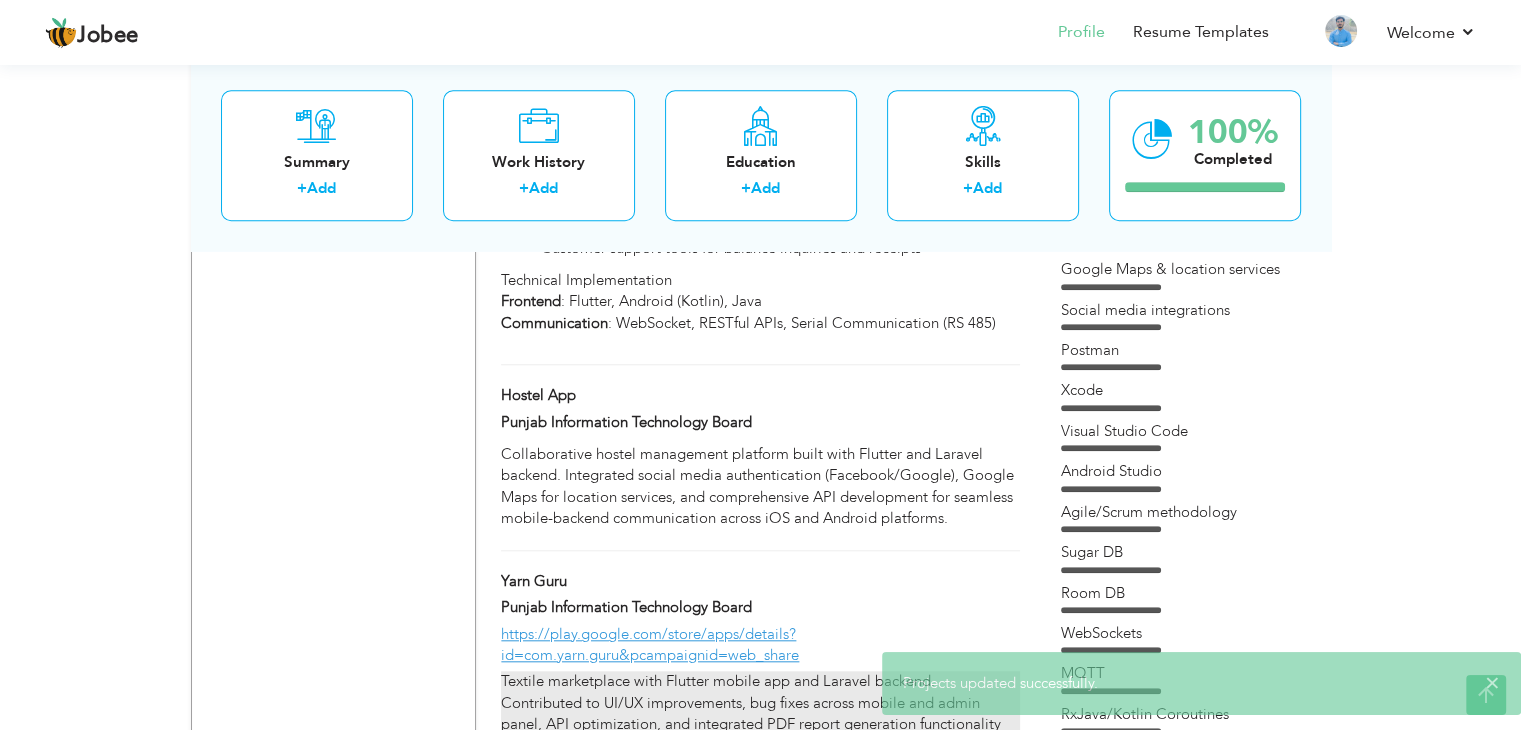 click on "Textile marketplace with Flutter mobile app and Laravel backend. Contributed to UI/UX improvements, bug fixes across mobile and admin panel, API optimization, and integrated PDF report generation functionality for enhanced system performance and user experience." at bounding box center [760, 714] 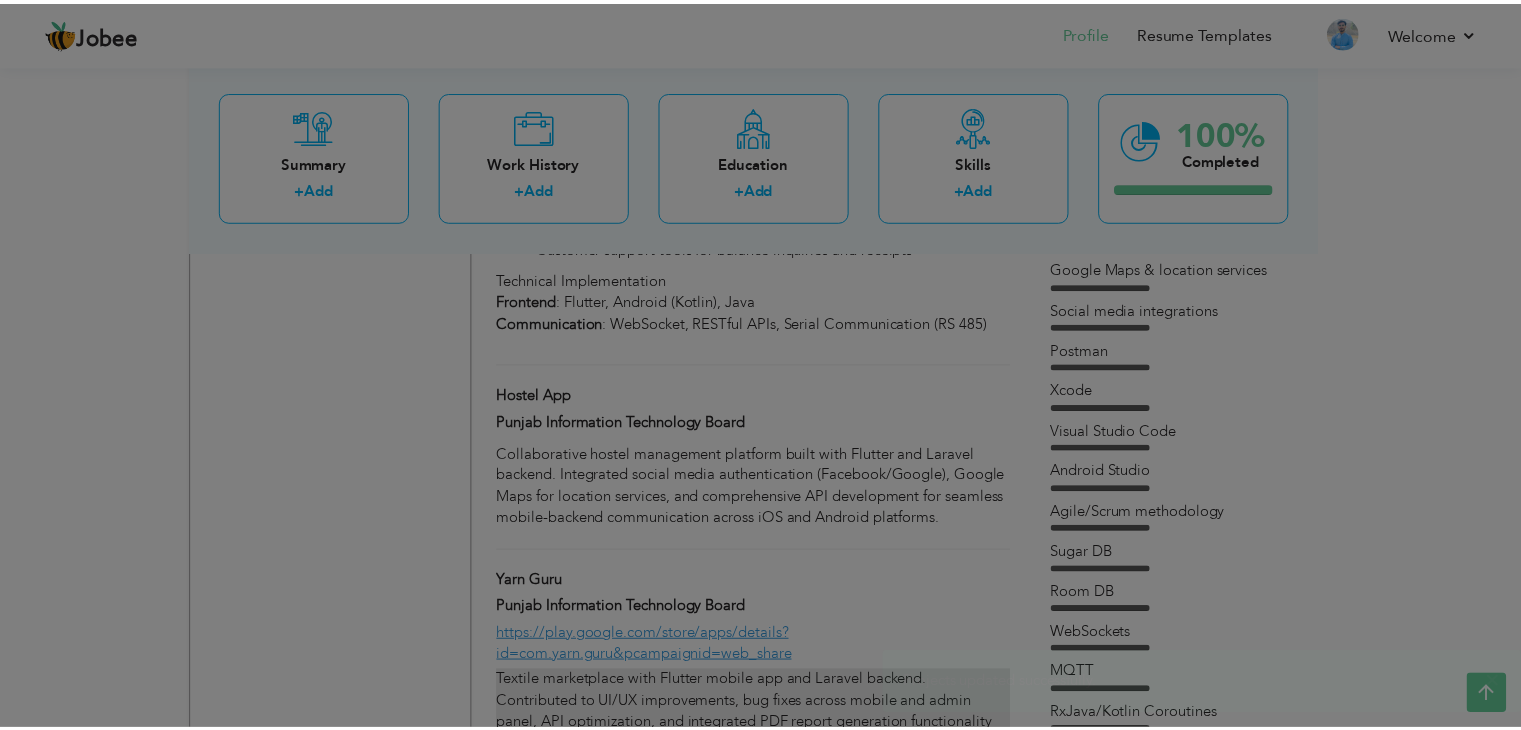 scroll, scrollTop: 0, scrollLeft: 0, axis: both 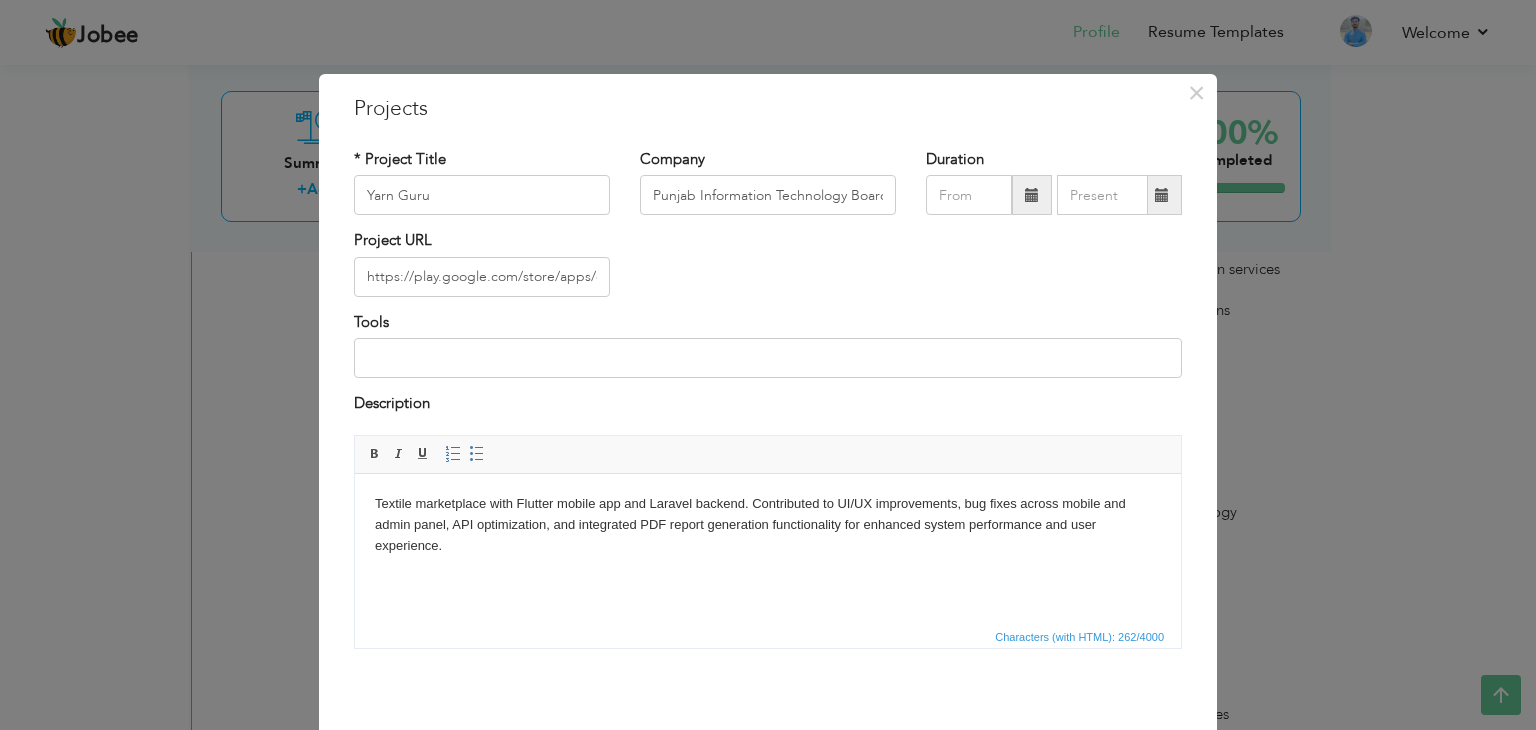 click on "Textile marketplace with Flutter mobile app and Laravel backend. Contributed to UI/UX improvements, bug fixes across mobile and admin panel, API optimization, and integrated PDF report generation functionality for enhanced system performance and user experience." at bounding box center [768, 524] 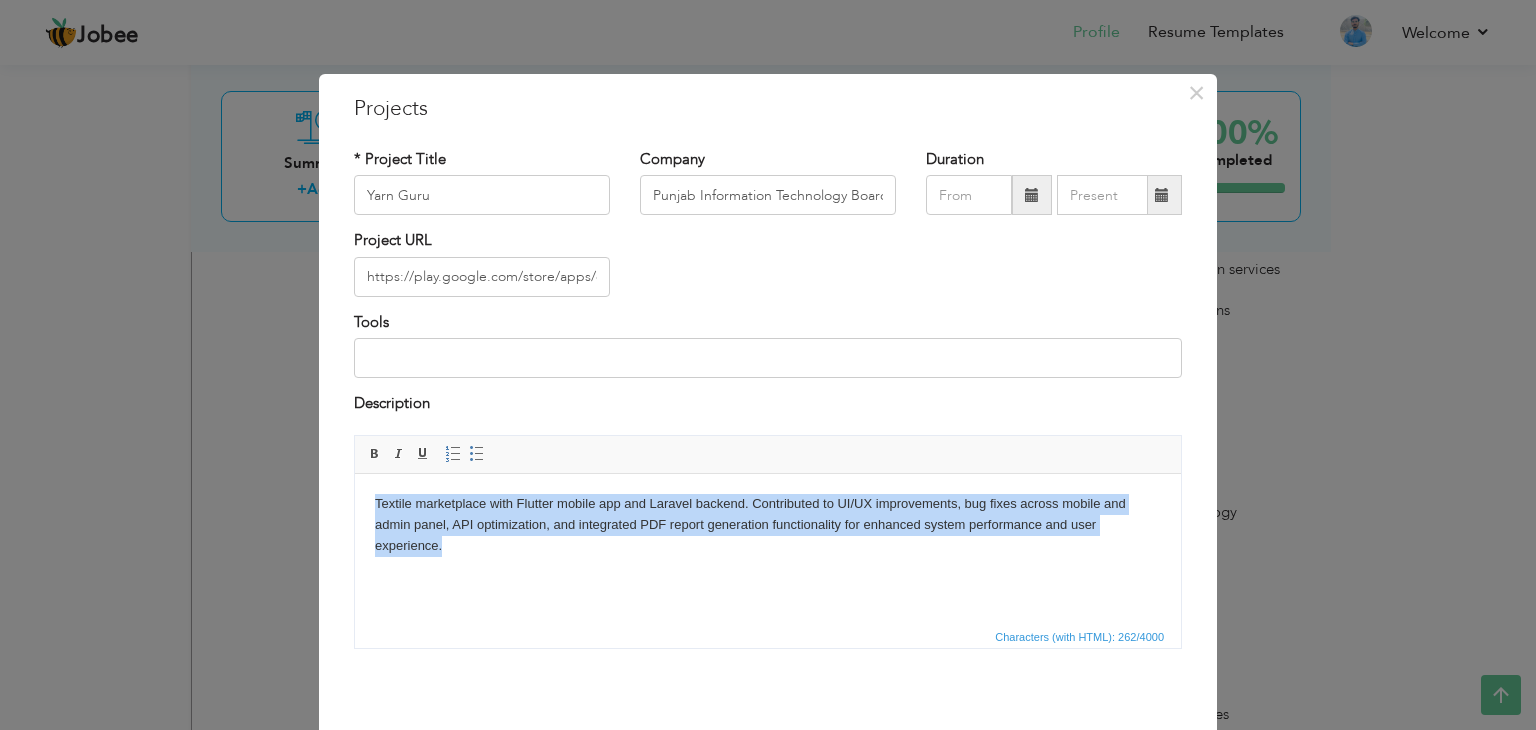 copy on "Textile marketplace with Flutter mobile app and Laravel backend. Contributed to UI/UX improvements, bug fixes across mobile and admin panel, API optimization, and integrated PDF report generation functionality for enhanced system performance and user experience." 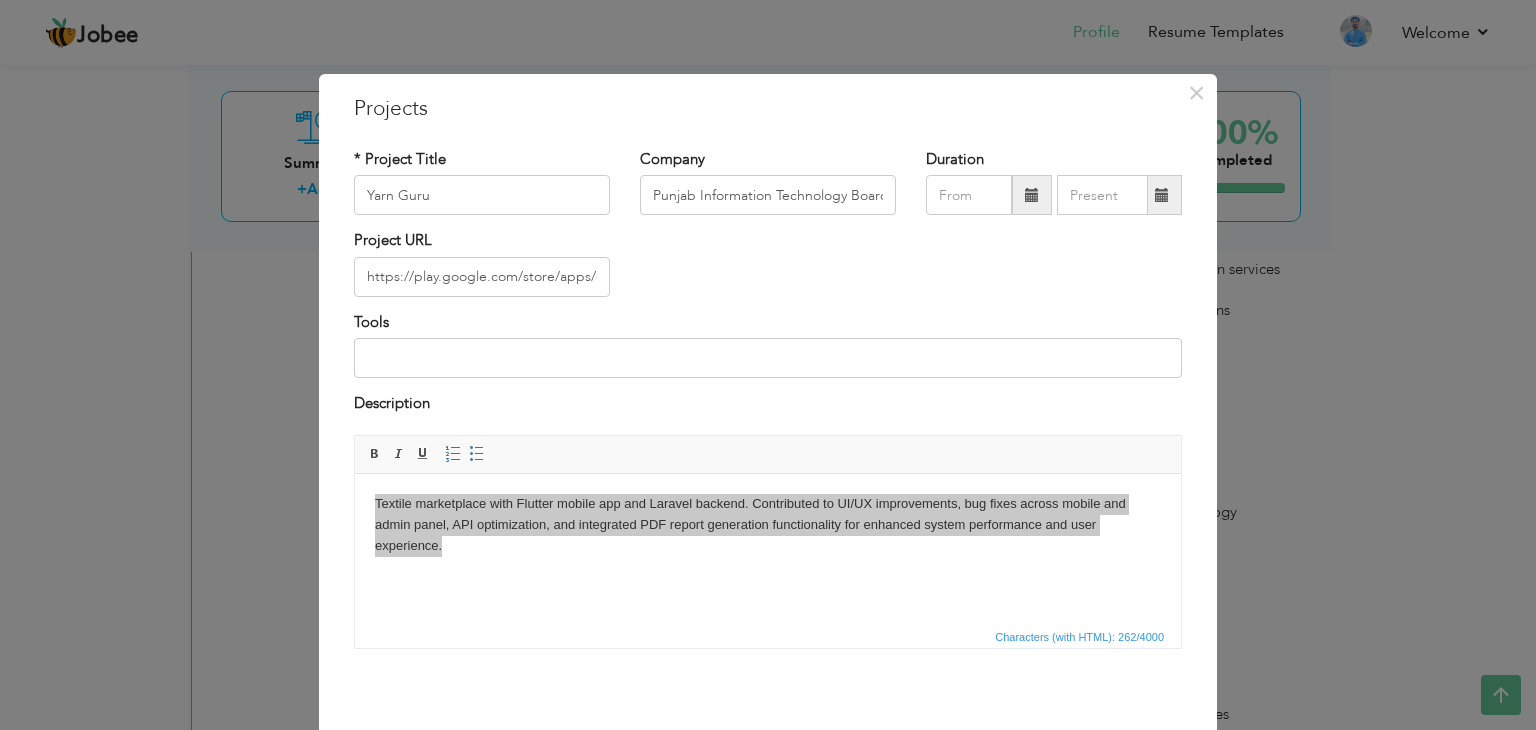 click on "×
Projects
* Project Title
Yarn Guru
Company
Punjab Information Technology Board
Duration Project URL Tools Description" at bounding box center [768, 365] 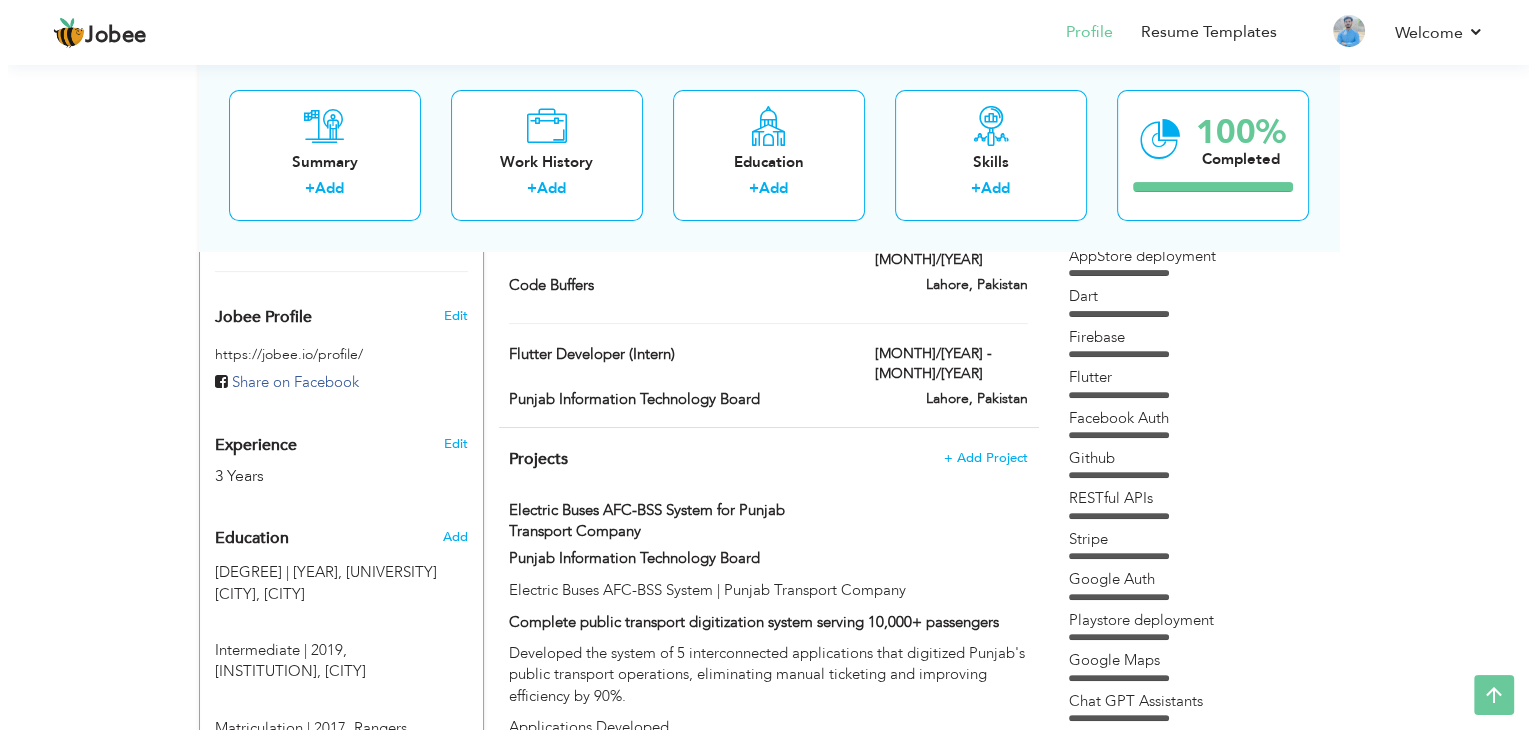 scroll, scrollTop: 513, scrollLeft: 0, axis: vertical 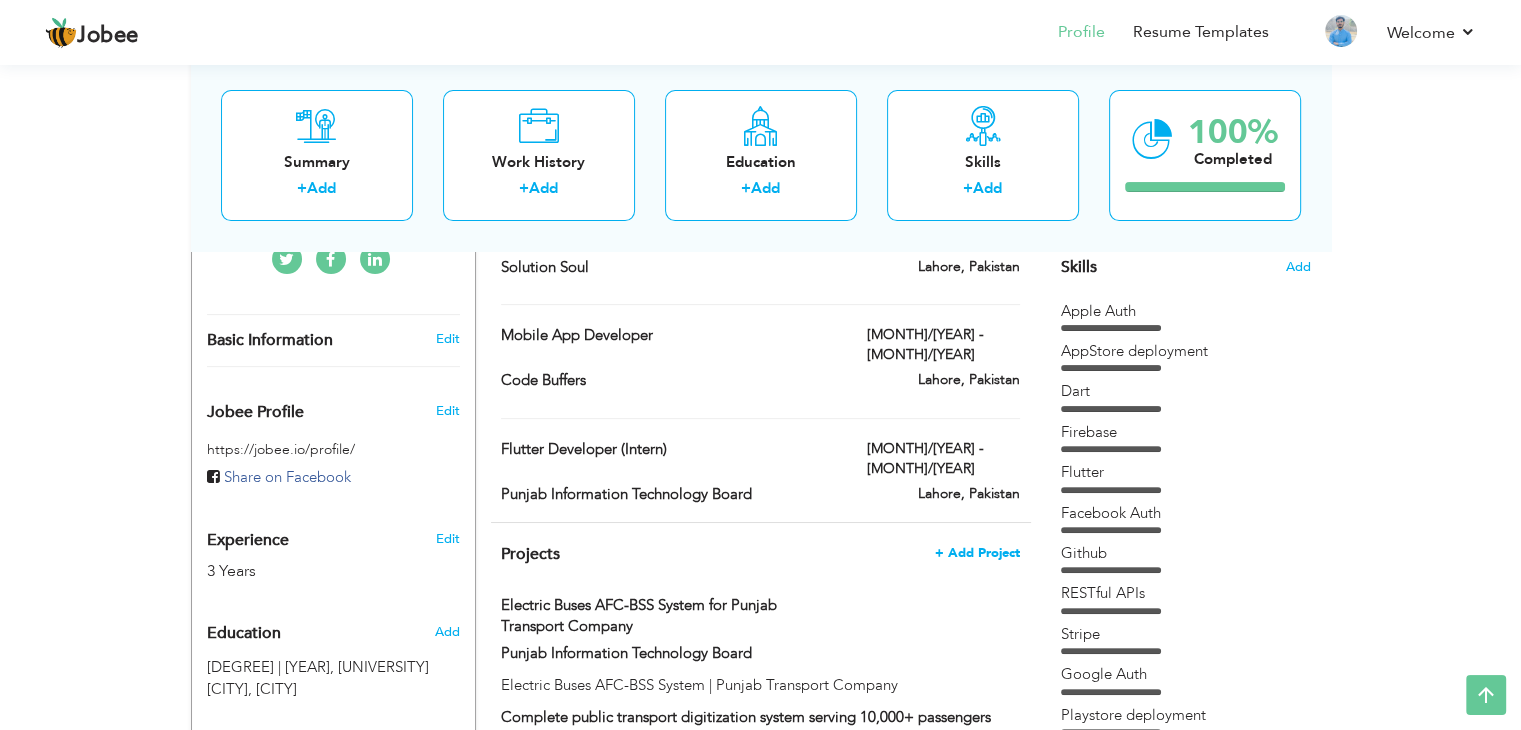 click on "+ Add Project" at bounding box center [977, 553] 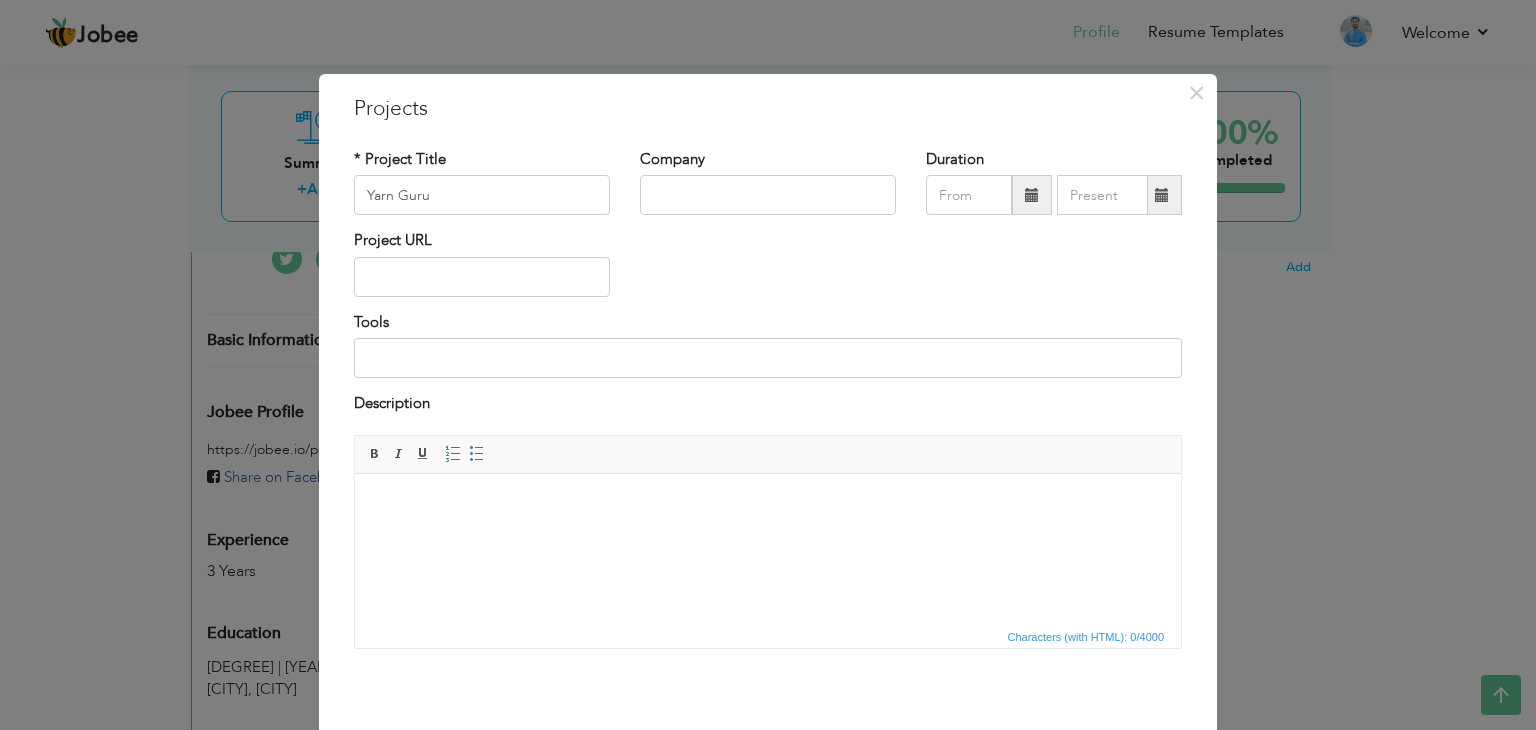click at bounding box center (768, 503) 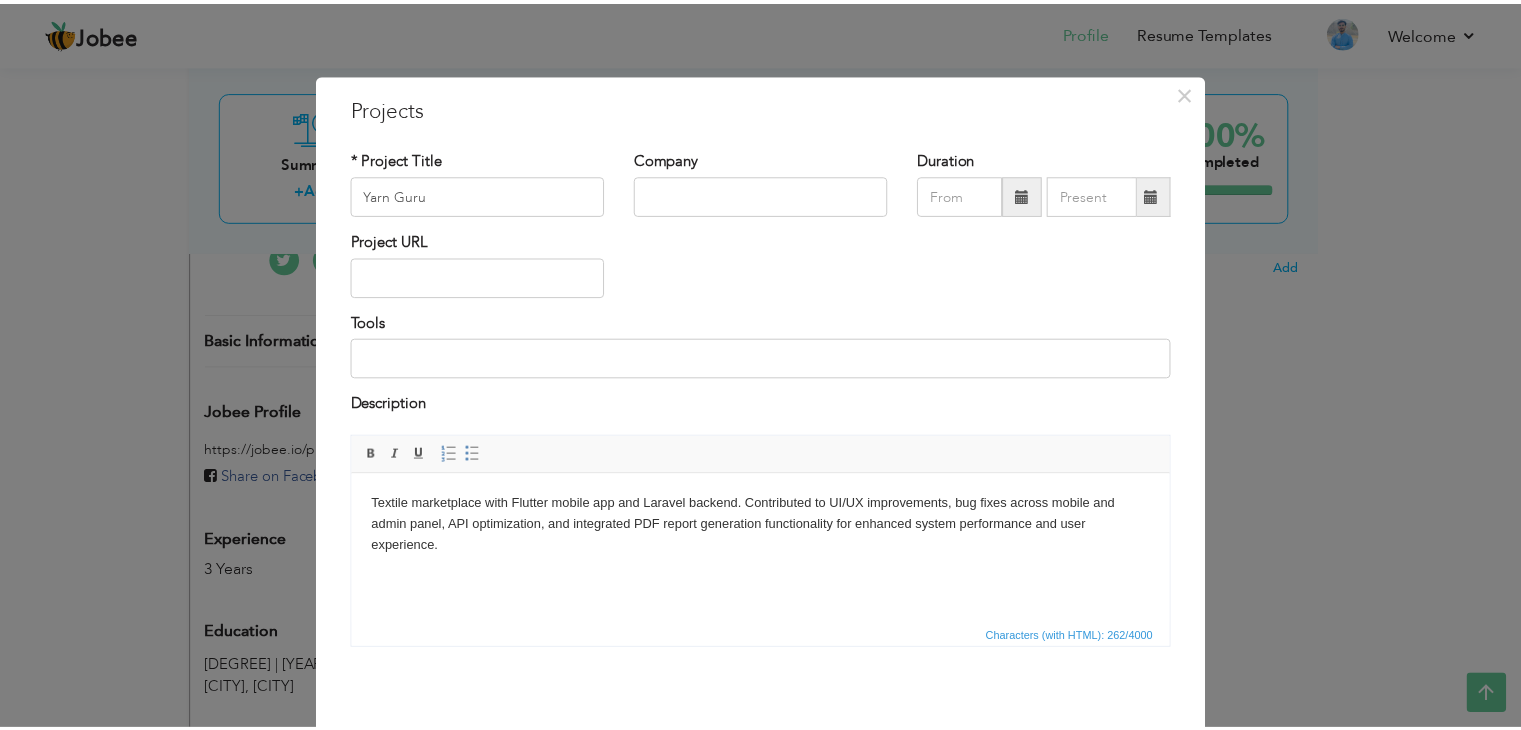 scroll, scrollTop: 80, scrollLeft: 0, axis: vertical 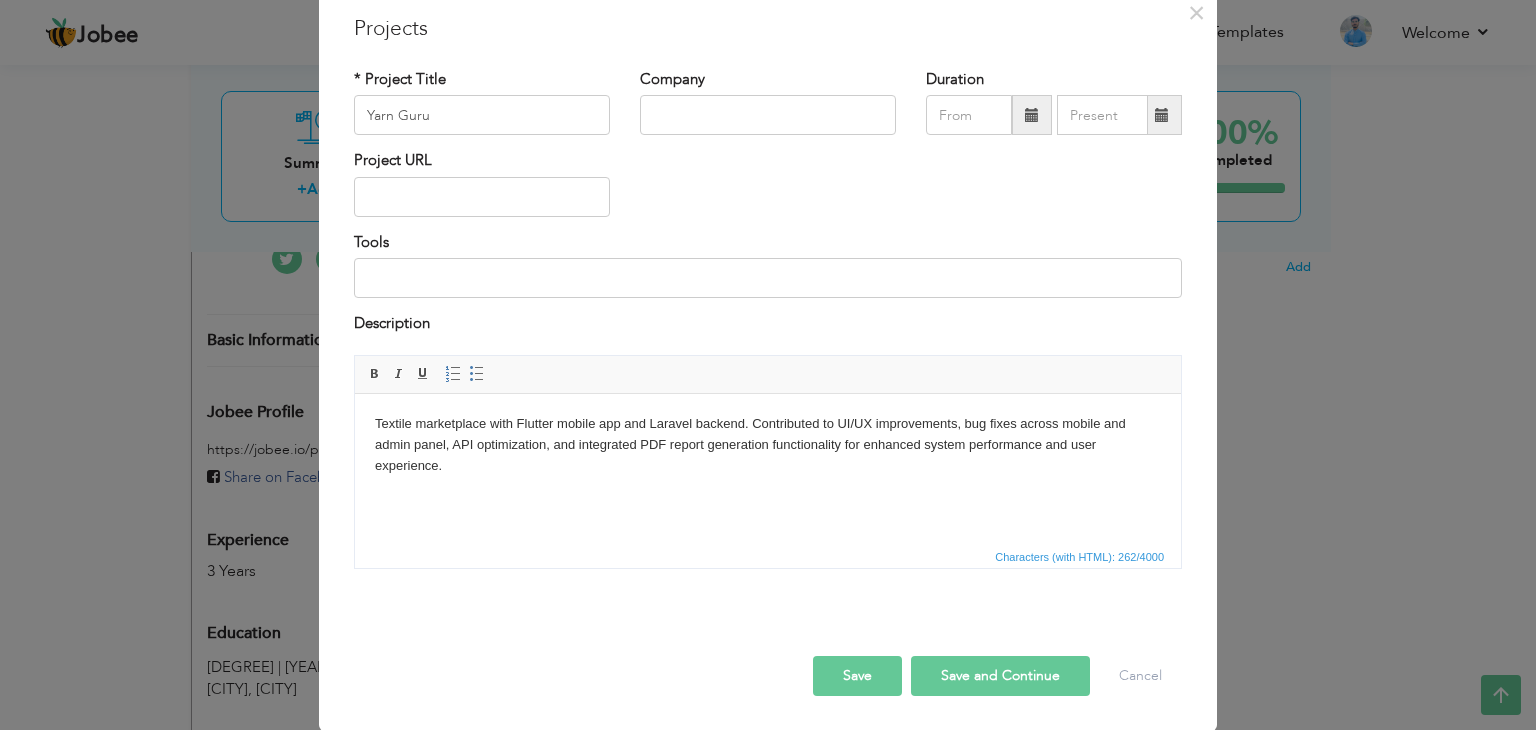 click on "Save" at bounding box center (857, 676) 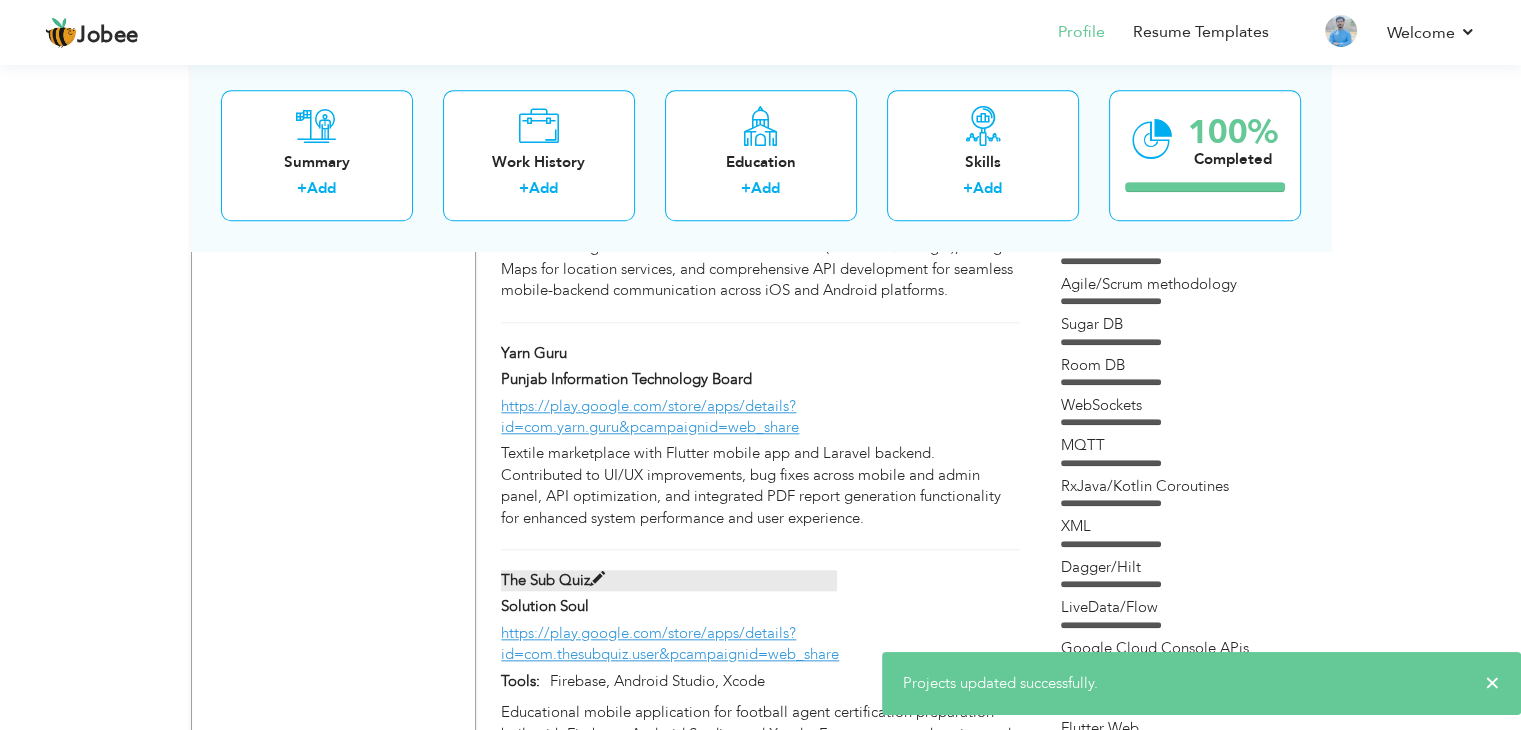 scroll, scrollTop: 1977, scrollLeft: 0, axis: vertical 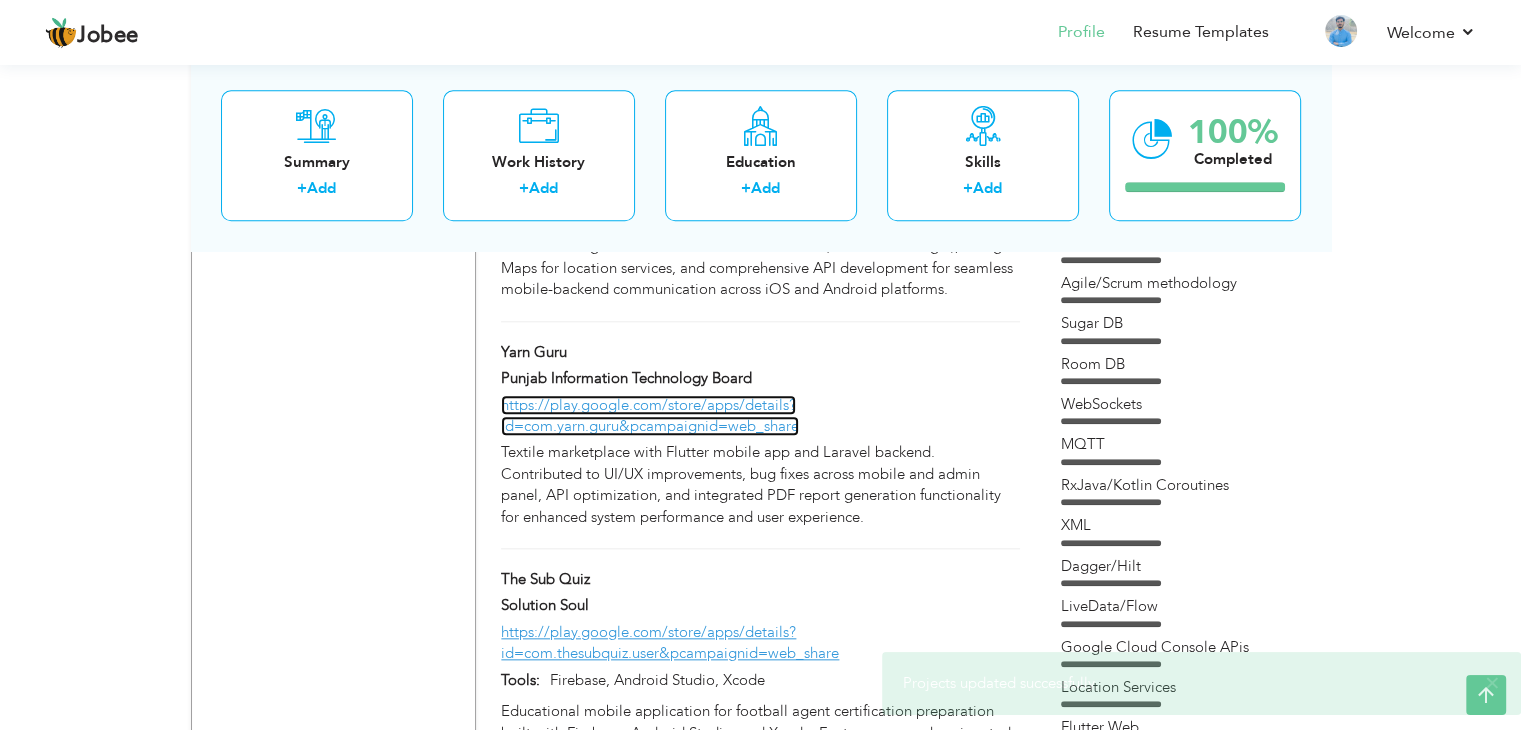 click on "https://play.google.com/store/apps/details?id=com.yarn.guru&pcampaignid=web_share" at bounding box center (650, 415) 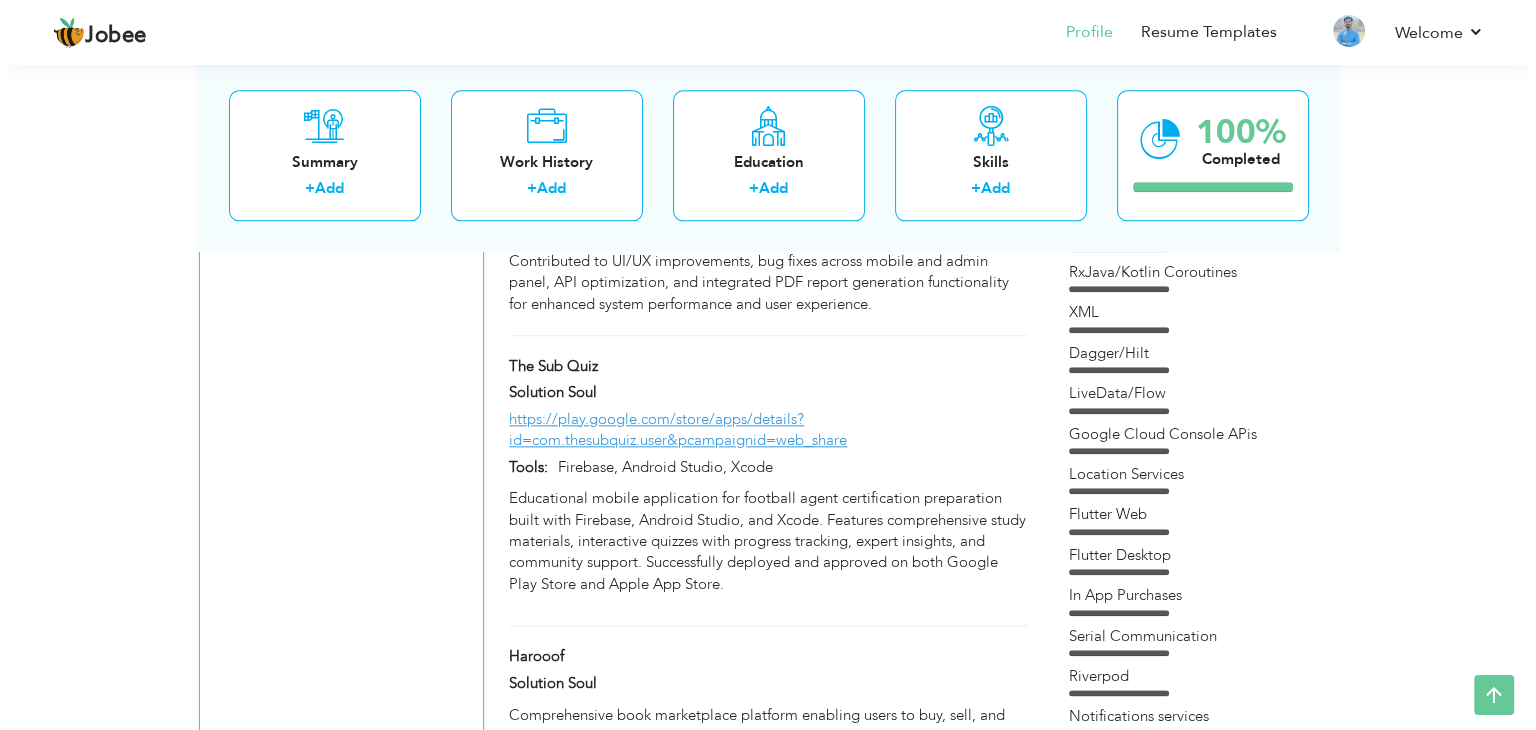 scroll, scrollTop: 2192, scrollLeft: 0, axis: vertical 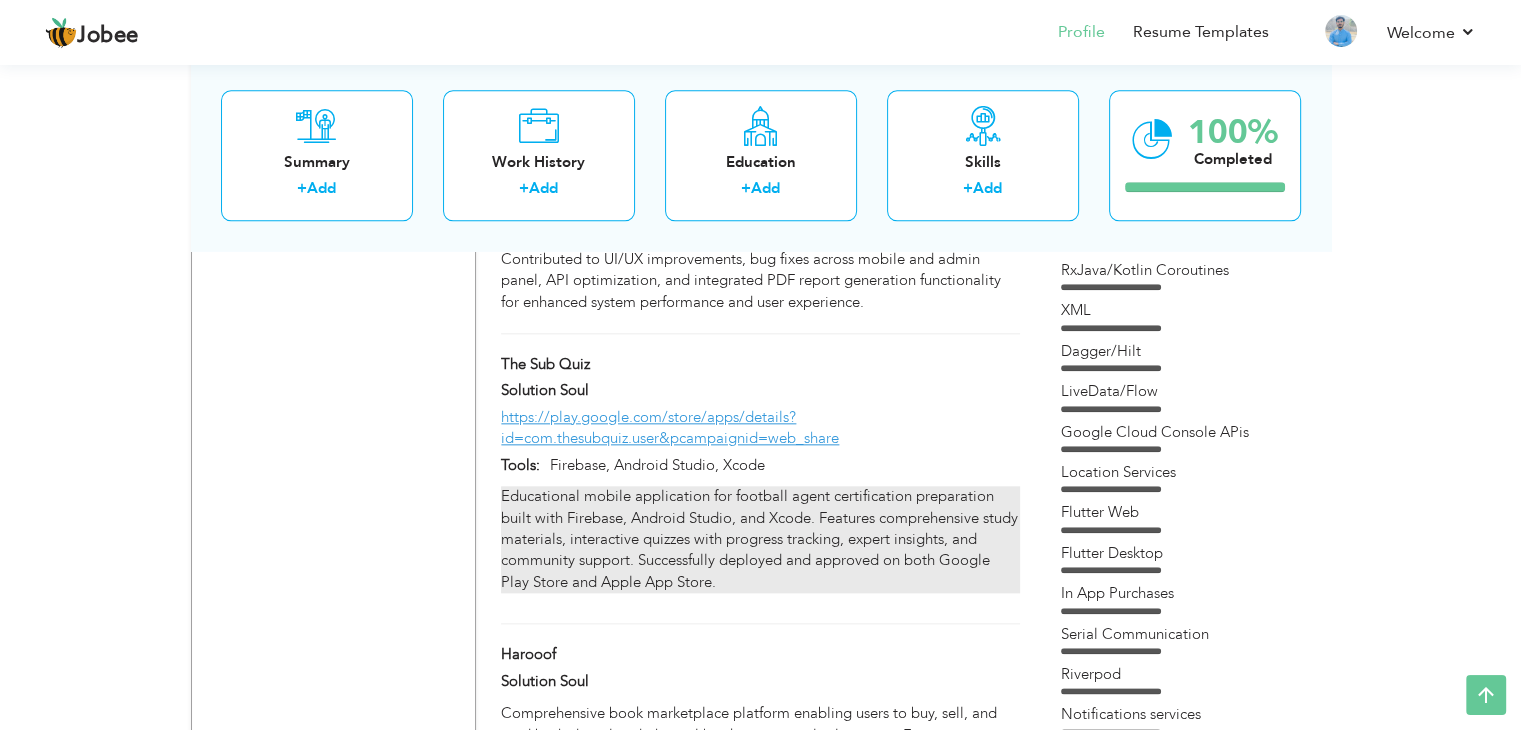 click on "Educational mobile application for football agent certification preparation built with Firebase, Android Studio, and Xcode. Features comprehensive study materials, interactive quizzes with progress tracking, expert insights, and community support. Successfully deployed and approved on both Google Play Store and Apple App Store." at bounding box center [760, 539] 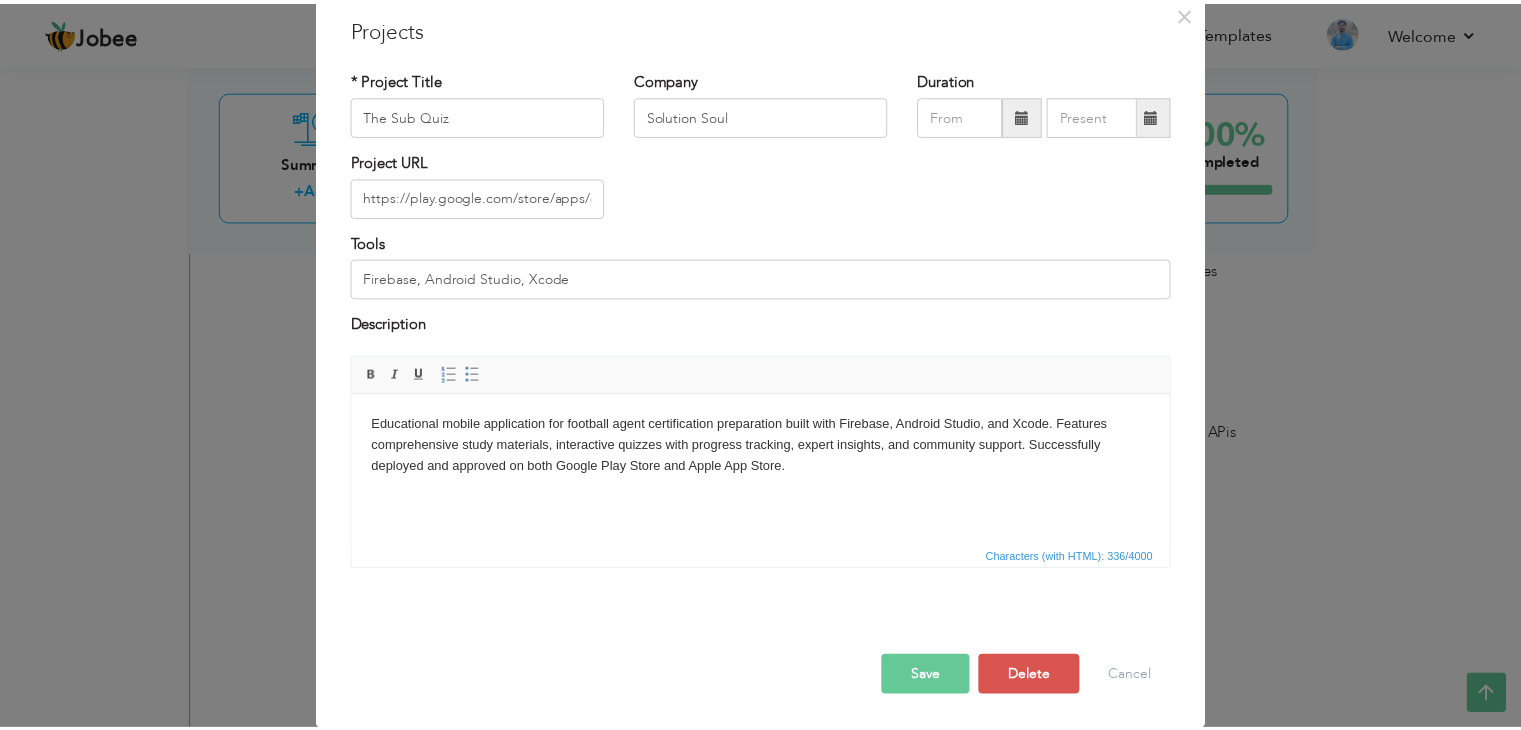 scroll, scrollTop: 0, scrollLeft: 0, axis: both 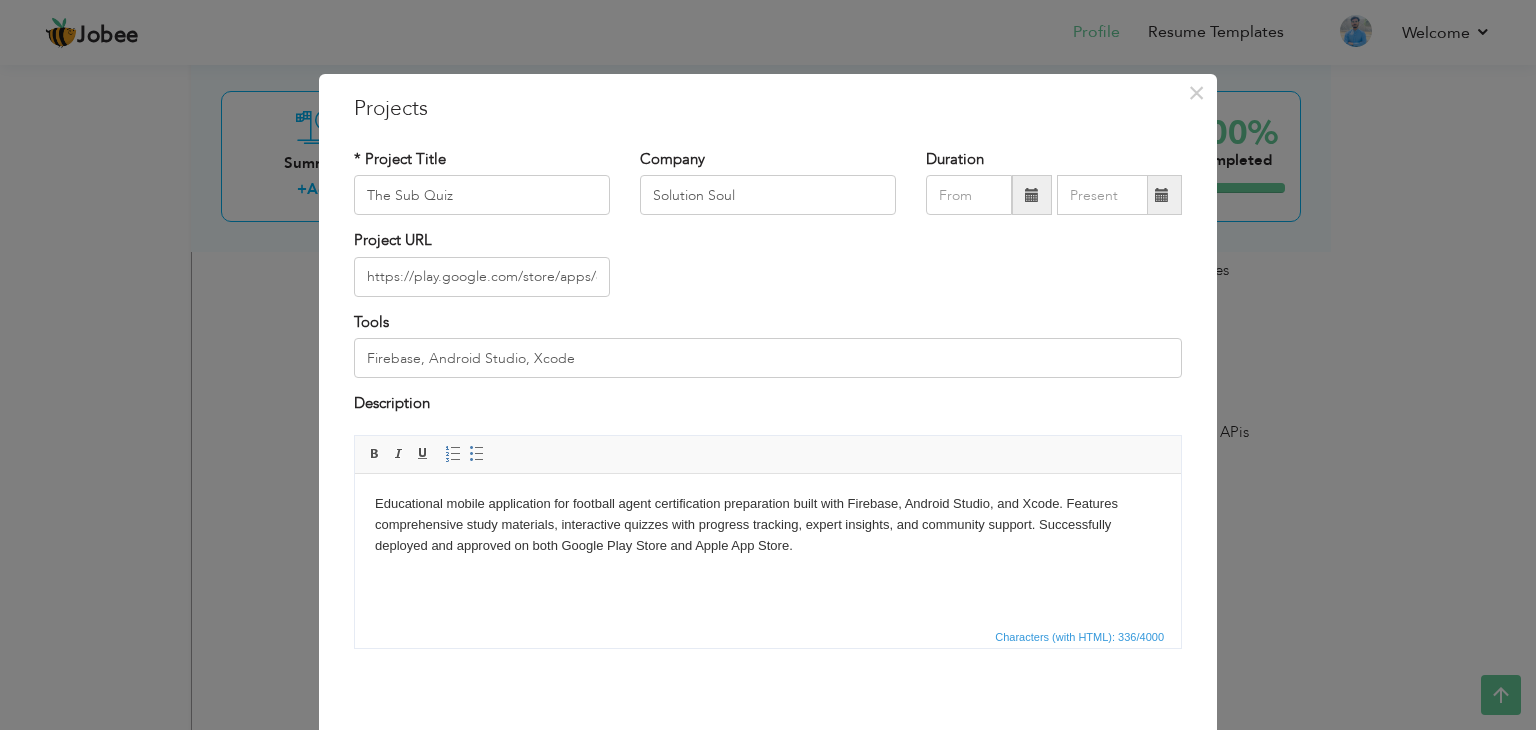 click on "Educational mobile application for football agent certification preparation built with Firebase, Android Studio, and Xcode. Features comprehensive study materials, interactive quizzes with progress tracking, expert insights, and community support. Successfully deployed and approved on both Google Play Store and Apple App Store." at bounding box center [768, 524] 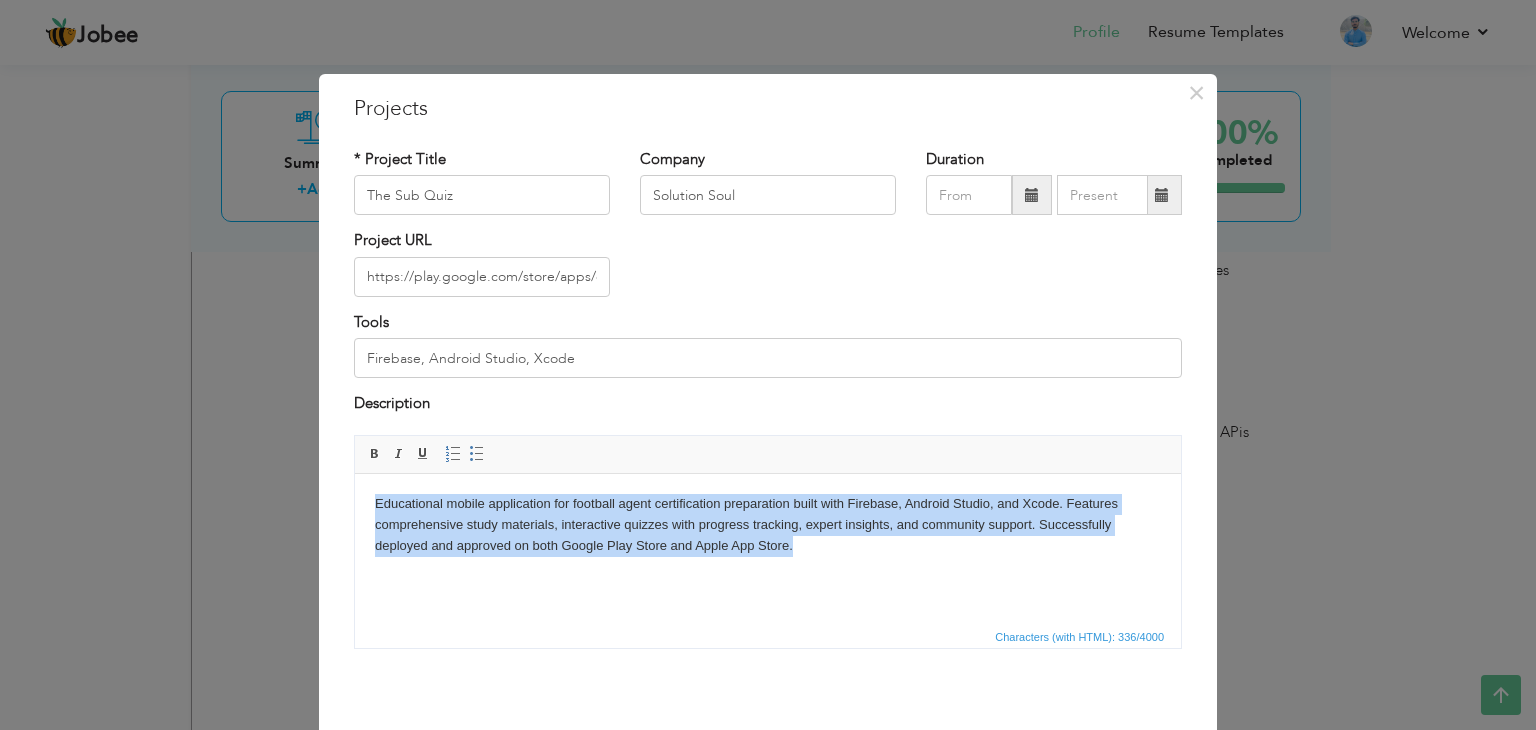 copy on "Educational mobile application for football agent certification preparation built with Firebase, Android Studio, and Xcode. Features comprehensive study materials, interactive quizzes with progress tracking, expert insights, and community support. Successfully deployed and approved on both Google Play Store and Apple App Store." 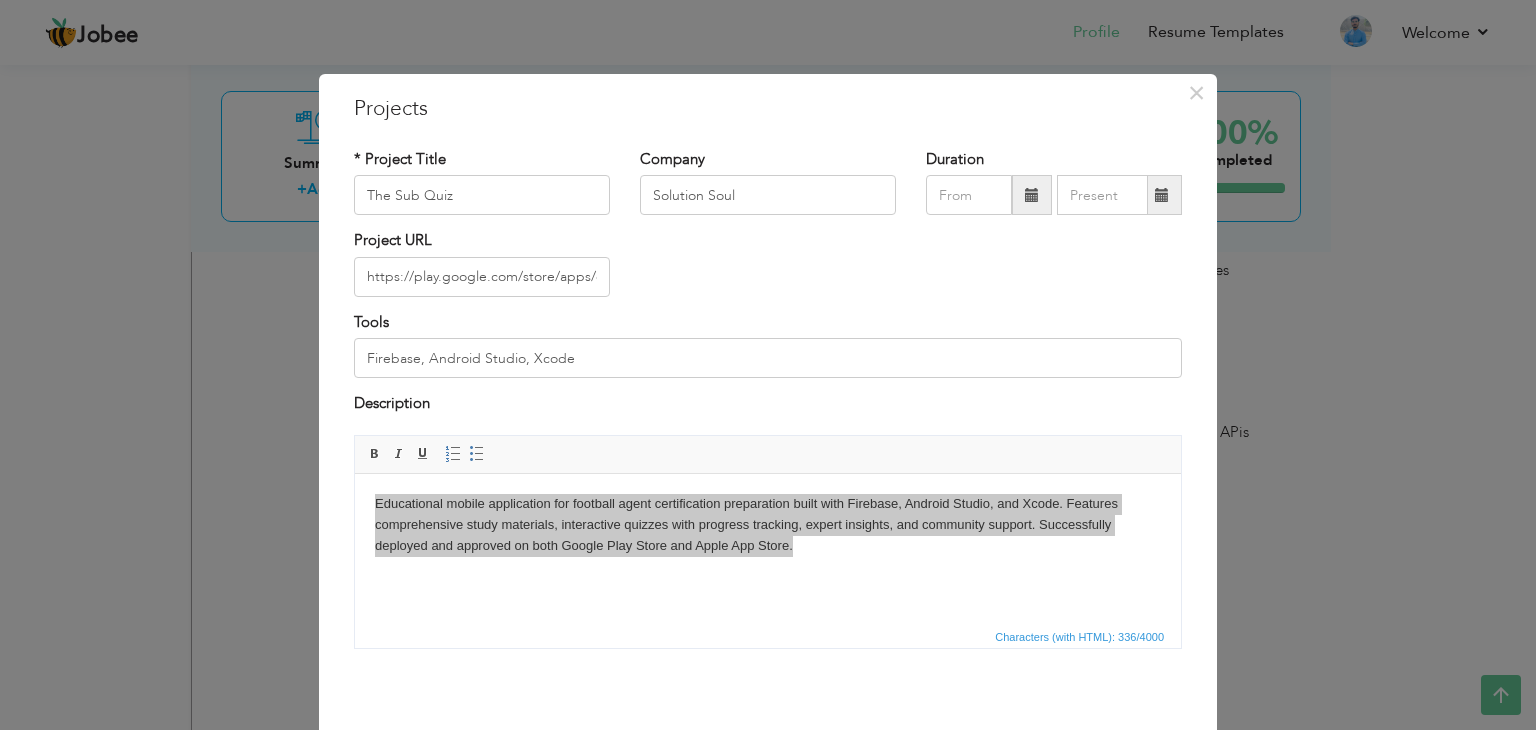 click on "×
Projects
* Project Title
The Sub Quiz
Company
Solution Soul
Duration" at bounding box center (768, 365) 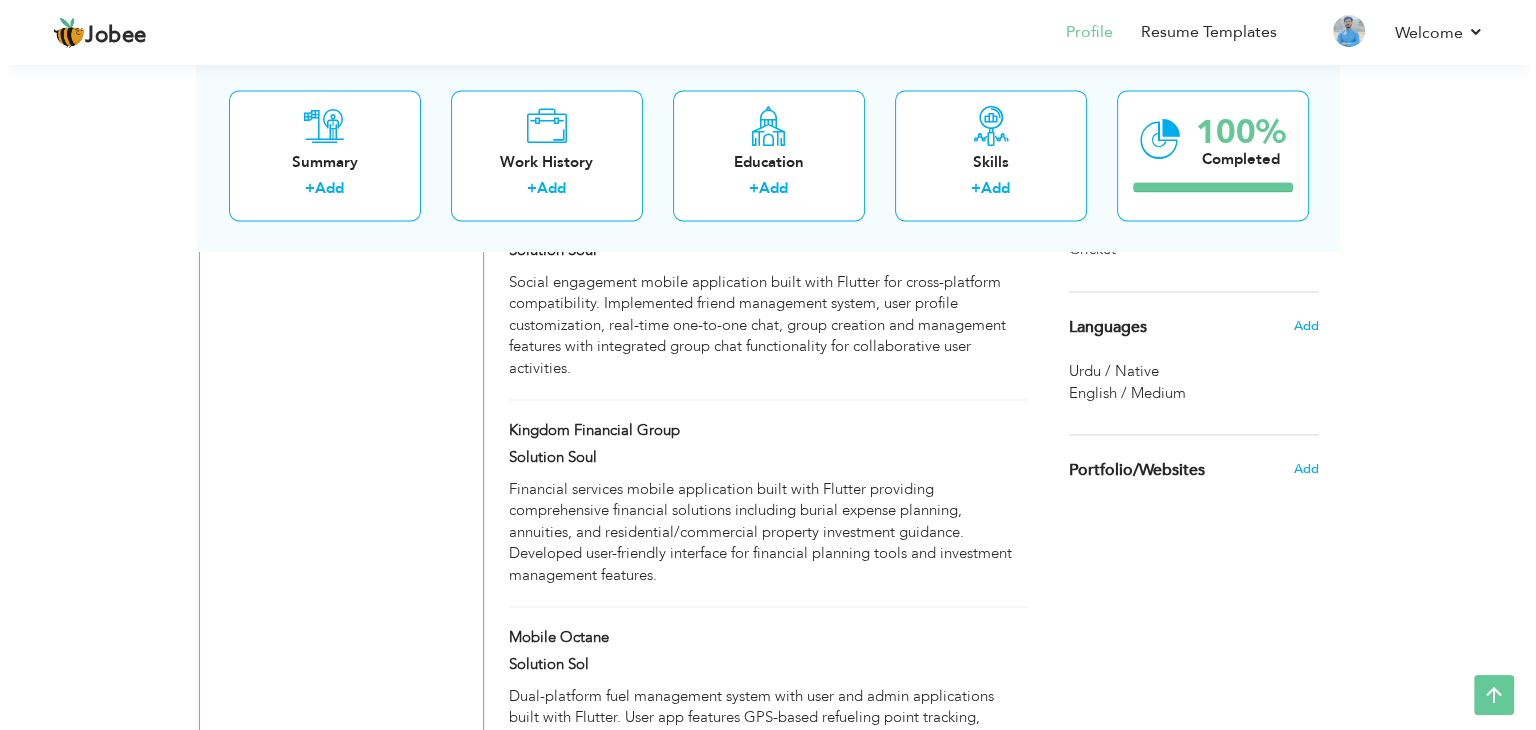 scroll, scrollTop: 6001, scrollLeft: 0, axis: vertical 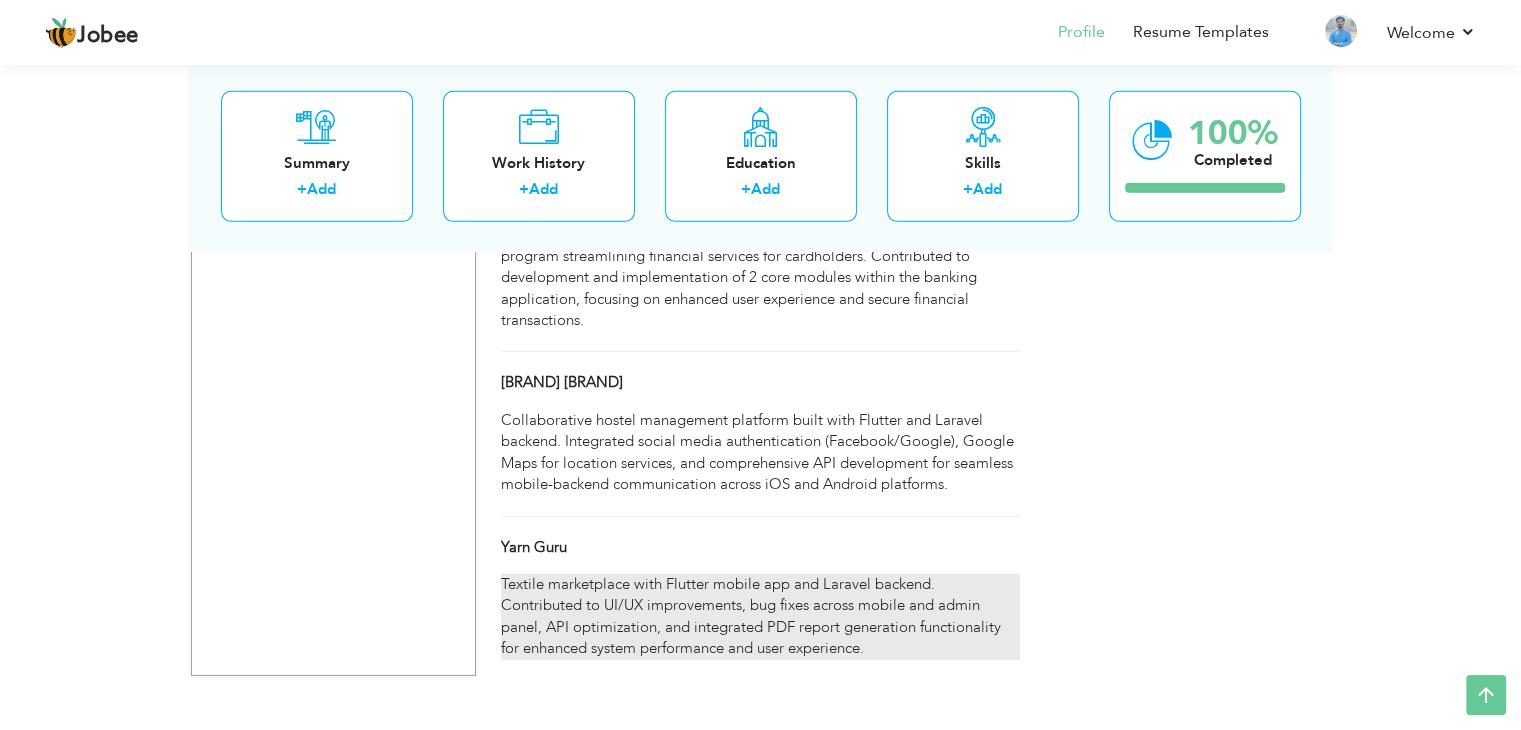 click on "Textile marketplace with Flutter mobile app and Laravel backend. Contributed to UI/UX improvements, bug fixes across mobile and admin panel, API optimization, and integrated PDF report generation functionality for enhanced system performance and user experience." at bounding box center (760, 617) 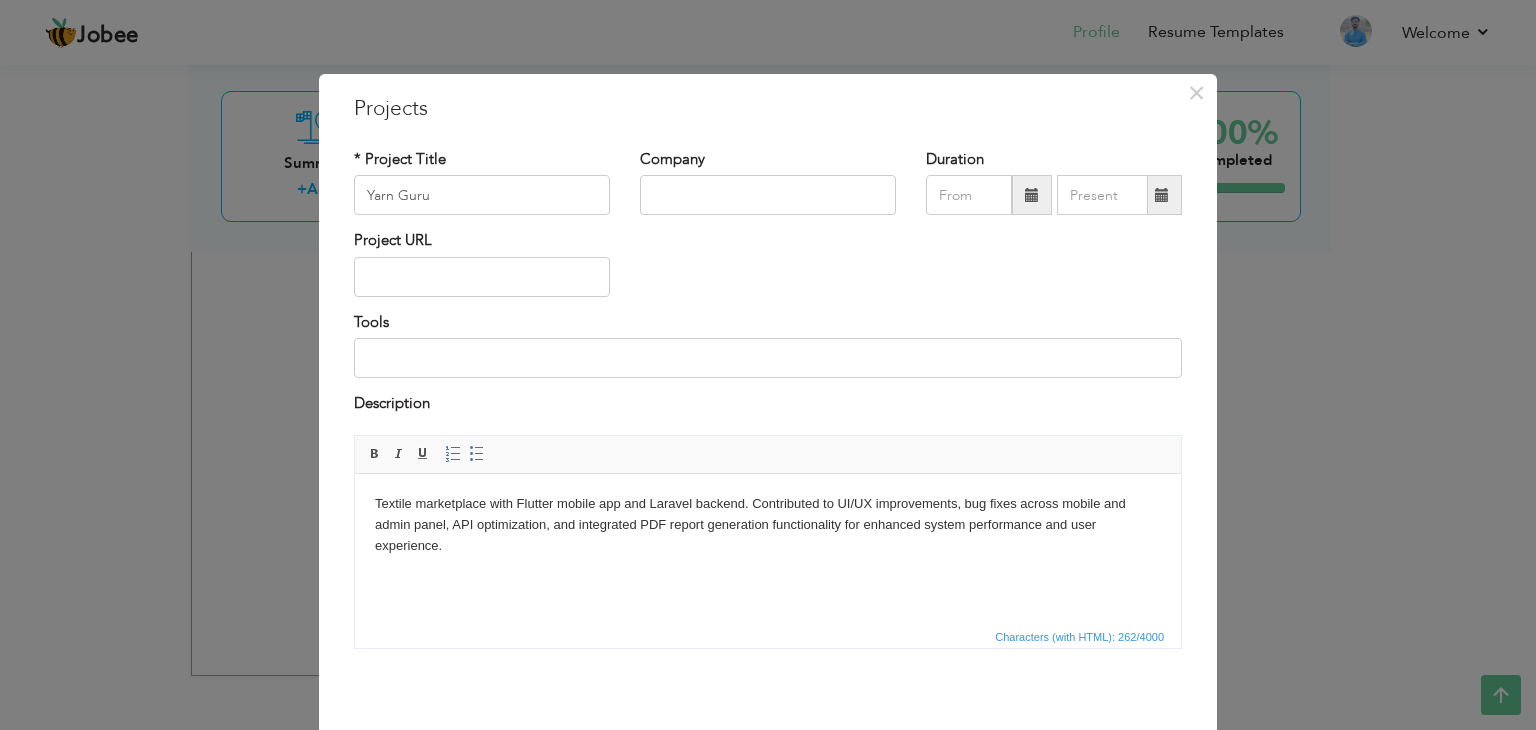 click on "Textile marketplace with Flutter mobile app and Laravel backend. Contributed to UI/UX improvements, bug fixes across mobile and admin panel, API optimization, and integrated PDF report generation functionality for enhanced system performance and user experience." at bounding box center [768, 524] 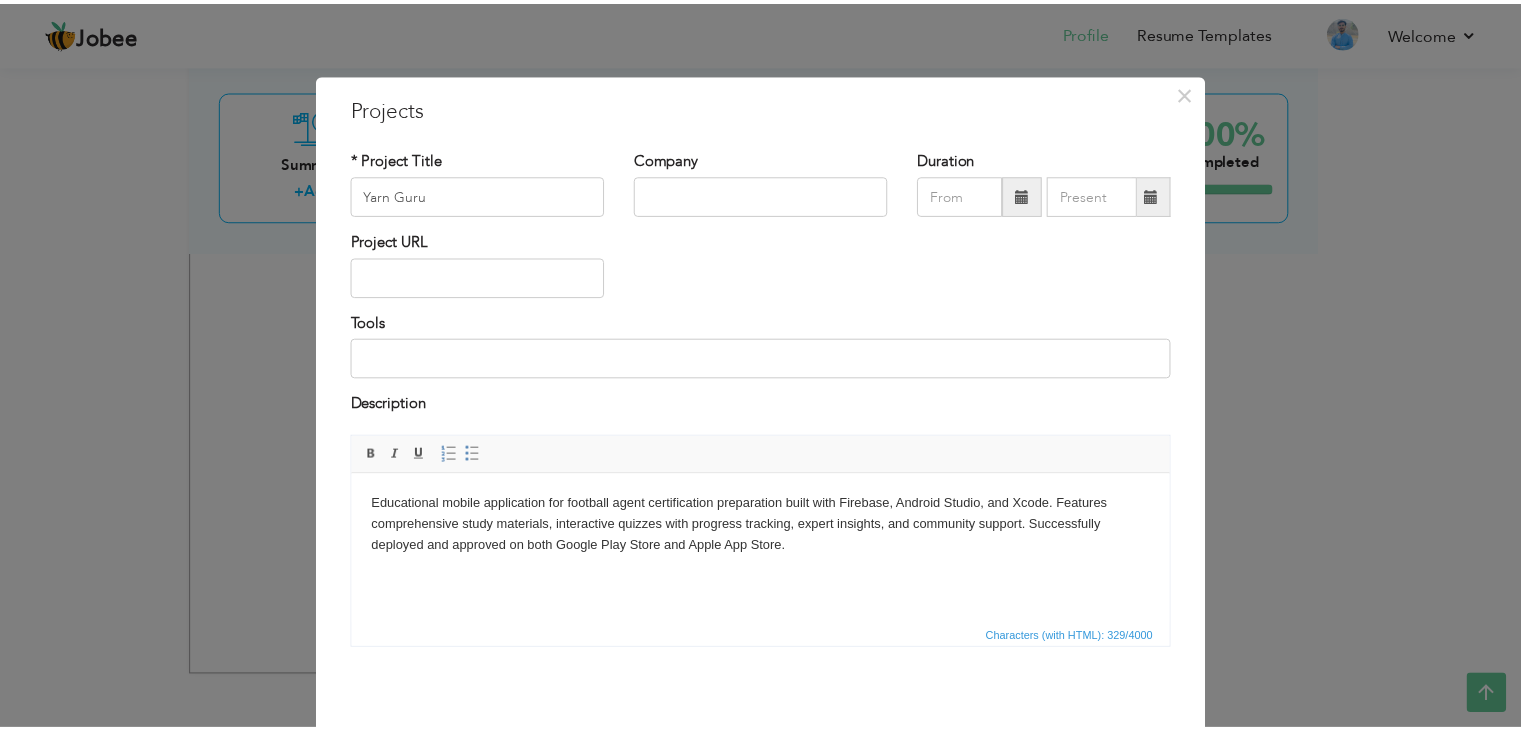 scroll, scrollTop: 80, scrollLeft: 0, axis: vertical 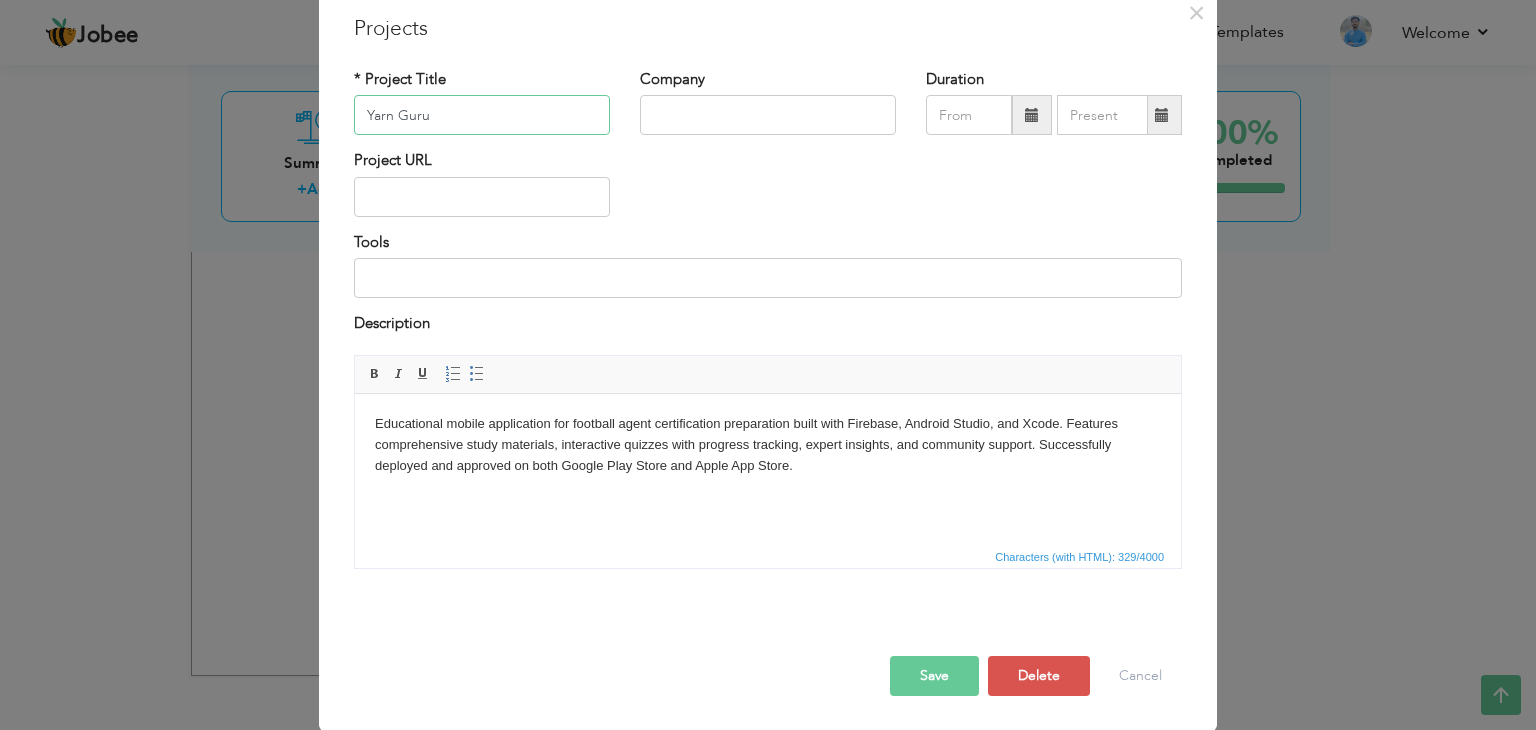 click on "Yarn Guru" at bounding box center (482, 115) 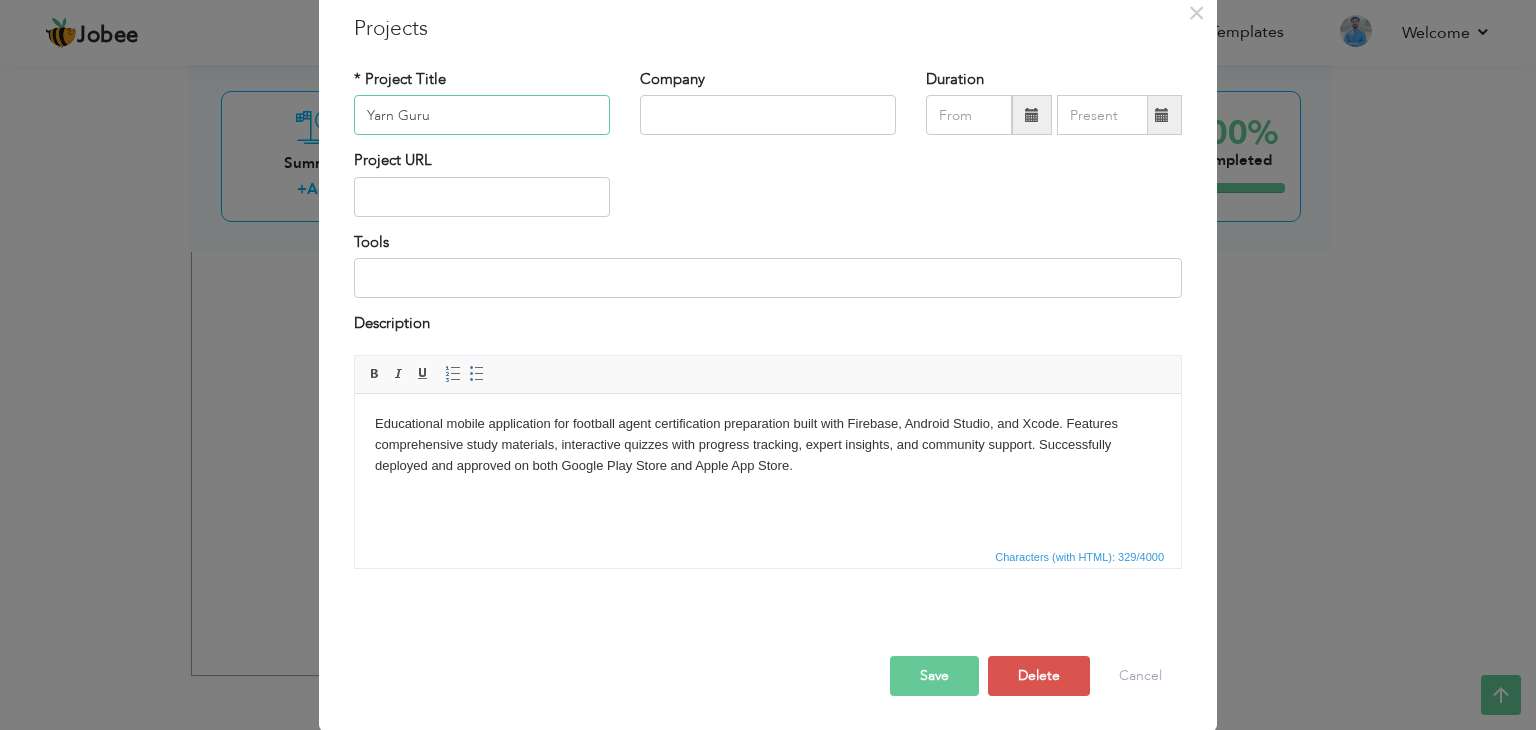 click on "Yarn Guru" at bounding box center (482, 115) 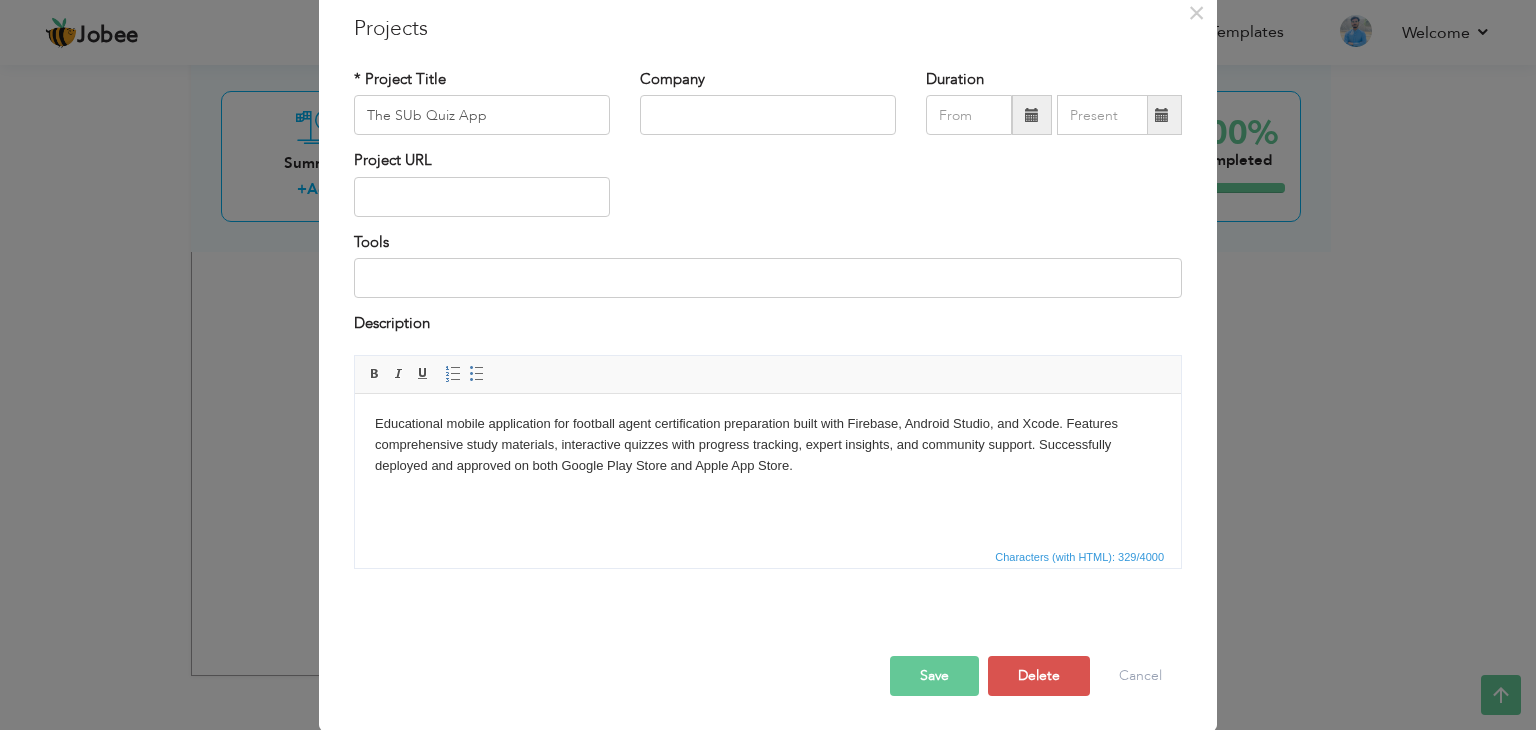 click on "Save" at bounding box center (934, 676) 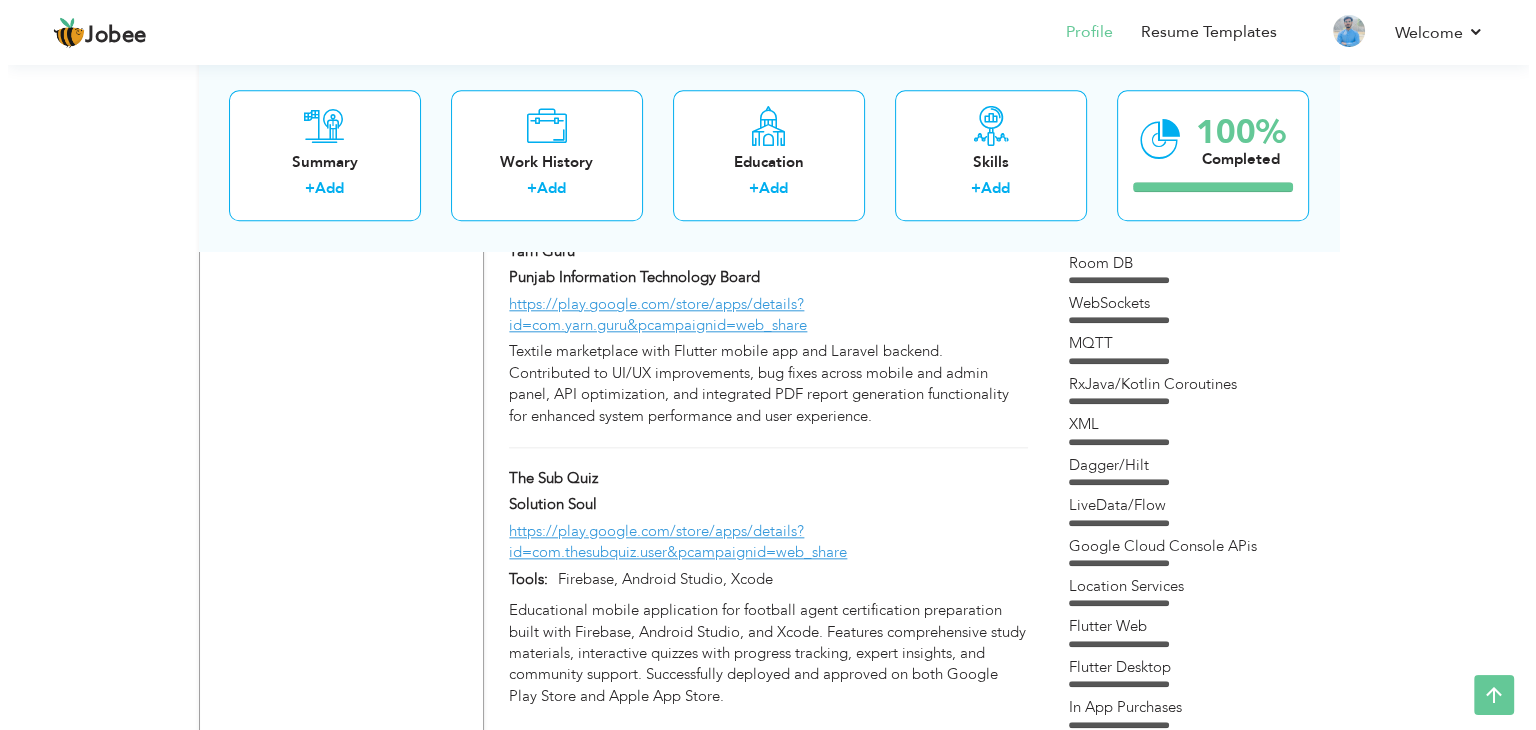 scroll, scrollTop: 2114, scrollLeft: 0, axis: vertical 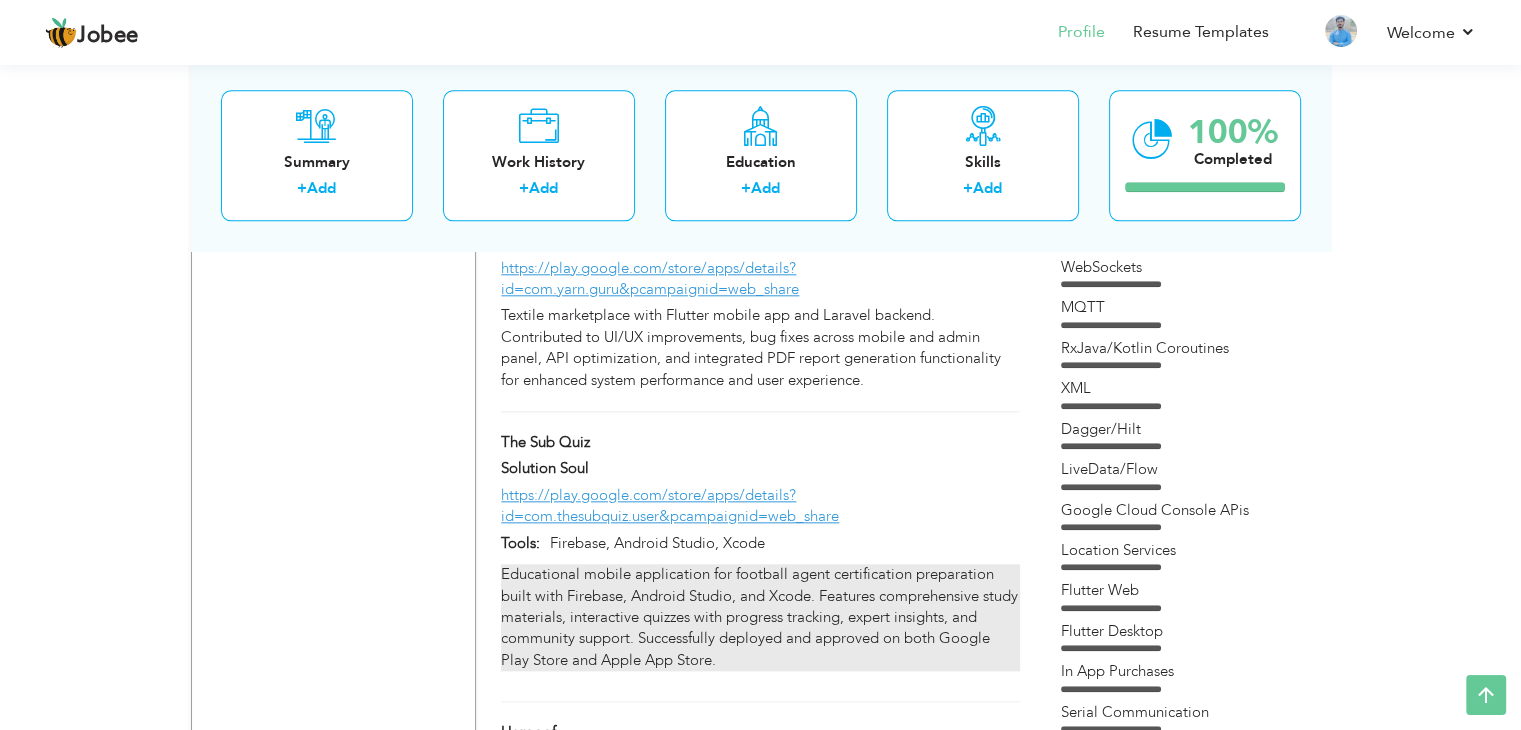 click on "Educational mobile application for football agent certification preparation built with Firebase, Android Studio, and Xcode. Features comprehensive study materials, interactive quizzes with progress tracking, expert insights, and community support. Successfully deployed and approved on both Google Play Store and Apple App Store." at bounding box center (760, 617) 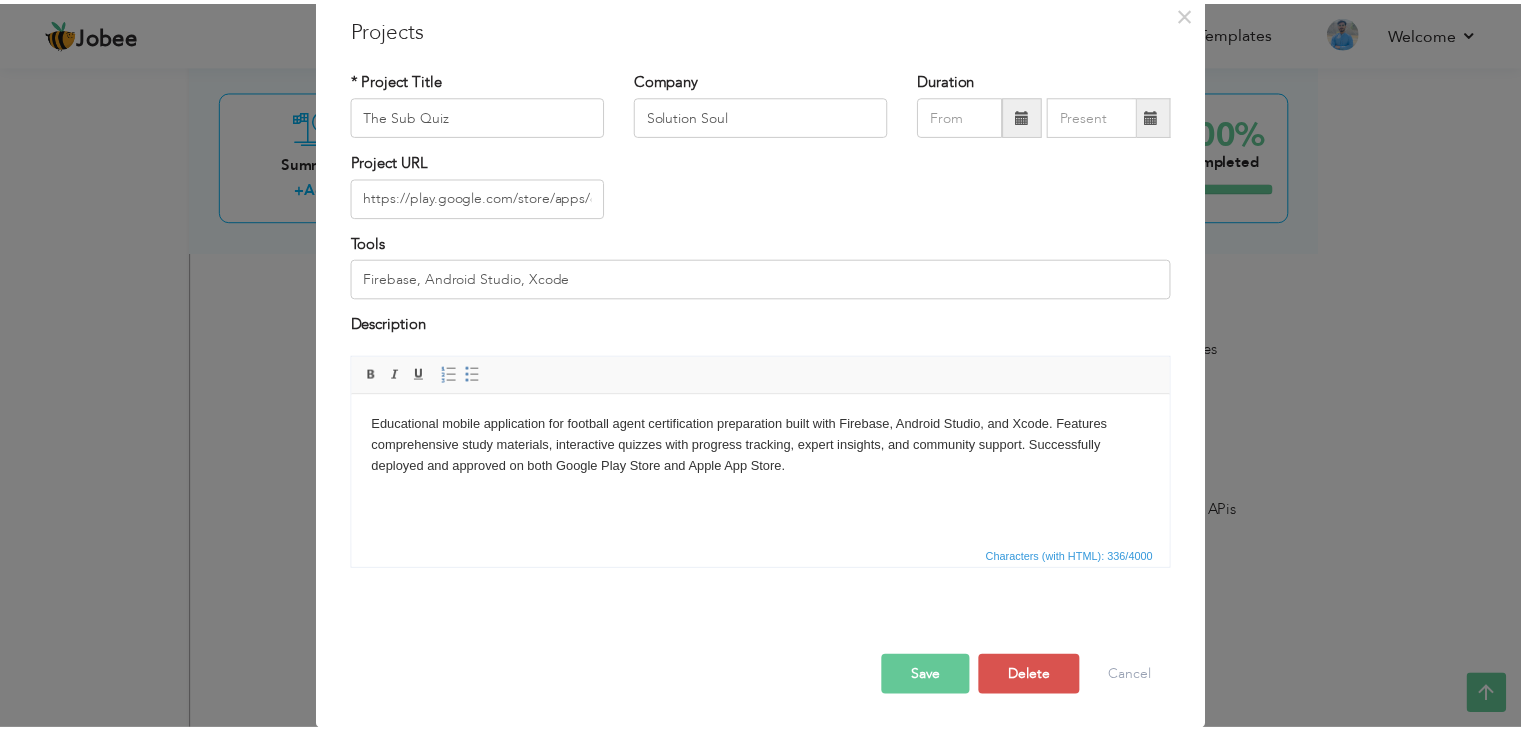 scroll, scrollTop: 0, scrollLeft: 0, axis: both 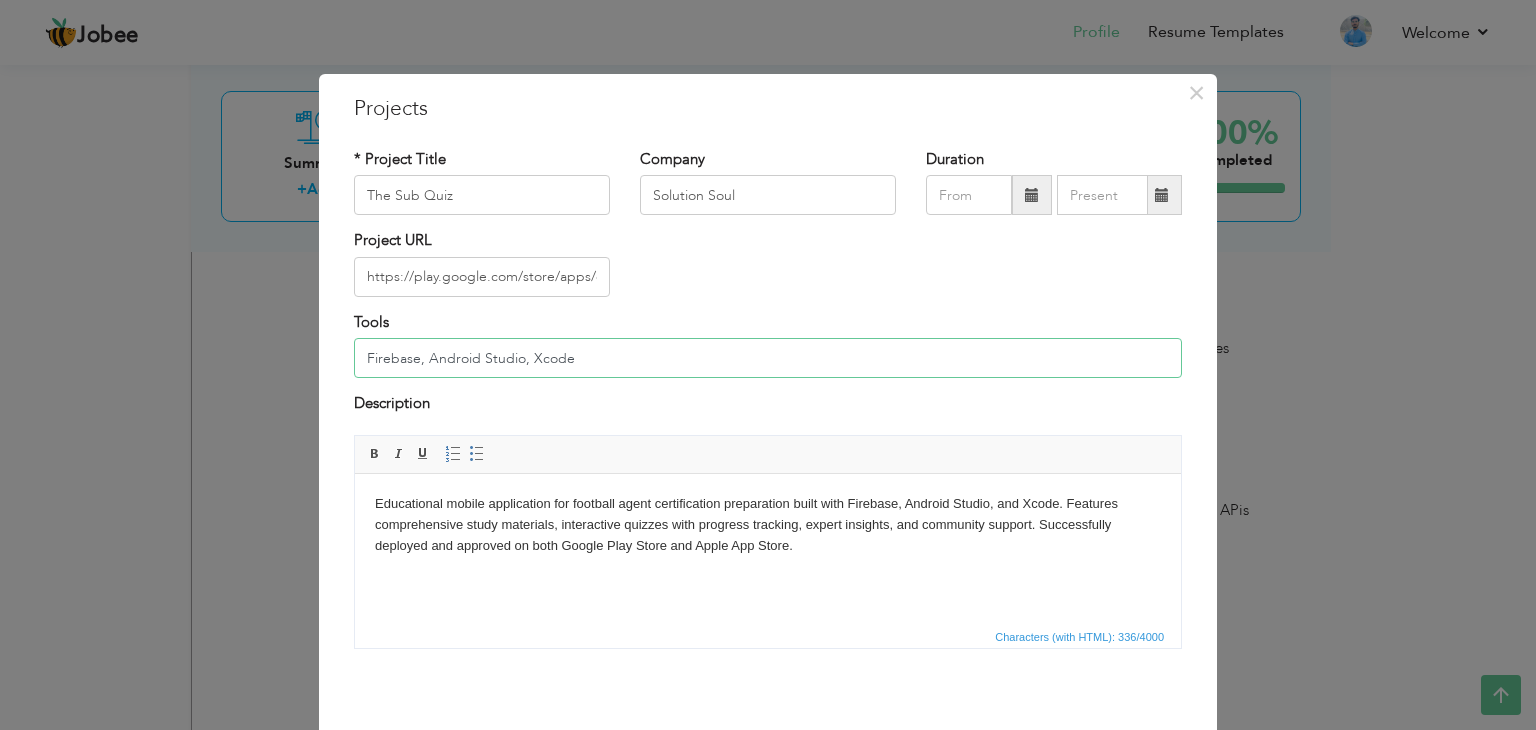 click on "Firebase, Android Studio, Xcode" at bounding box center [768, 358] 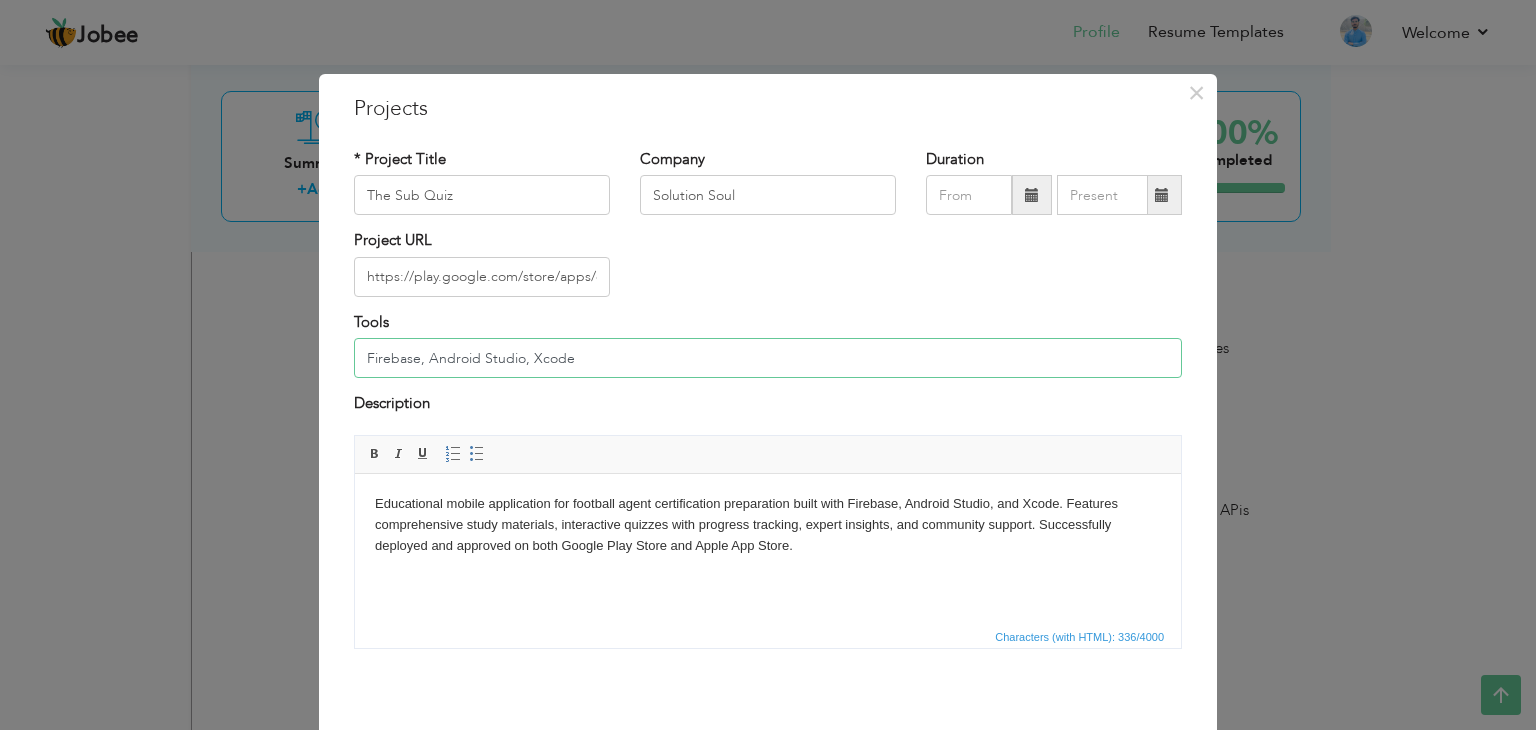click on "Firebase, Android Studio, Xcode" at bounding box center (768, 358) 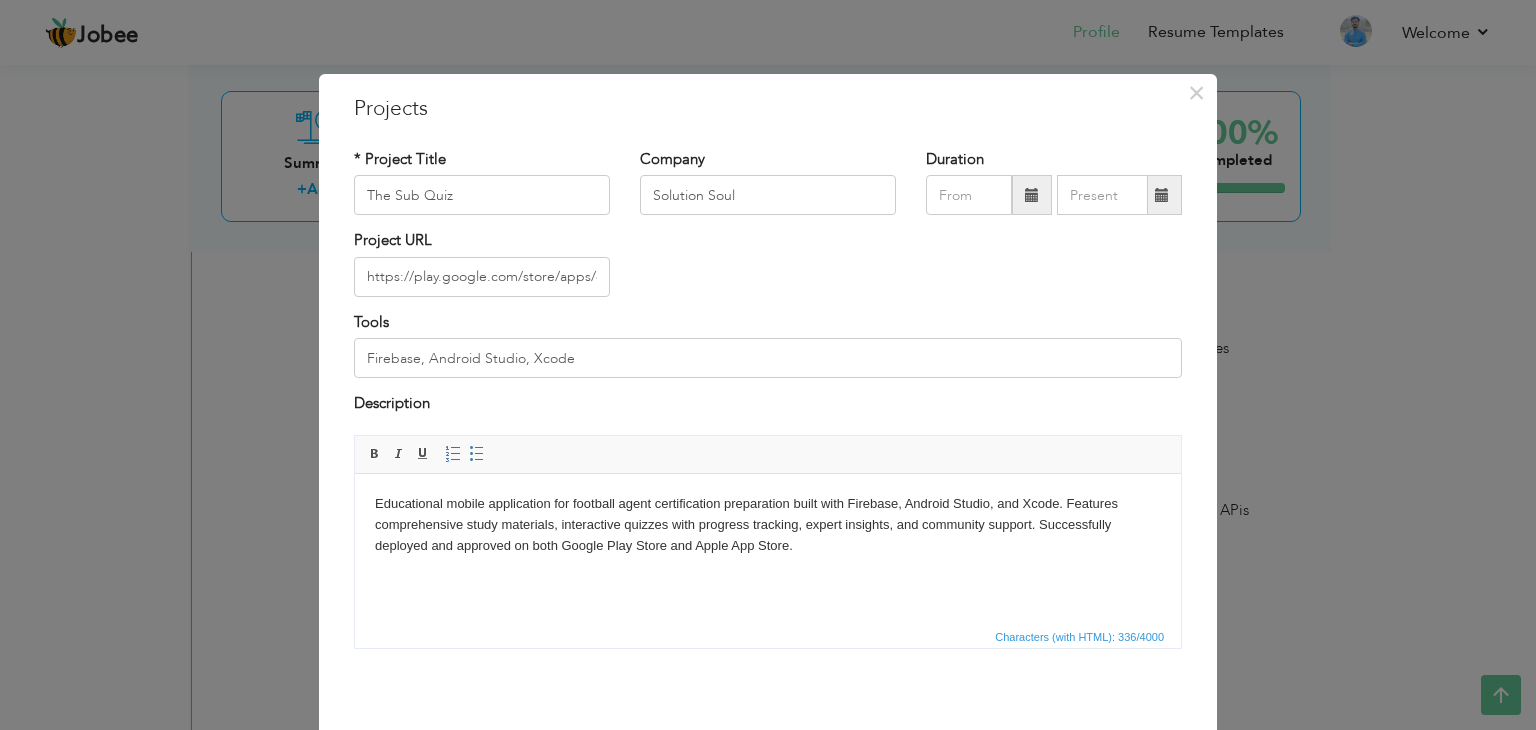 click on "×
Projects
* Project Title
The Sub Quiz
Company
Solution Soul
Duration" at bounding box center [768, 365] 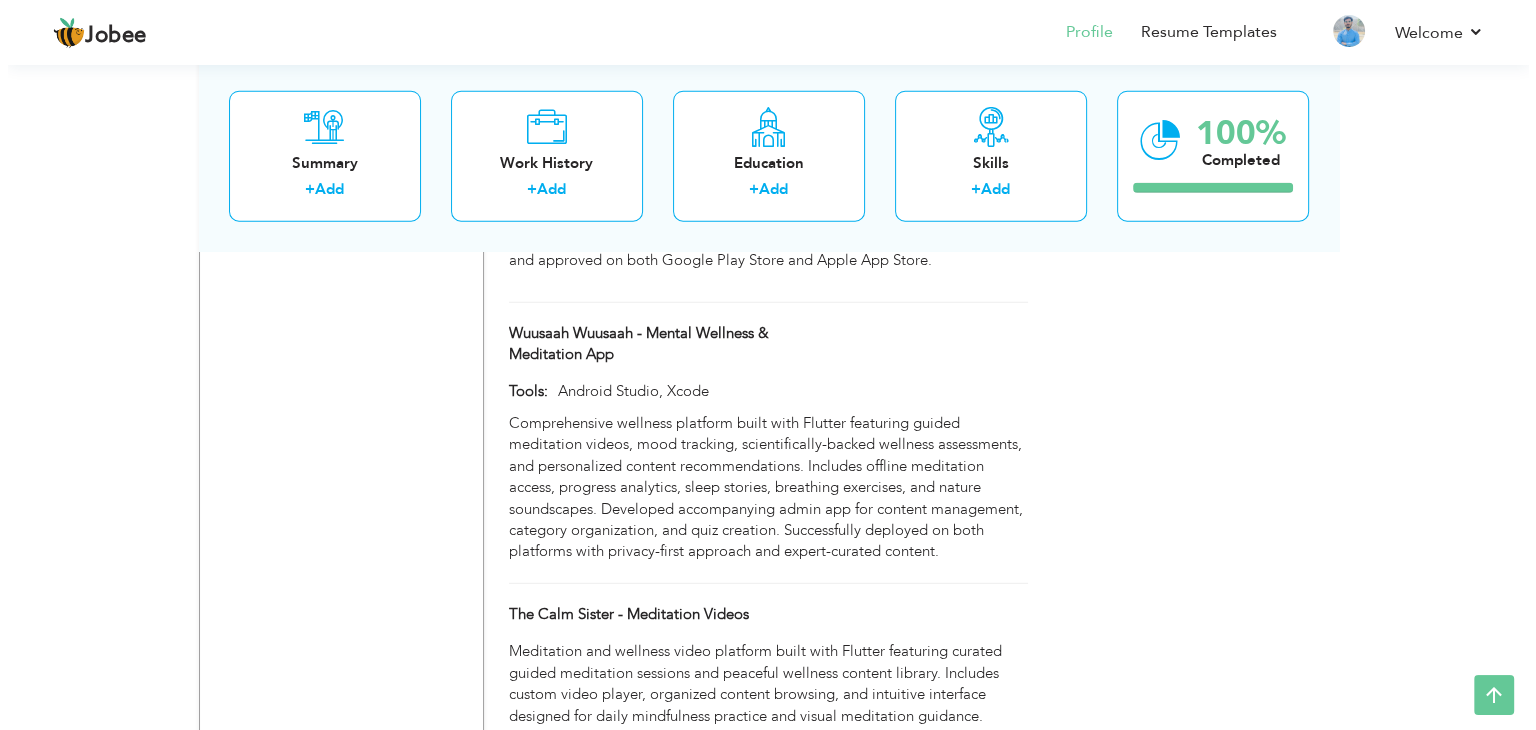 scroll, scrollTop: 6023, scrollLeft: 0, axis: vertical 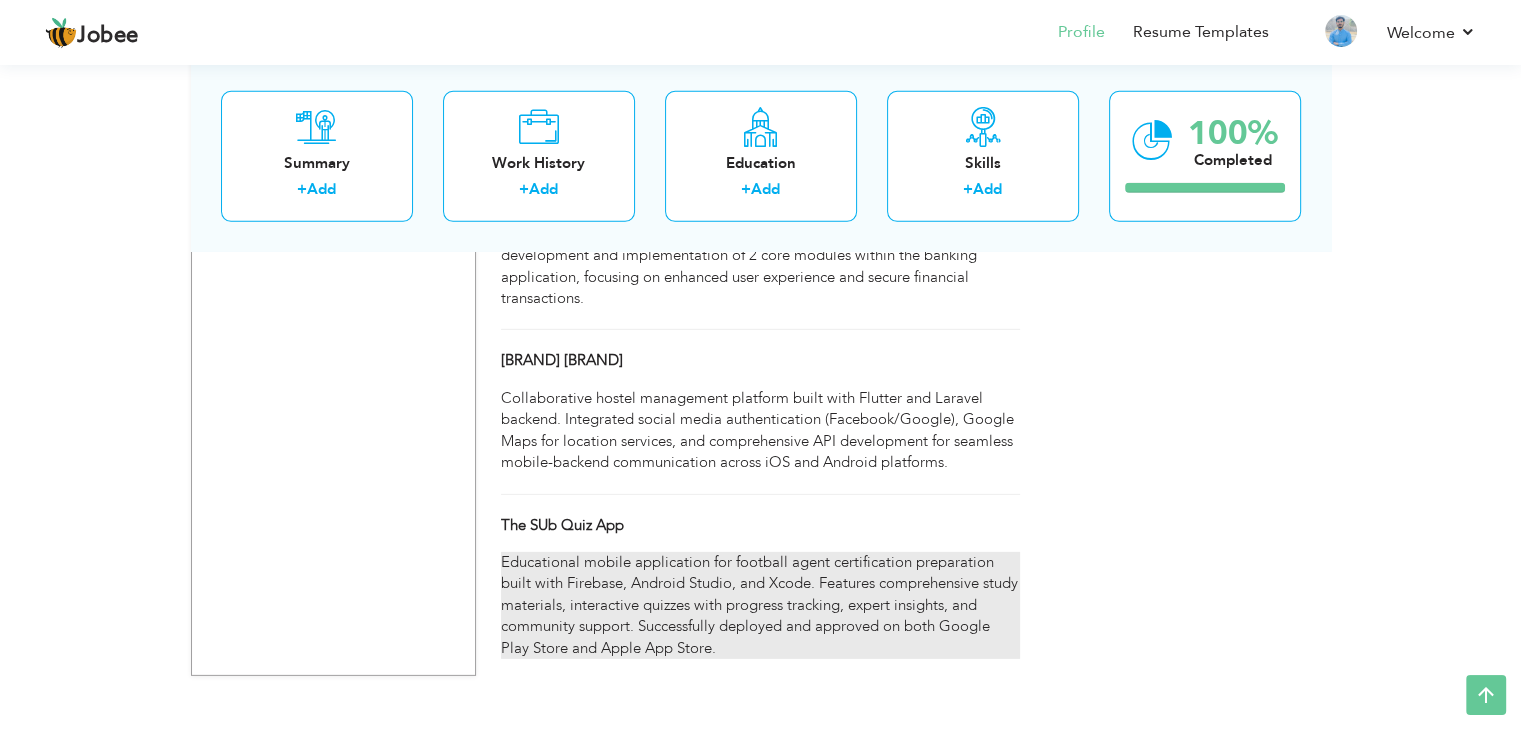 click on "Educational mobile application for football agent certification preparation built with Firebase, Android Studio, and Xcode. Features comprehensive study materials, interactive quizzes with progress tracking, expert insights, and community support. Successfully deployed and approved on both Google Play Store and Apple App Store." at bounding box center [760, 605] 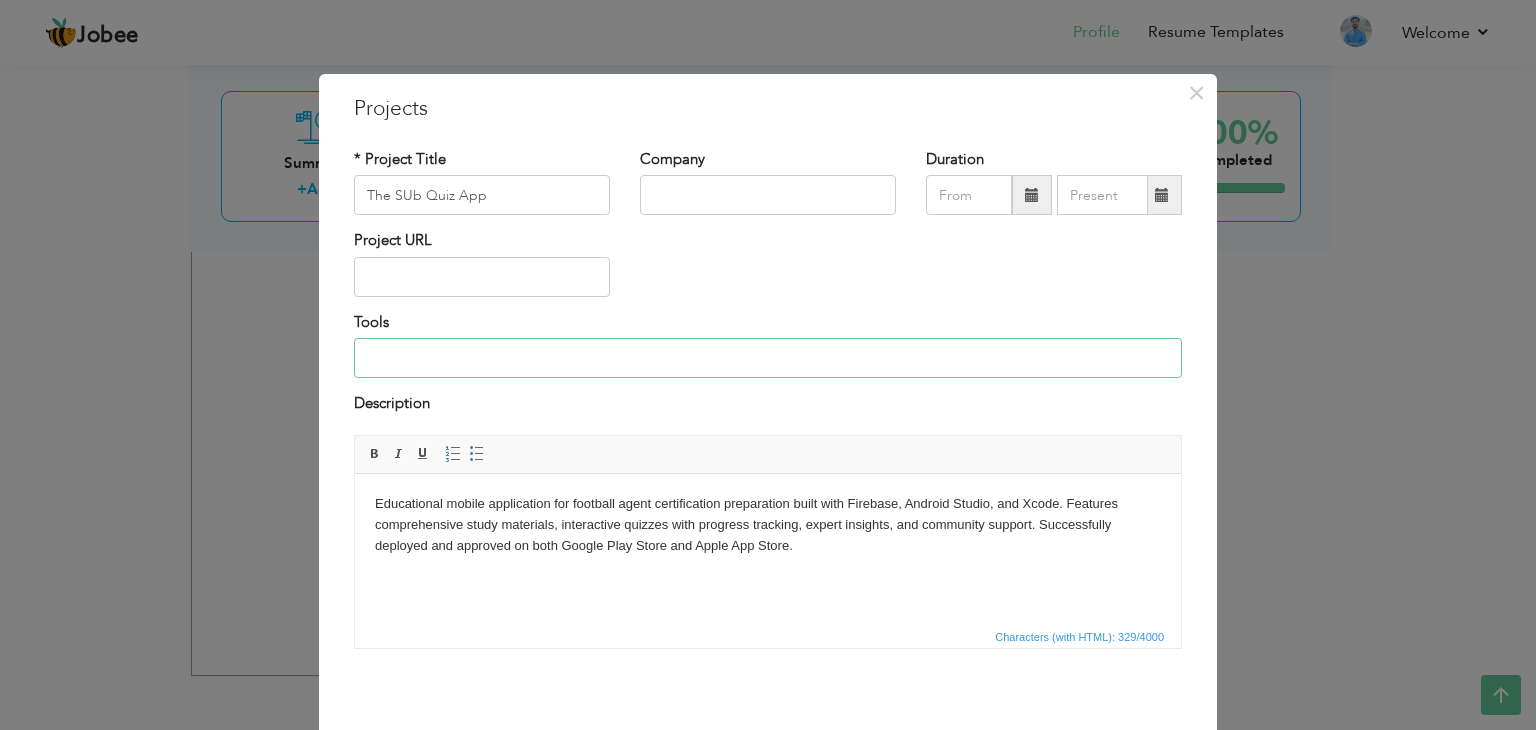 click at bounding box center (768, 358) 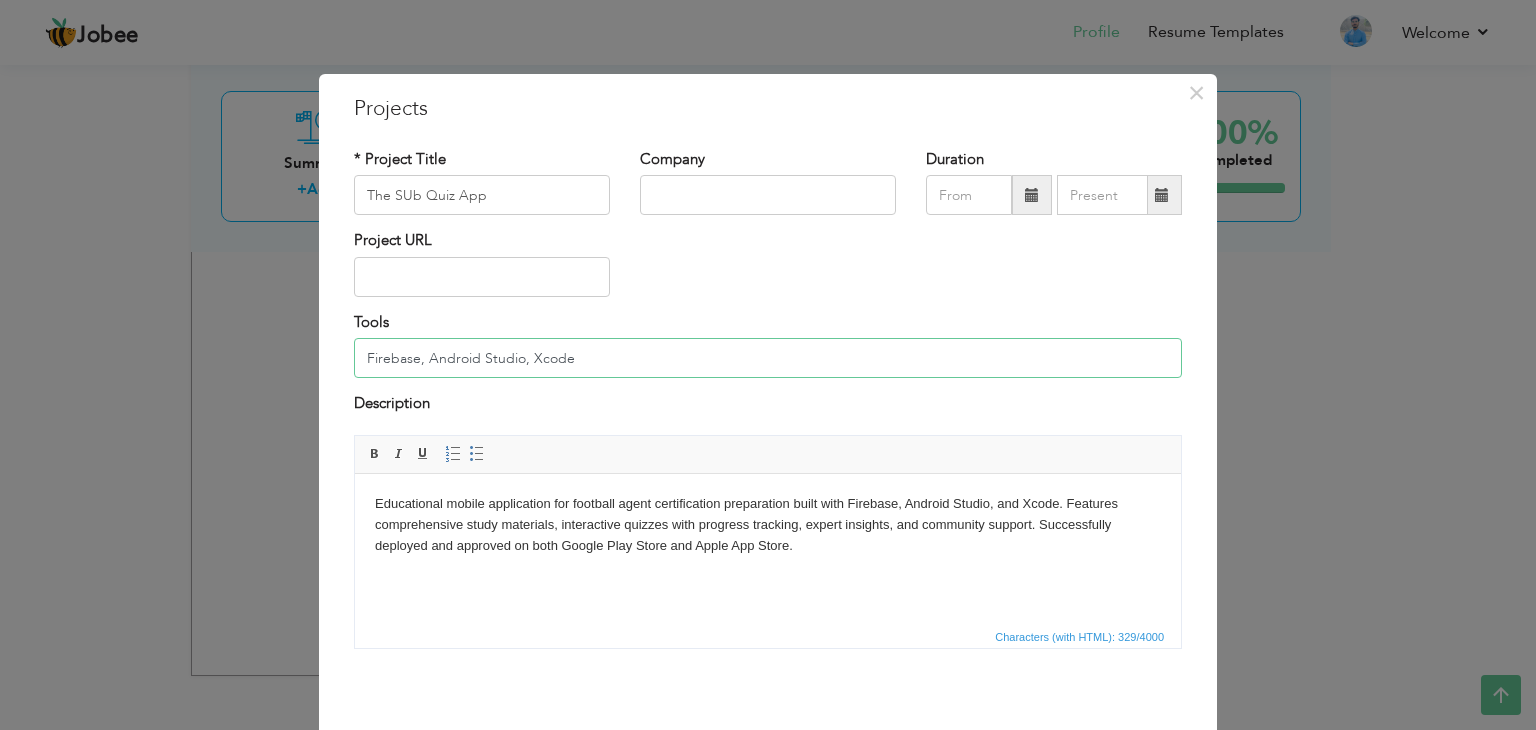 type on "Firebase, Android Studio, Xcode" 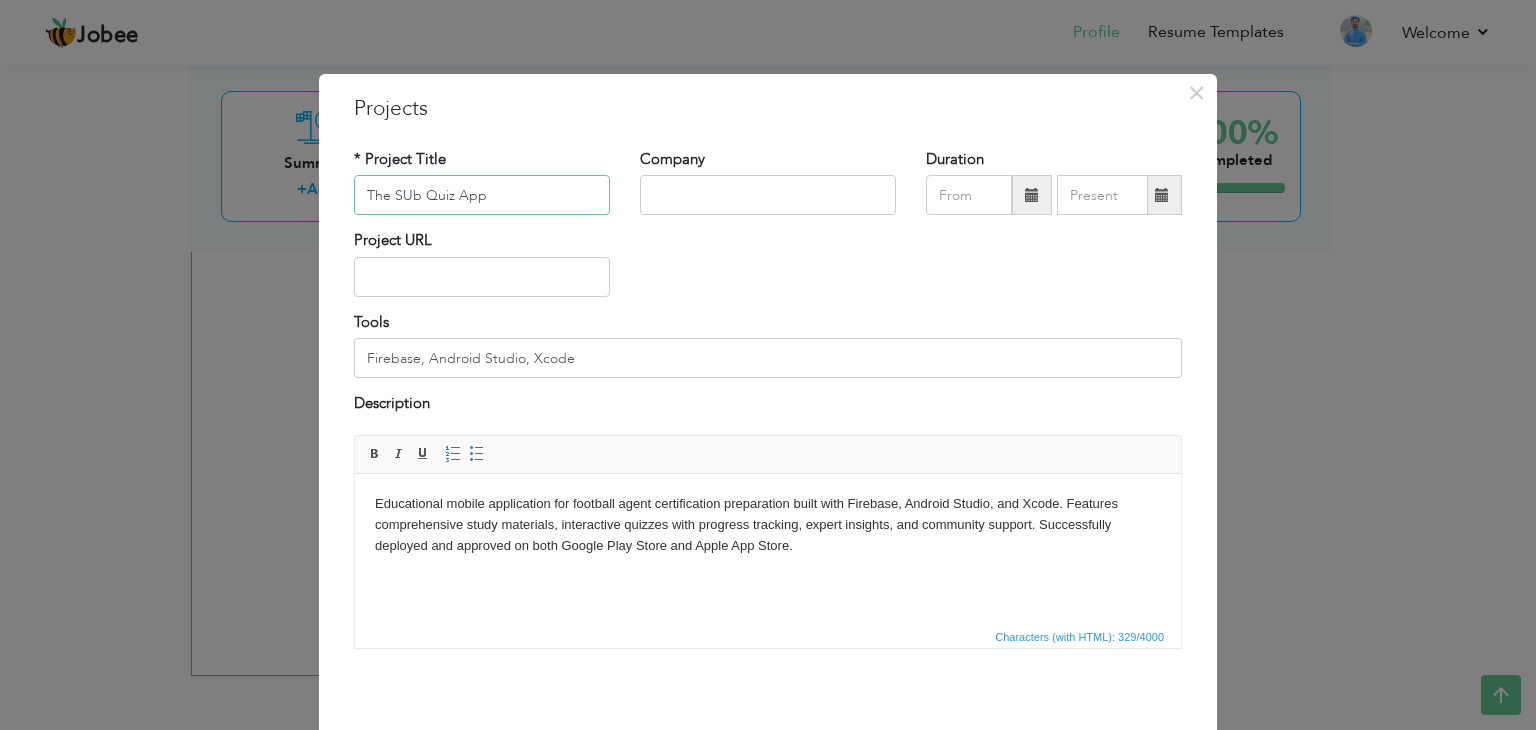 click on "The SUb Quiz App" at bounding box center [482, 195] 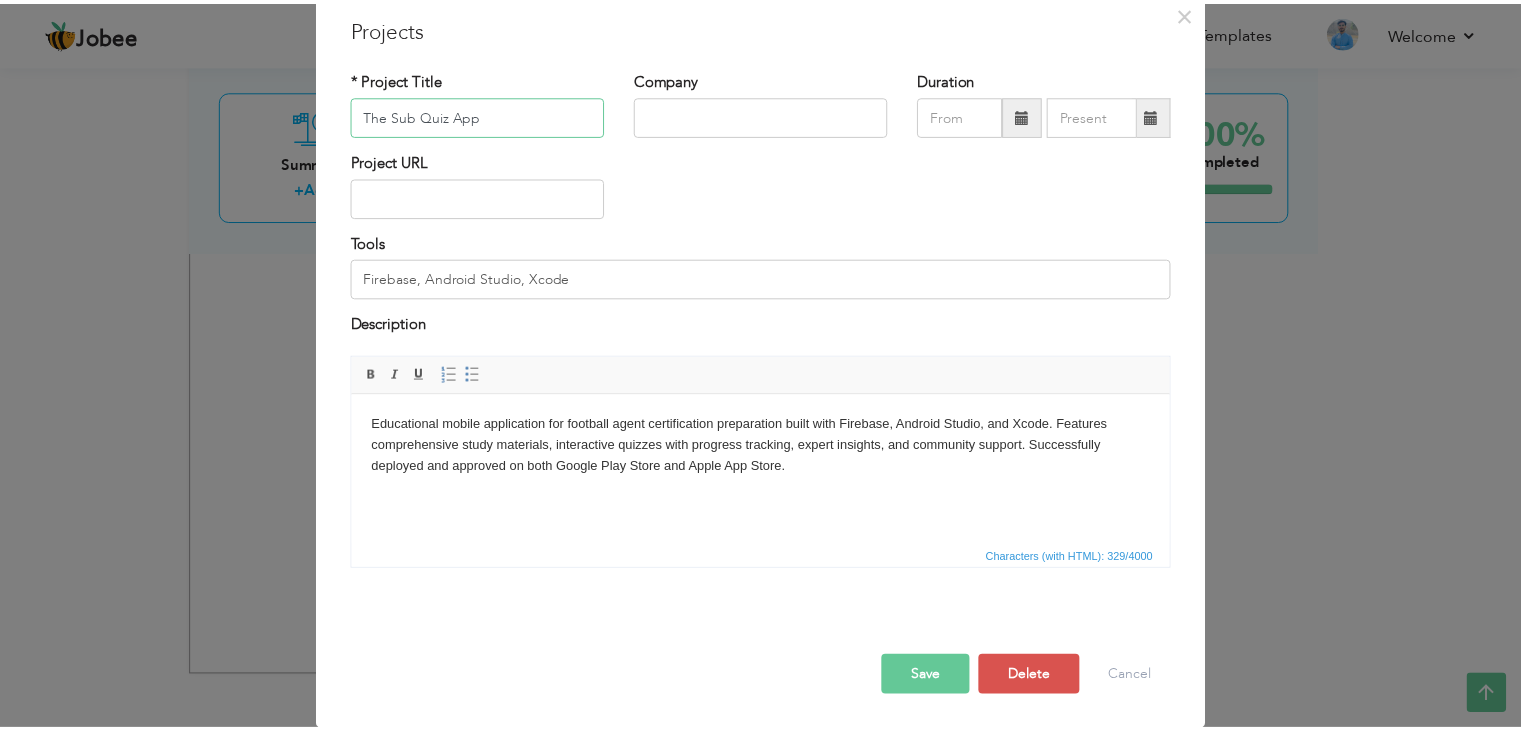 scroll, scrollTop: 79, scrollLeft: 0, axis: vertical 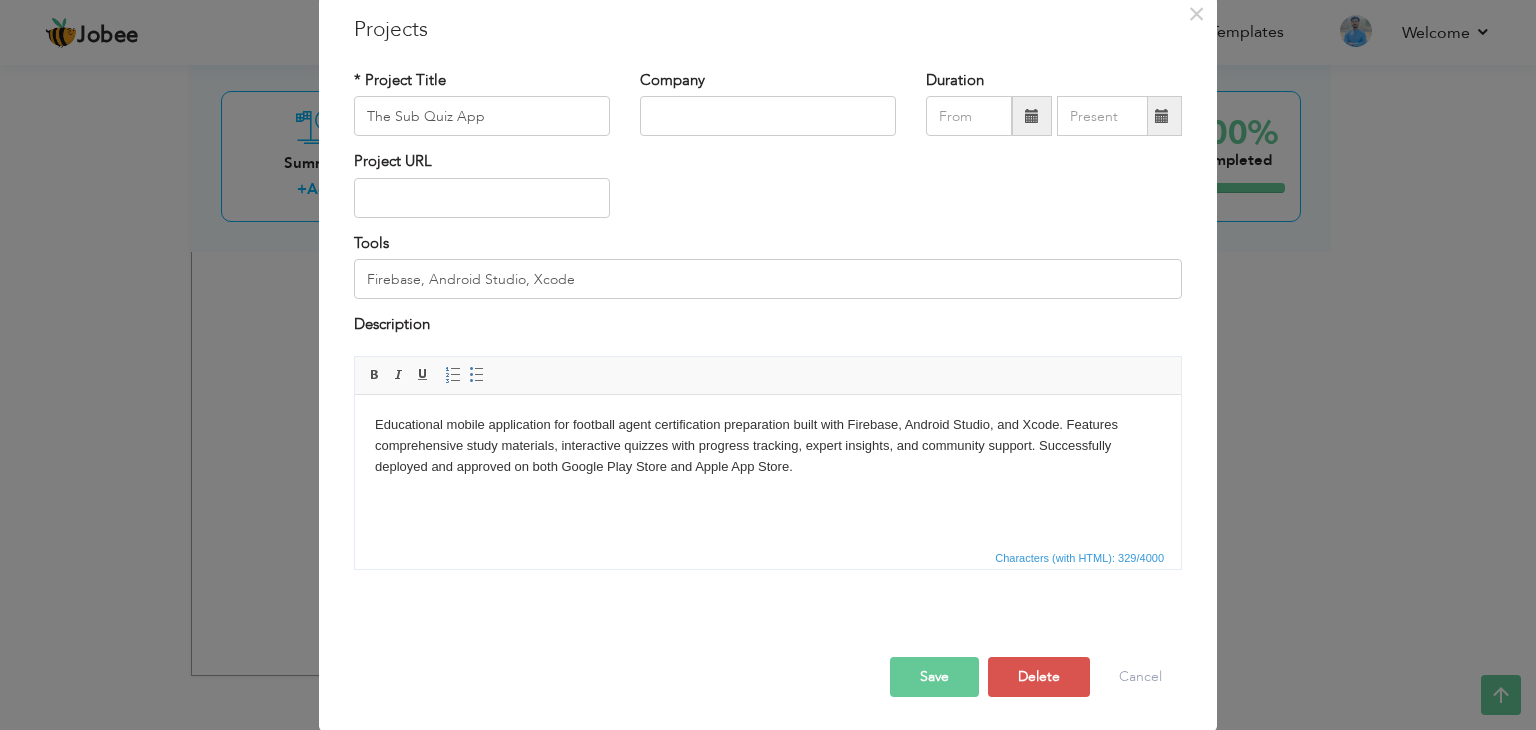 click on "Save
Save and Continue
Delete
Cancel" at bounding box center (768, 656) 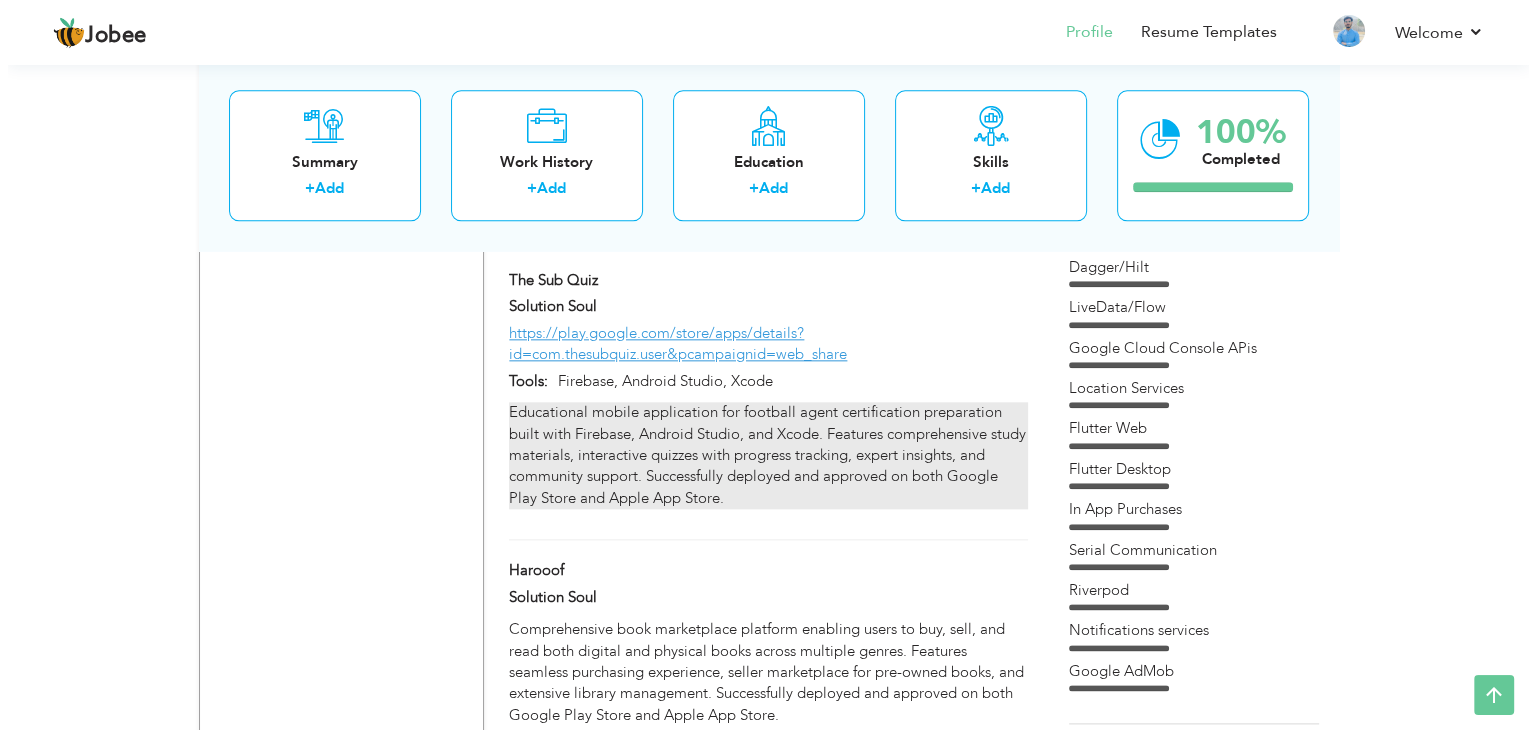 scroll, scrollTop: 2209, scrollLeft: 0, axis: vertical 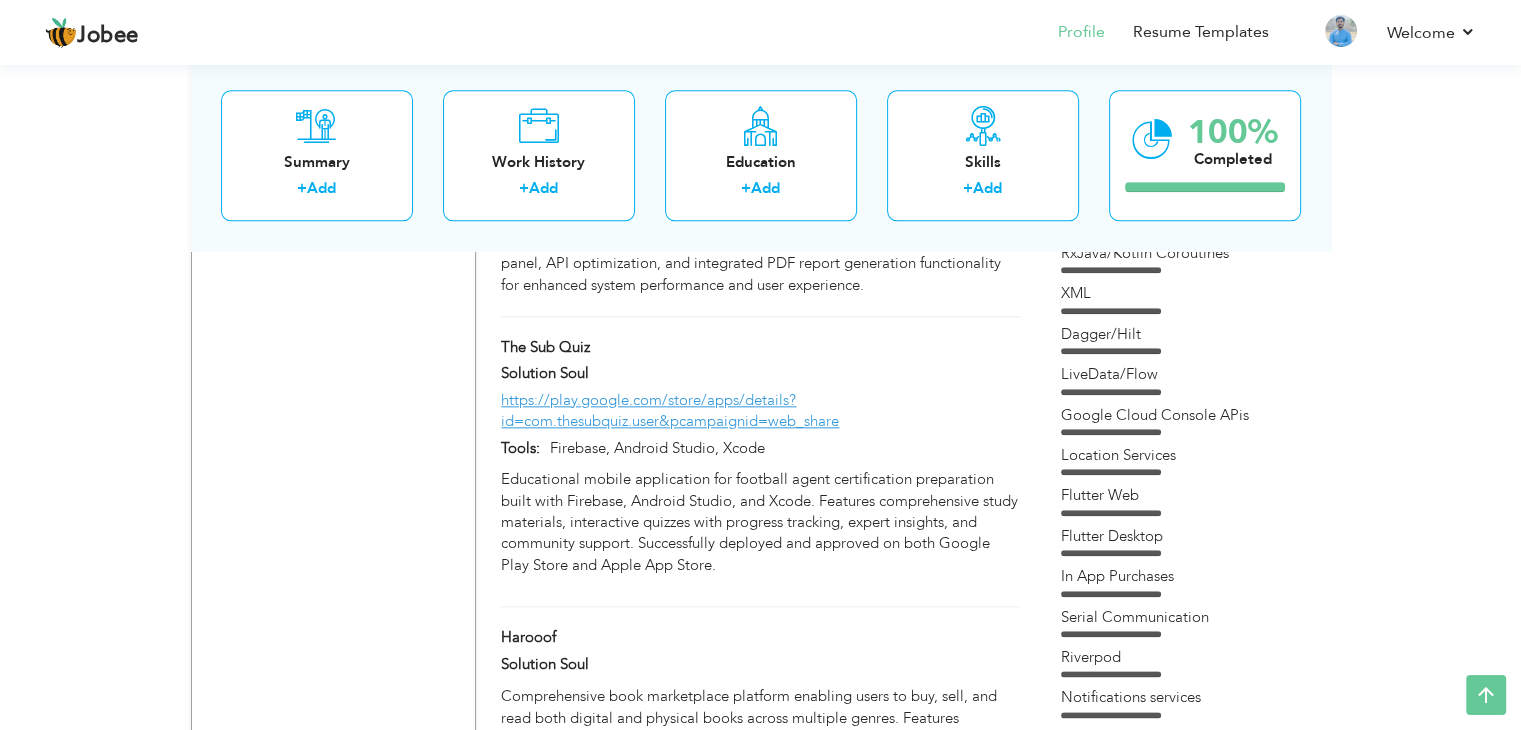click on "https://play.google.com/store/apps/details?id=com.thesubquiz.user&pcampaignid=web_share" at bounding box center (760, 411) 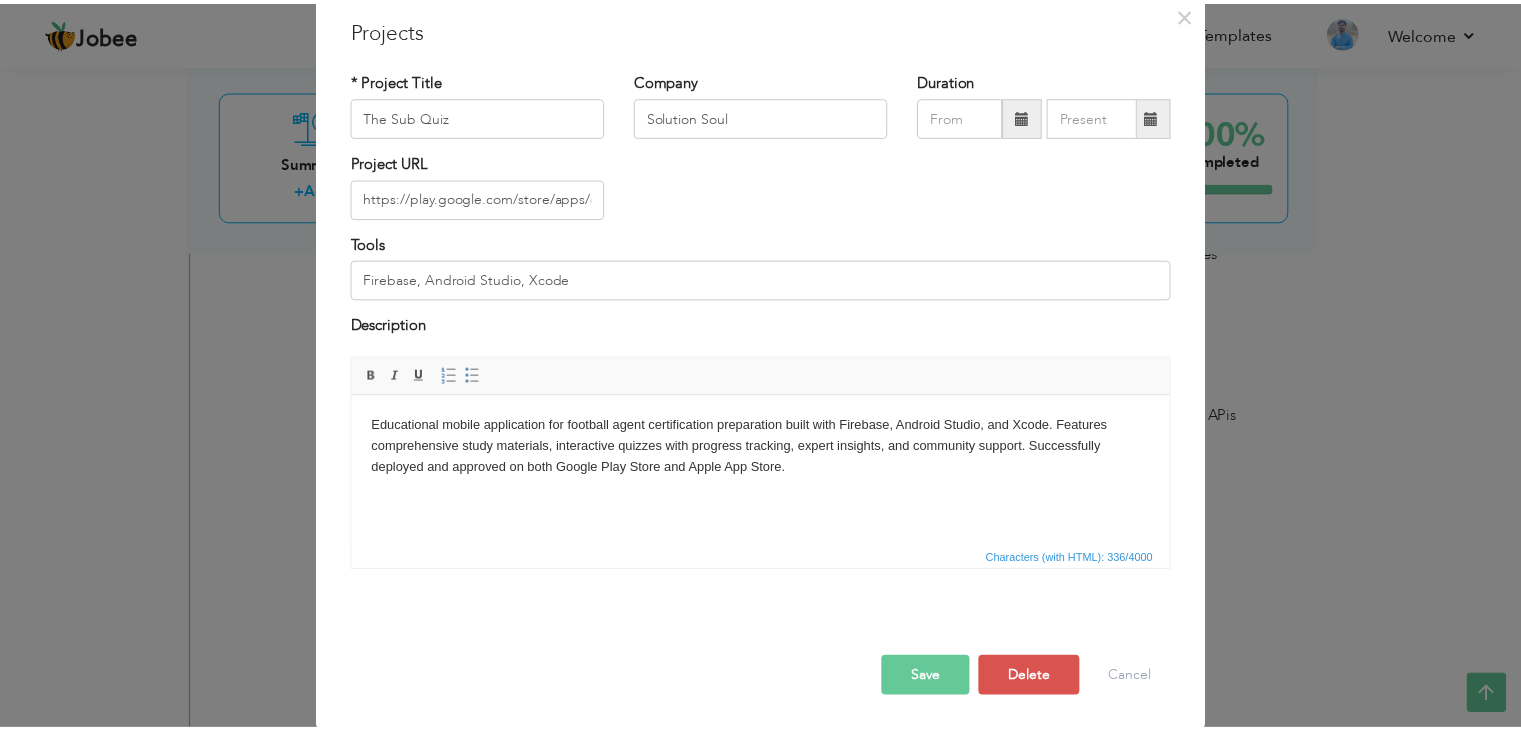 scroll, scrollTop: 0, scrollLeft: 0, axis: both 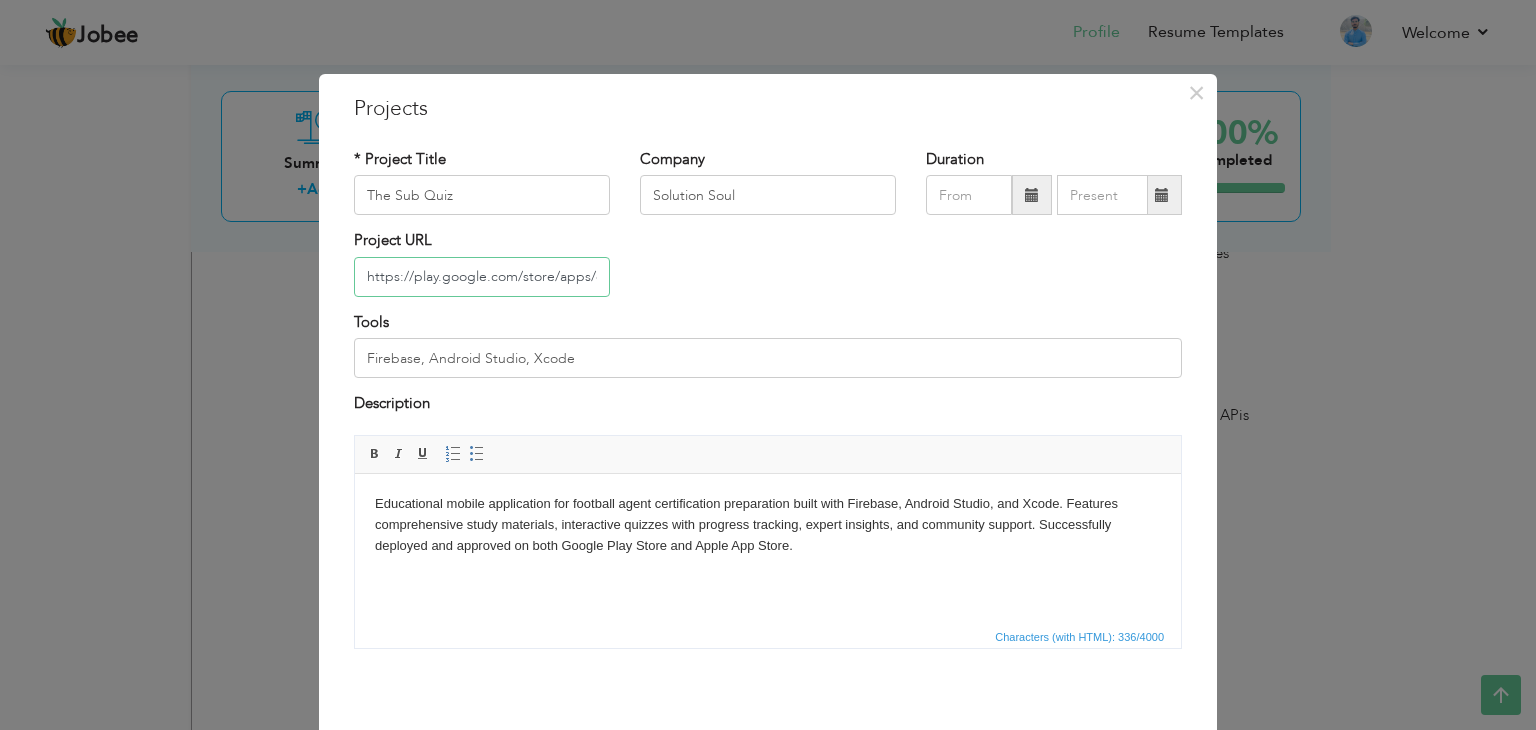 click on "https://play.google.com/store/apps/details?id=com.thesubquiz.user&pcampaignid=web_share" at bounding box center (482, 277) 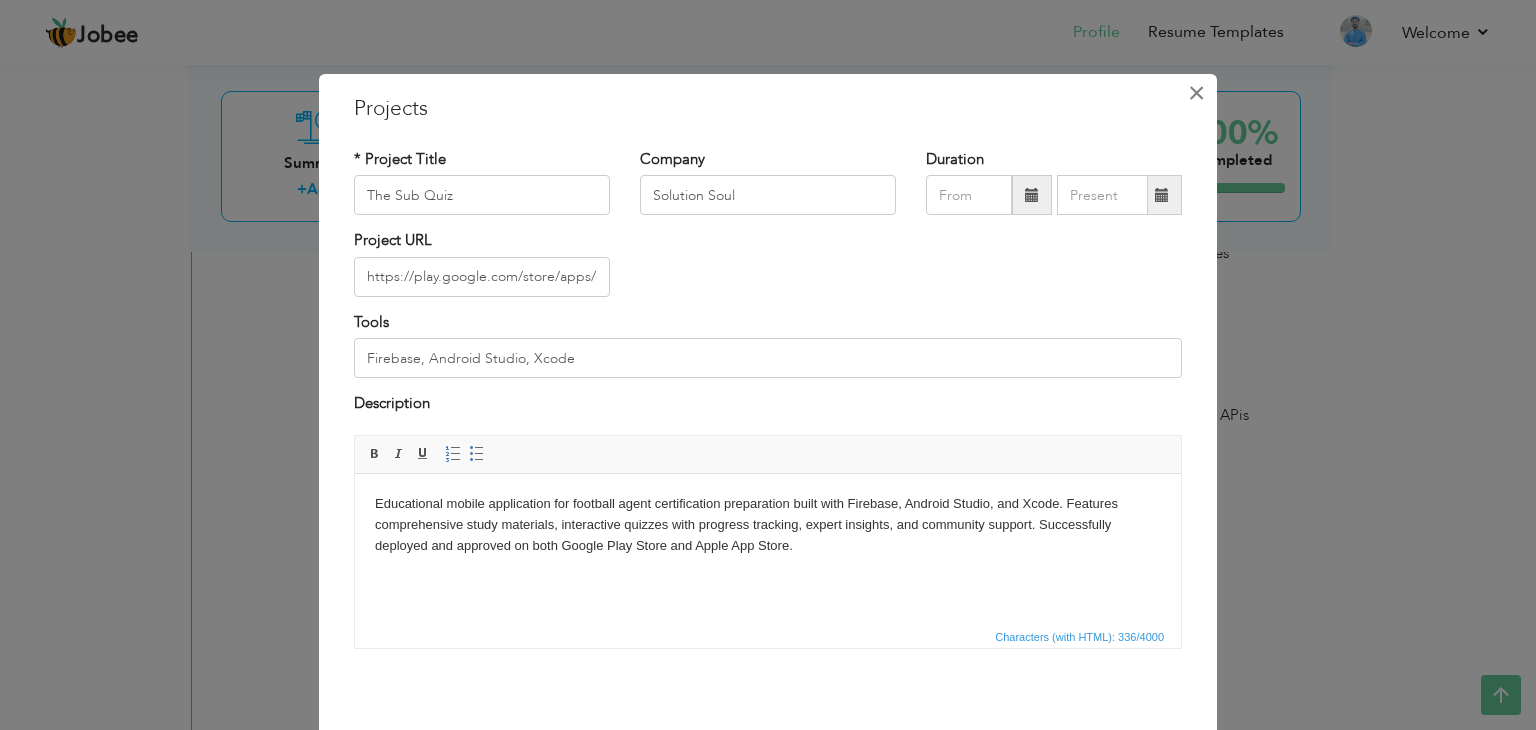 click on "×" at bounding box center [1196, 93] 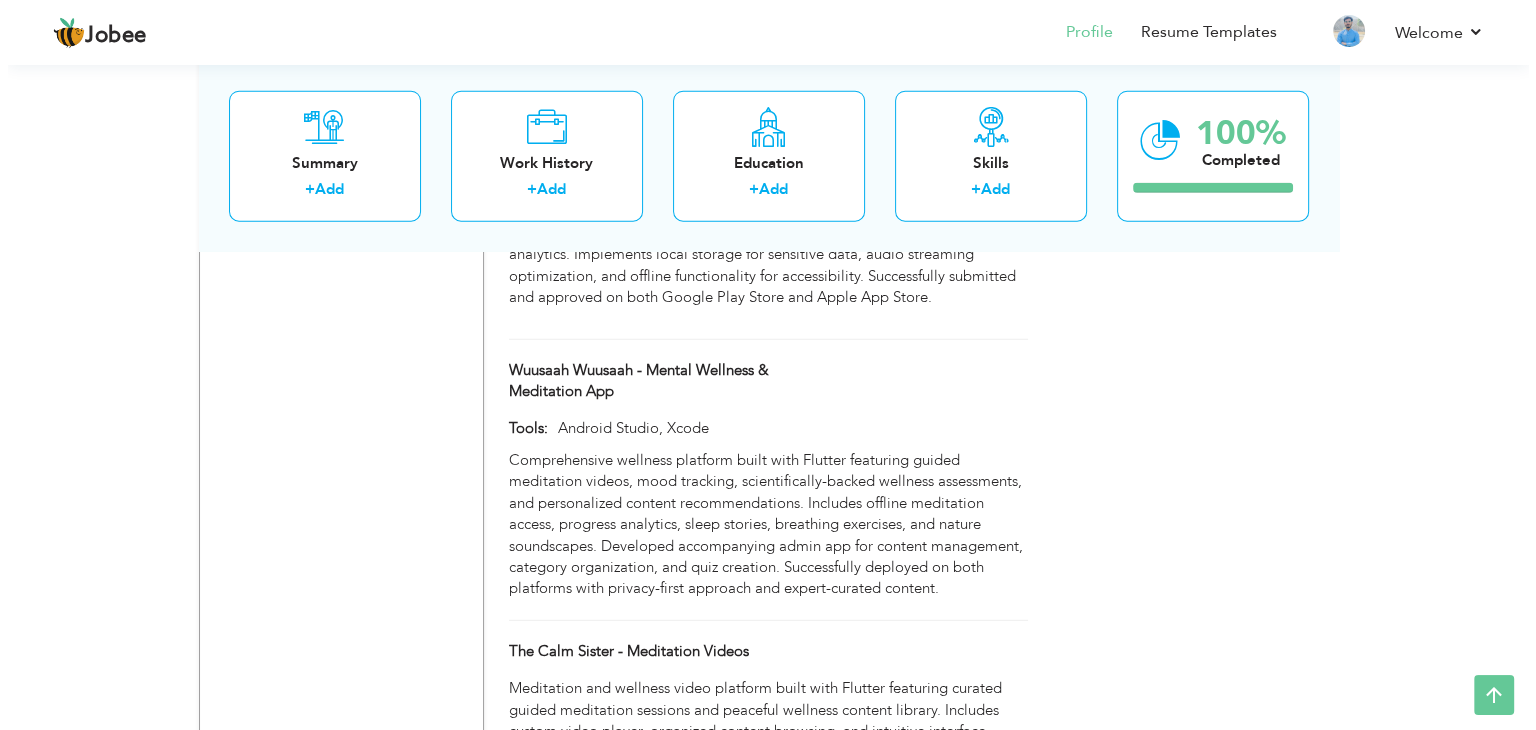 scroll, scrollTop: 6054, scrollLeft: 0, axis: vertical 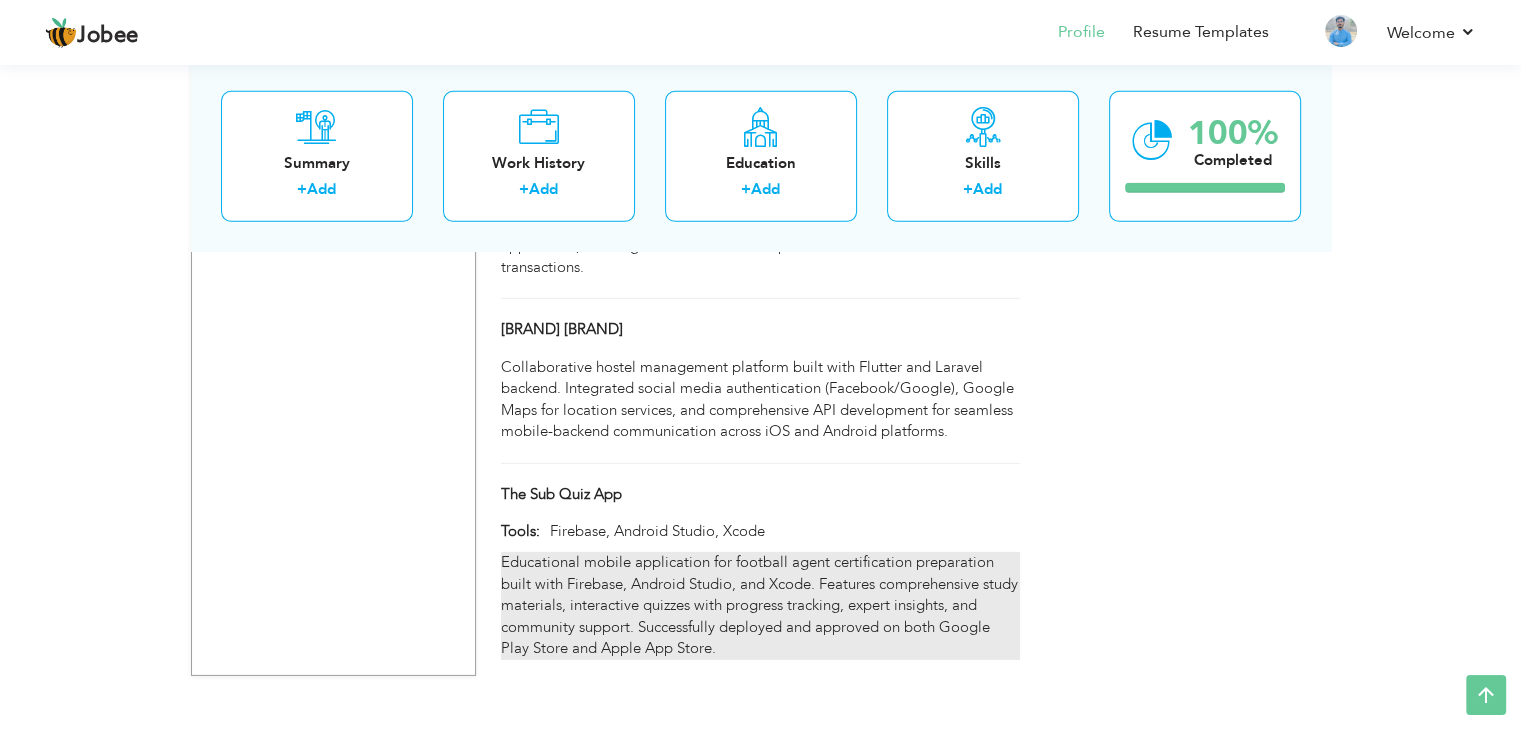 click on "Educational mobile application for football agent certification preparation built with Firebase, Android Studio, and Xcode. Features comprehensive study materials, interactive quizzes with progress tracking, expert insights, and community support. Successfully deployed and approved on both Google Play Store and Apple App Store." at bounding box center (760, 605) 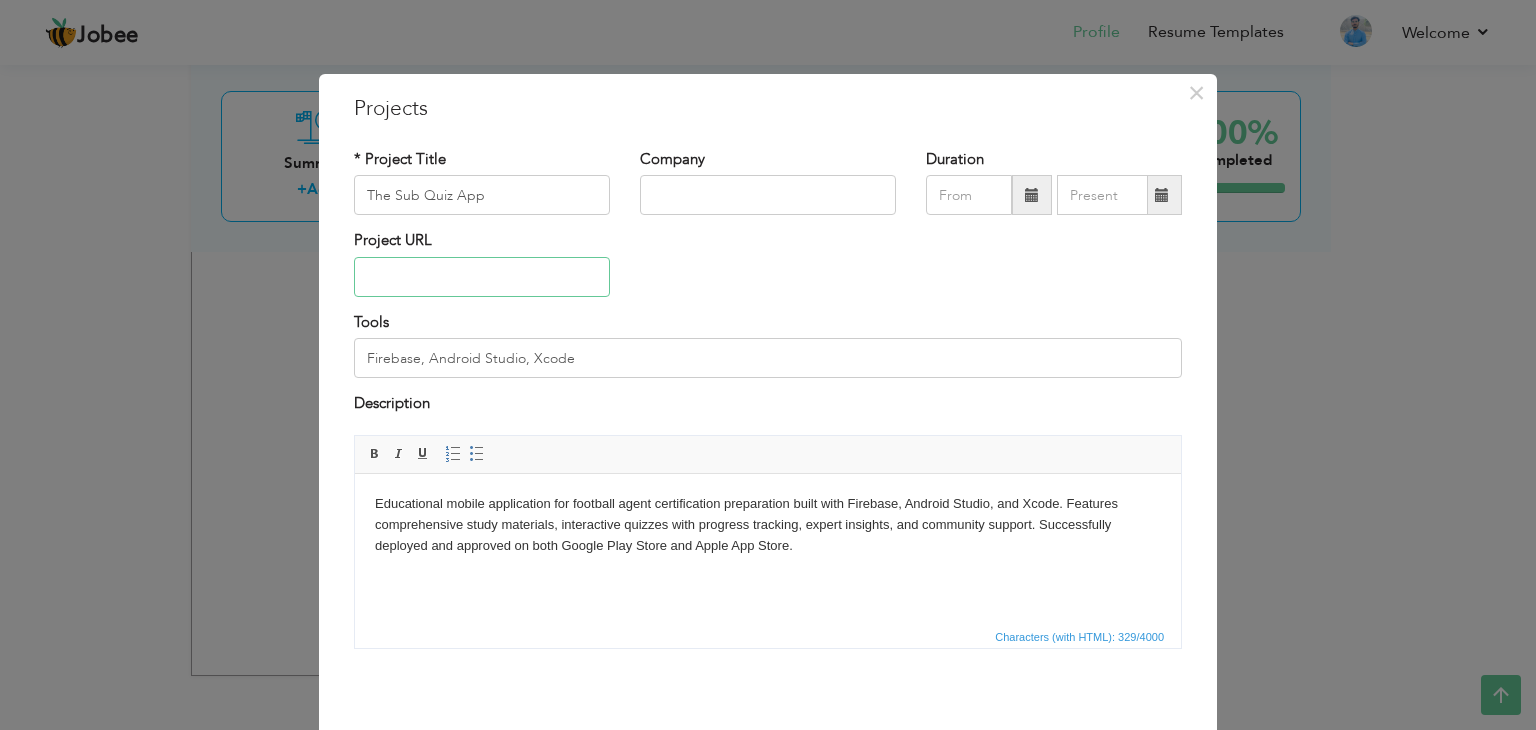 click at bounding box center (482, 277) 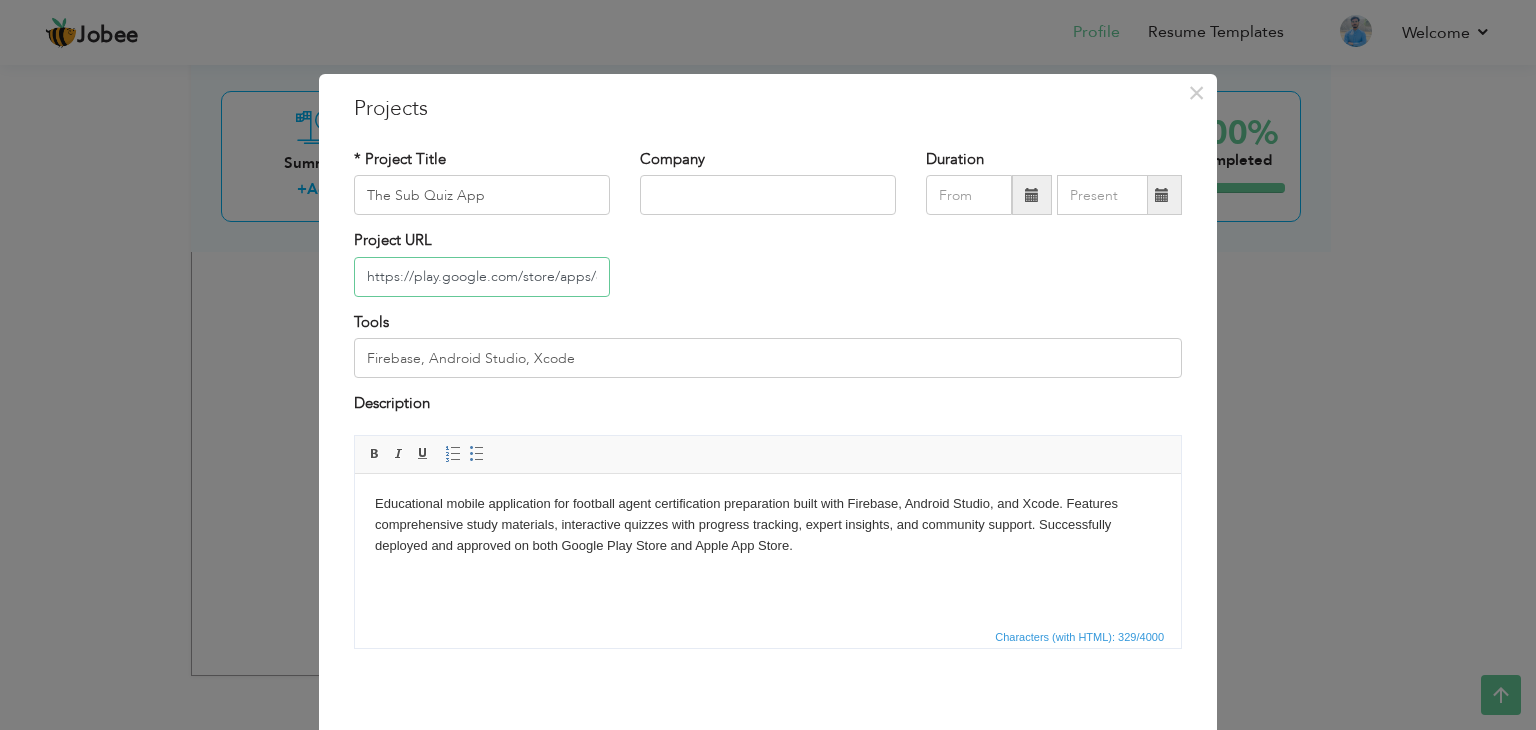 scroll, scrollTop: 0, scrollLeft: 360, axis: horizontal 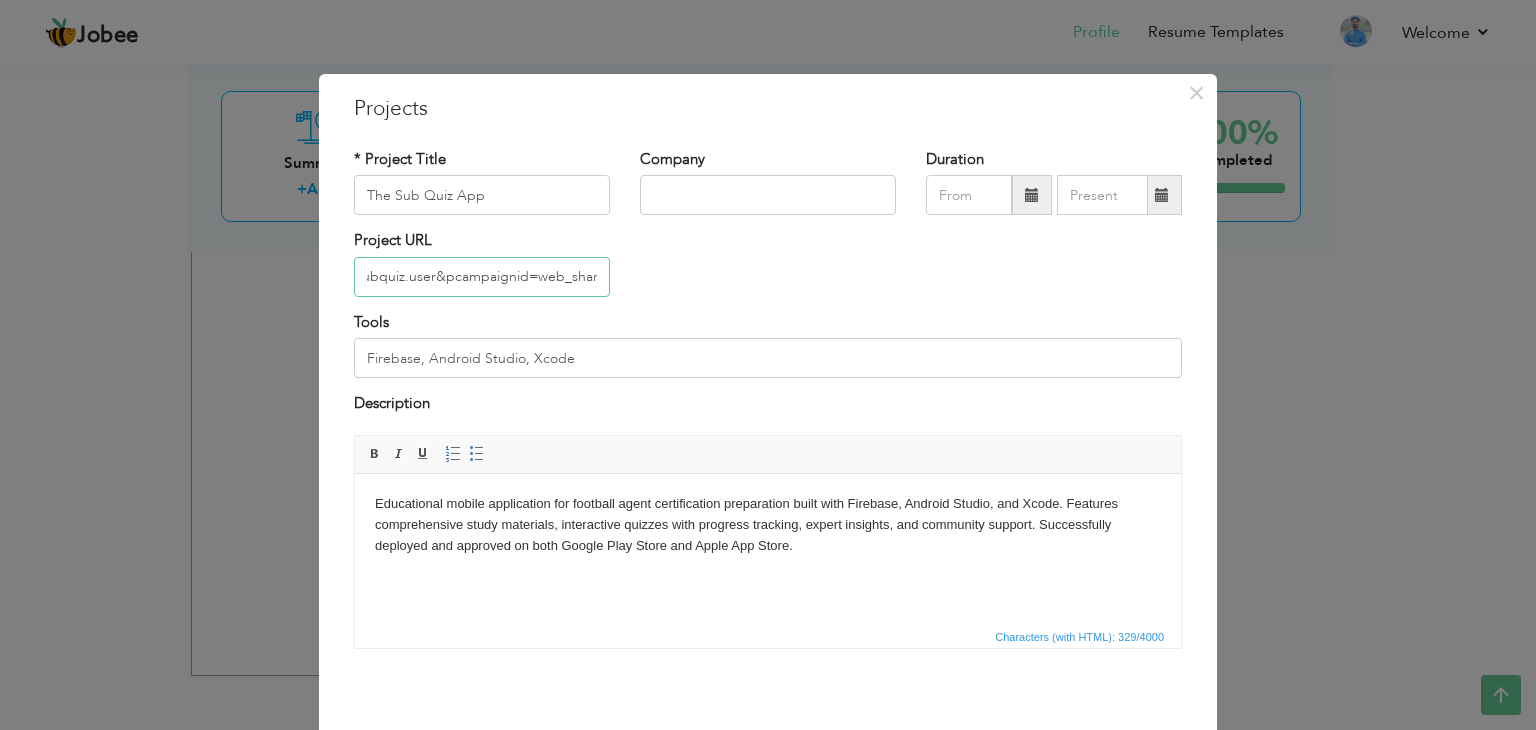 type on "https://play.google.com/store/apps/details?id=com.thesubquiz.user&pcampaignid=web_share" 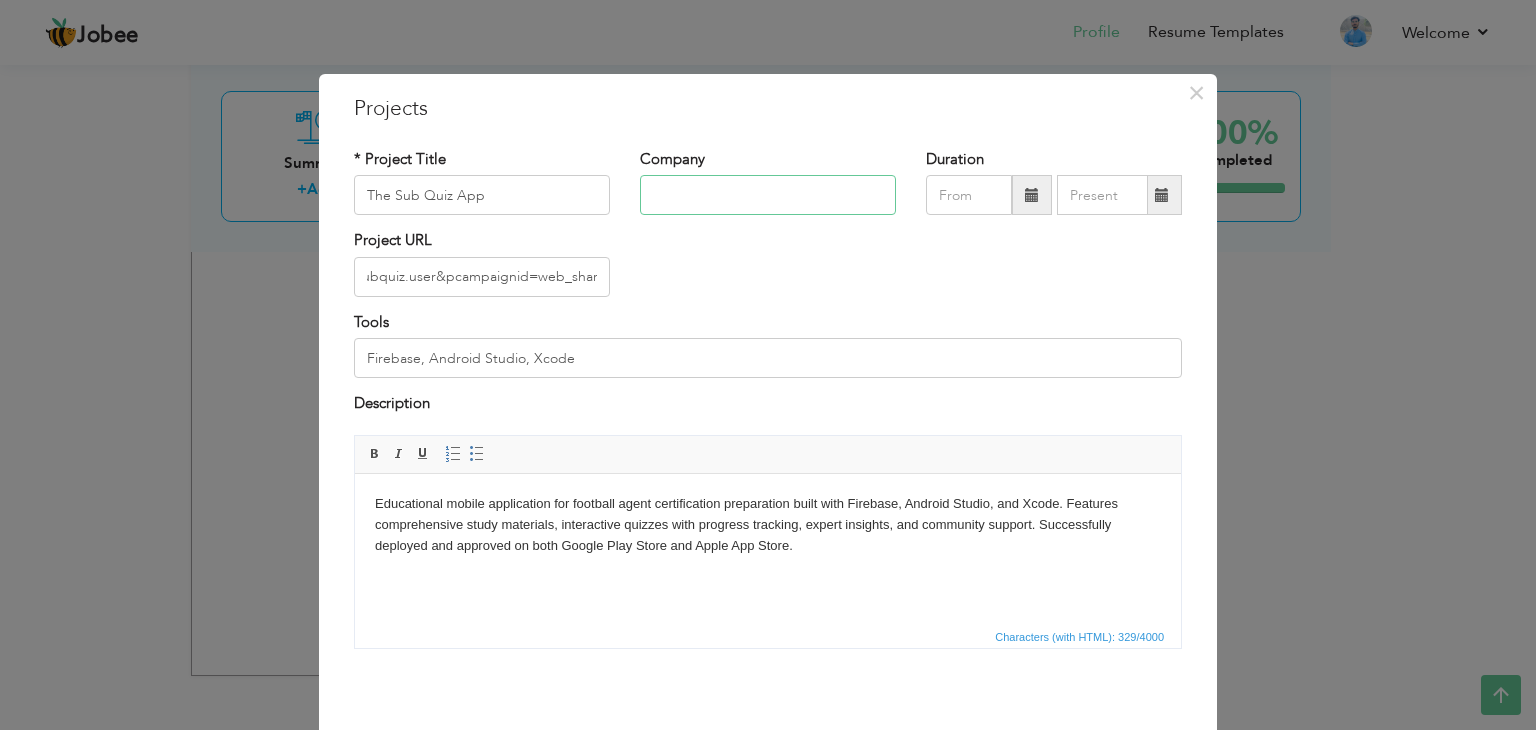 click at bounding box center (768, 195) 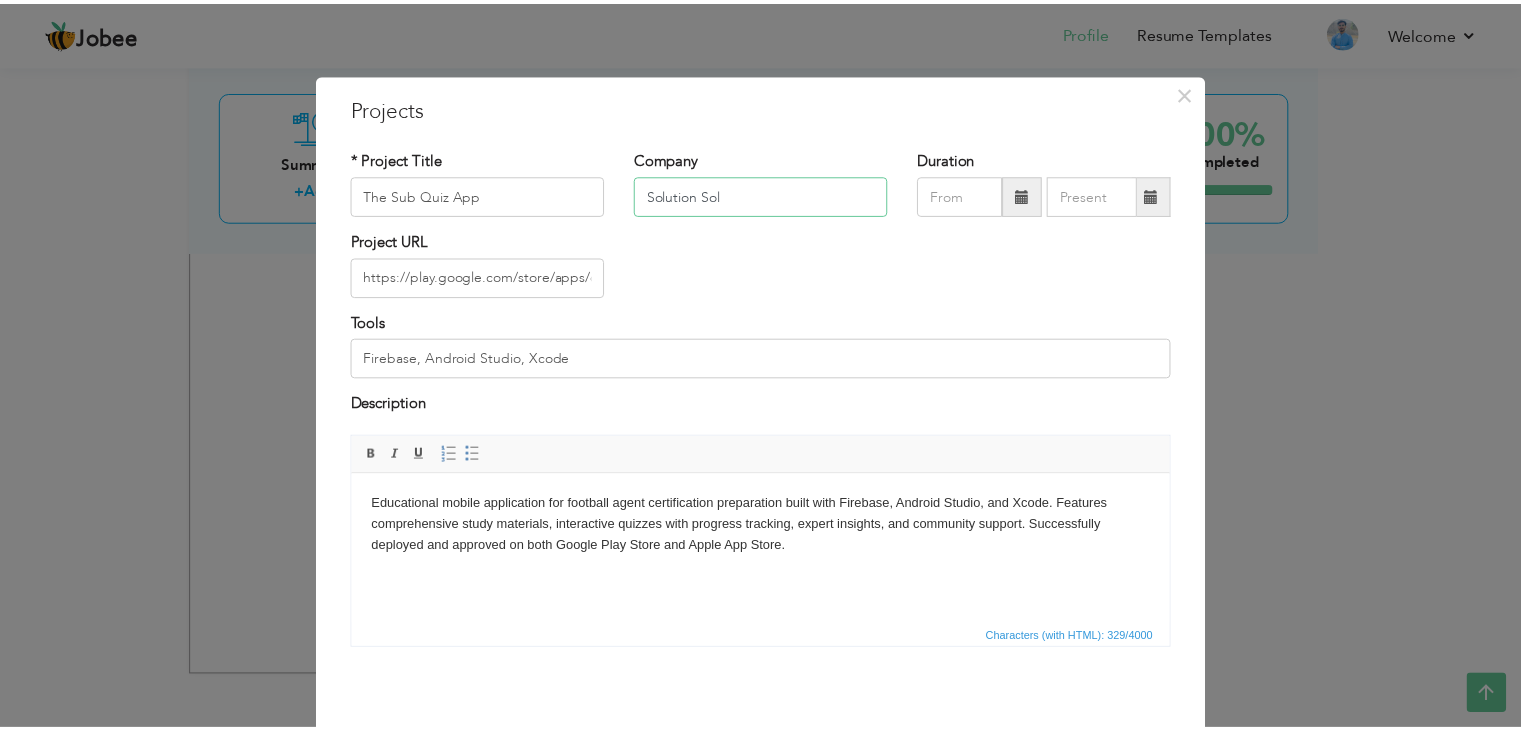 scroll, scrollTop: 80, scrollLeft: 0, axis: vertical 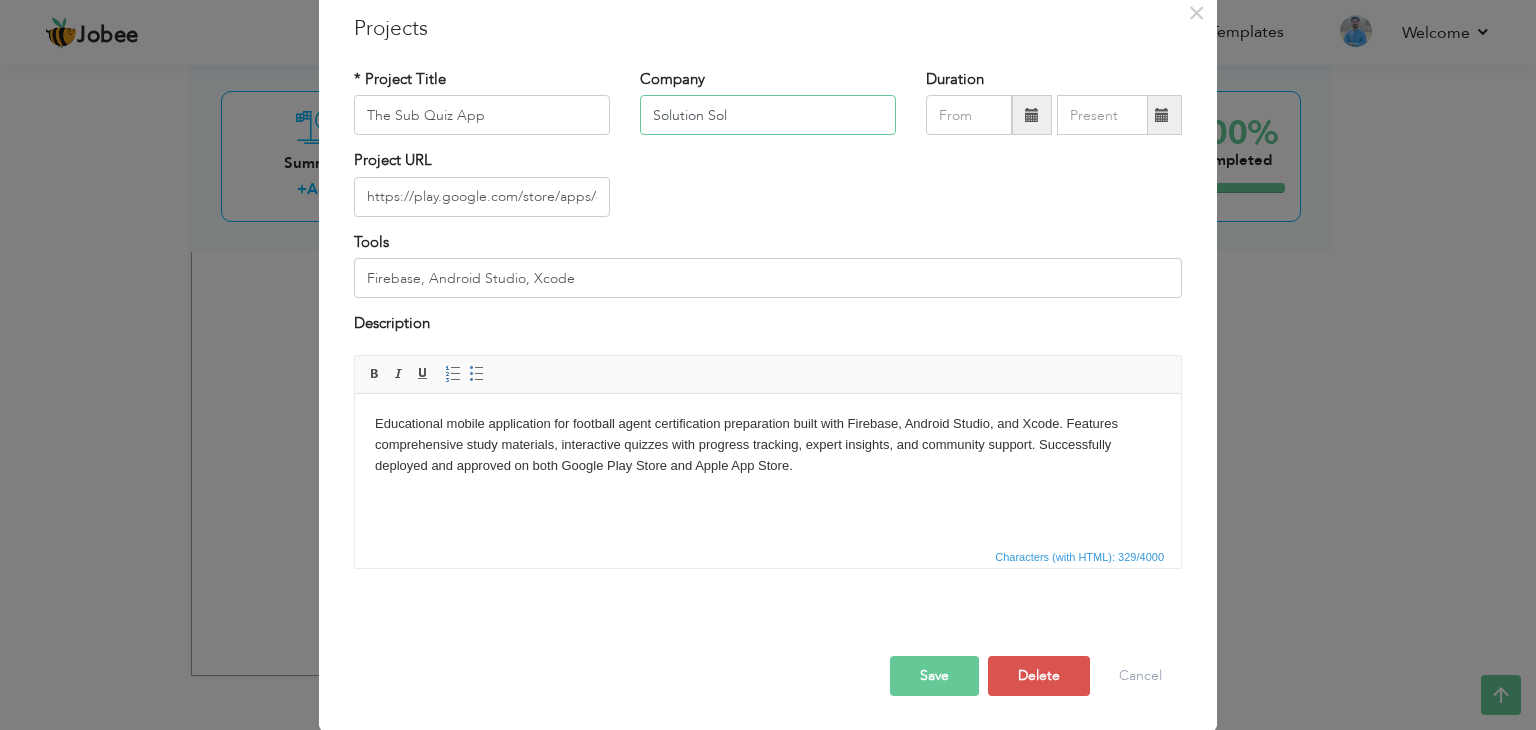 type on "Solution Sol" 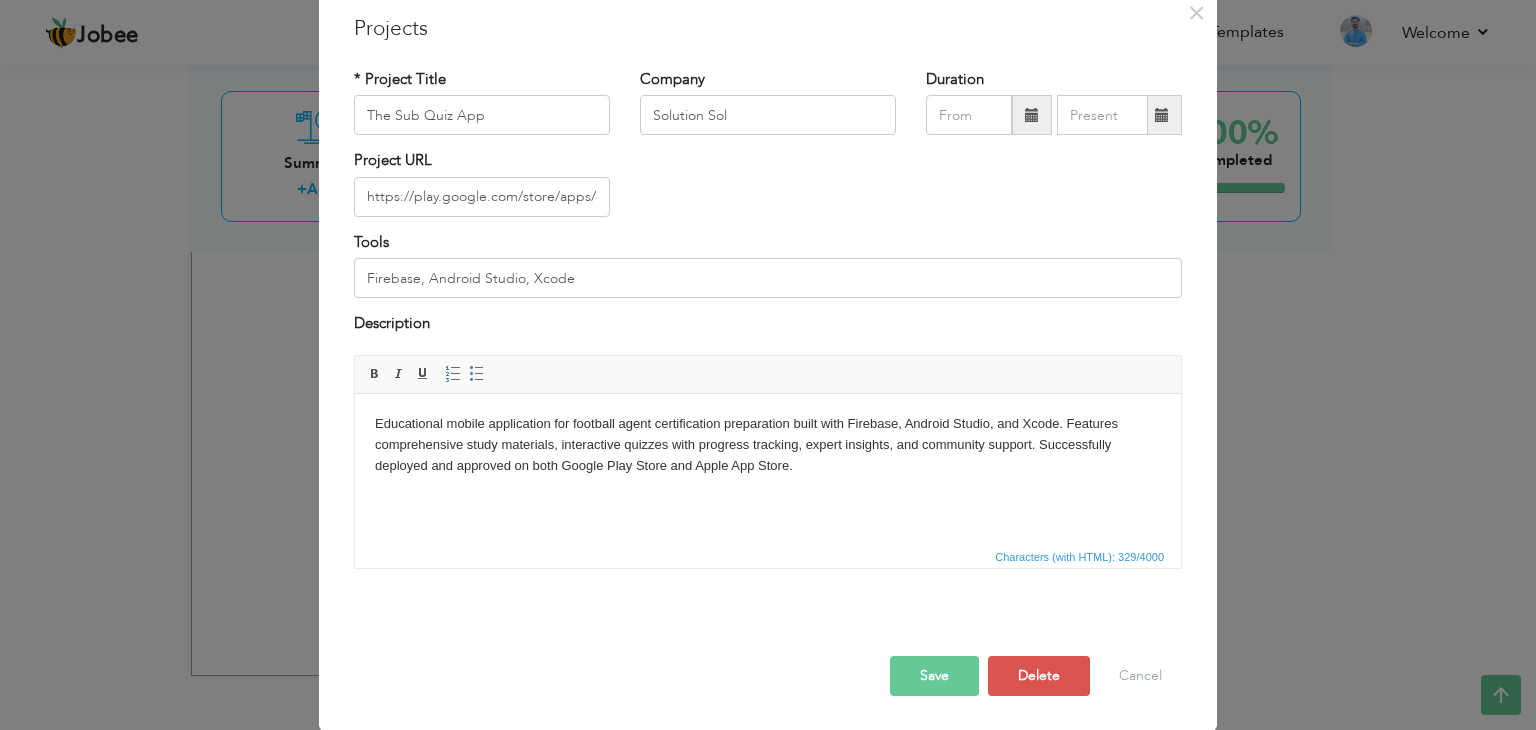 click on "Save" at bounding box center [934, 676] 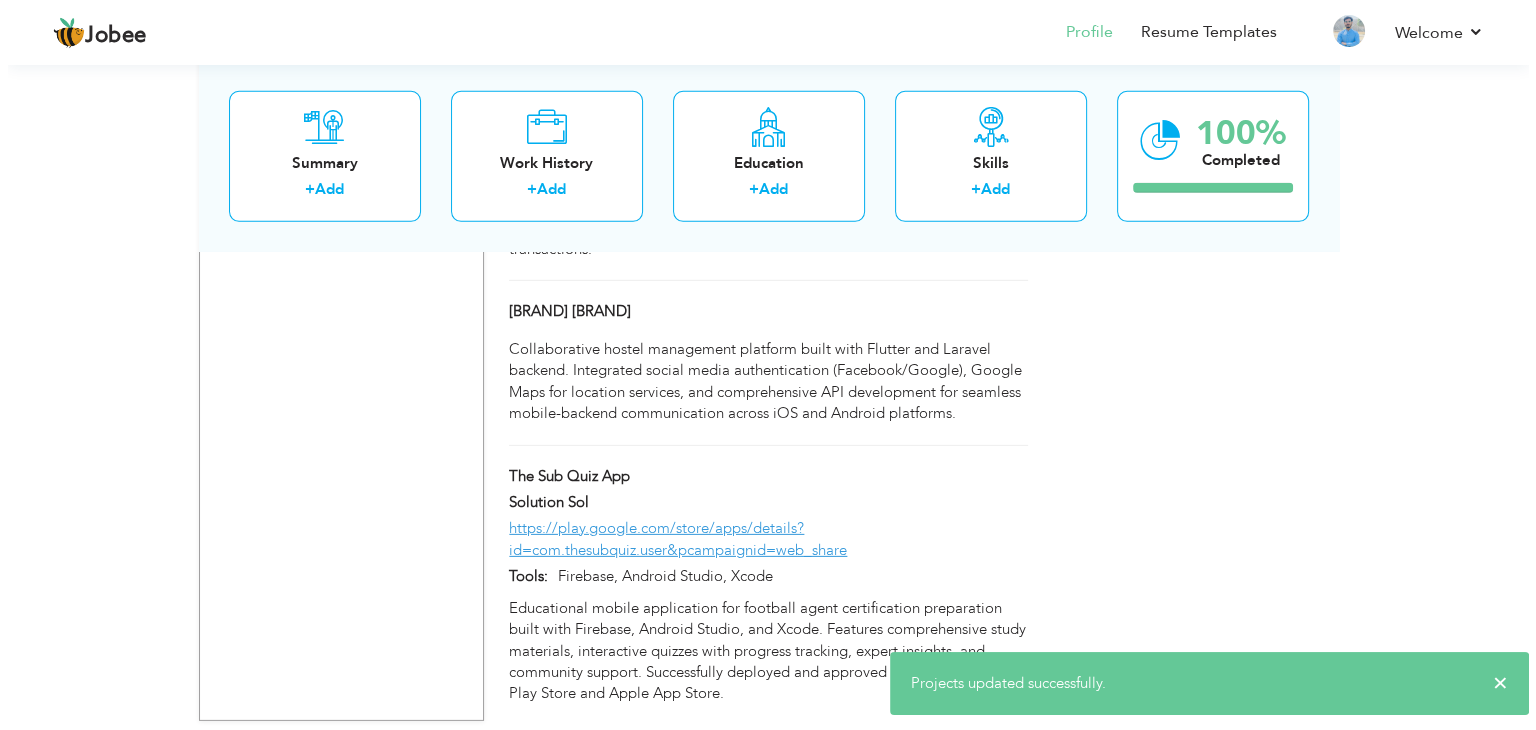 scroll, scrollTop: 6070, scrollLeft: 0, axis: vertical 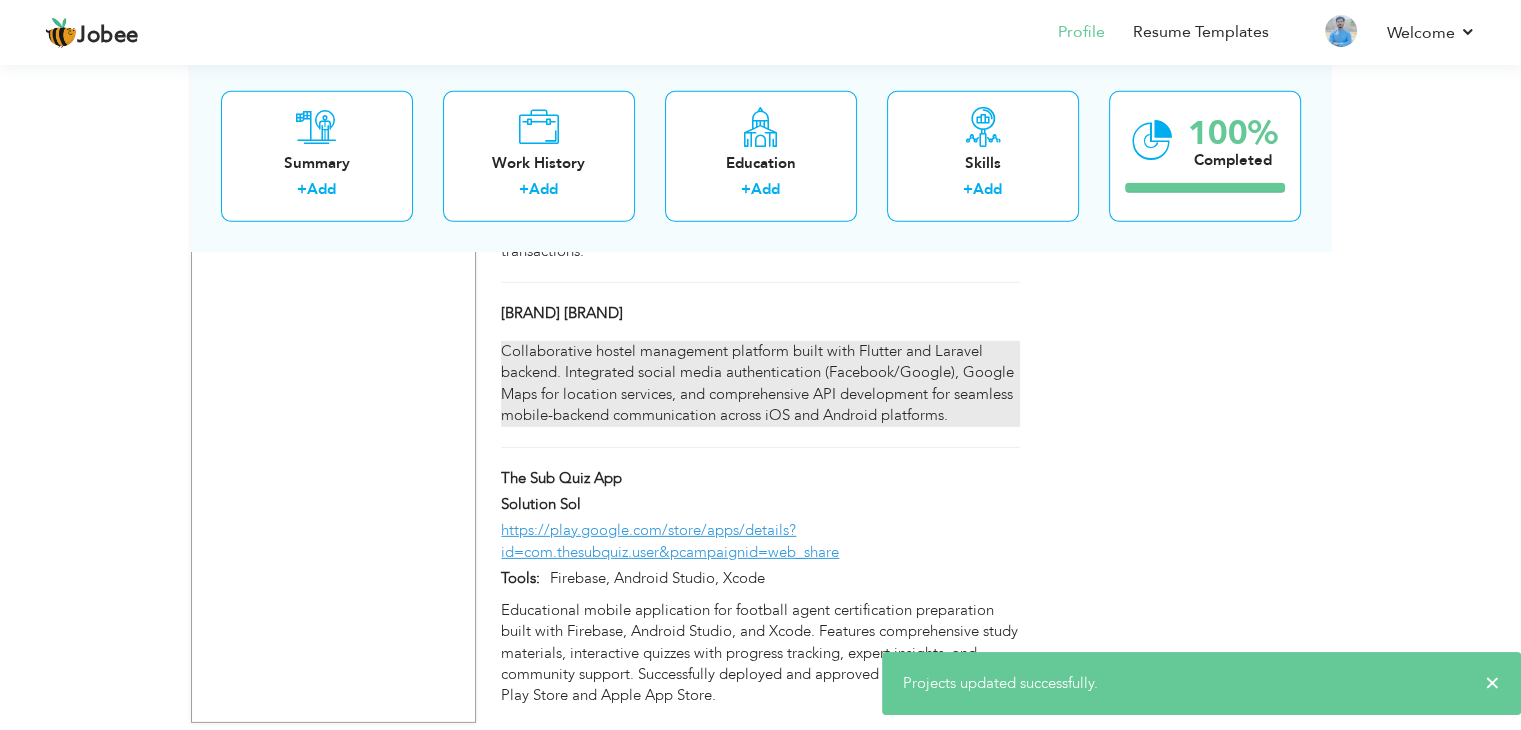 click on "Collaborative hostel management platform built with Flutter and Laravel backend. Integrated social media authentication (Facebook/Google), Google Maps for location services, and comprehensive API development for seamless mobile-backend communication across iOS and Android platforms." at bounding box center [760, 384] 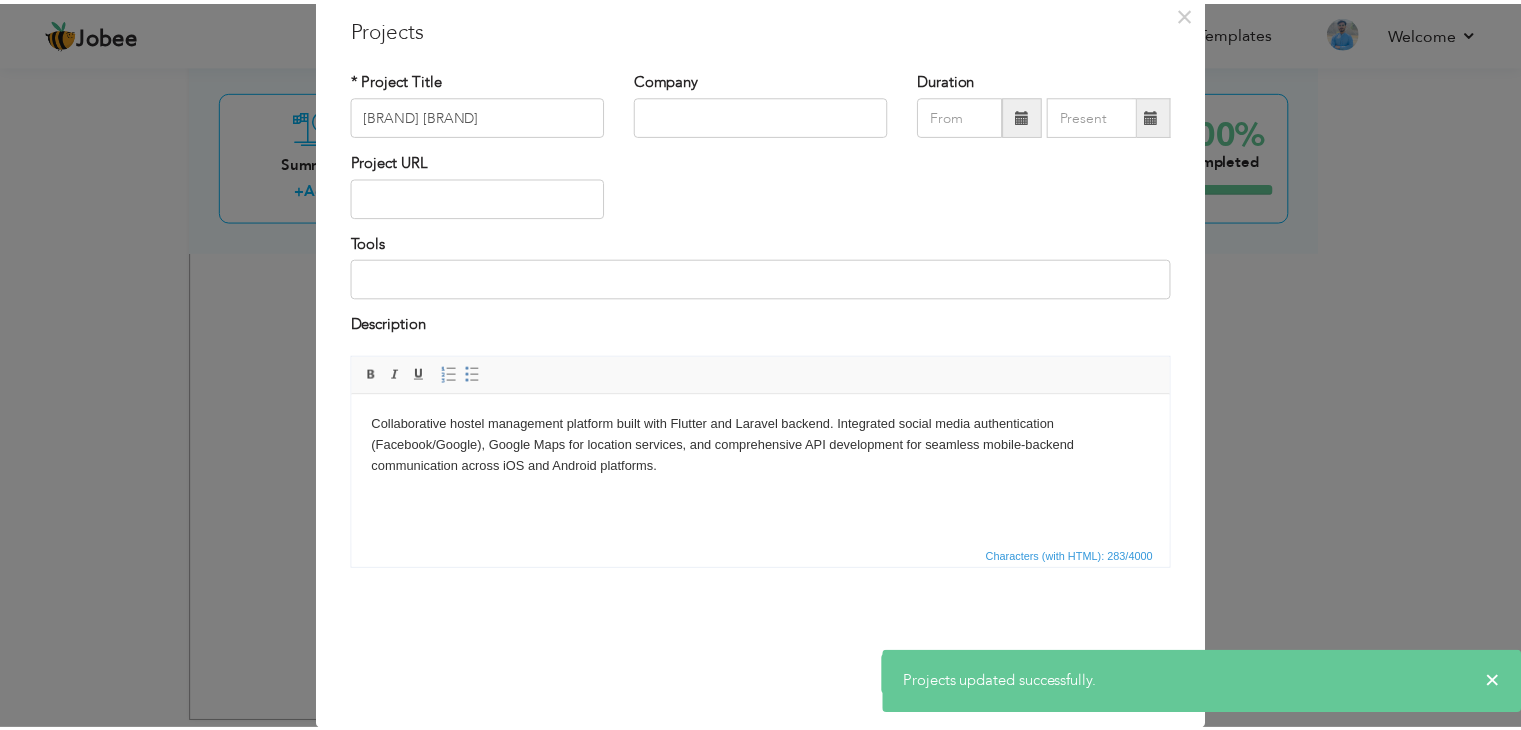 scroll, scrollTop: 0, scrollLeft: 0, axis: both 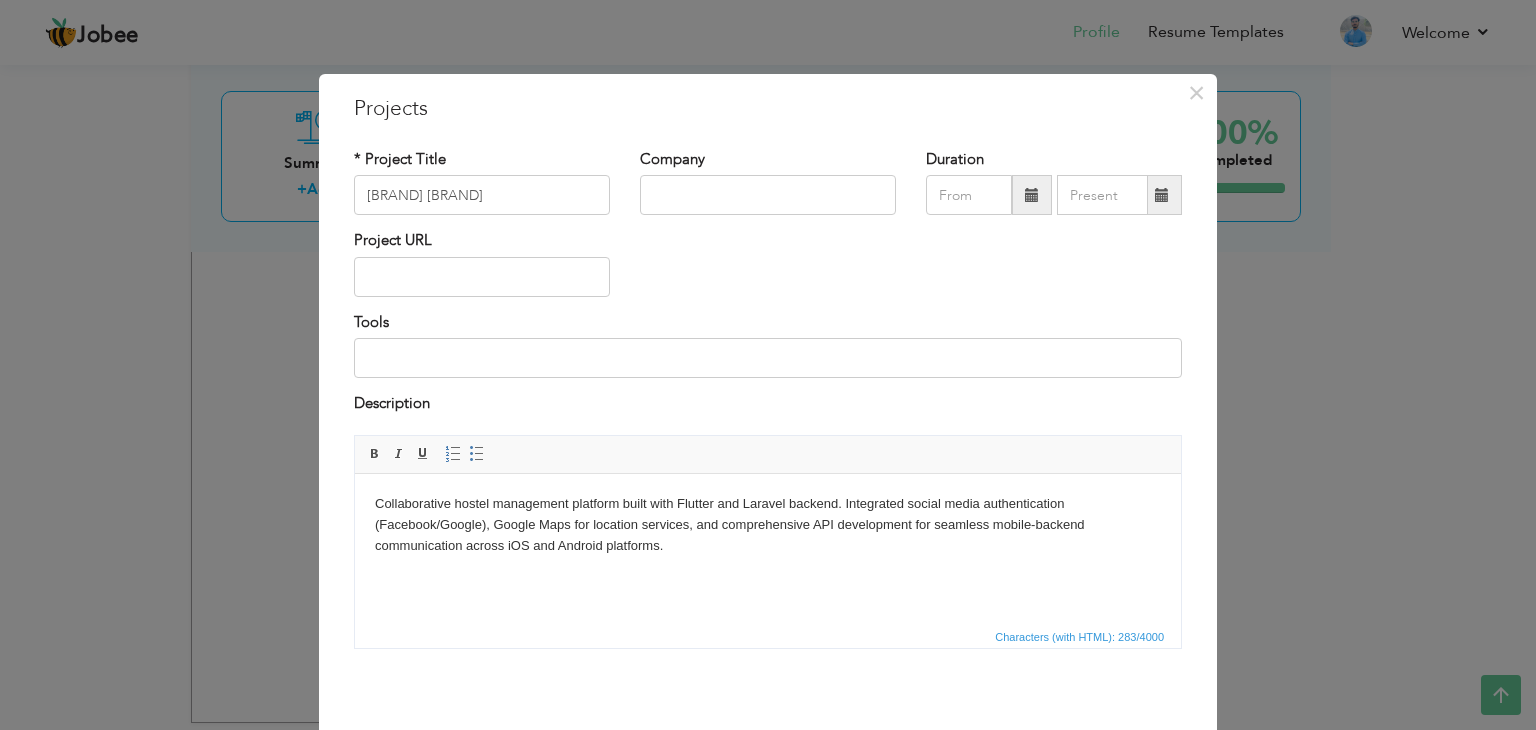 click on "×
Projects
* Project Title
Cloud Home
Company
Duration Project URL Tools" at bounding box center (768, 365) 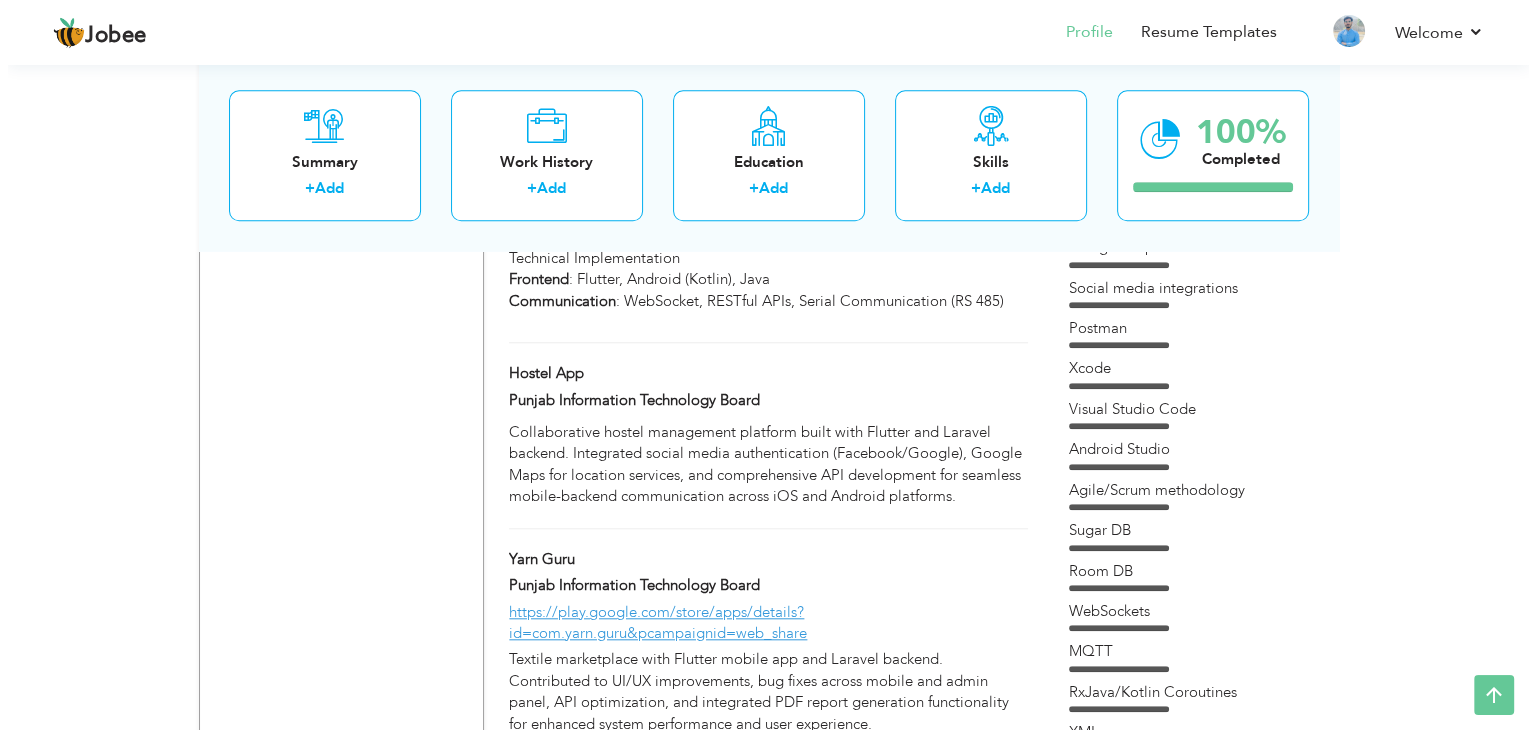 scroll, scrollTop: 1752, scrollLeft: 0, axis: vertical 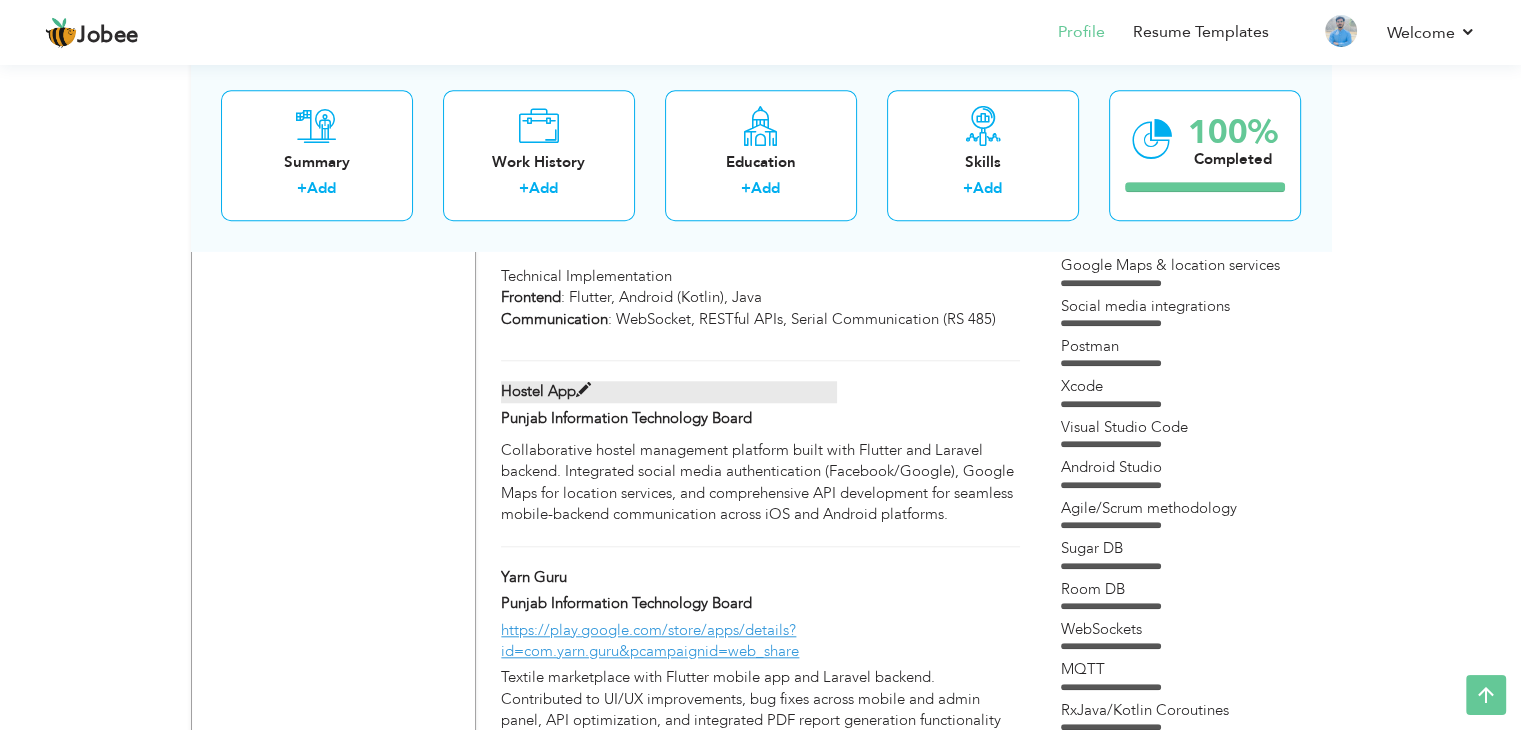 click on "Hostel App" at bounding box center [669, 391] 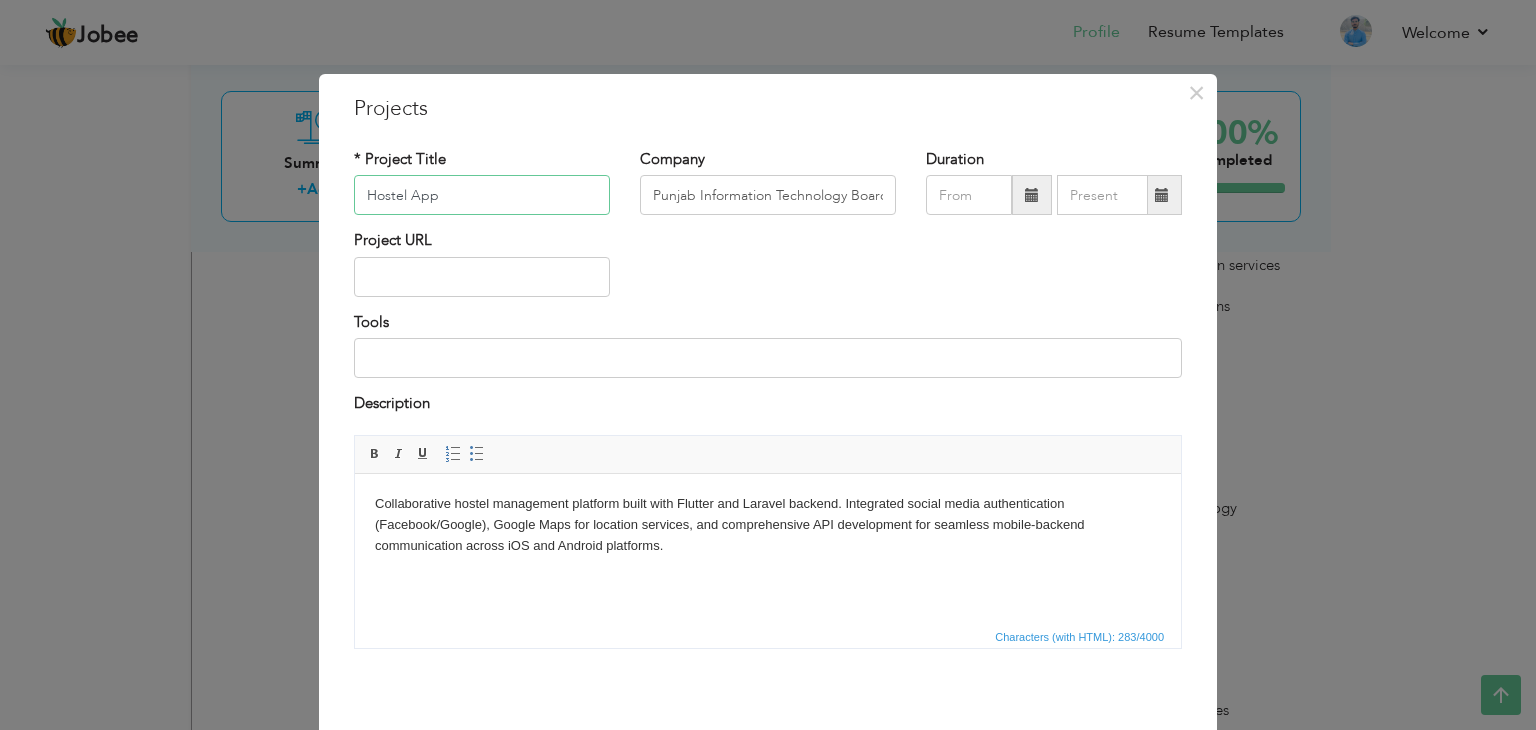 click on "Hostel App" at bounding box center [482, 195] 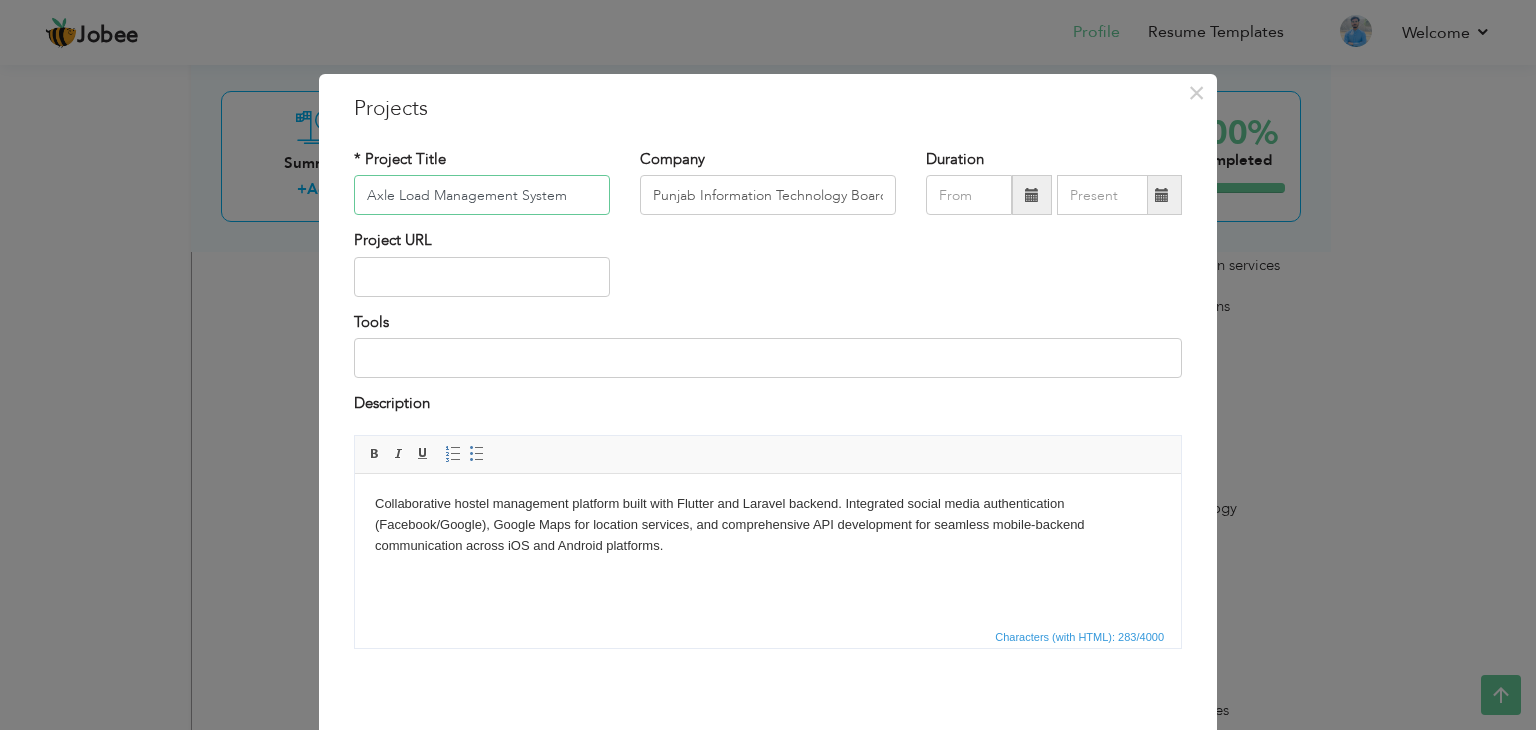 type on "Axle Load Management System" 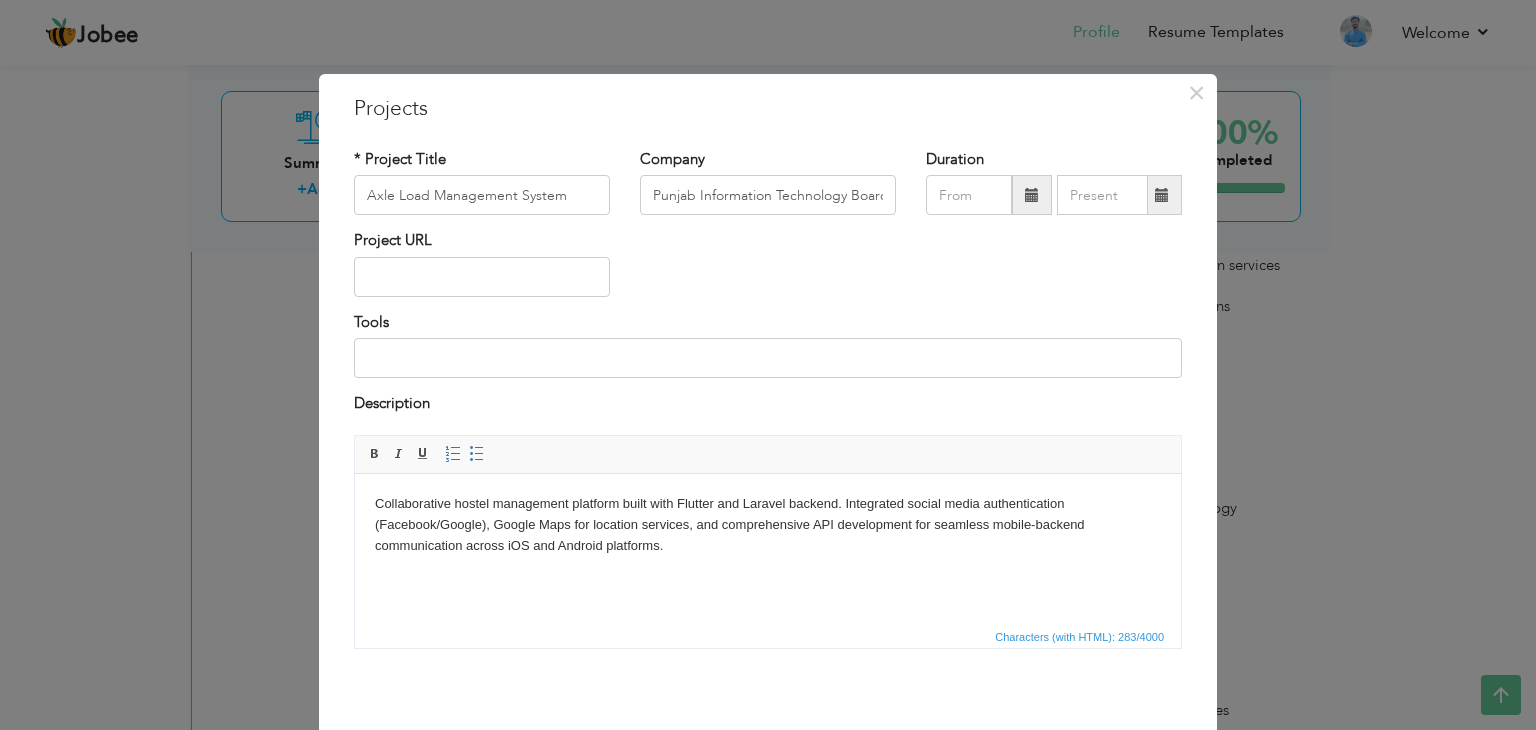 click on "Collaborative hostel management platform built with Flutter and Laravel backend. Integrated social media authentication (Facebook/Google), Google Maps for location services, and comprehensive API development for seamless mobile-backend communication across iOS and Android platforms." at bounding box center [768, 524] 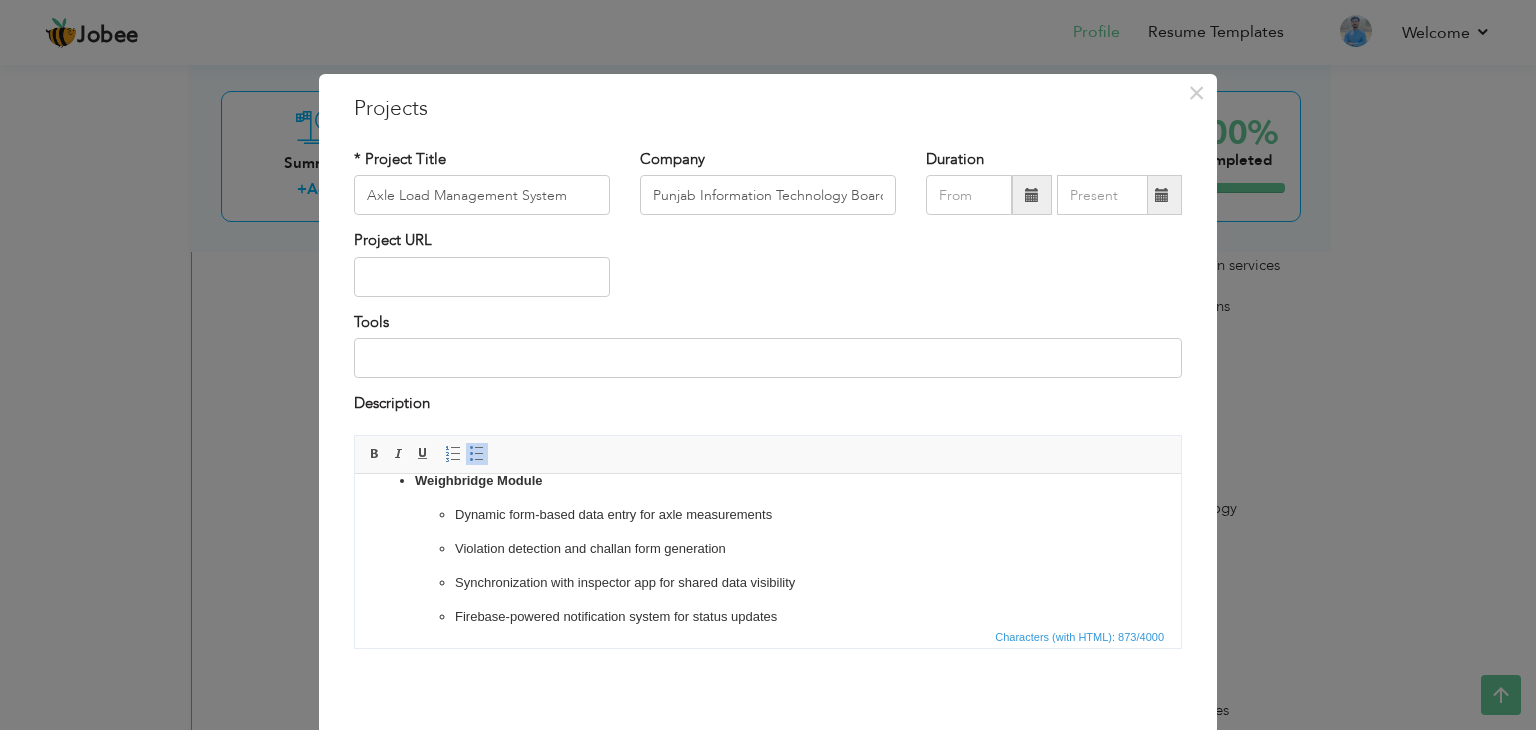 scroll, scrollTop: 303, scrollLeft: 0, axis: vertical 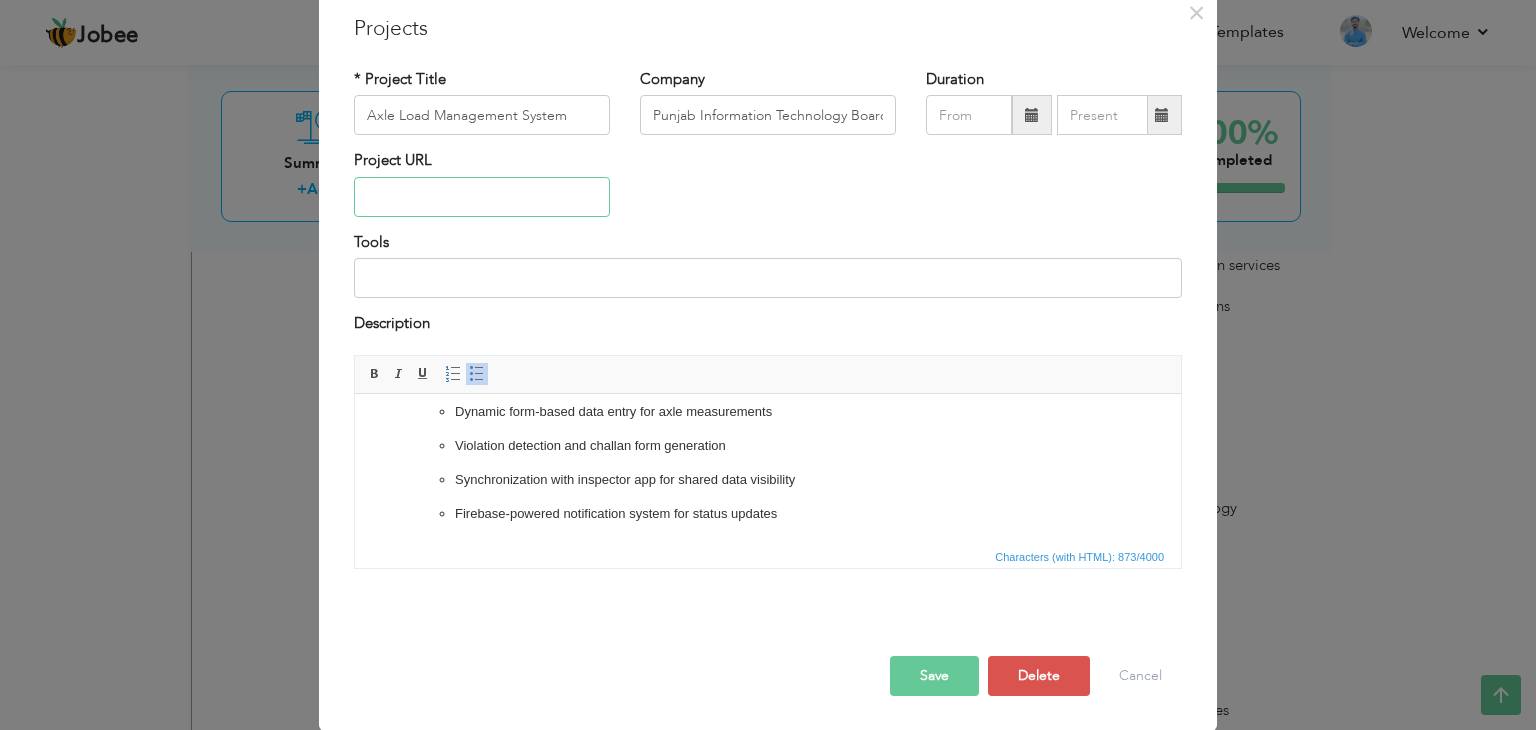 click at bounding box center [482, 197] 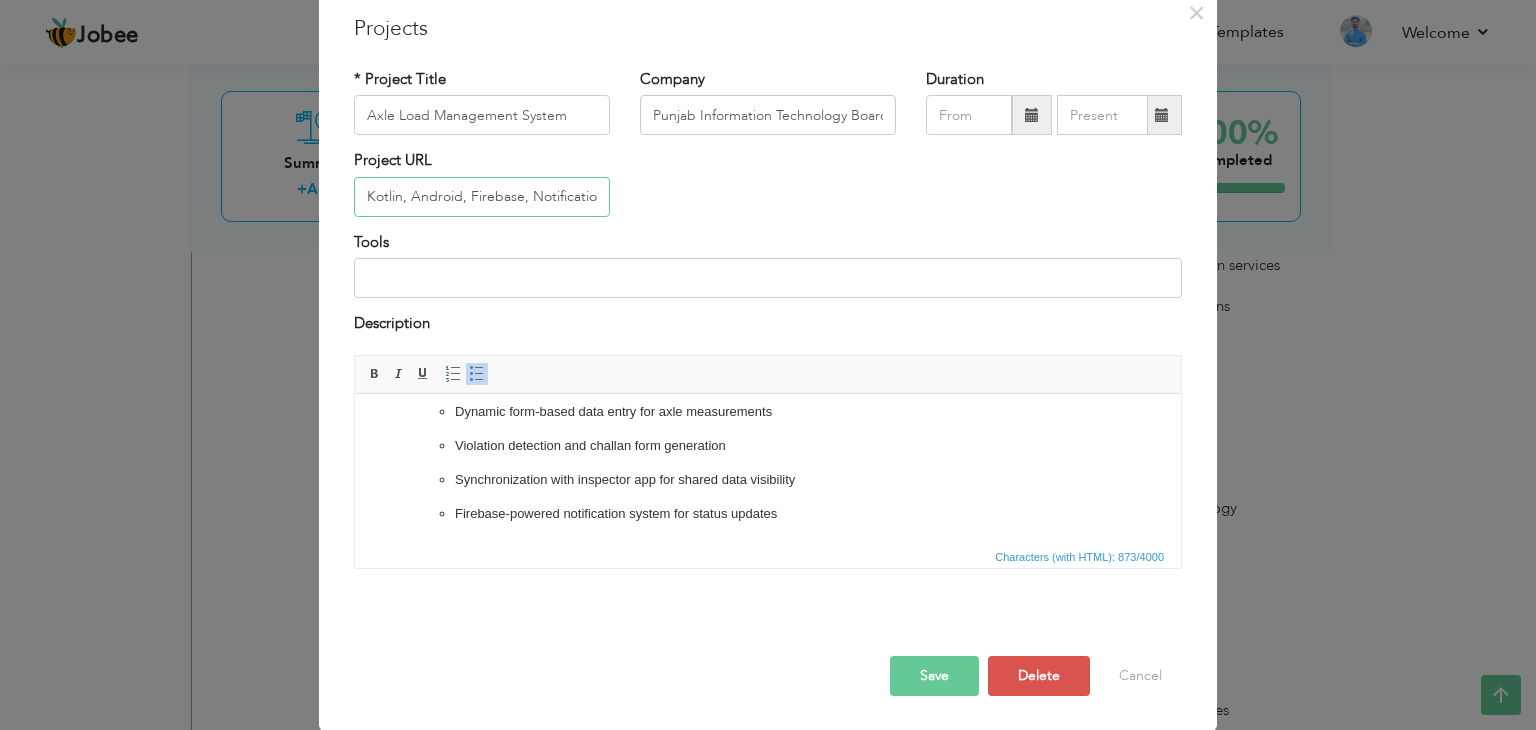 scroll, scrollTop: 0, scrollLeft: 76, axis: horizontal 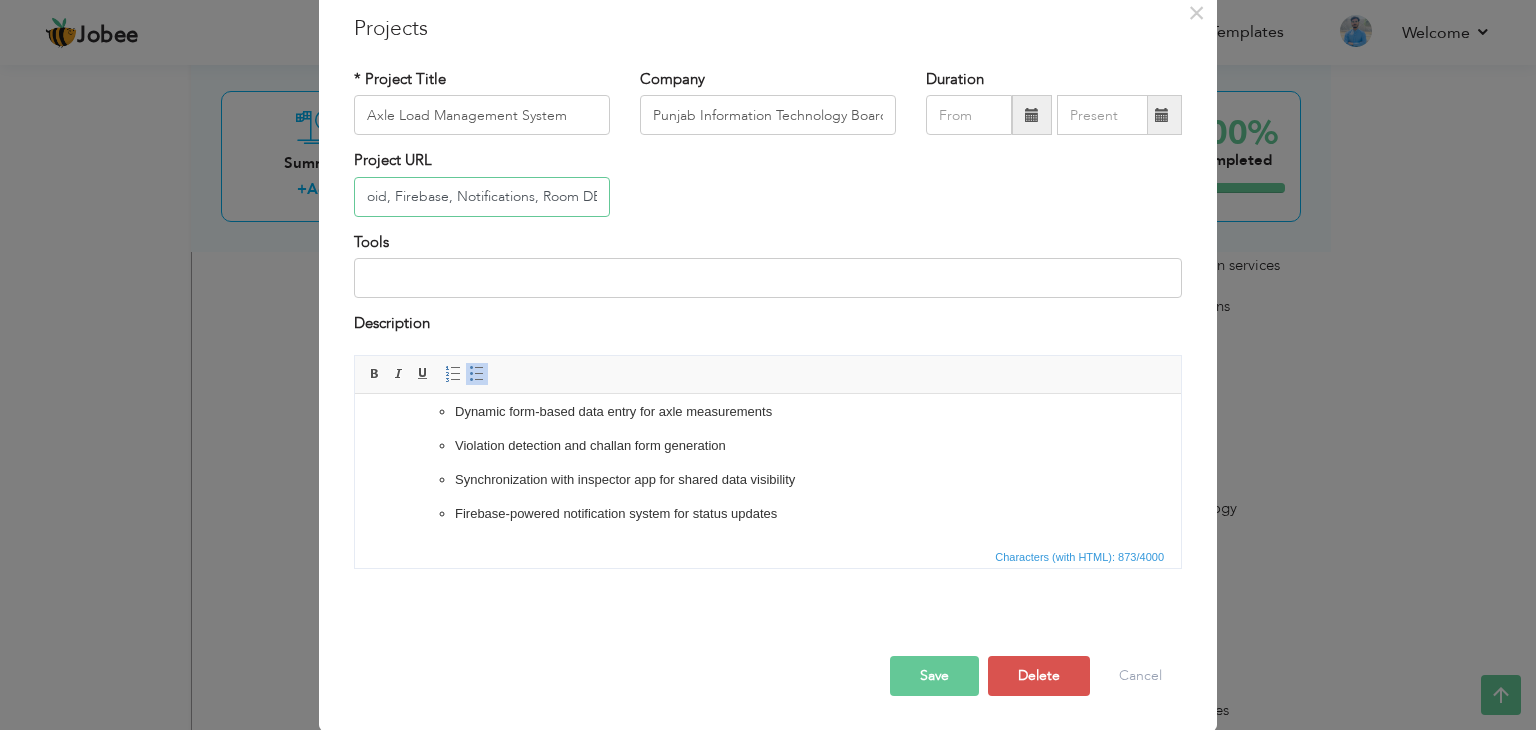 type 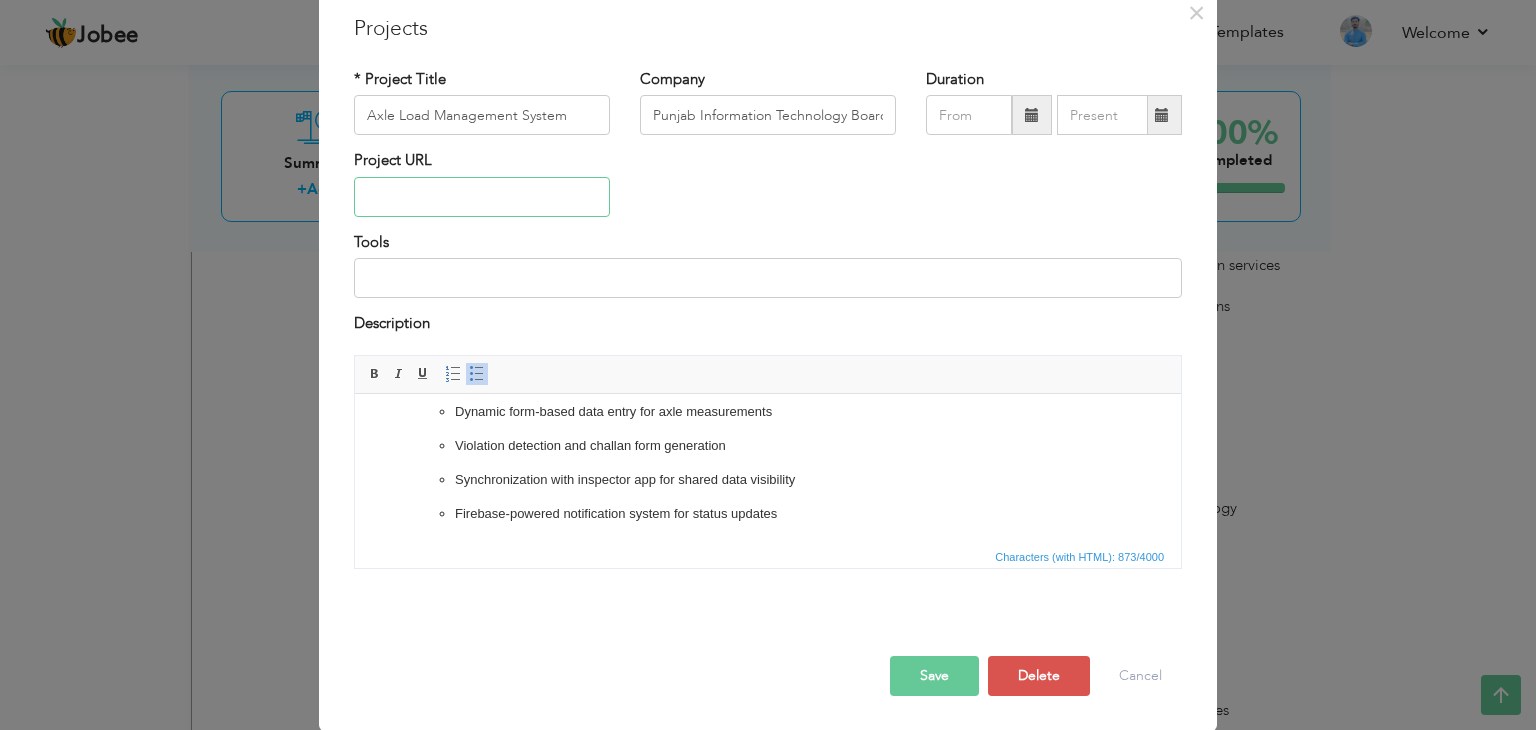 scroll, scrollTop: 0, scrollLeft: 0, axis: both 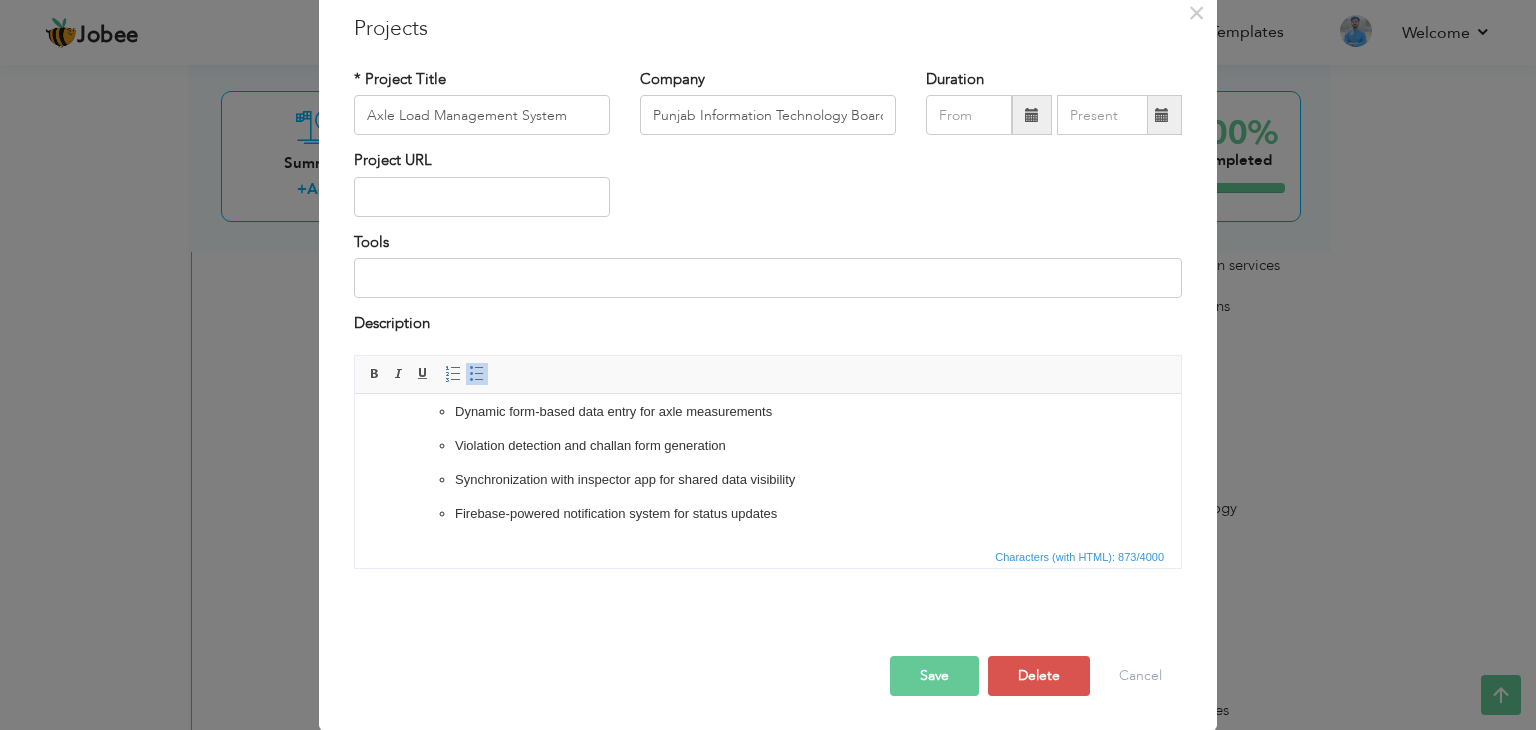 click on "Tools" at bounding box center (768, 272) 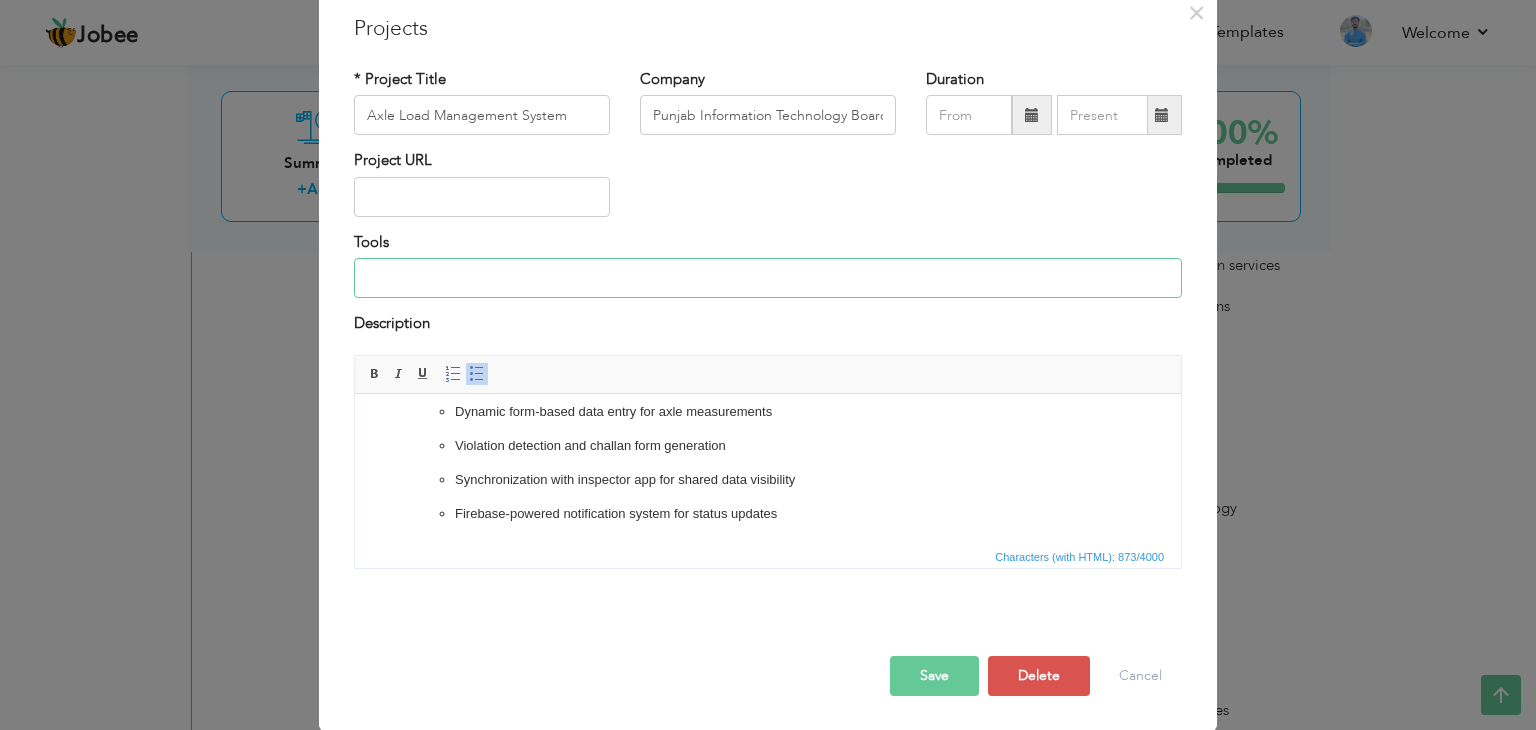 click at bounding box center (768, 278) 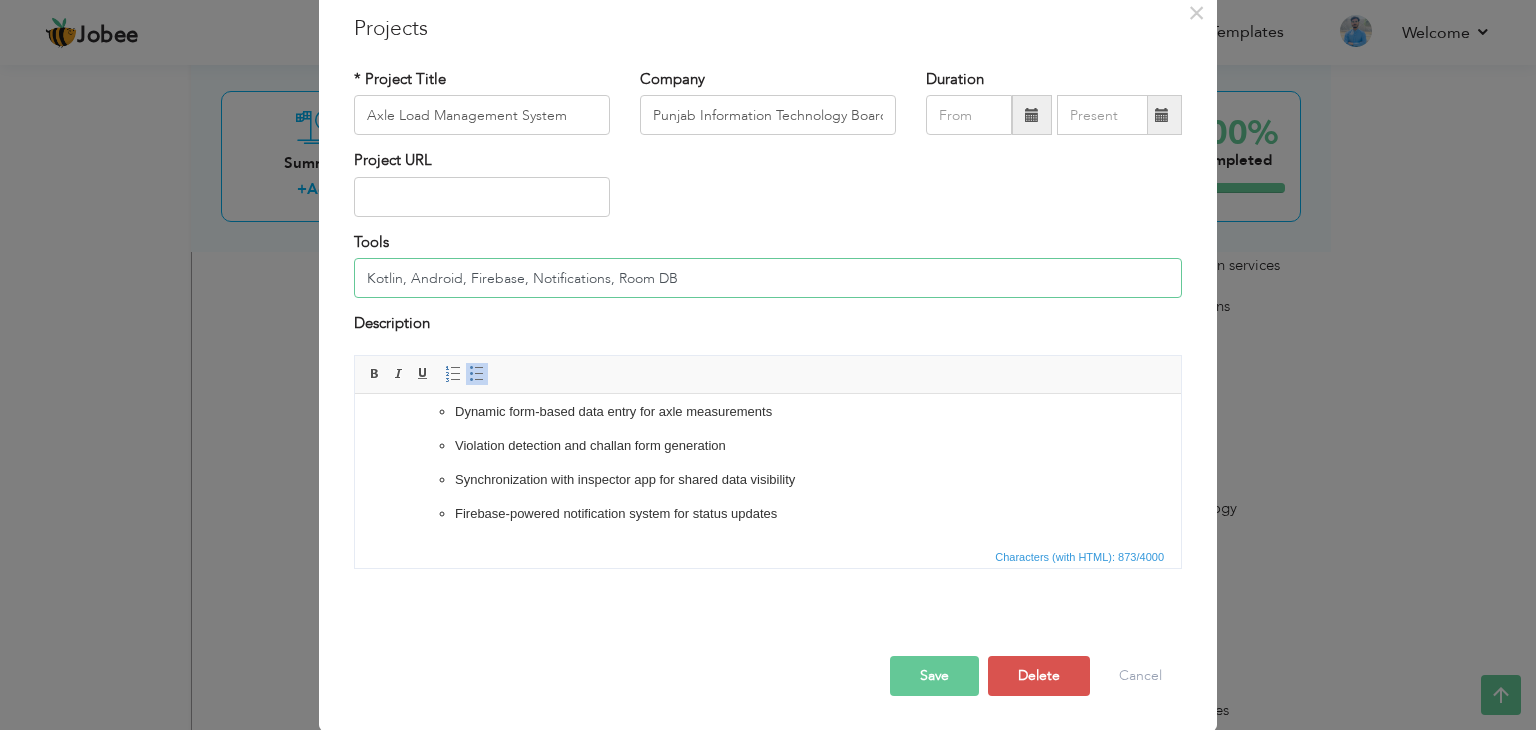 click on "Kotlin, Android, Firebase, Notifications, Room DB" at bounding box center (768, 278) 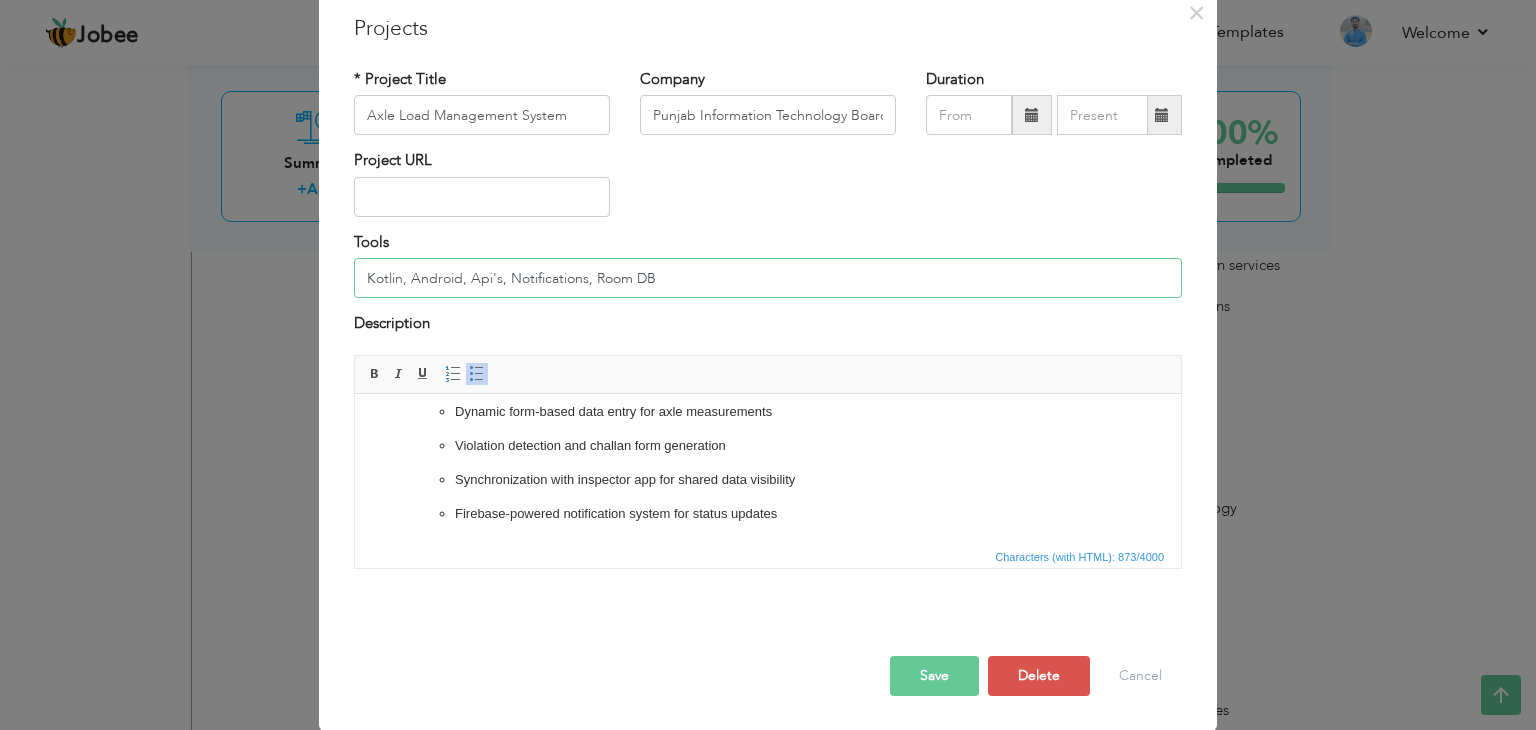 type on "Kotlin, Android, Api's, Notifications, Room DB" 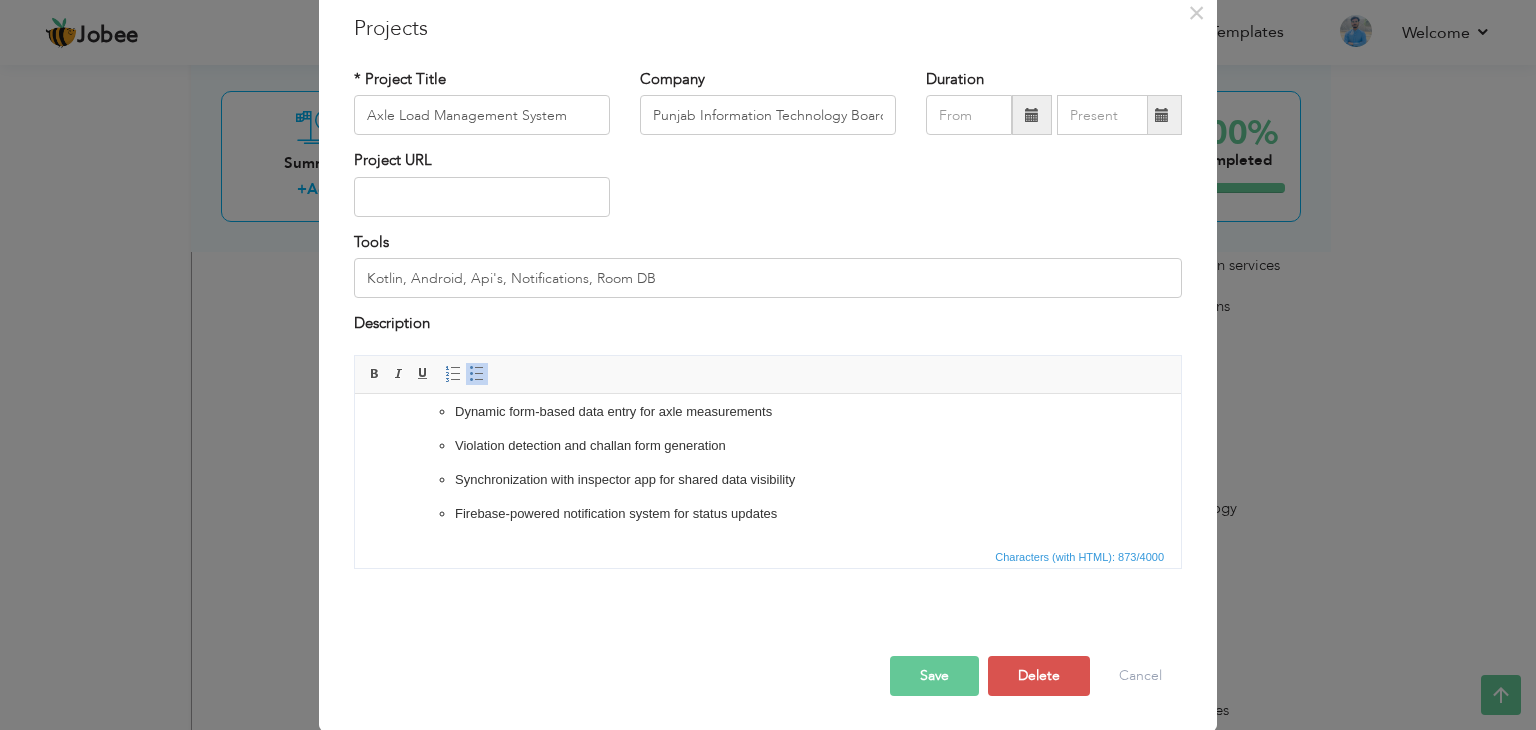 click on "Save" at bounding box center (934, 676) 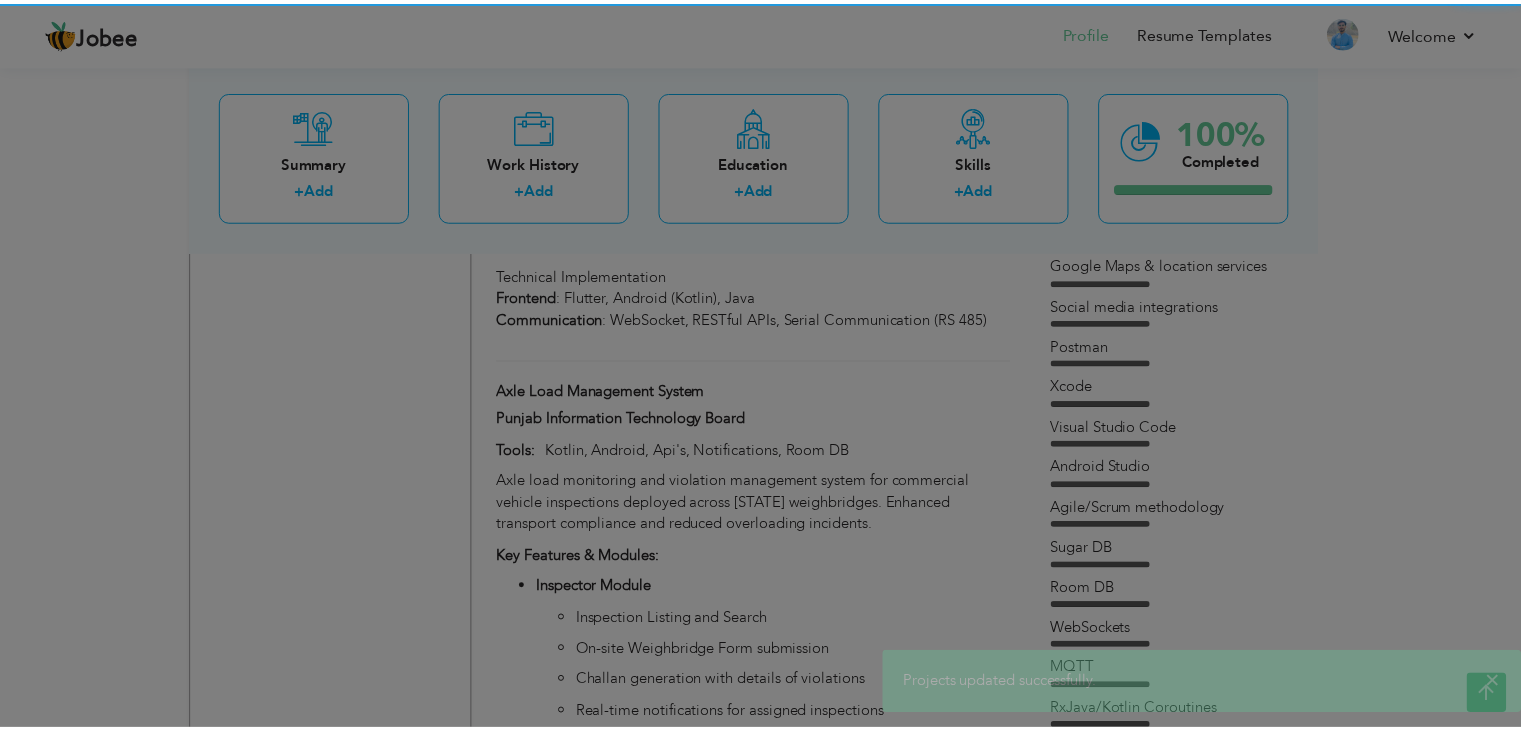 scroll, scrollTop: 0, scrollLeft: 0, axis: both 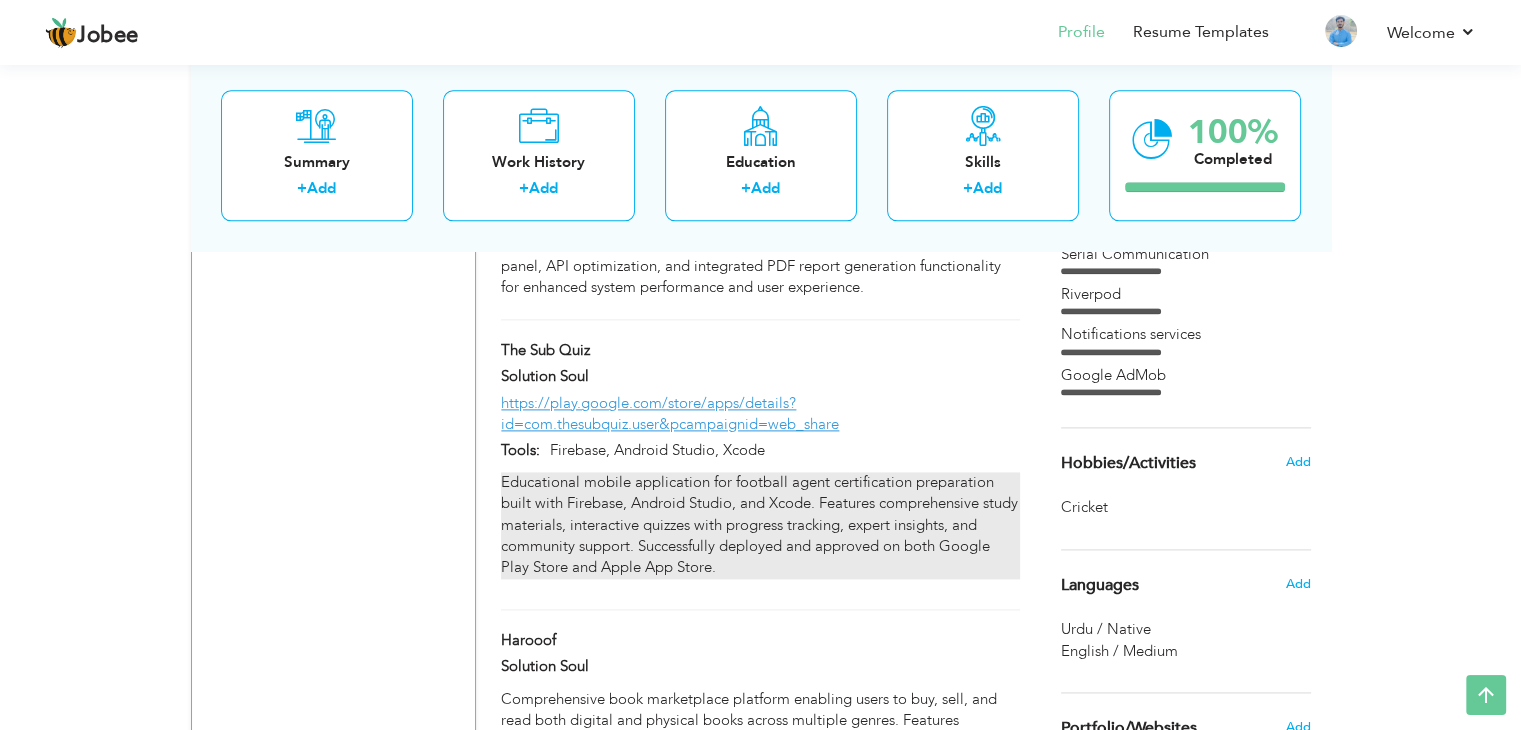 click on "Educational mobile application for football agent certification preparation built with Firebase, Android Studio, and Xcode. Features comprehensive study materials, interactive quizzes with progress tracking, expert insights, and community support. Successfully deployed and approved on both Google Play Store and Apple App Store." at bounding box center (760, 525) 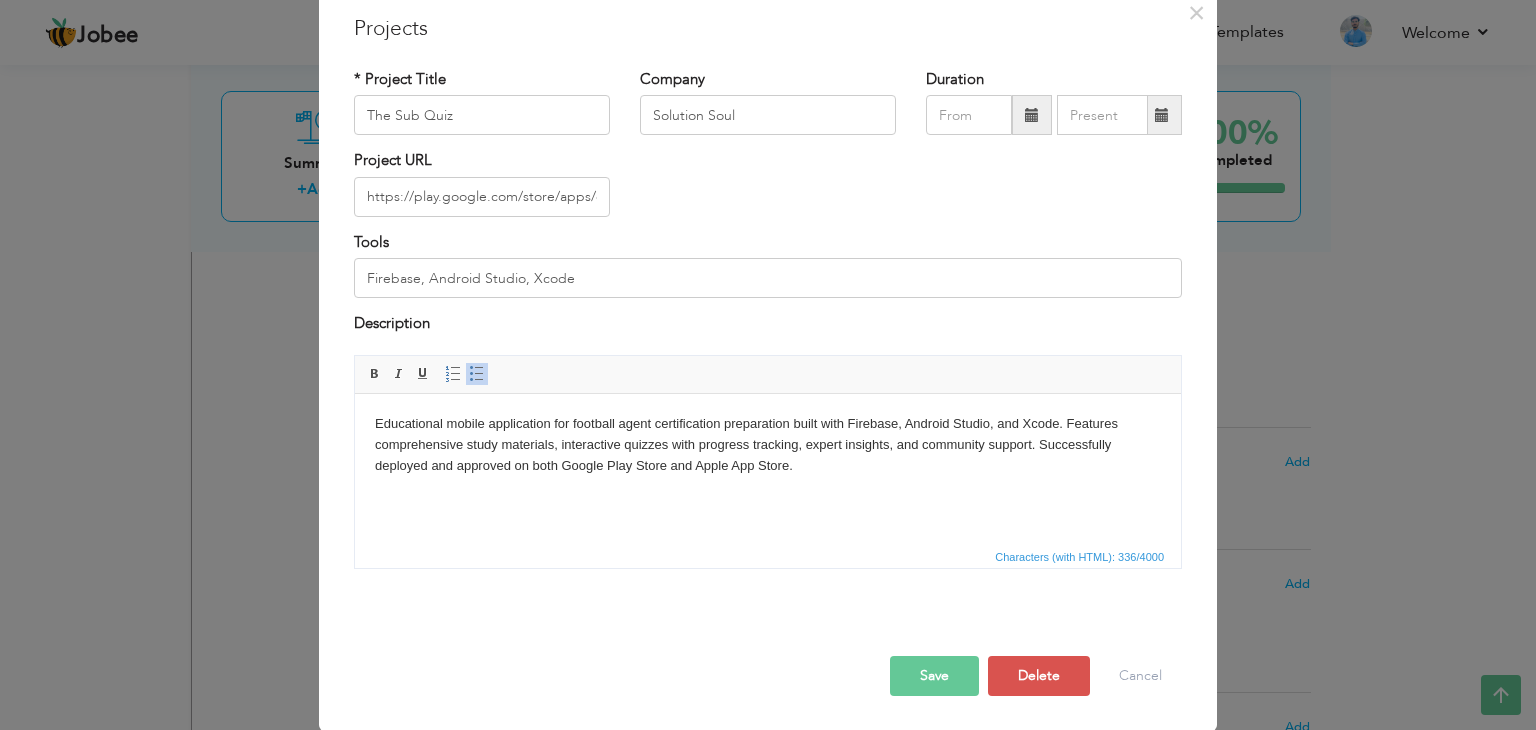 scroll, scrollTop: 0, scrollLeft: 0, axis: both 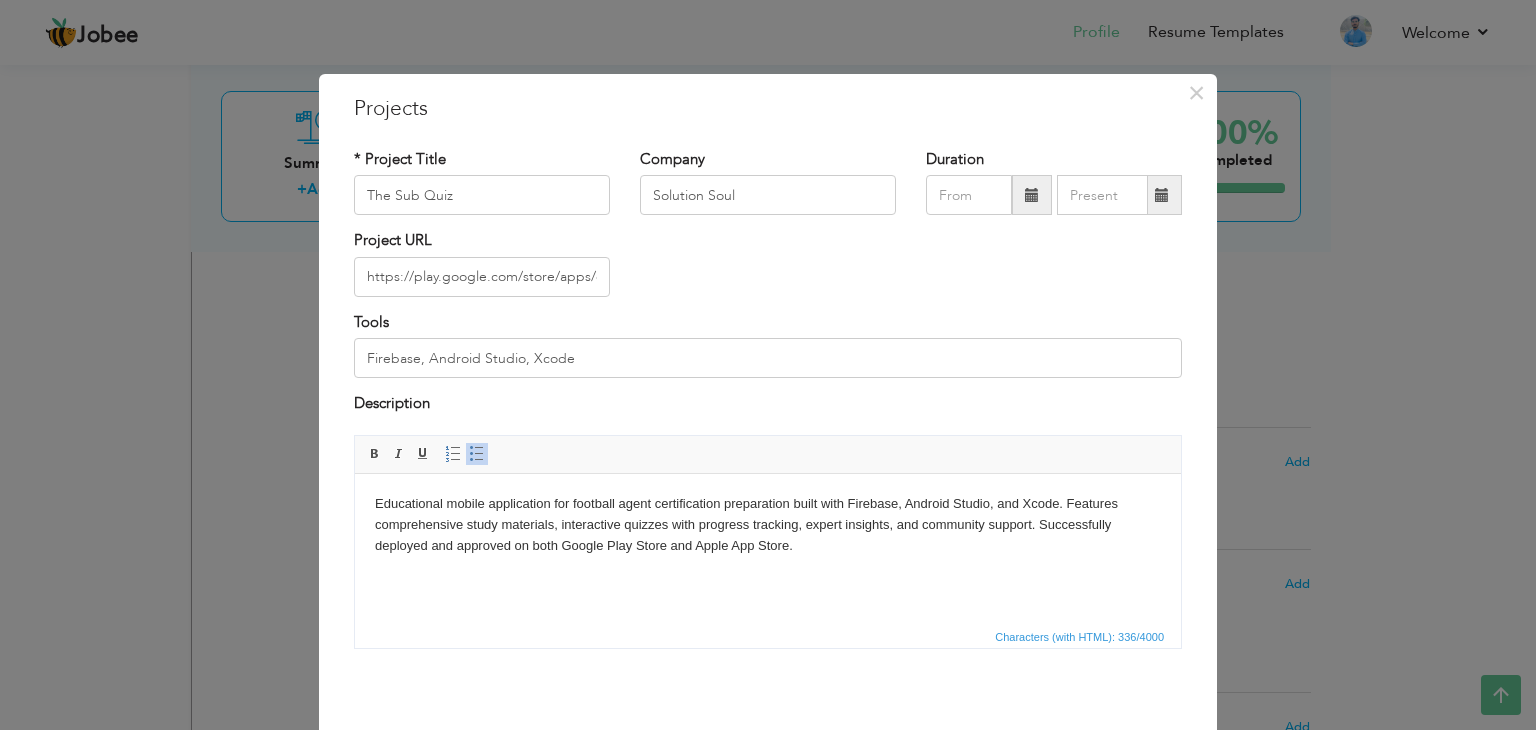 click on "Educational mobile application for football agent certification preparation built with Firebase, Android Studio, and Xcode. Features comprehensive study materials, interactive quizzes with progress tracking, expert insights, and community support. Successfully deployed and approved on both Google Play Store and Apple App Store." at bounding box center [768, 524] 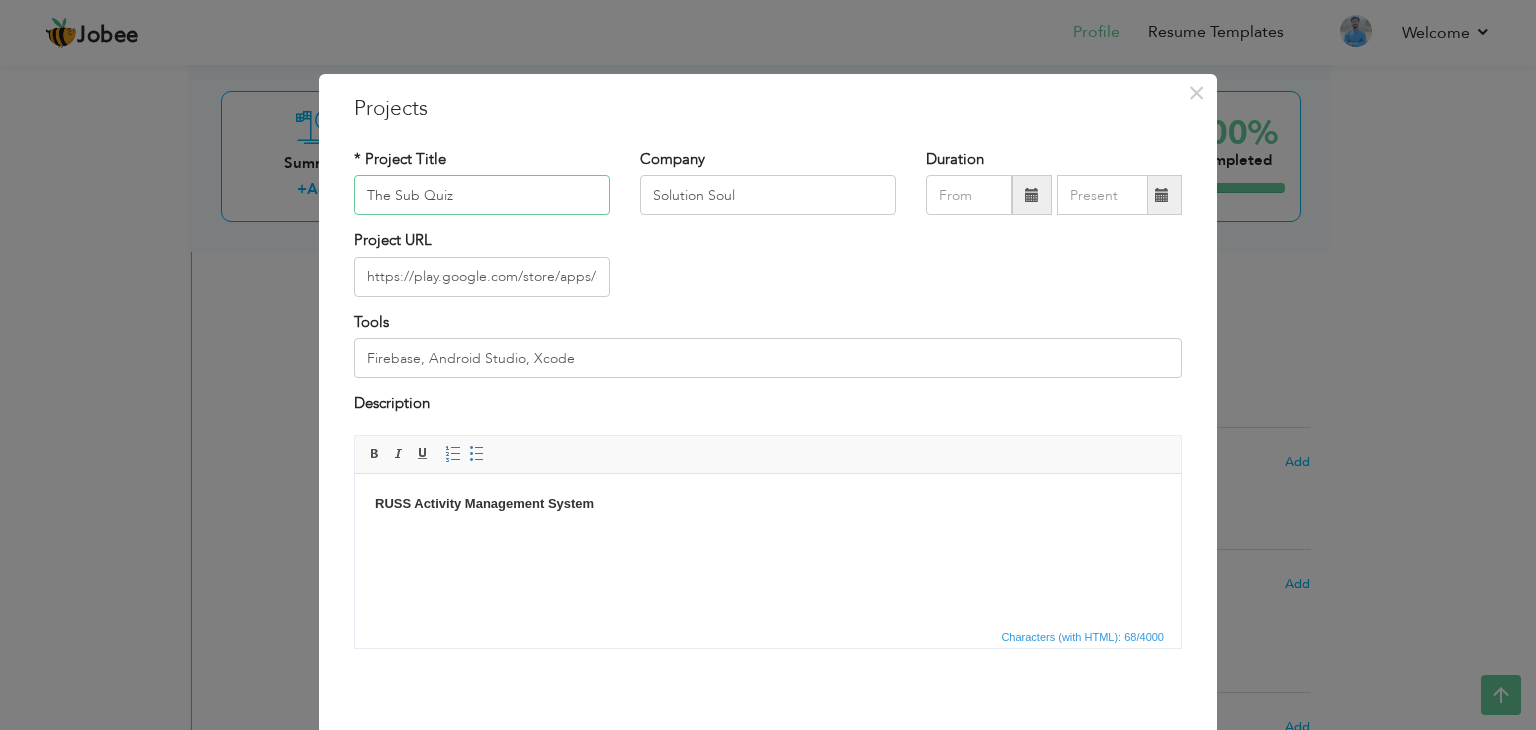 click on "The Sub Quiz" at bounding box center (482, 195) 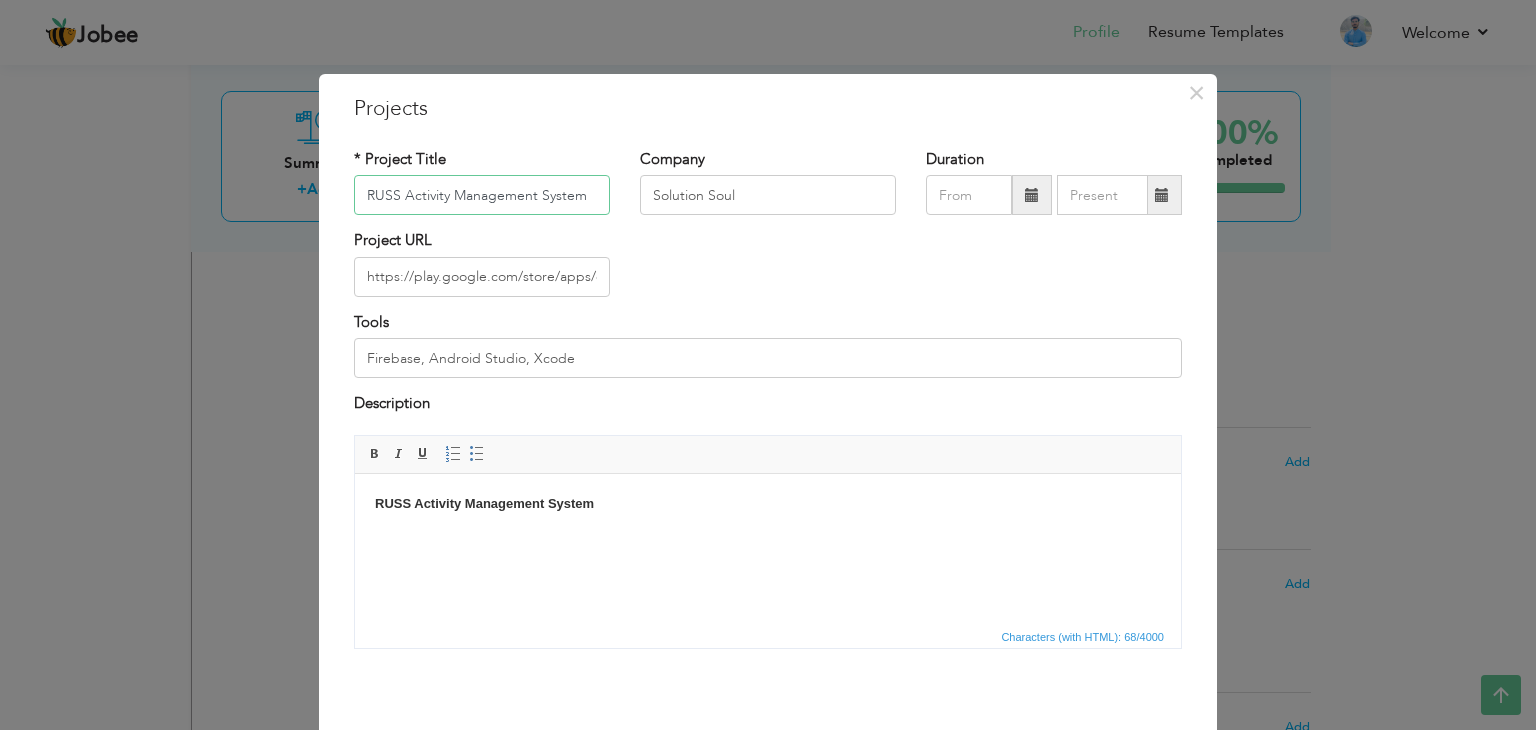type on "RUSS Activity Management System" 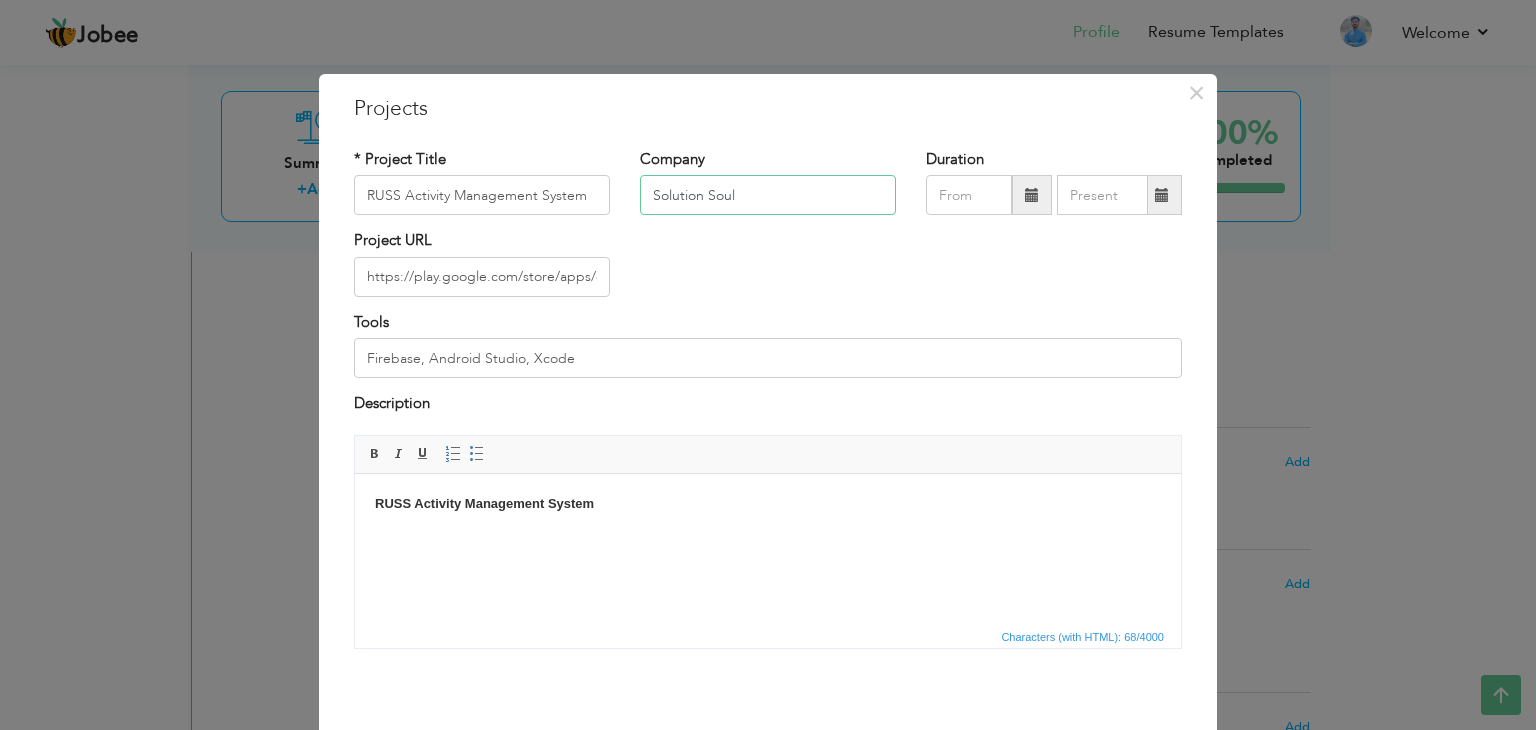 click on "Solution Soul" at bounding box center [768, 195] 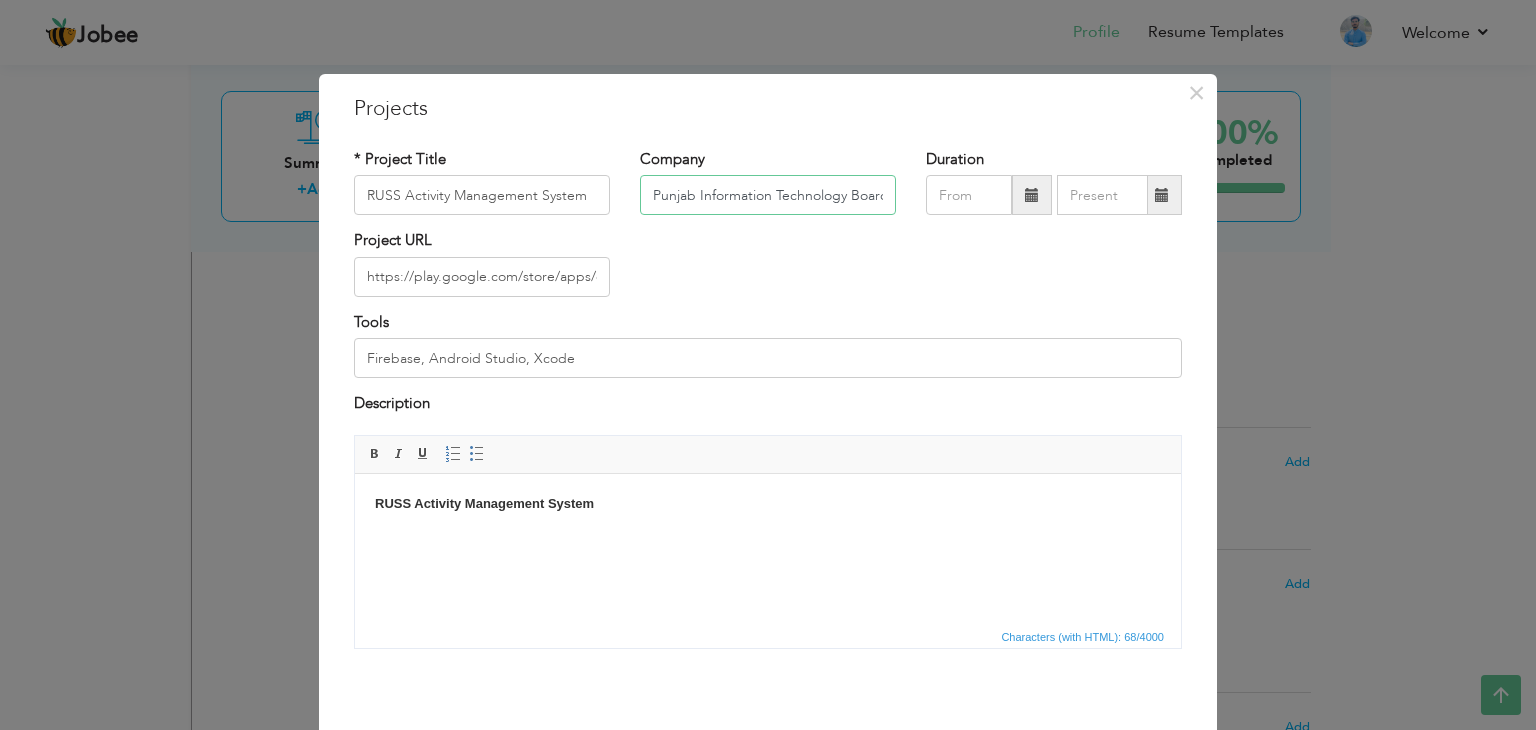 scroll, scrollTop: 0, scrollLeft: 3, axis: horizontal 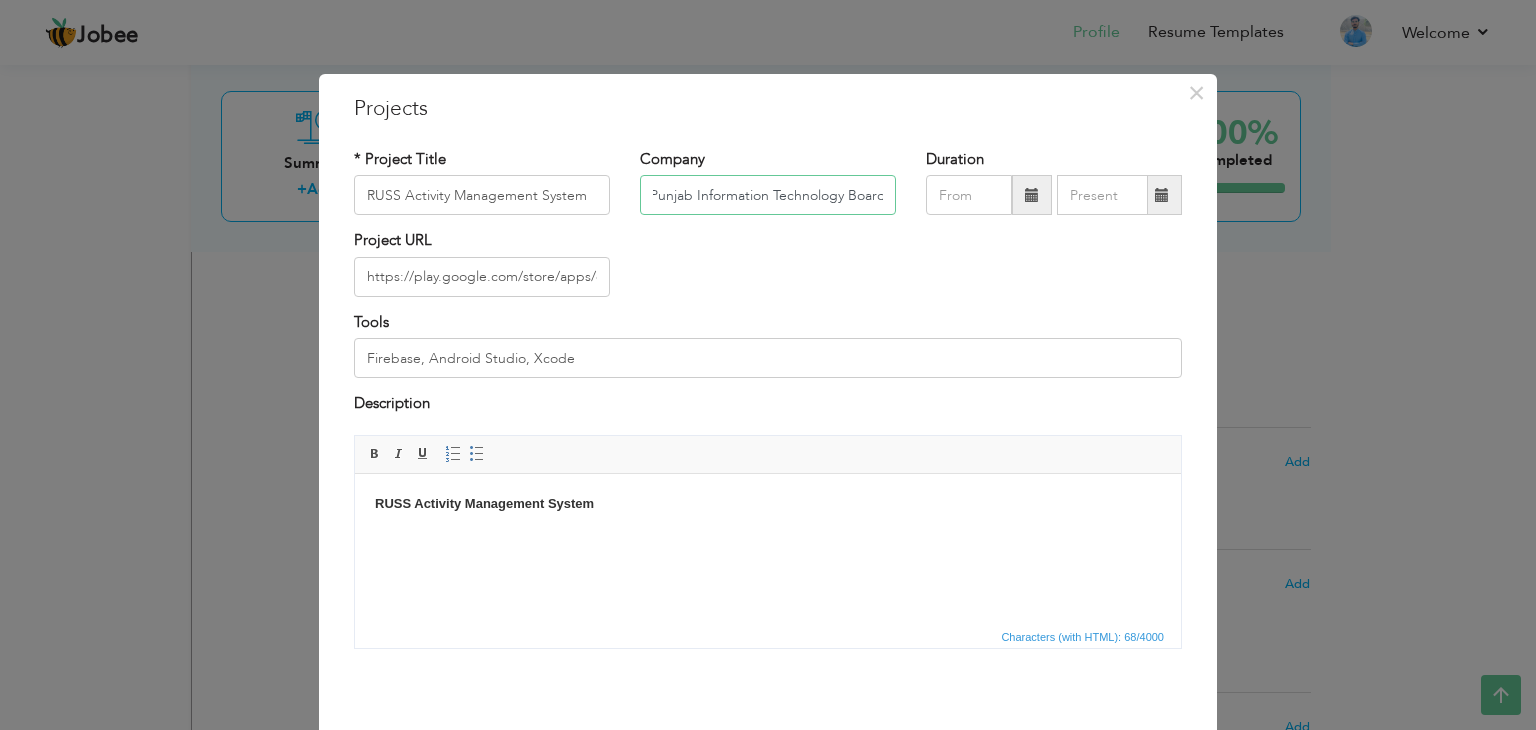type on "Punjab Information Technology Board" 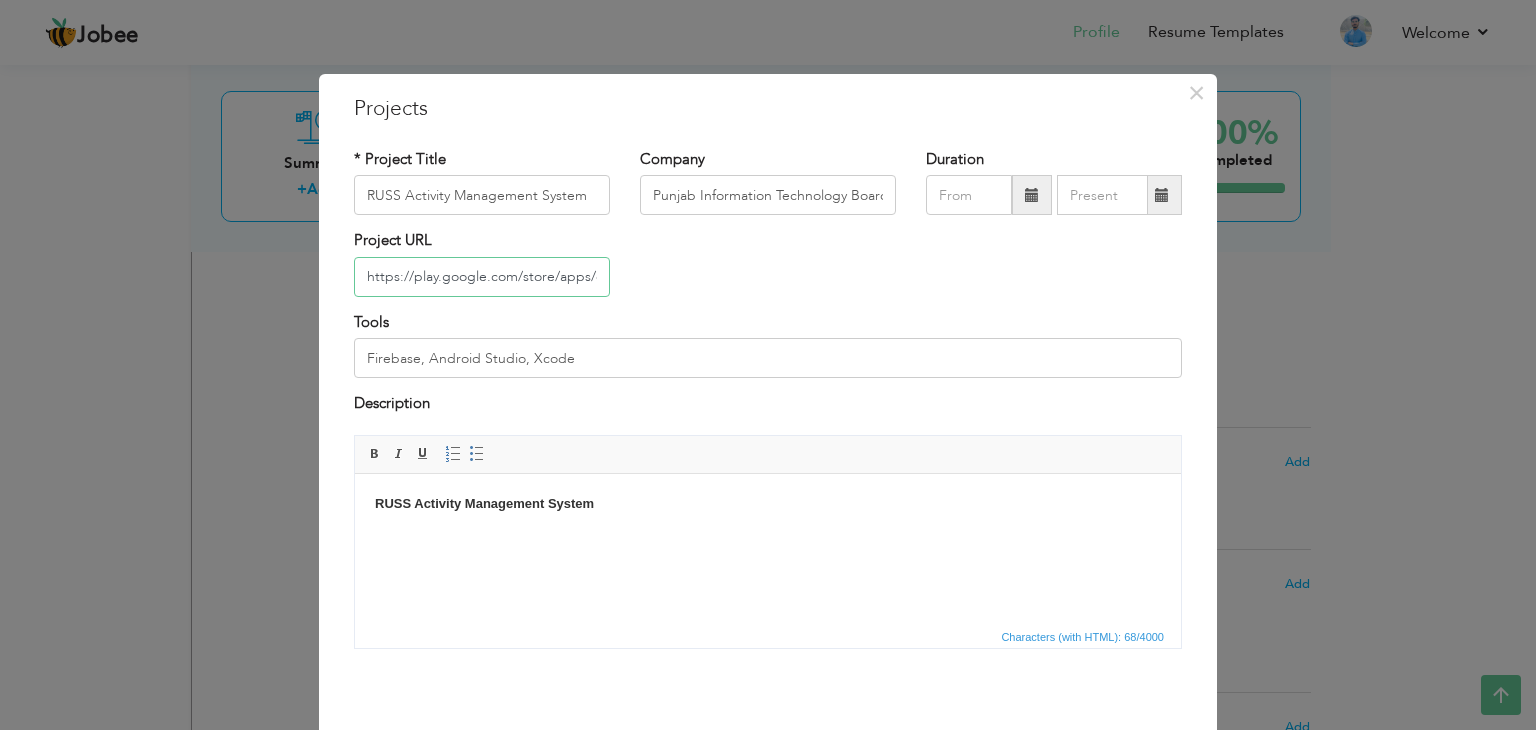 click on "https://play.google.com/store/apps/details?id=com.thesubquiz.user&pcampaignid=web_share" at bounding box center [482, 277] 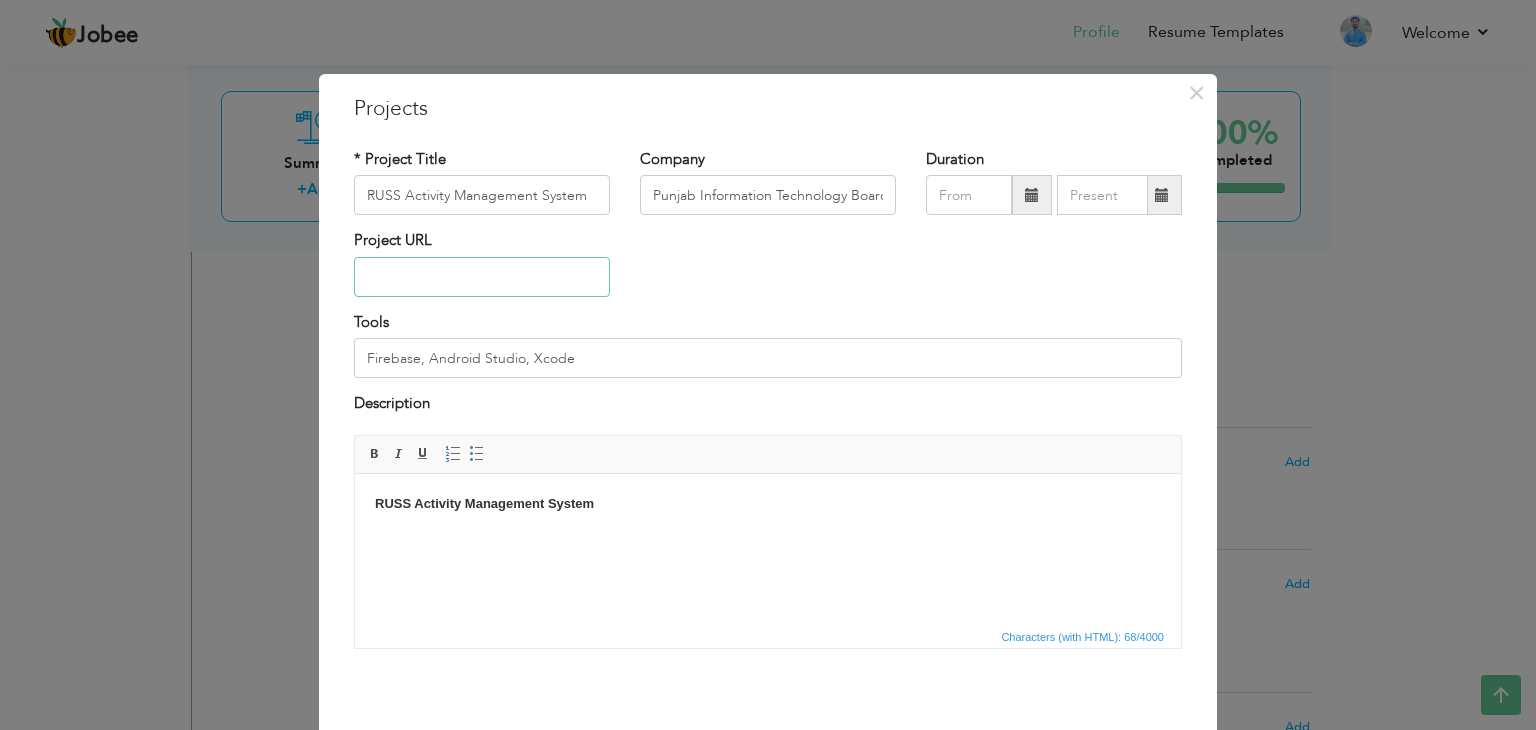type 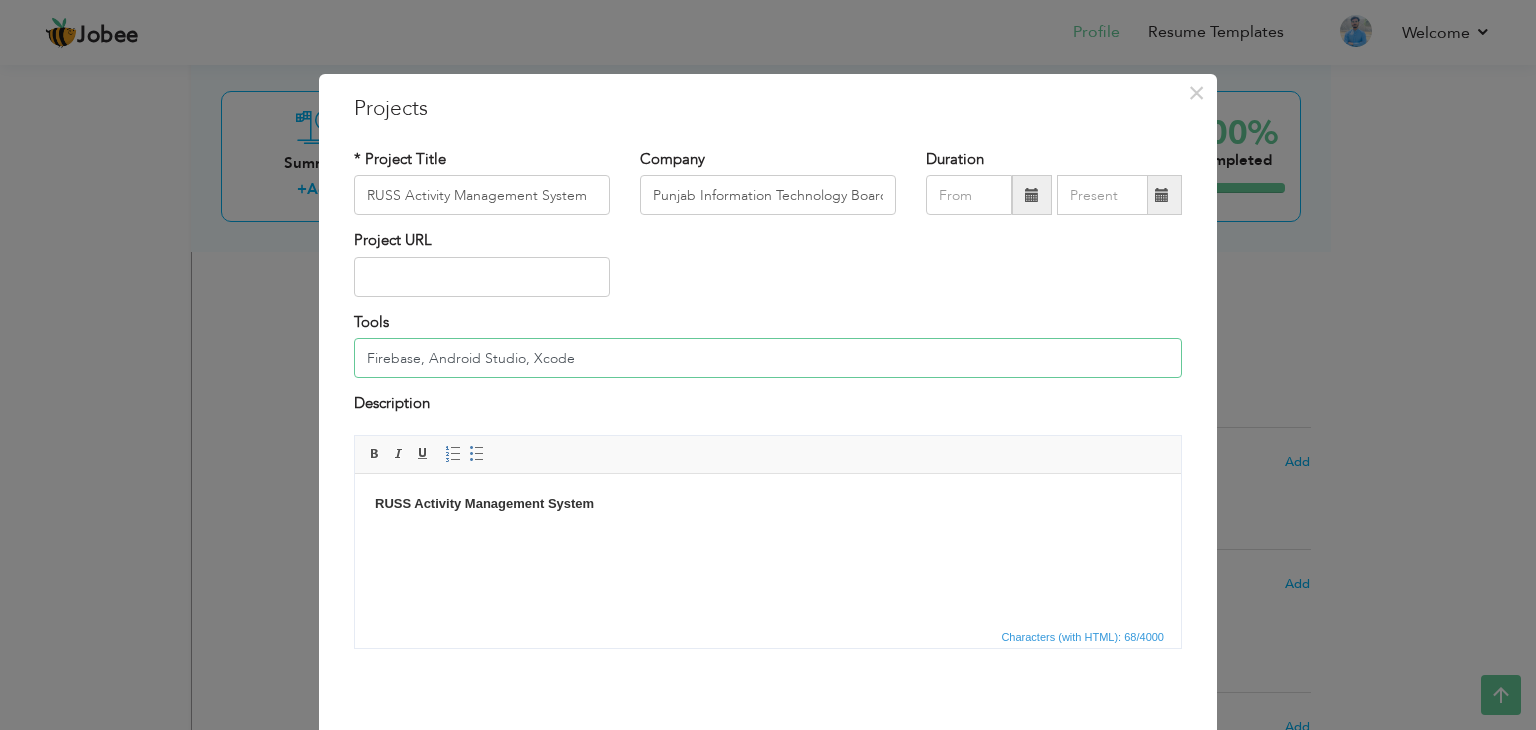 click on "Firebase, Android Studio, Xcode" at bounding box center [768, 358] 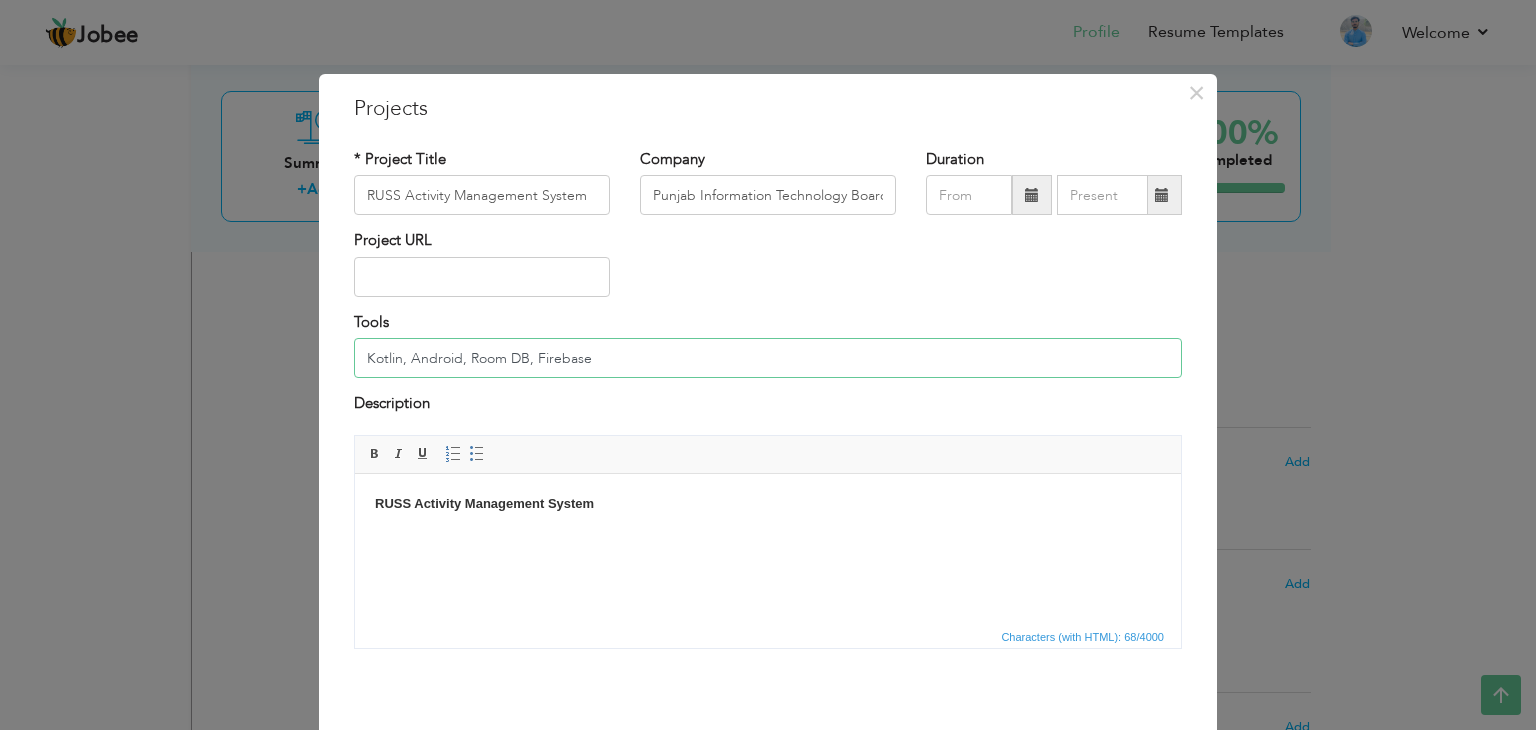 click on "Kotlin, Android, Room DB, Firebase" at bounding box center (768, 358) 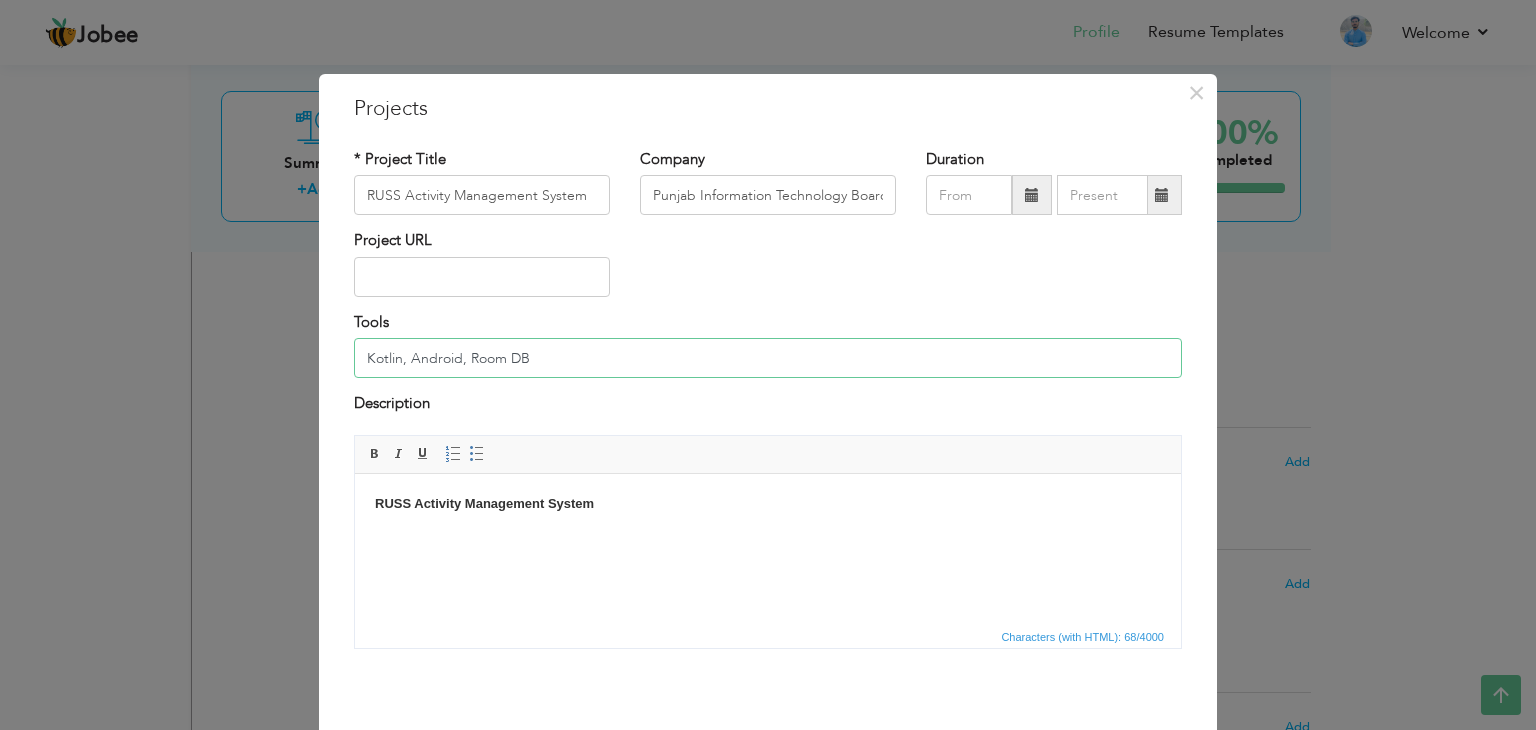 click on "Kotlin, Android, Room DB" at bounding box center [768, 358] 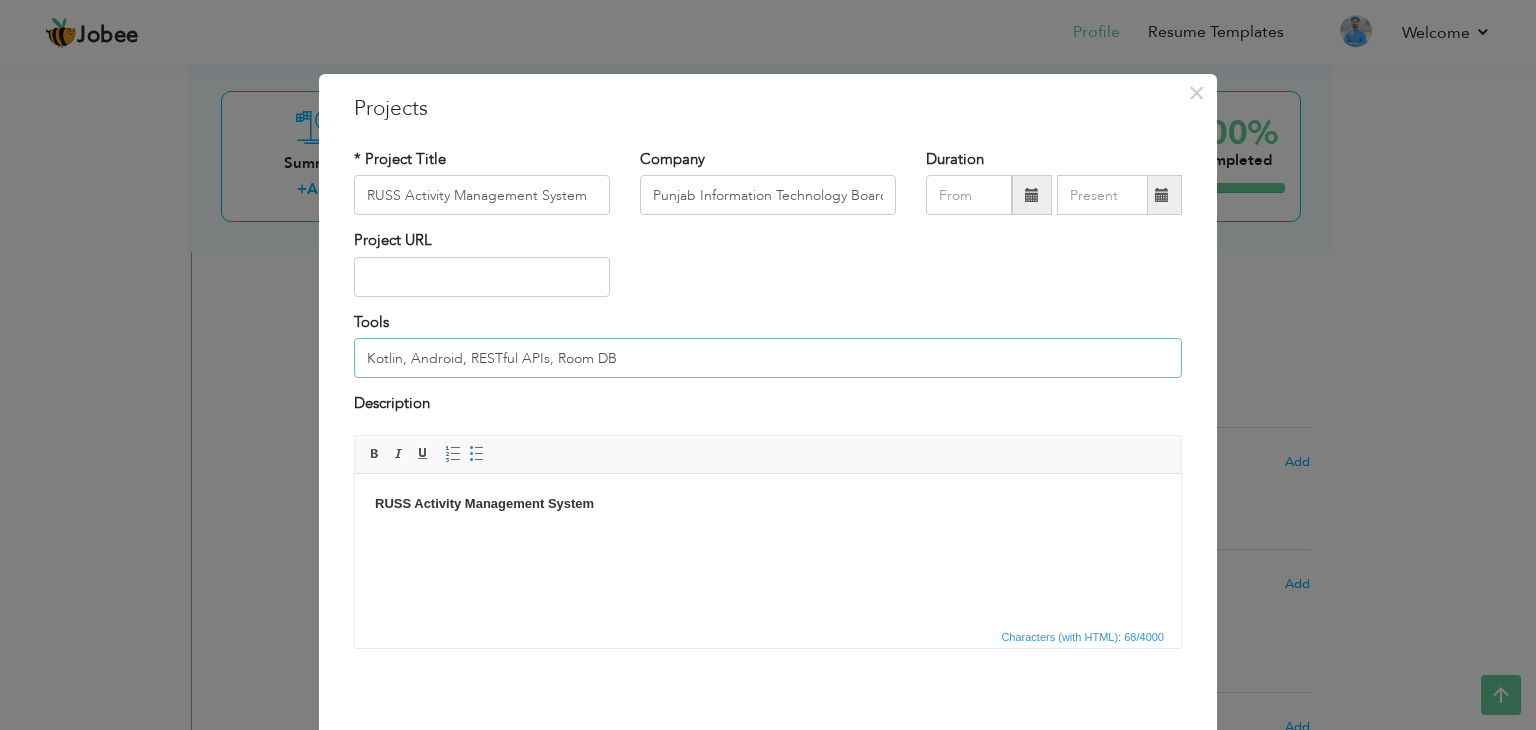 click on "Kotlin, Android, RESTful APIs, Room DB" at bounding box center [768, 358] 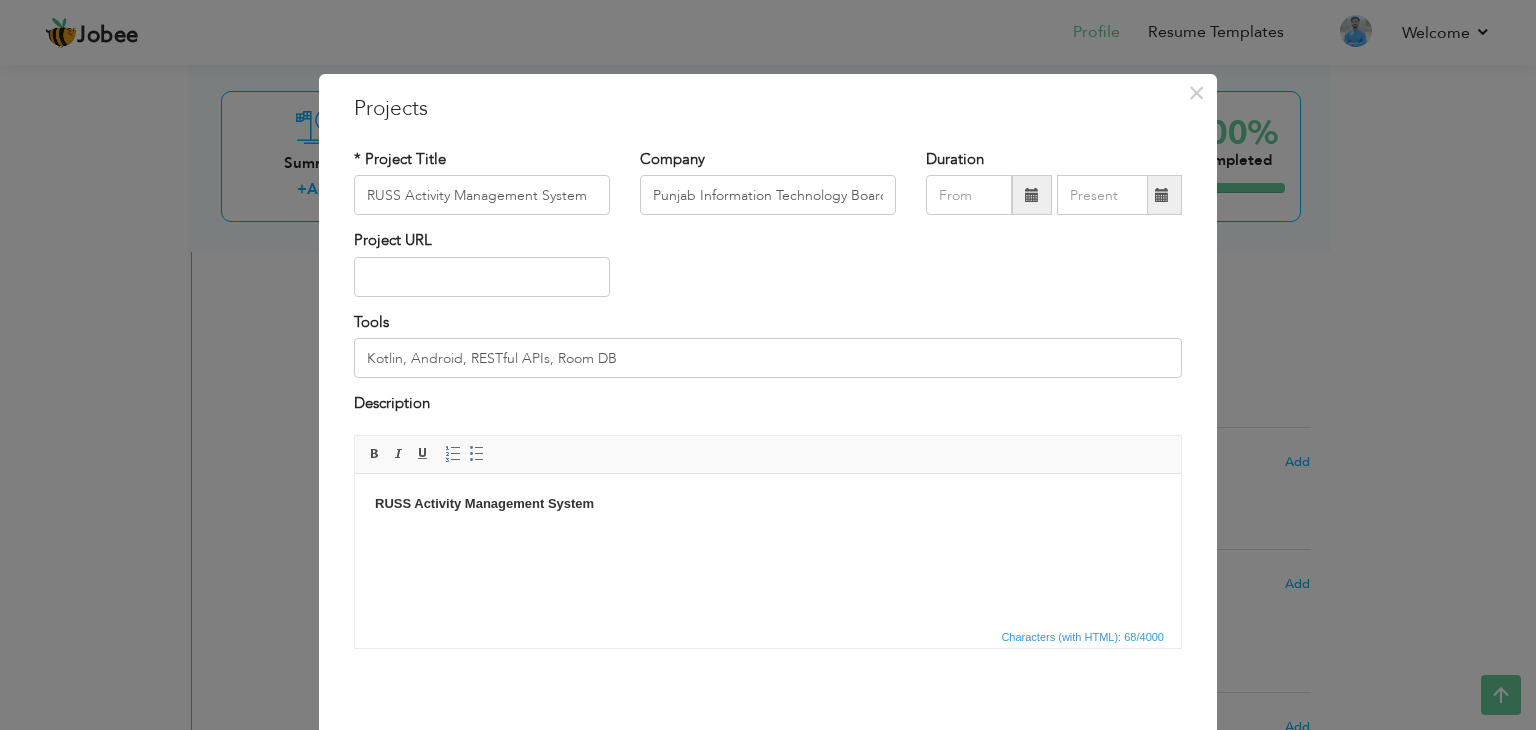 click at bounding box center (768, 537) 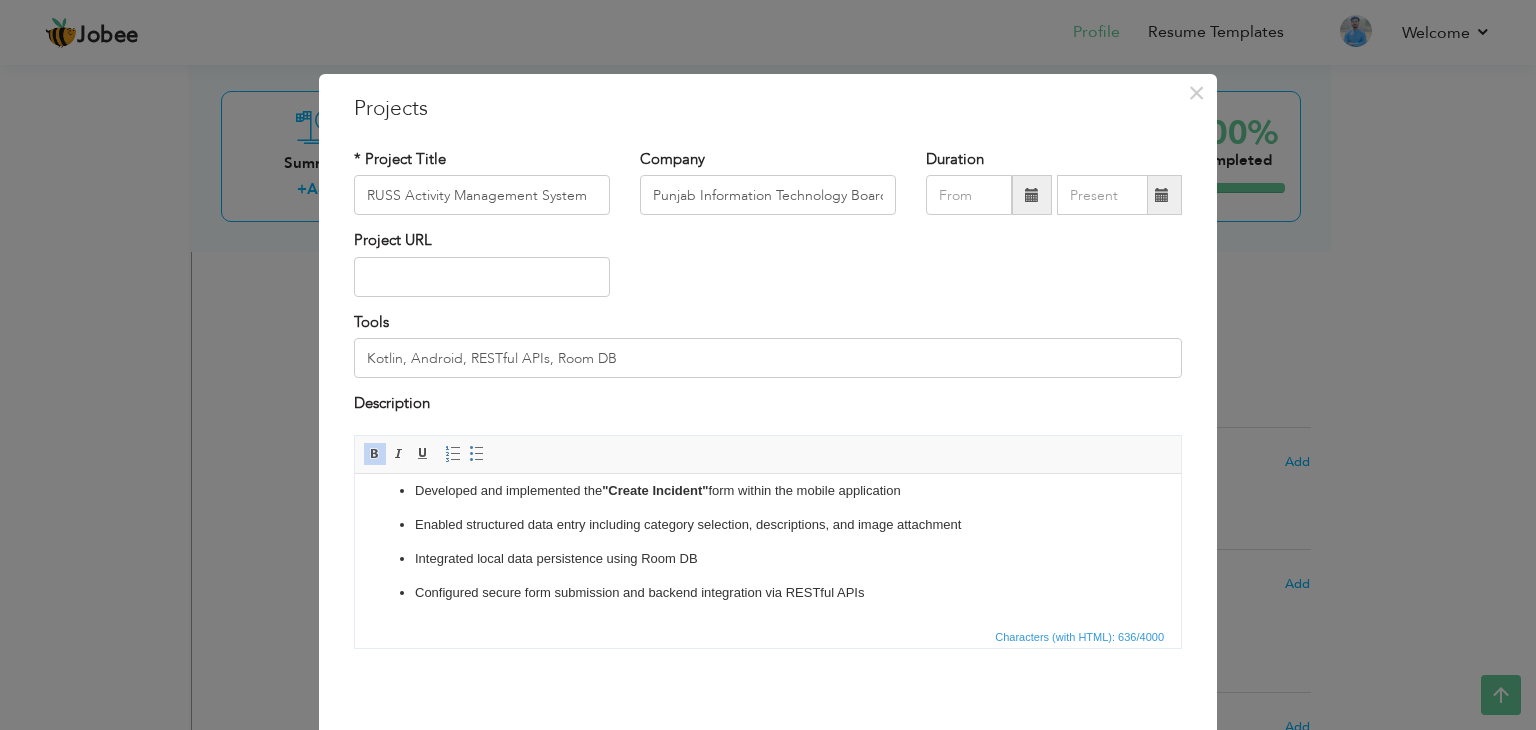 scroll, scrollTop: 100, scrollLeft: 0, axis: vertical 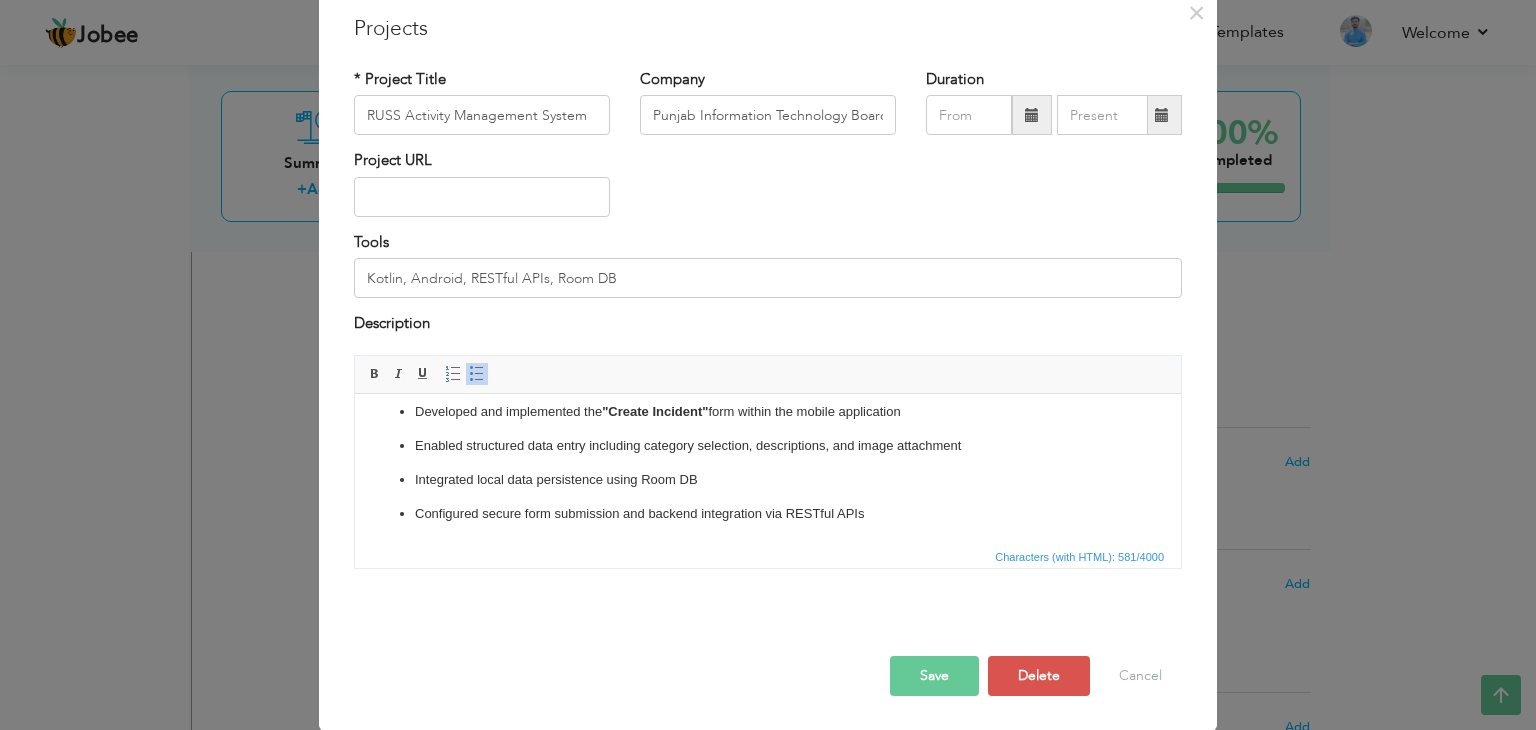 click on "Save" at bounding box center [934, 676] 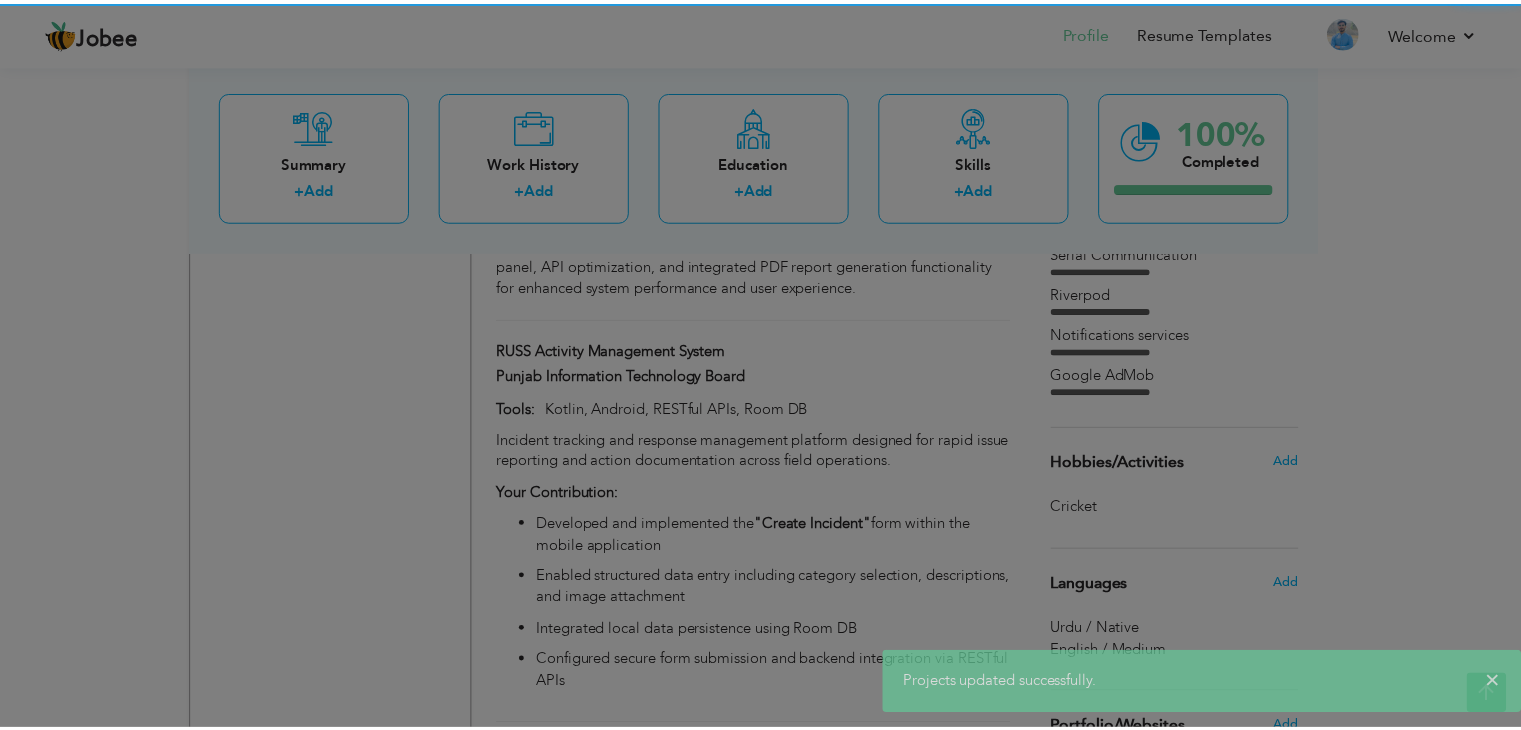 scroll, scrollTop: 0, scrollLeft: 0, axis: both 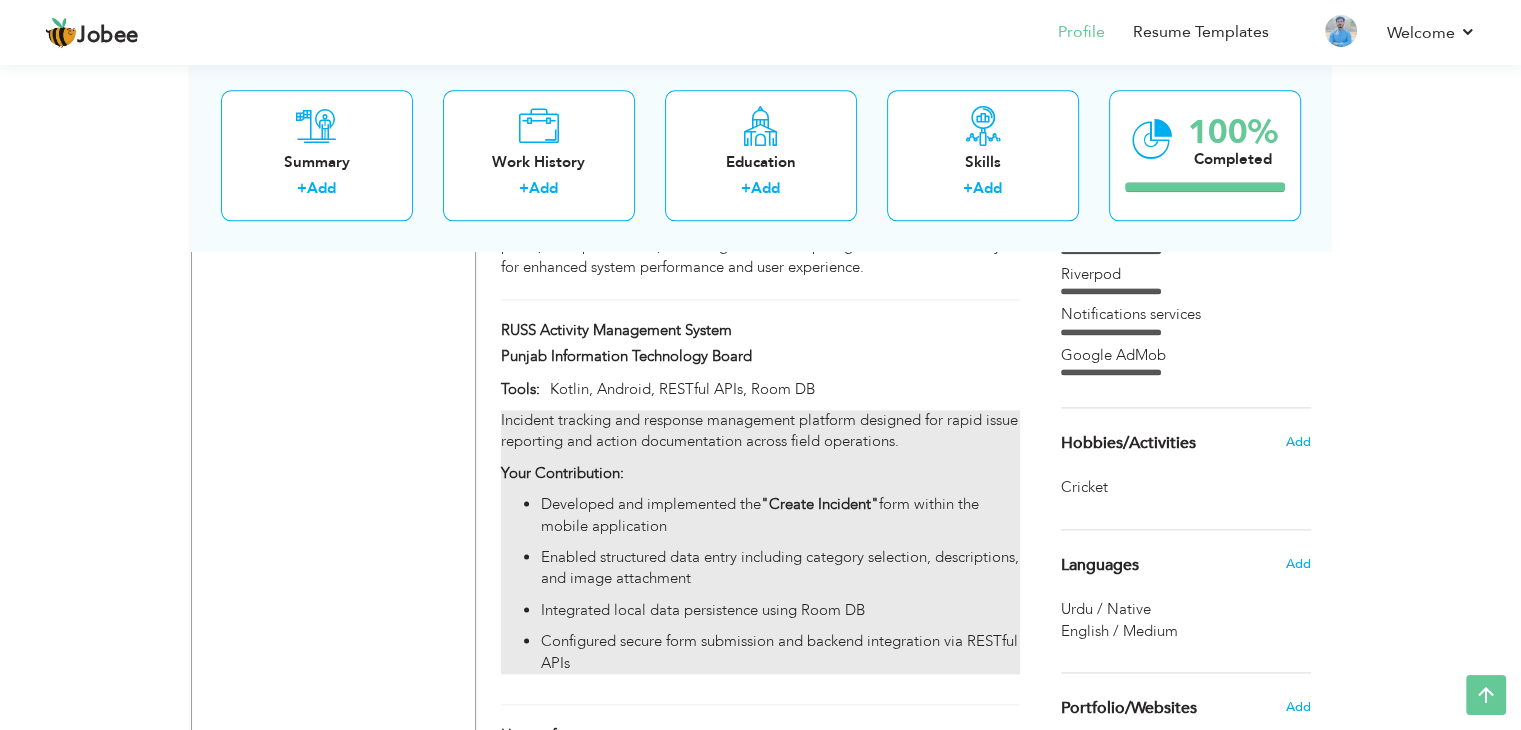 click on "Developed and implemented the  "Create Incident"  form within the mobile application" at bounding box center [780, 515] 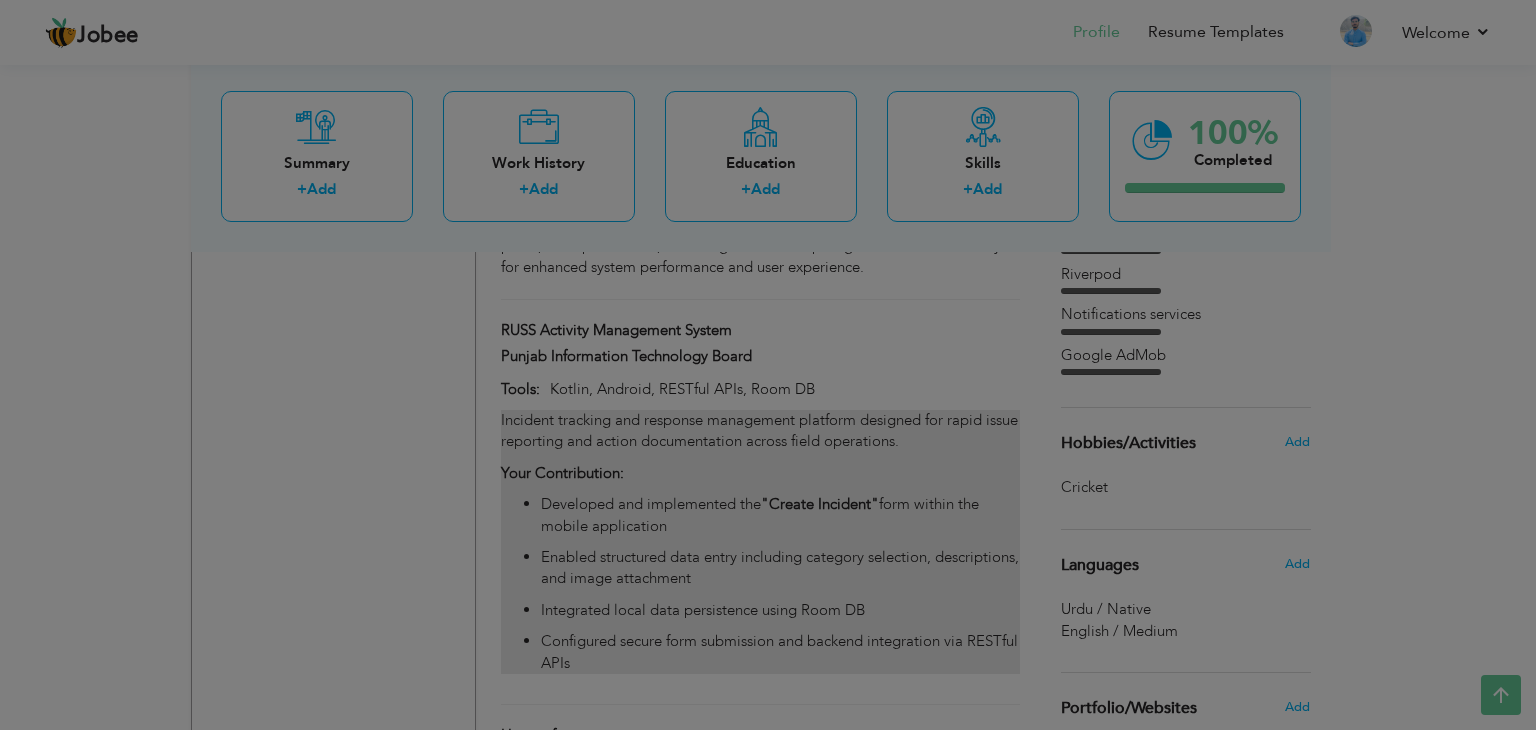 scroll, scrollTop: 0, scrollLeft: 0, axis: both 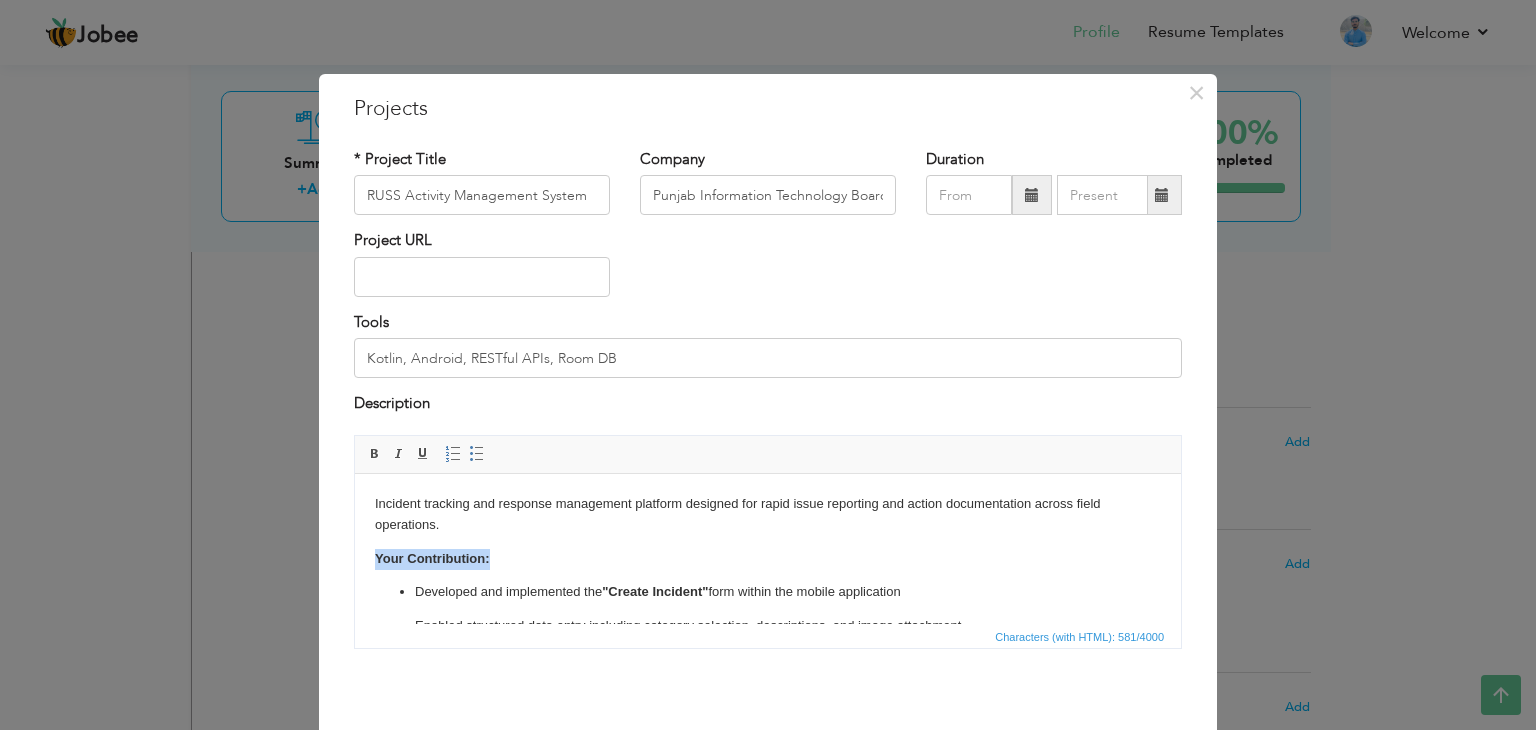 drag, startPoint x: 533, startPoint y: 563, endPoint x: 352, endPoint y: 554, distance: 181.22362 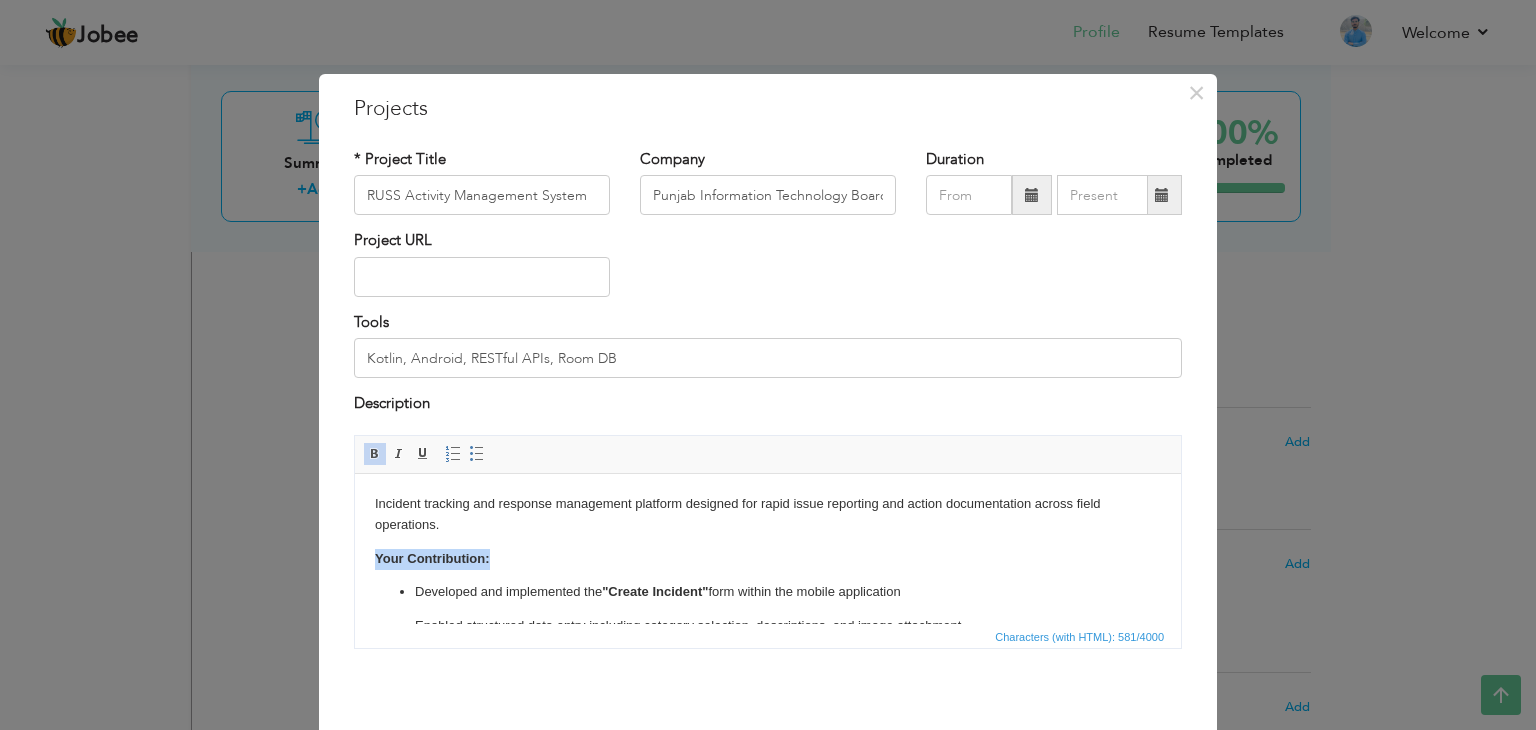type 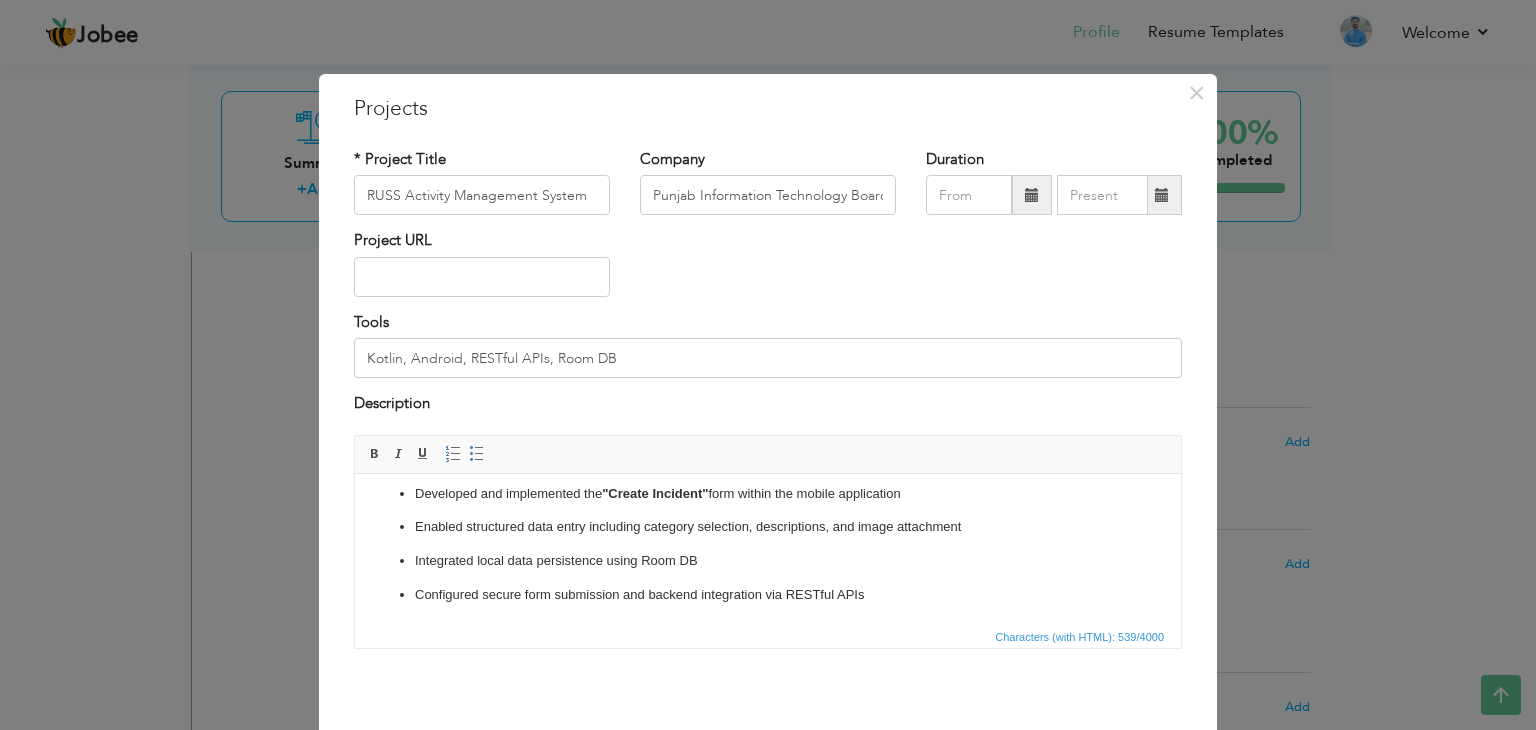 scroll, scrollTop: 62, scrollLeft: 0, axis: vertical 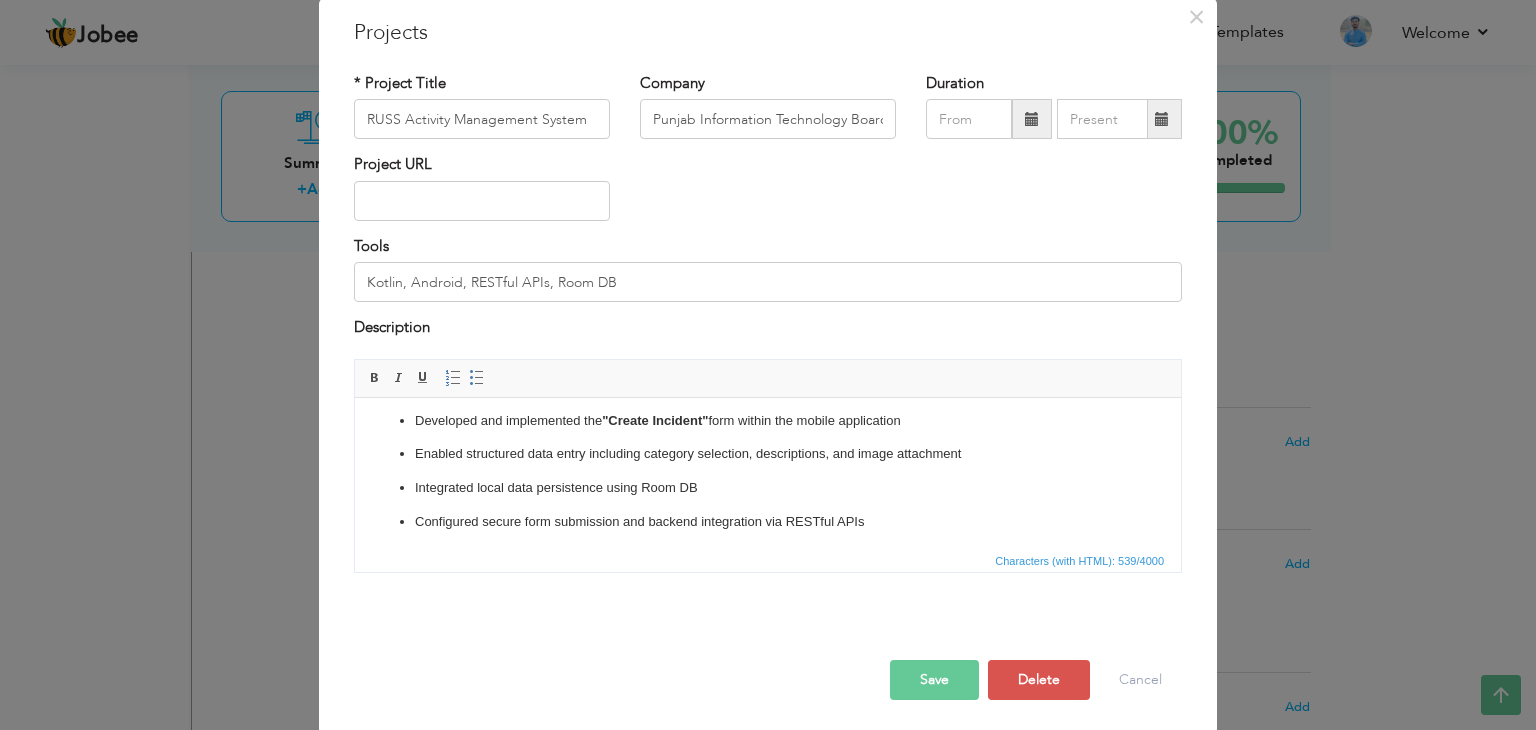 click on "Save" at bounding box center [934, 680] 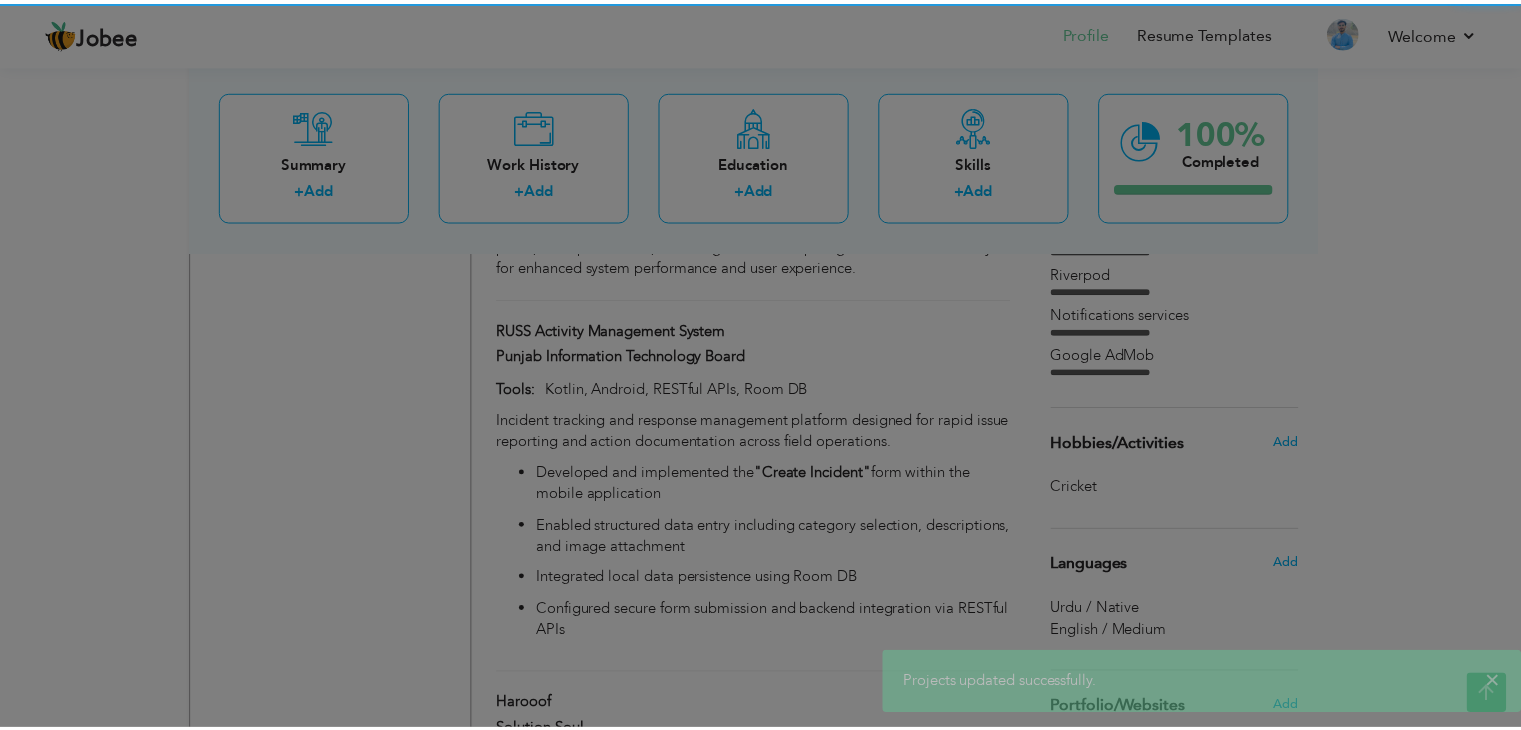 scroll, scrollTop: 0, scrollLeft: 0, axis: both 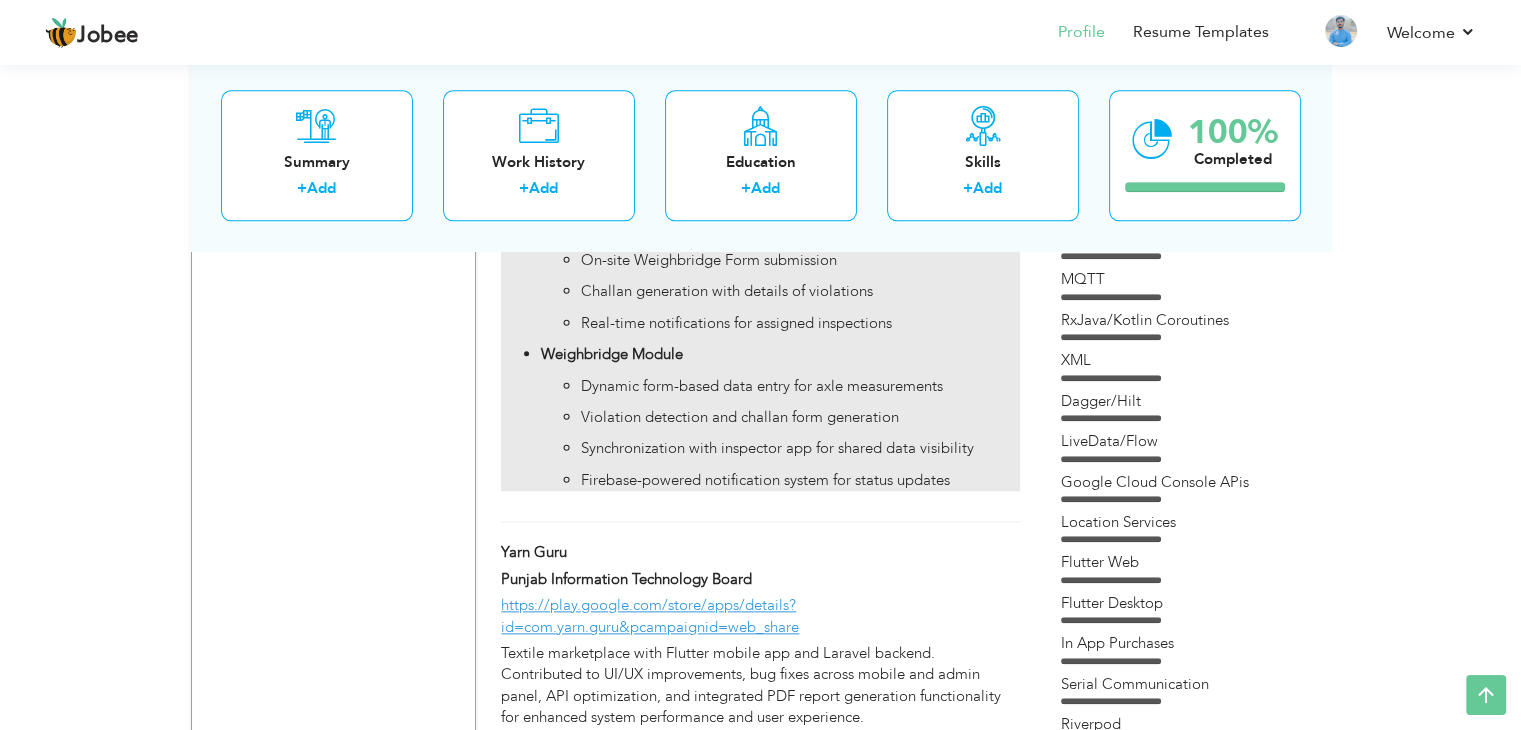 click on "Synchronization with inspector app for shared data visibility" at bounding box center [800, 448] 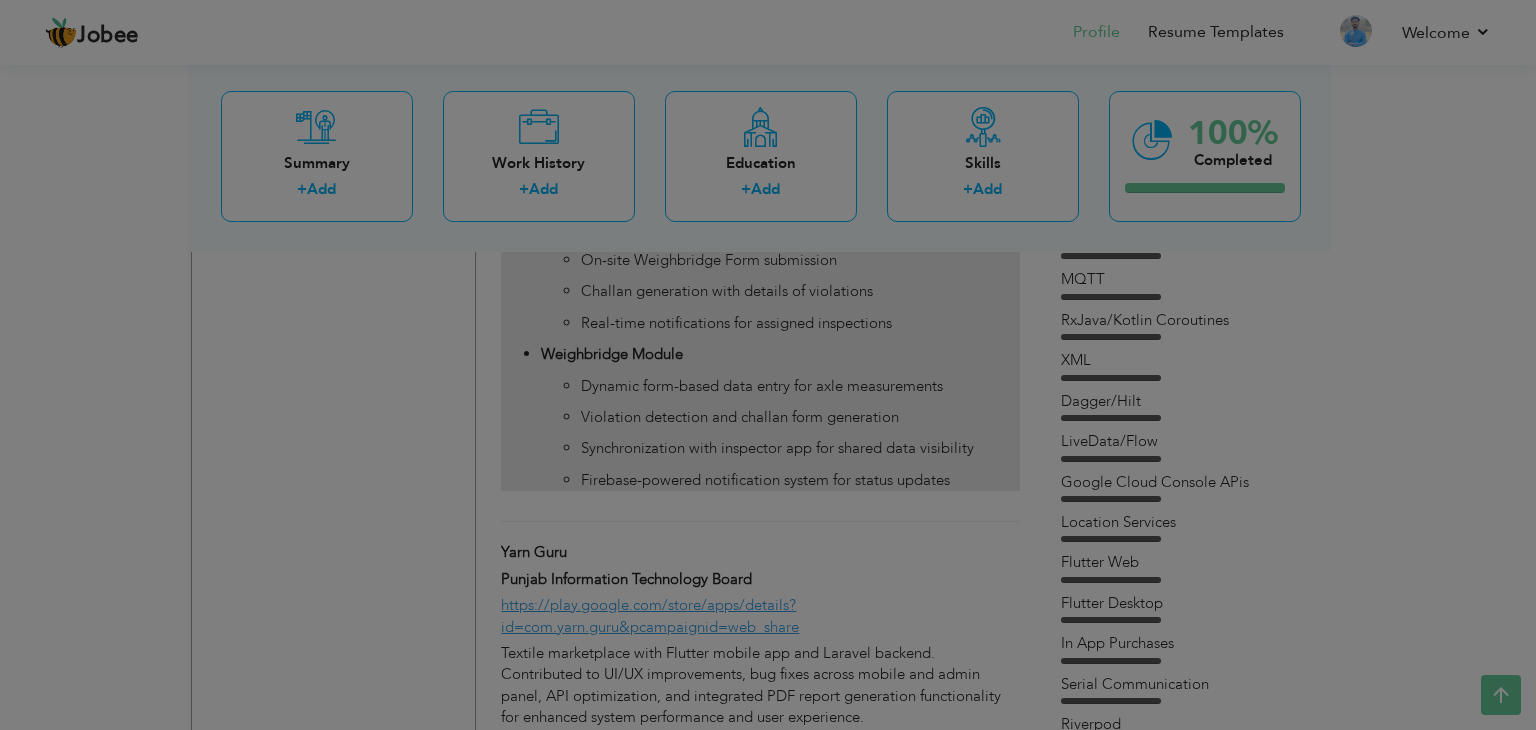 scroll, scrollTop: 0, scrollLeft: 0, axis: both 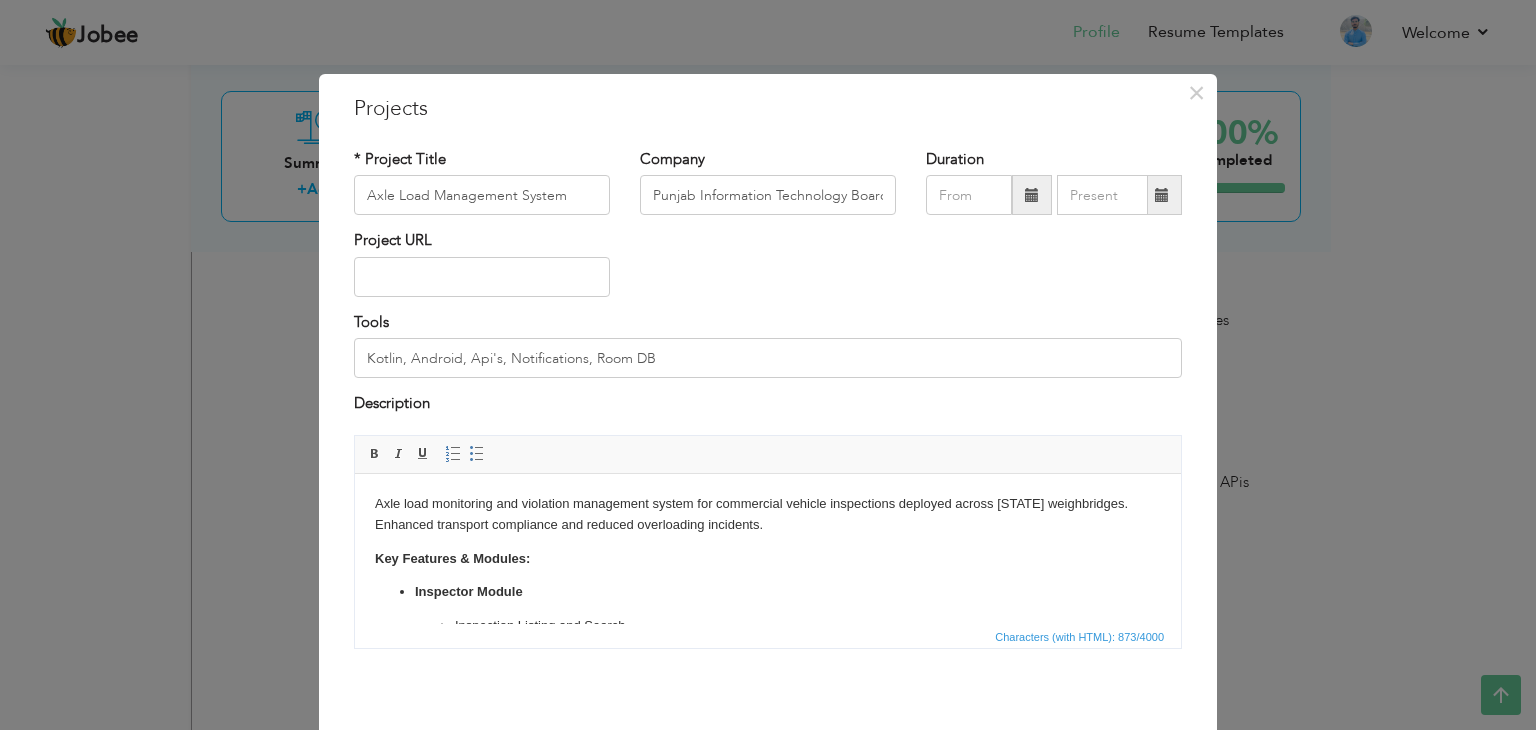 click on "Inspector Module" at bounding box center [768, 591] 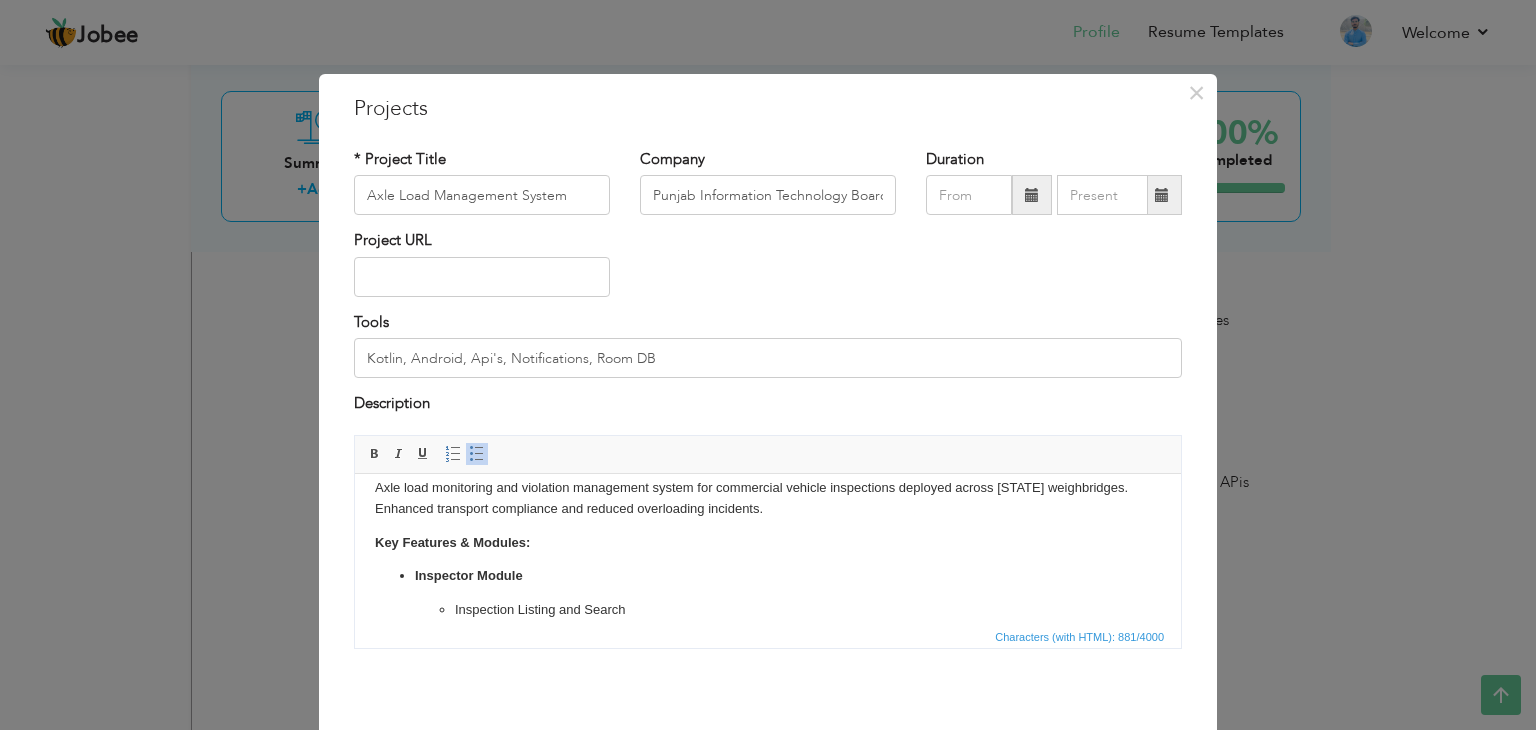 scroll, scrollTop: 0, scrollLeft: 0, axis: both 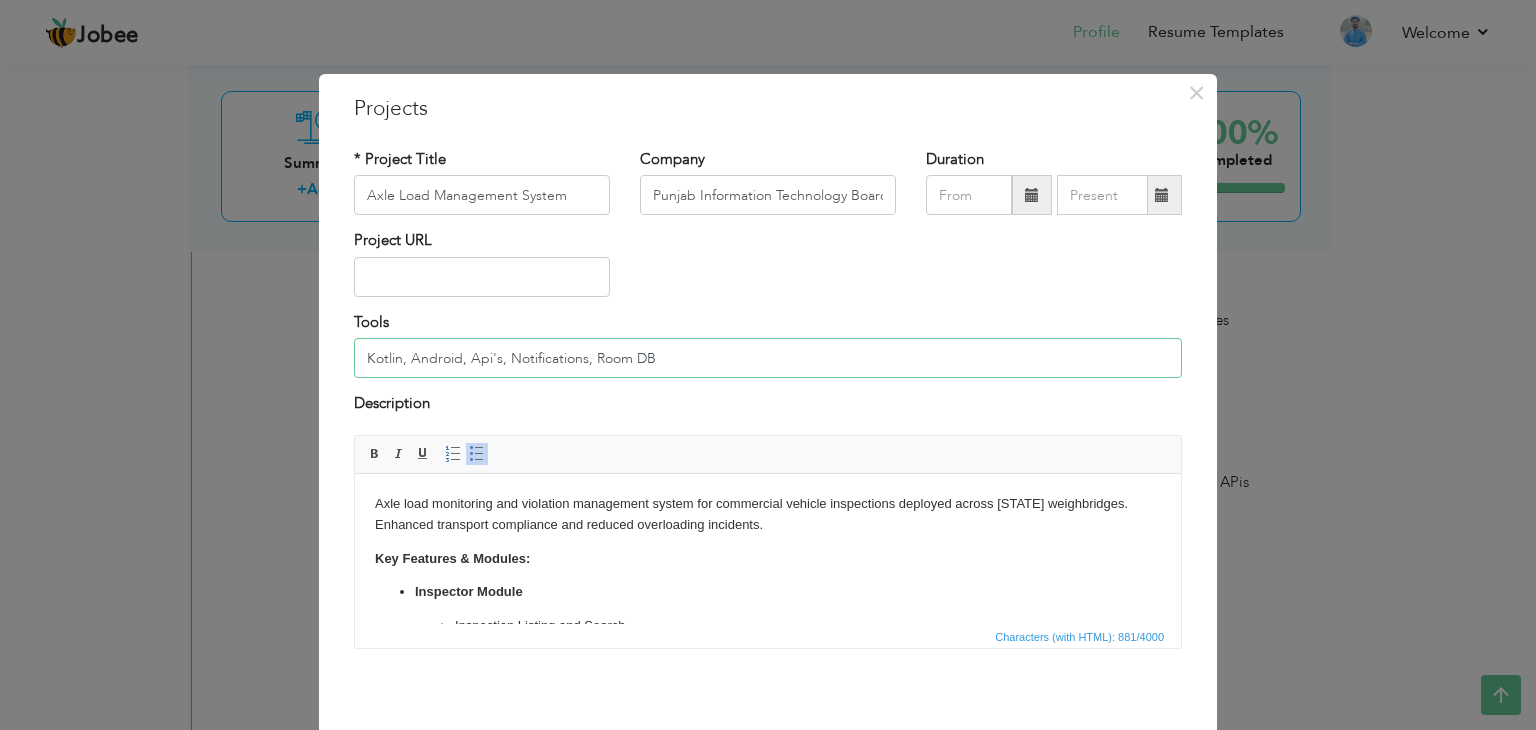 click on "Kotlin, Android, Api's, Notifications, Room DB" at bounding box center [768, 358] 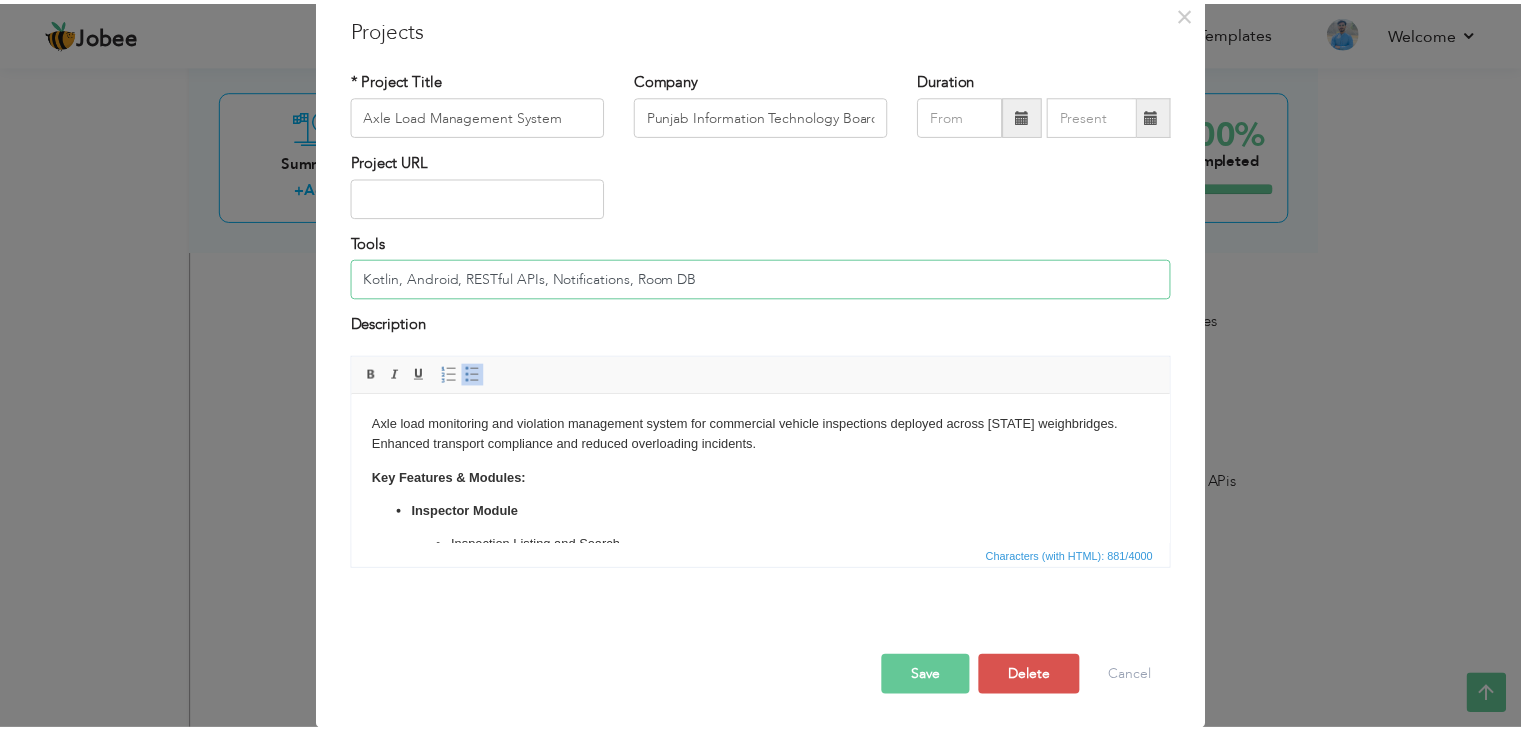 scroll, scrollTop: 79, scrollLeft: 0, axis: vertical 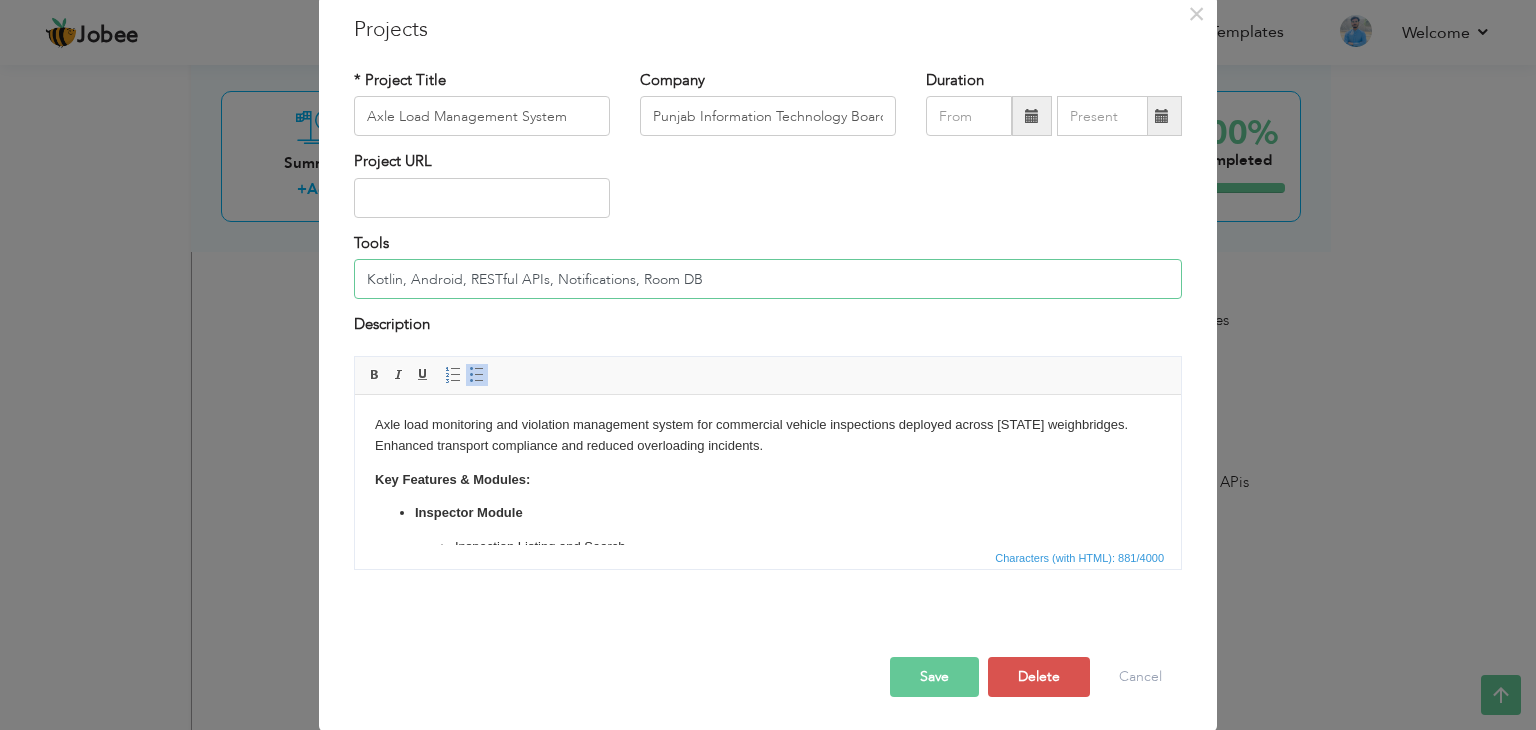 type on "Kotlin, Android, RESTful APIs, Notifications, Room DB" 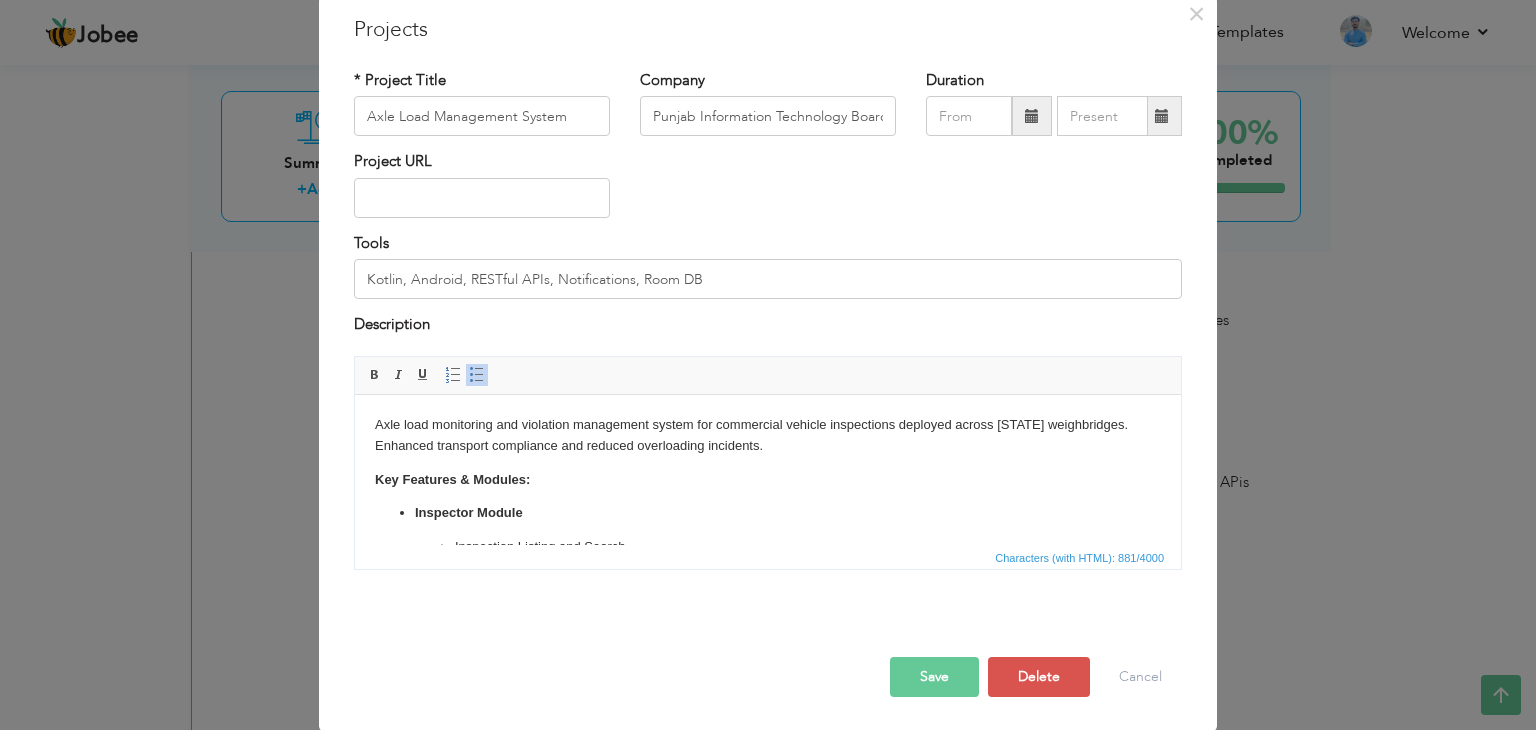 click on "Save" at bounding box center (934, 677) 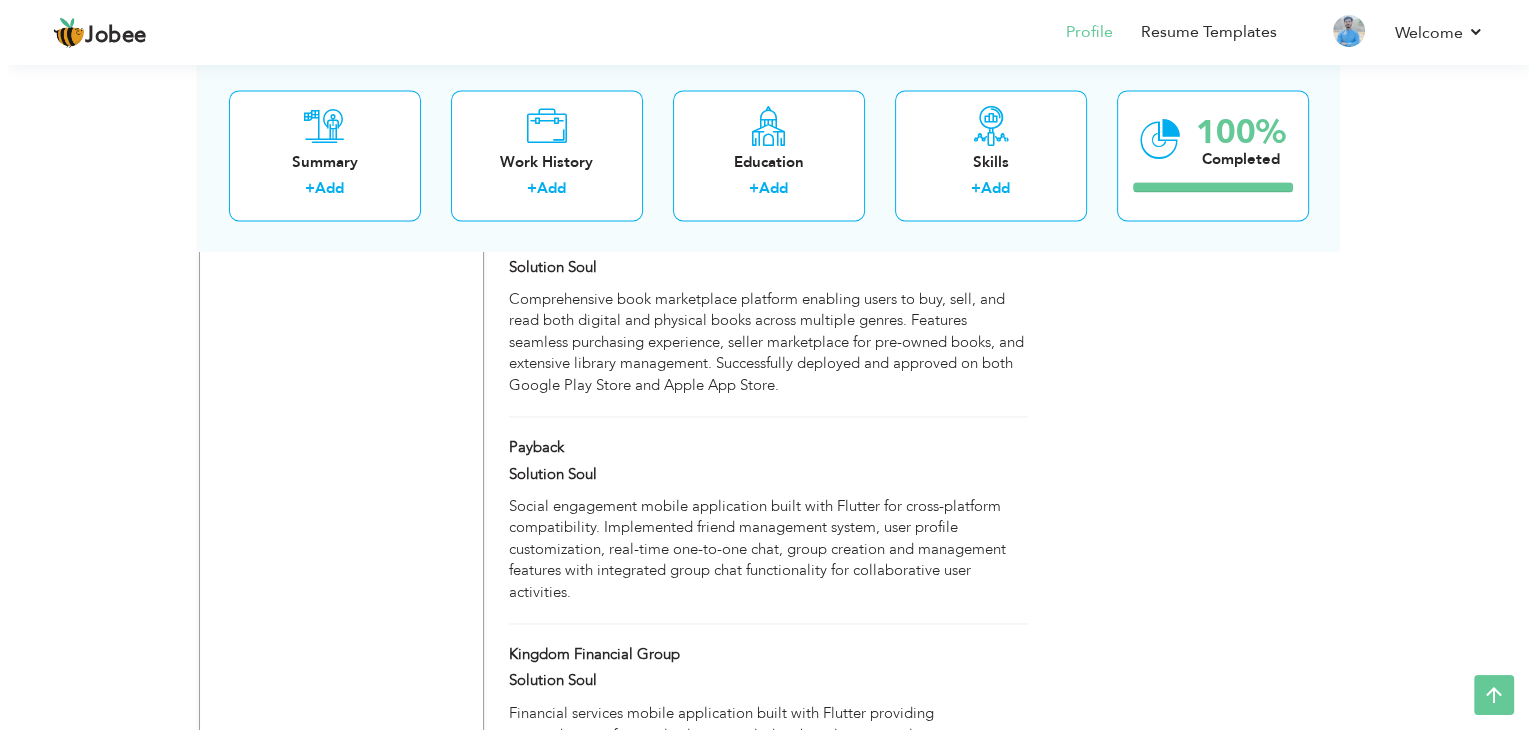 scroll, scrollTop: 3072, scrollLeft: 0, axis: vertical 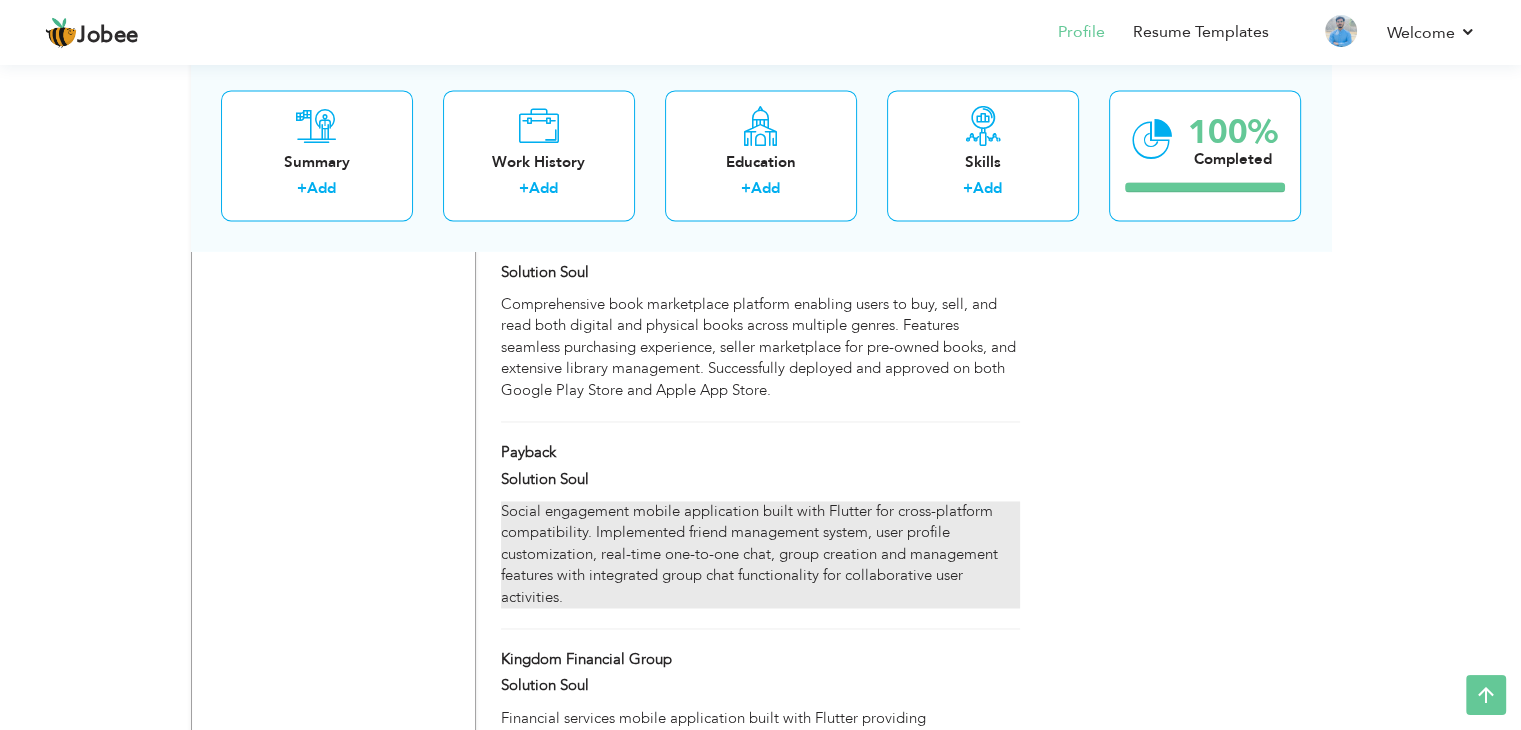 click on "Social engagement mobile application built with Flutter for cross-platform compatibility. Implemented friend management system, user profile customization, real-time one-to-one chat, group creation and management features with integrated group chat functionality for collaborative user activities." at bounding box center (760, 554) 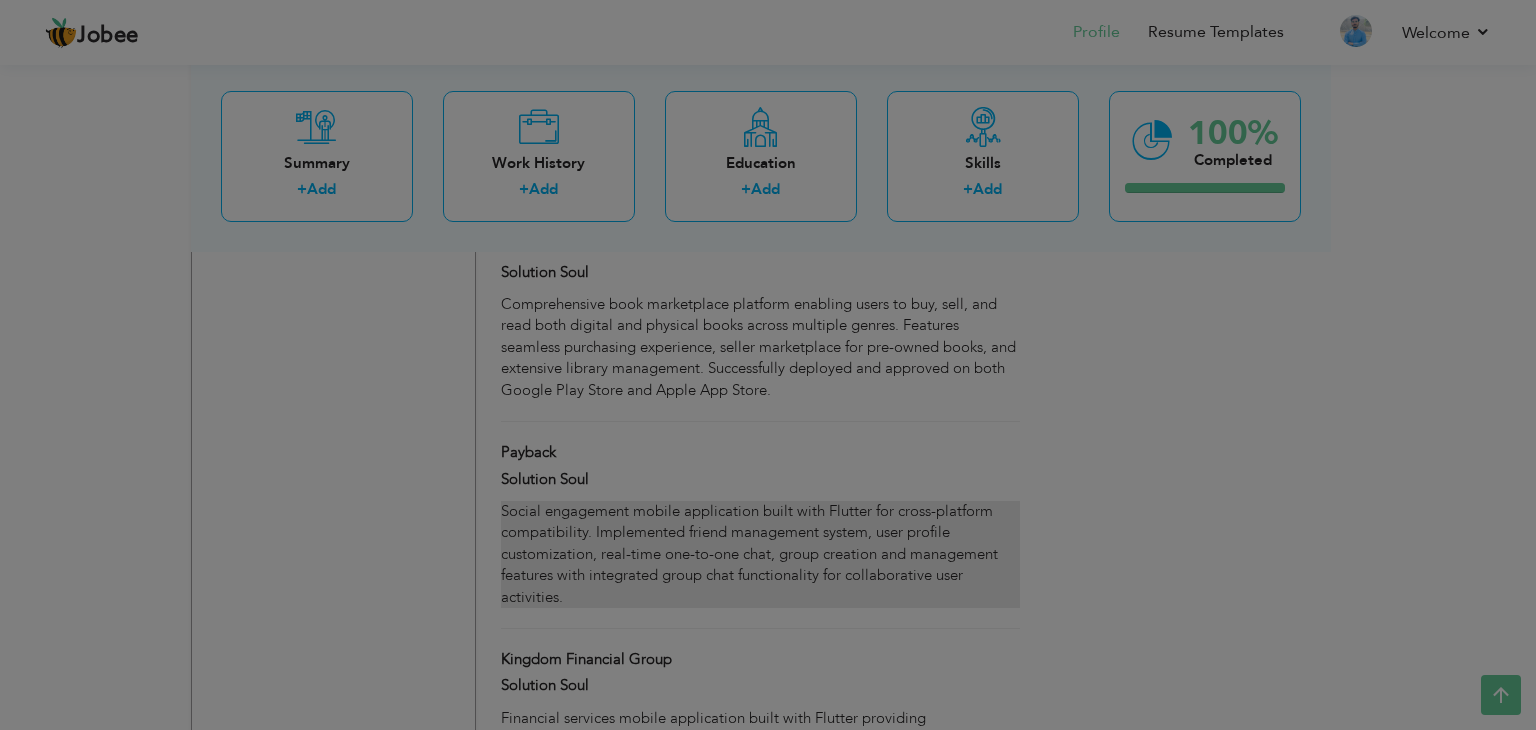 scroll, scrollTop: 0, scrollLeft: 0, axis: both 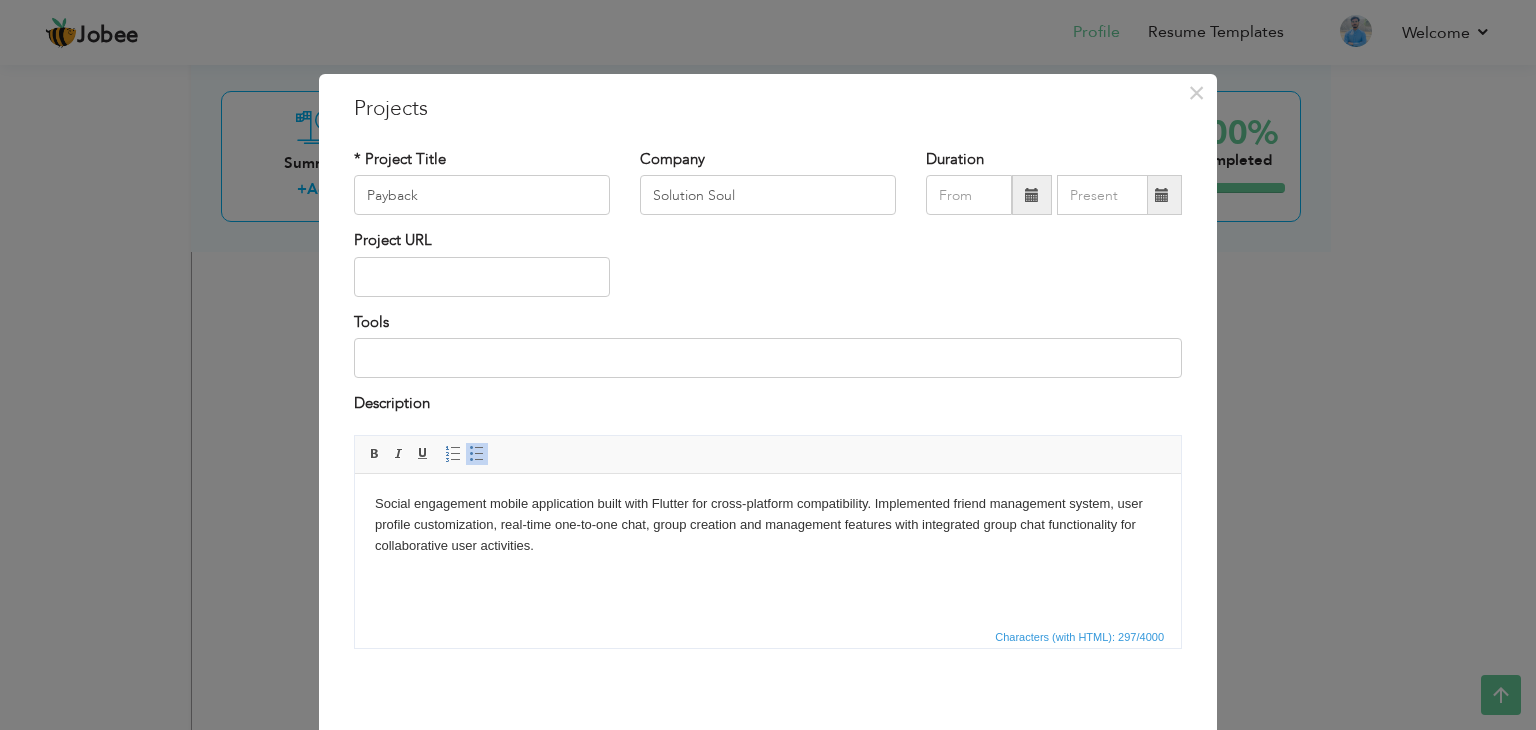 click on "Social engagement mobile application built with Flutter for cross-platform compatibility. Implemented friend management system, user profile customization, real-time one-to-one chat, group creation and management features with integrated group chat functionality for collaborative user activities." at bounding box center (768, 524) 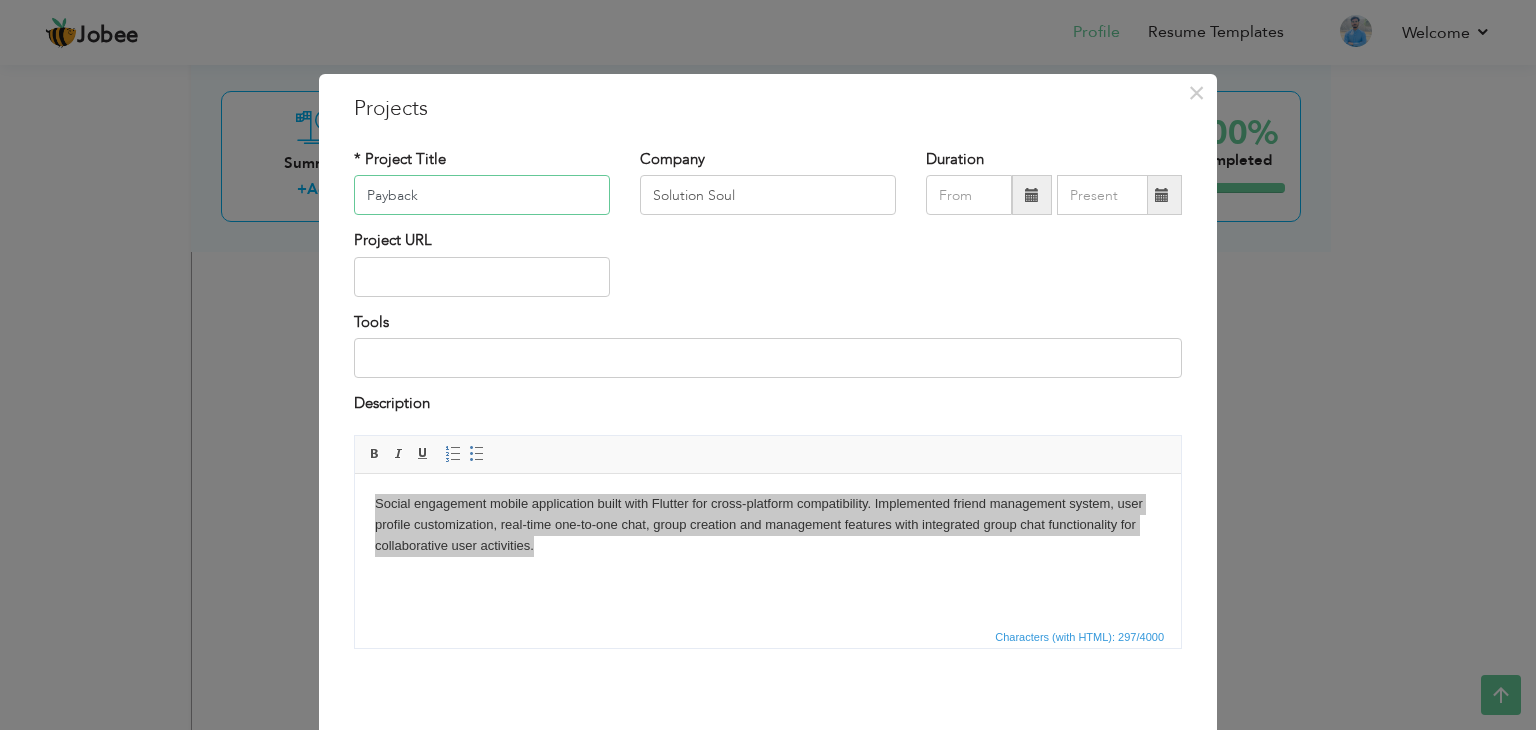 click on "Payback" at bounding box center (482, 195) 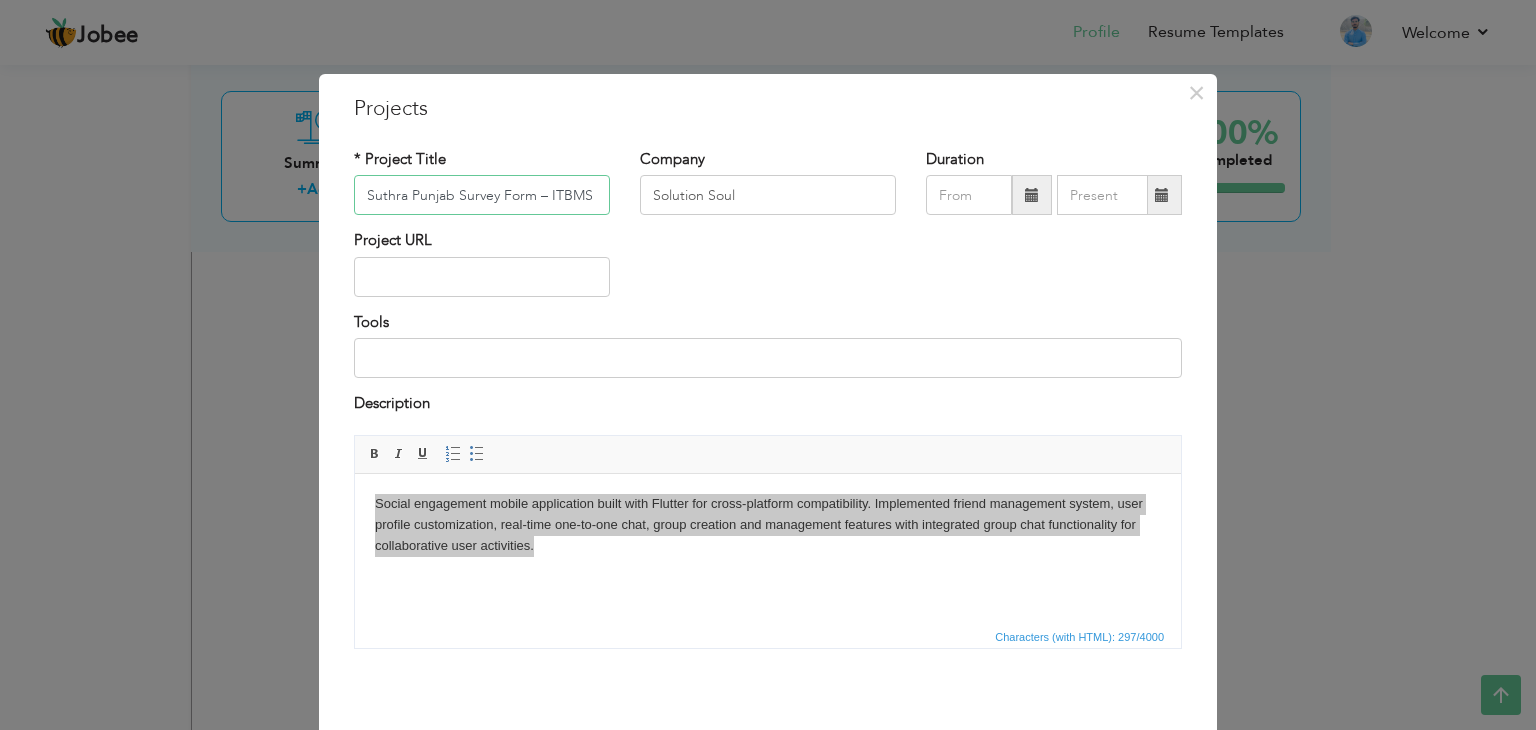 scroll, scrollTop: 0, scrollLeft: 0, axis: both 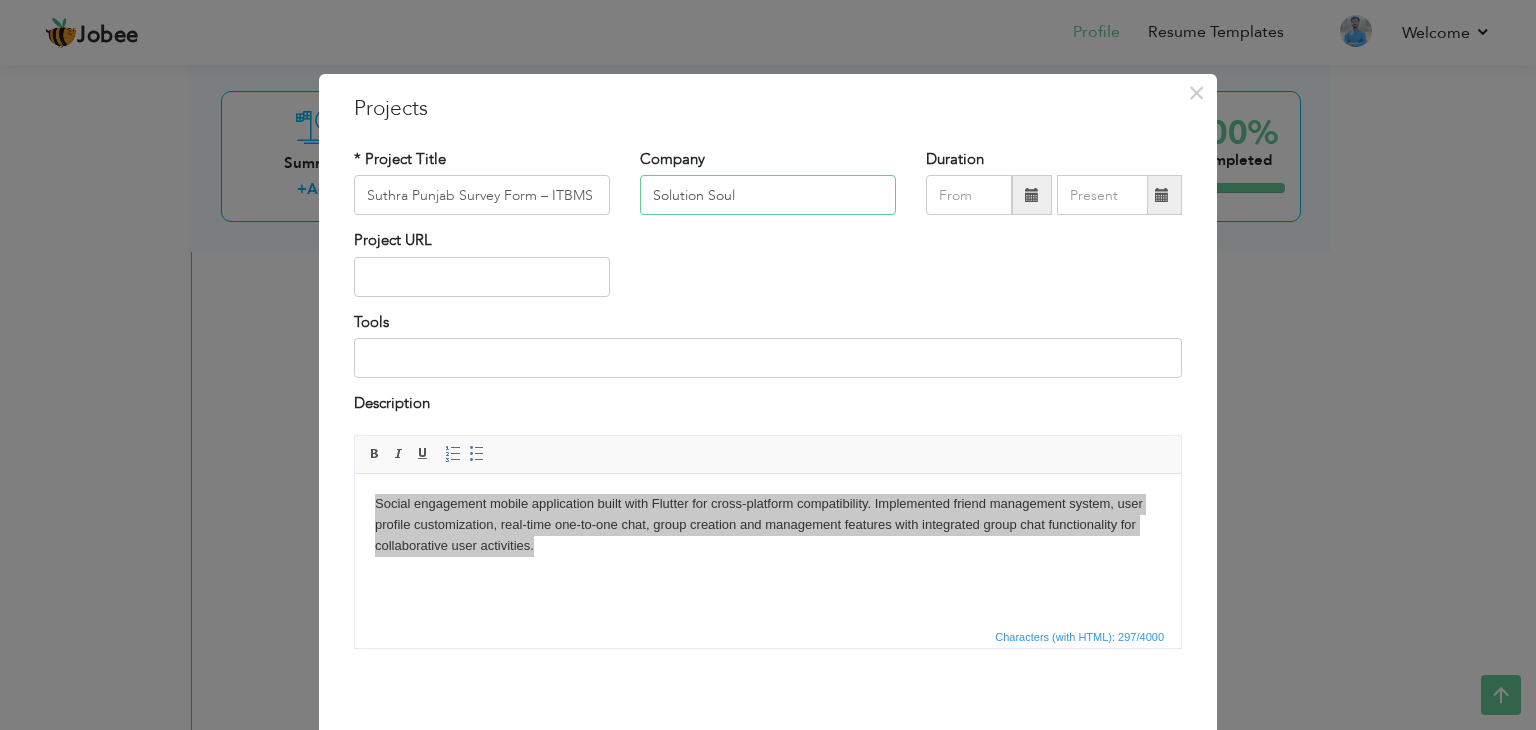 click on "Solution Soul" at bounding box center (768, 195) 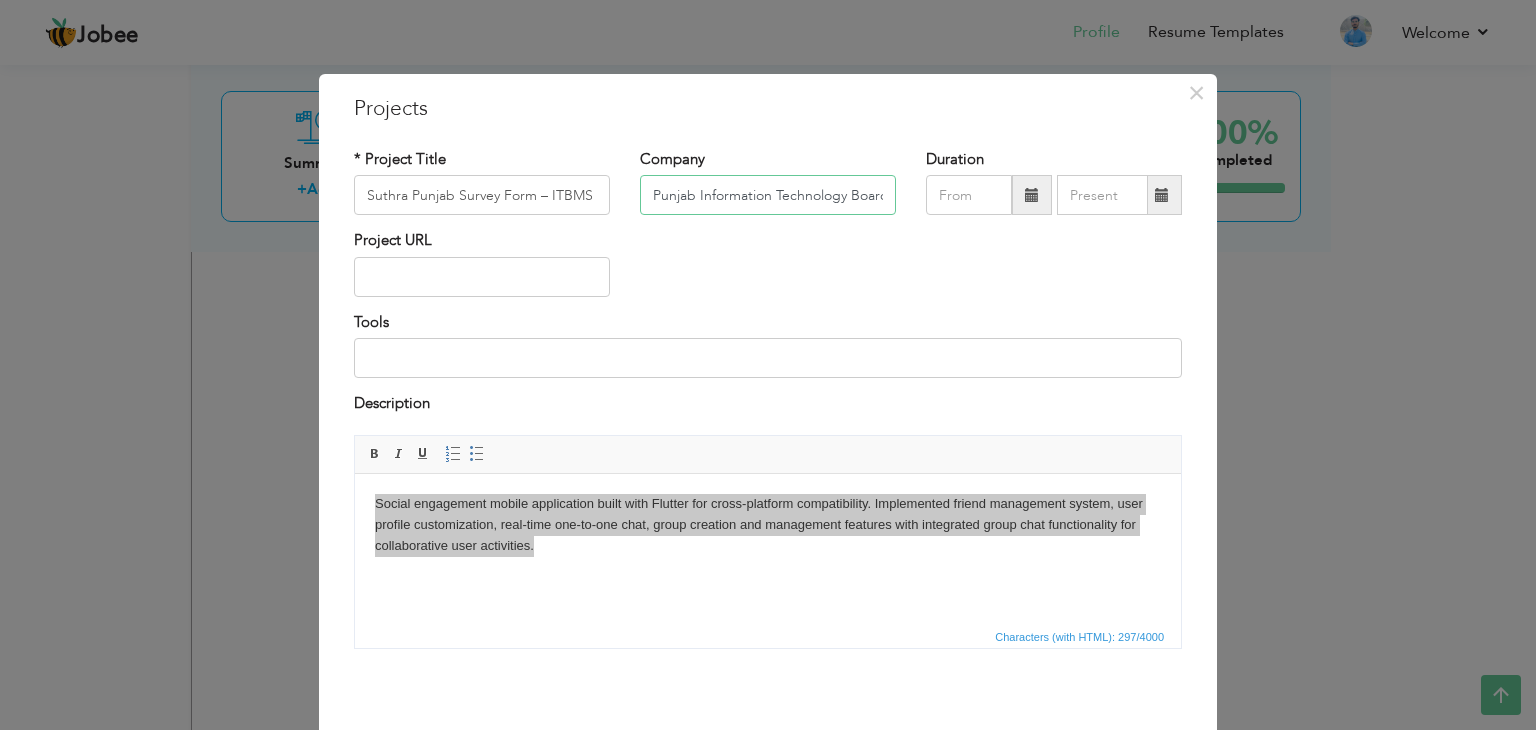 scroll, scrollTop: 0, scrollLeft: 3, axis: horizontal 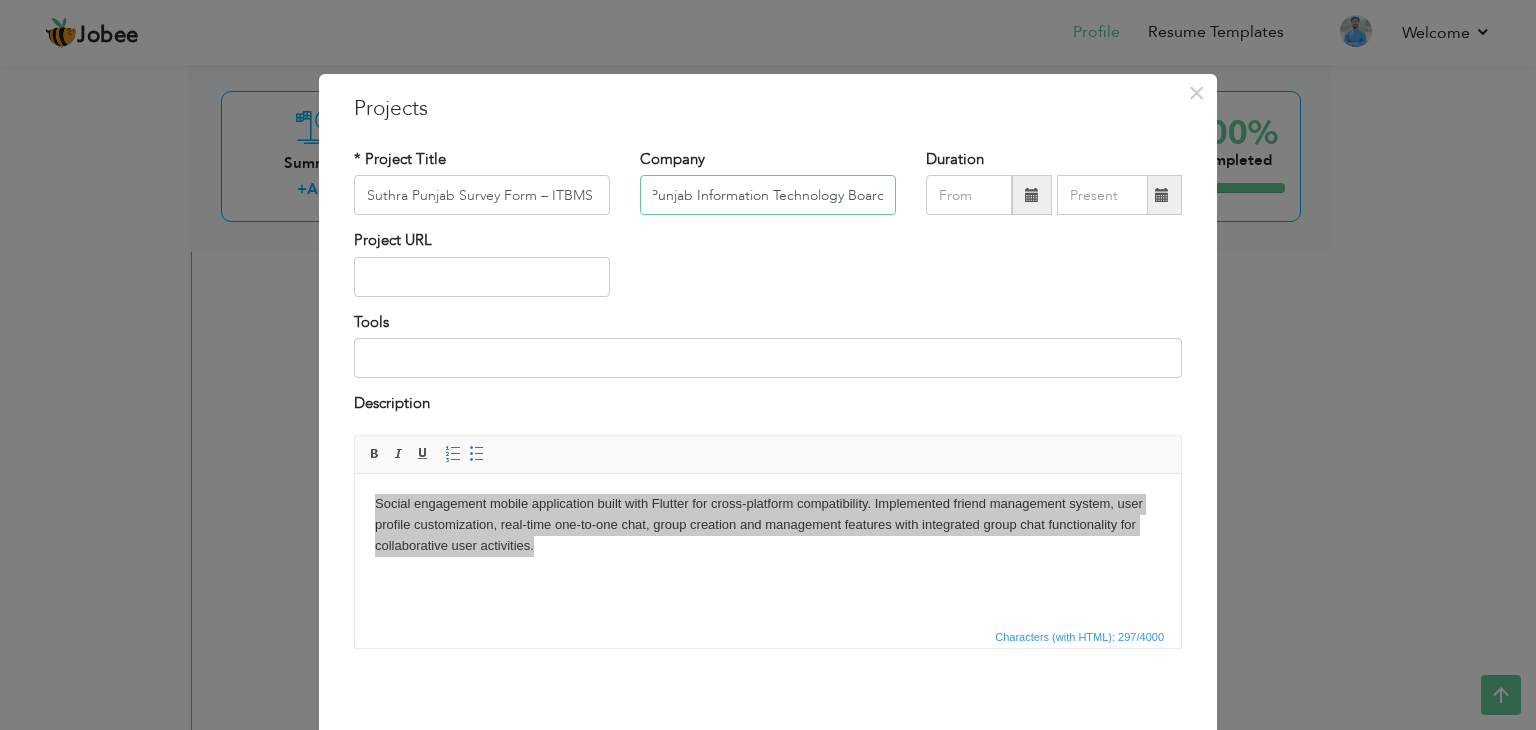 type on "Punjab Information Technology Board" 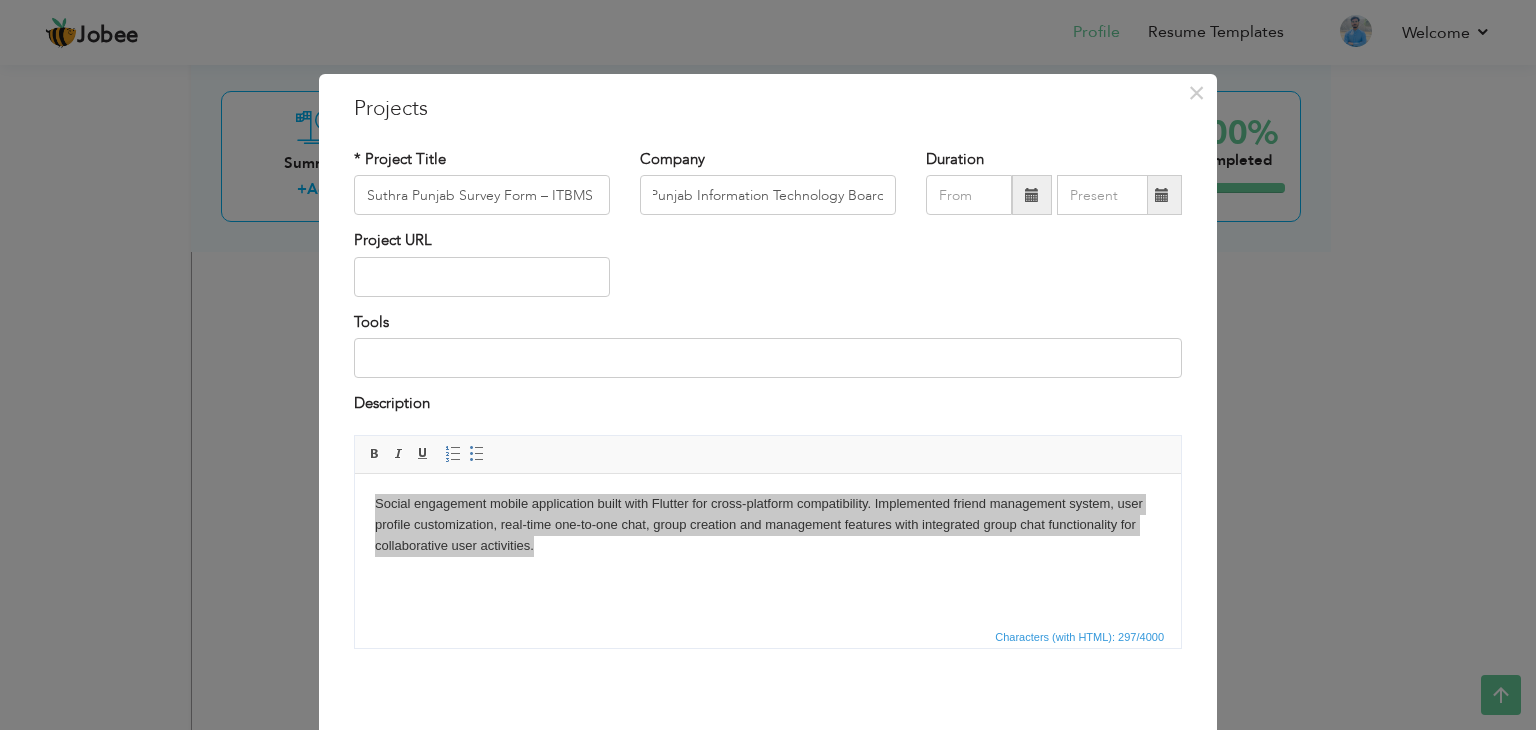 scroll, scrollTop: 0, scrollLeft: 0, axis: both 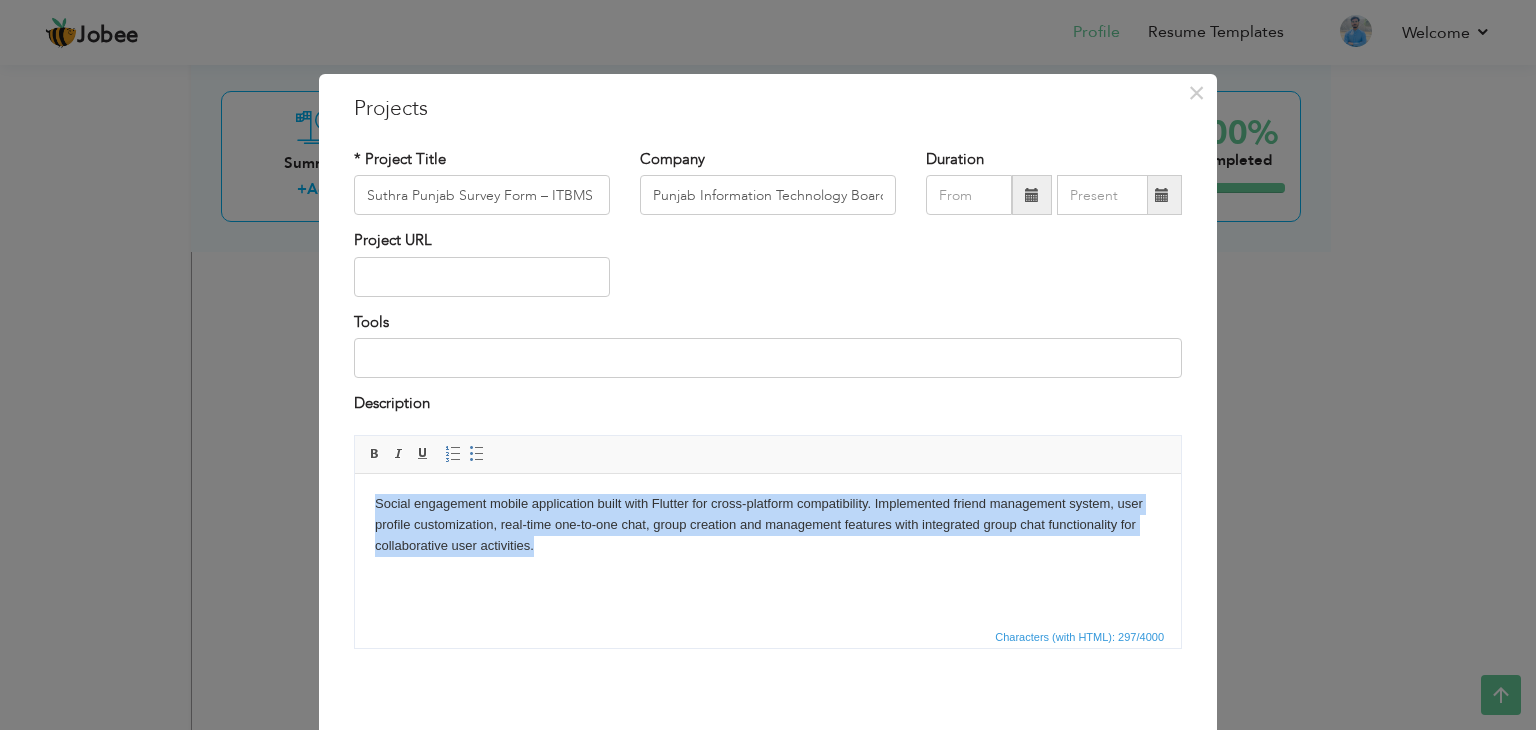 click on "Social engagement mobile application built with Flutter for cross-platform compatibility. Implemented friend management system, user profile customization, real-time one-to-one chat, group creation and management features with integrated group chat functionality for collaborative user activities." at bounding box center (768, 524) 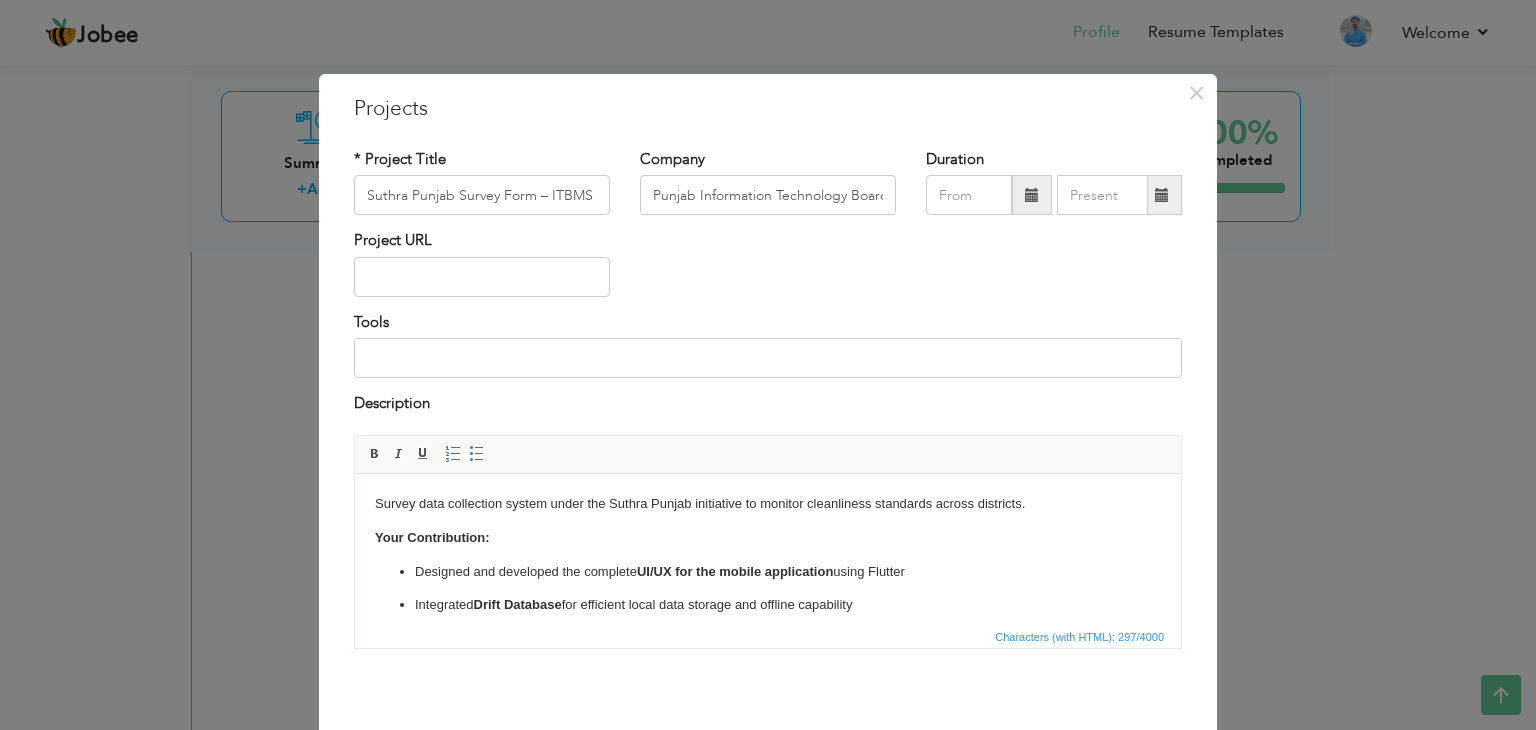 scroll, scrollTop: 56, scrollLeft: 0, axis: vertical 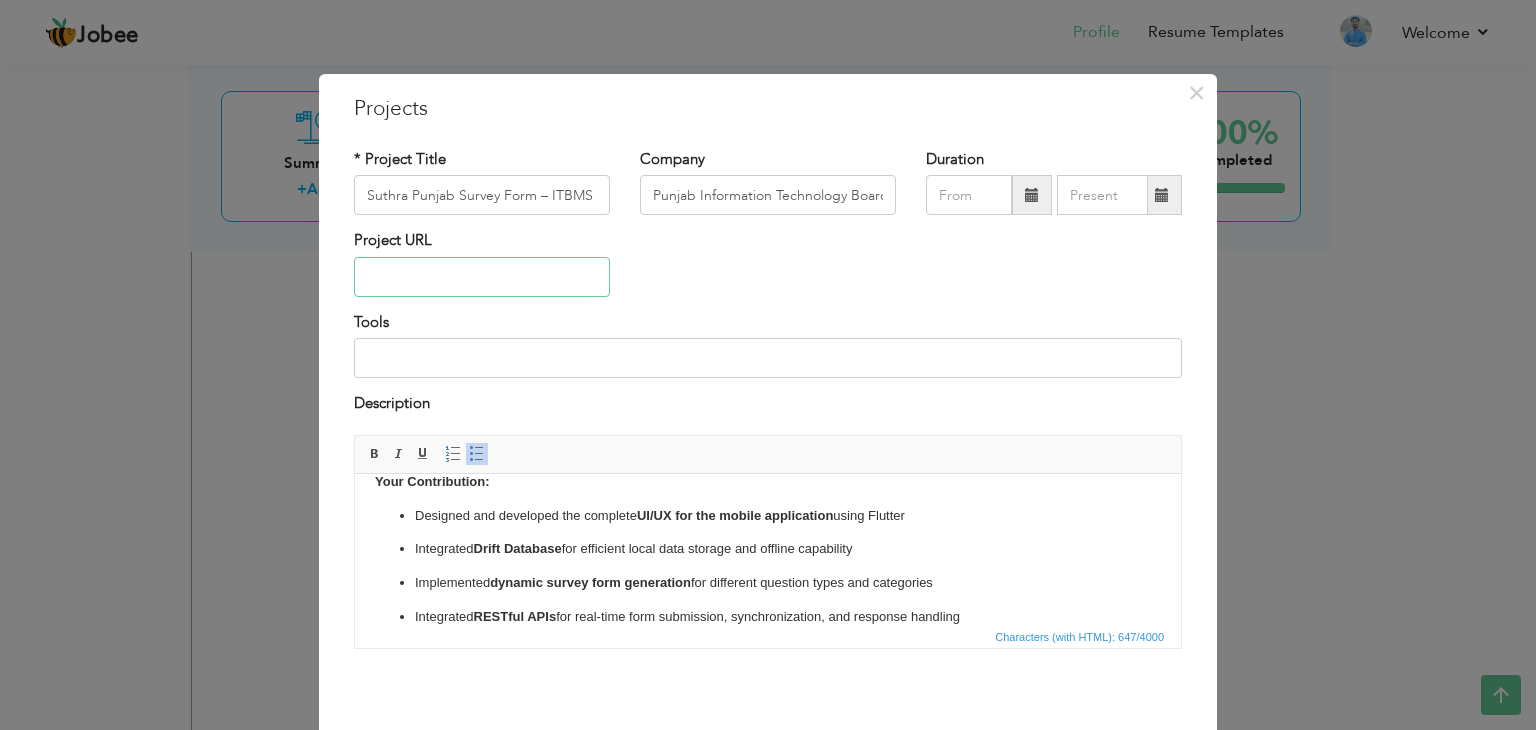 click at bounding box center (482, 277) 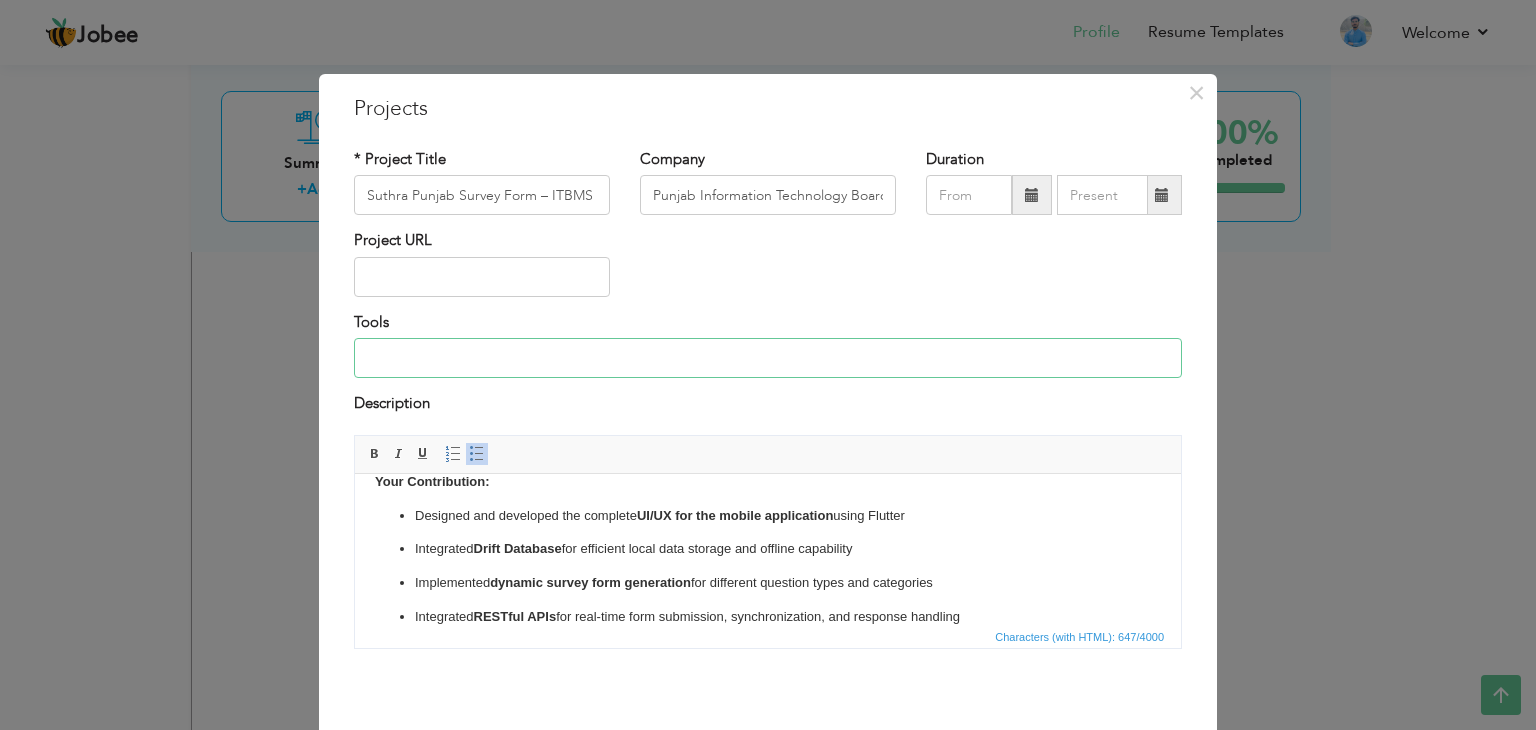 click at bounding box center (768, 358) 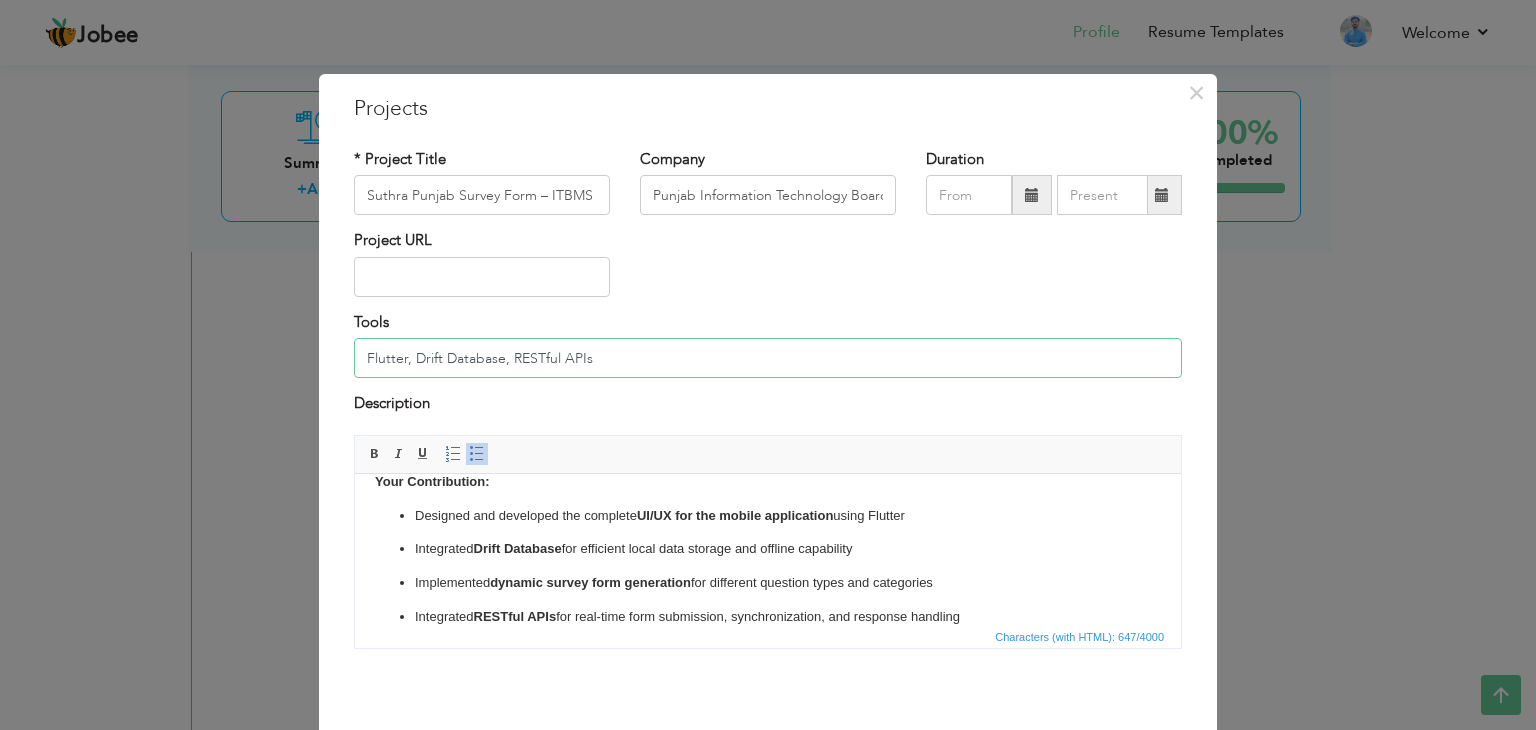 scroll, scrollTop: 79, scrollLeft: 0, axis: vertical 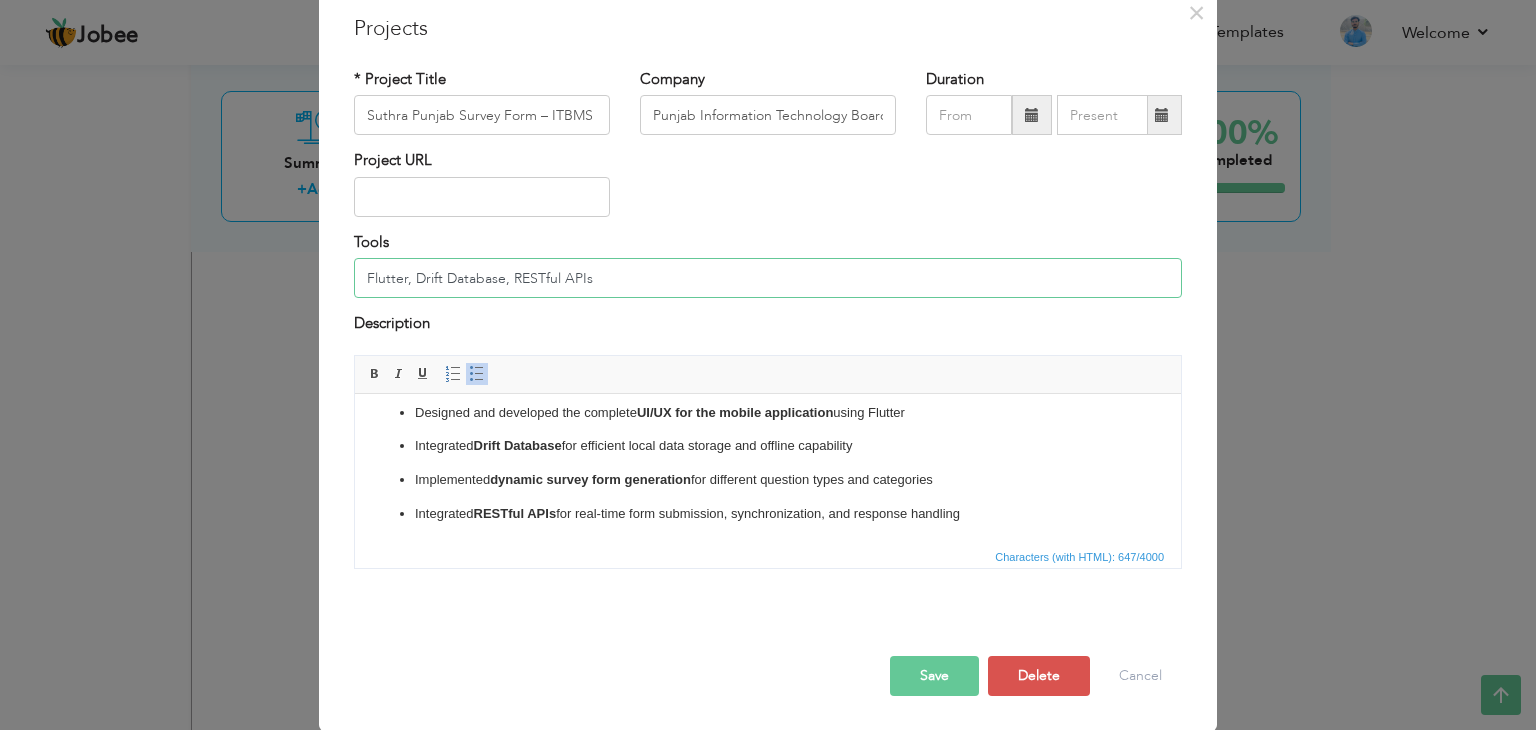 type on "Flutter, Drift Database, RESTful APIs" 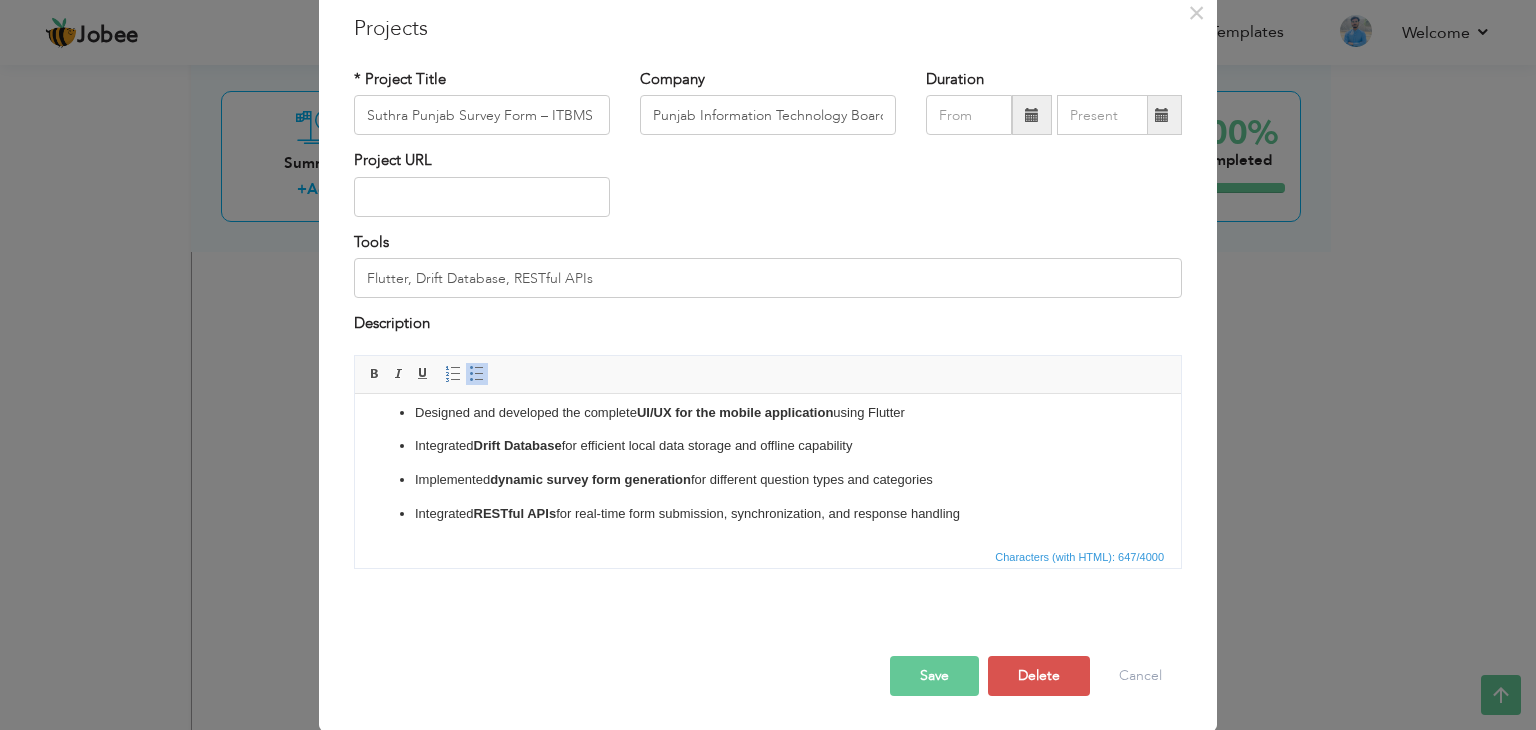click on "Save" at bounding box center (934, 676) 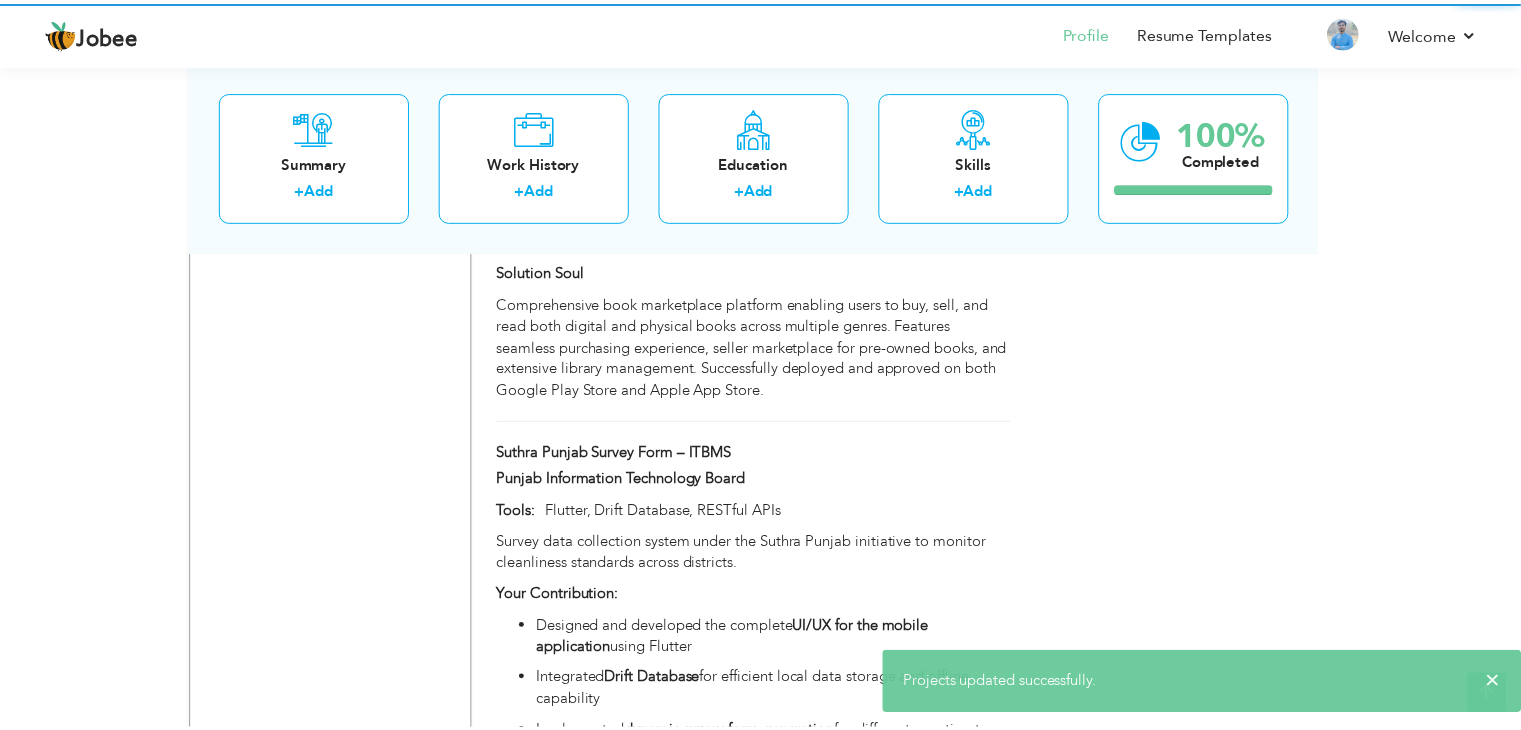 scroll, scrollTop: 0, scrollLeft: 0, axis: both 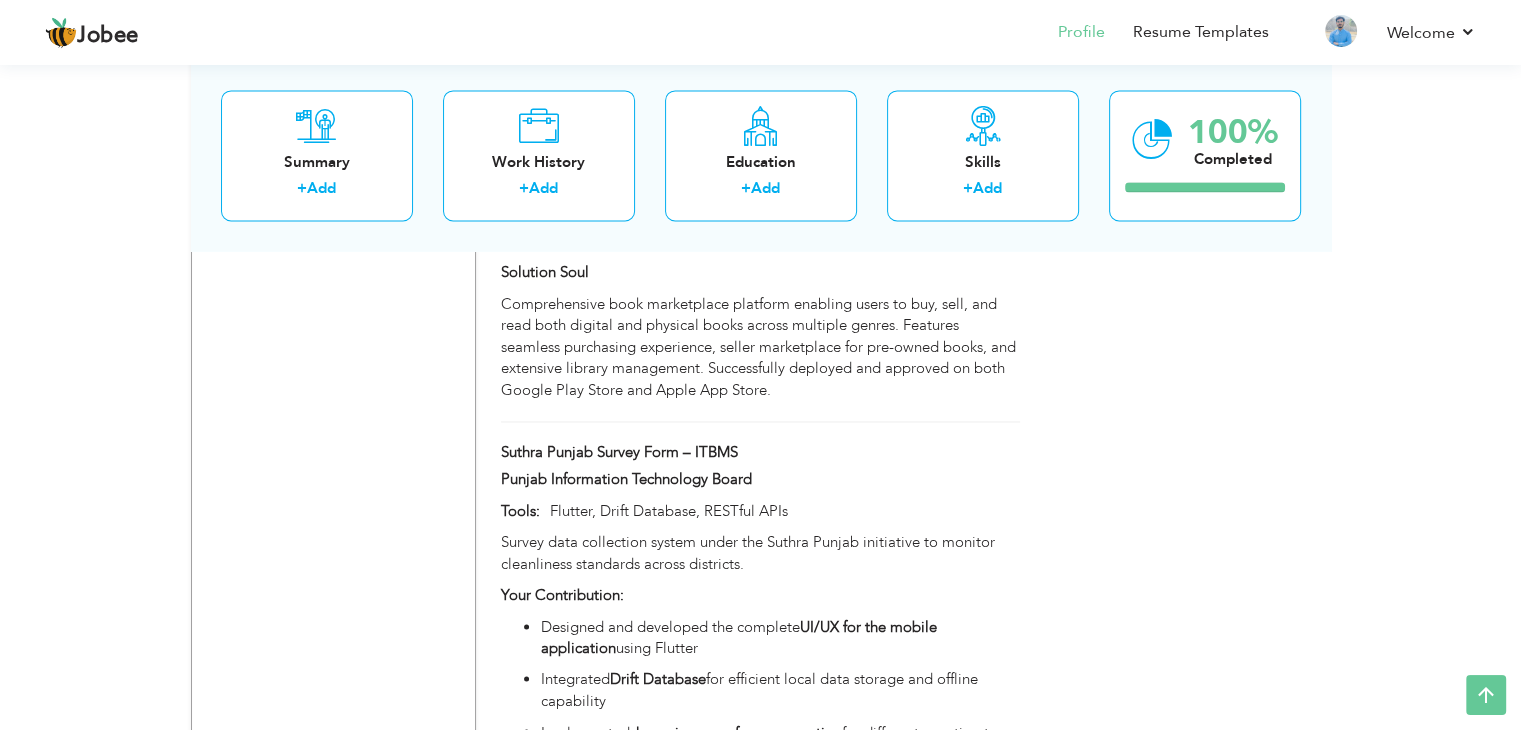 click on "View Resume
Export PDF
Profile
Summary
Public Link
Experience
Education
Awards
Work Histroy
Projects
Certifications
Skills
Preferred Job City" at bounding box center [760, 727] 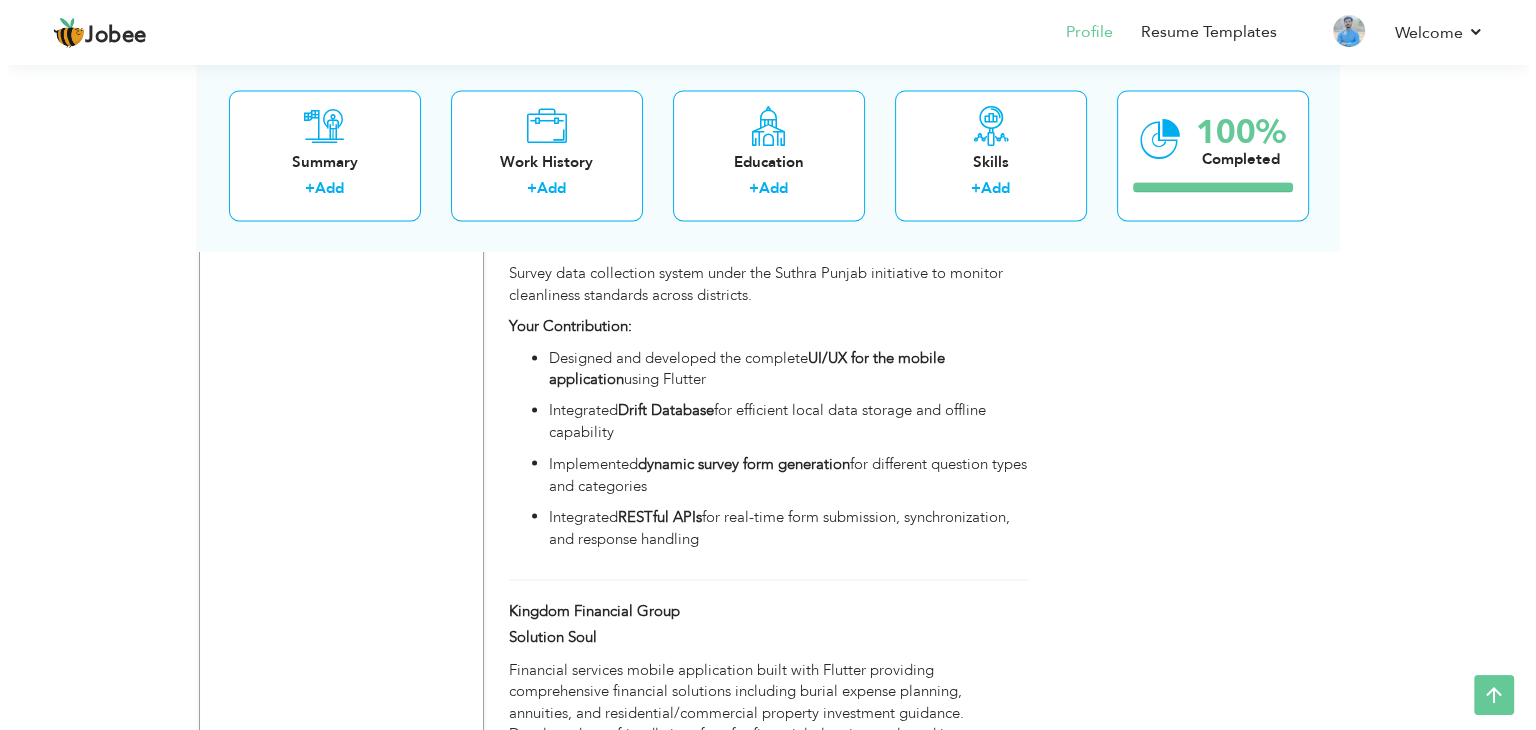 scroll, scrollTop: 3344, scrollLeft: 0, axis: vertical 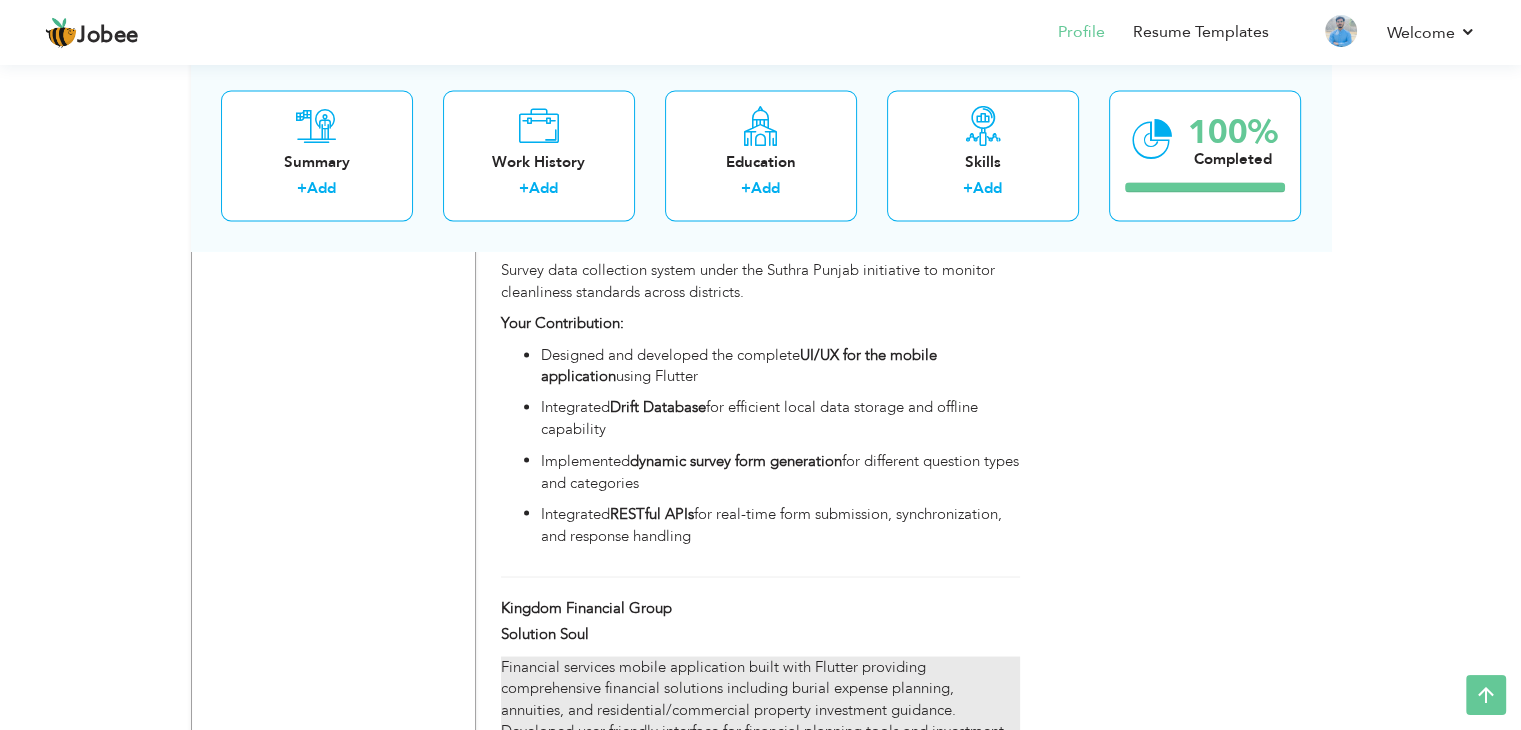 click on "Financial services mobile application built with Flutter providing comprehensive financial solutions including burial expense planning, annuities, and residential/commercial property investment guidance. Developed user-friendly interface for financial planning tools and investment management features." at bounding box center [760, 709] 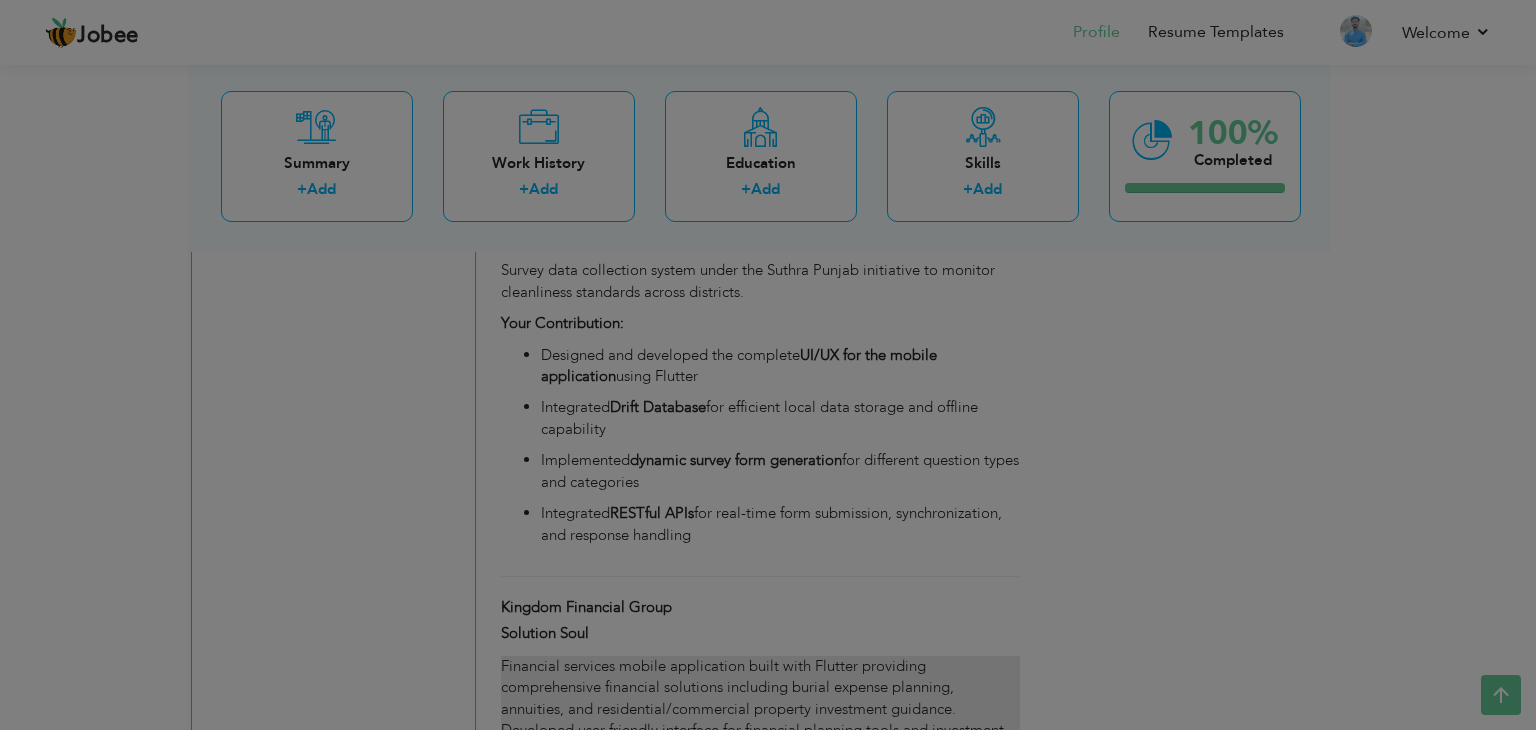scroll, scrollTop: 0, scrollLeft: 0, axis: both 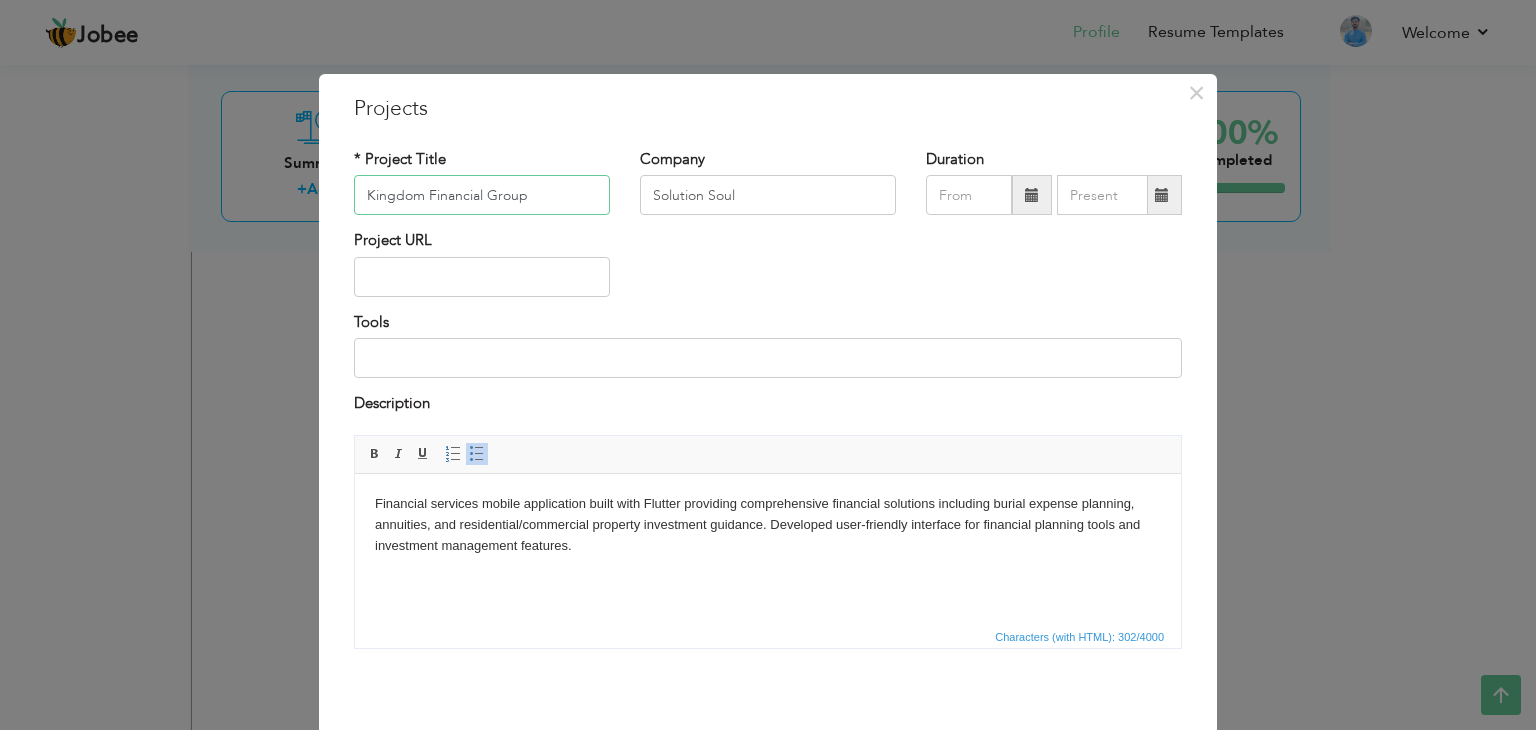 click on "Kingdom Financial Group" at bounding box center (482, 195) 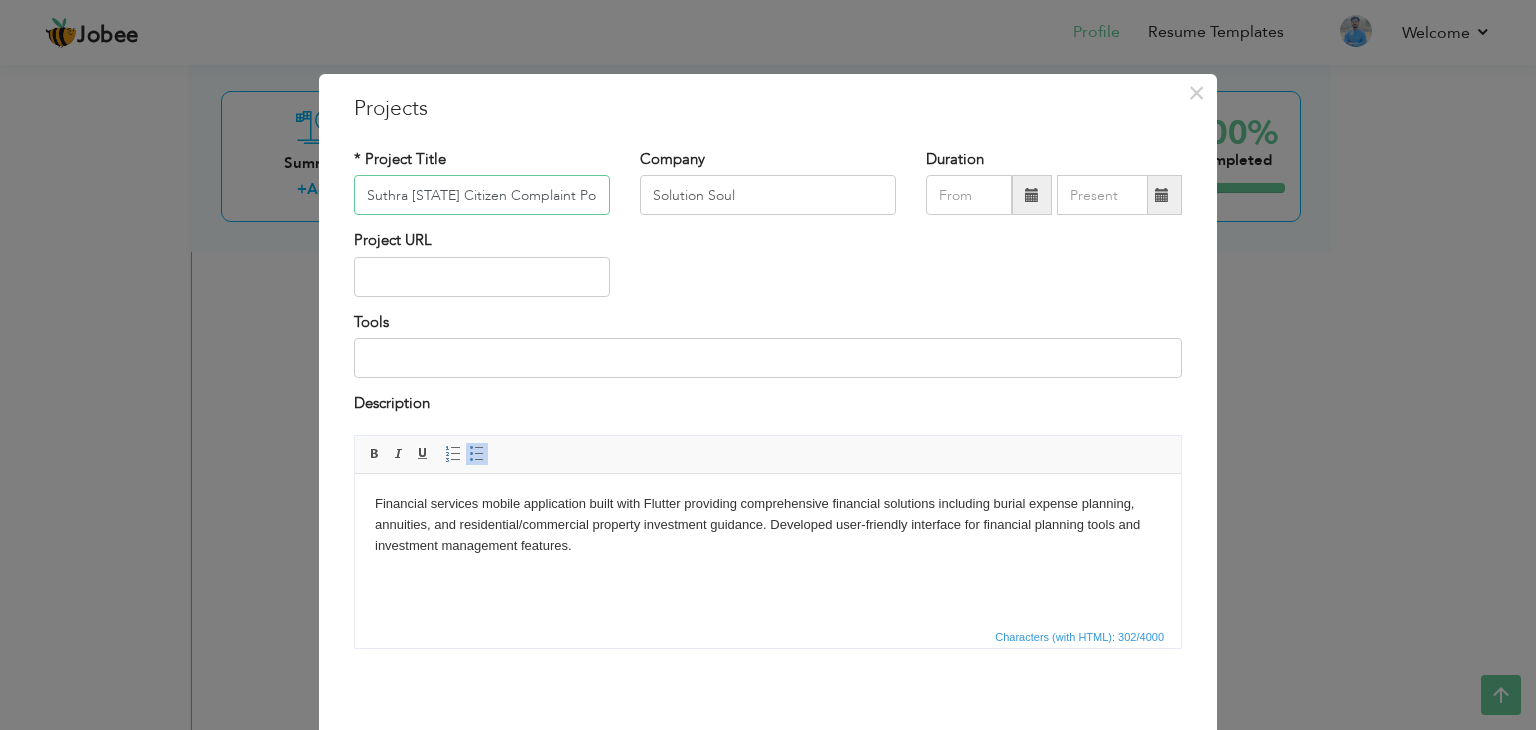 scroll, scrollTop: 0, scrollLeft: 112, axis: horizontal 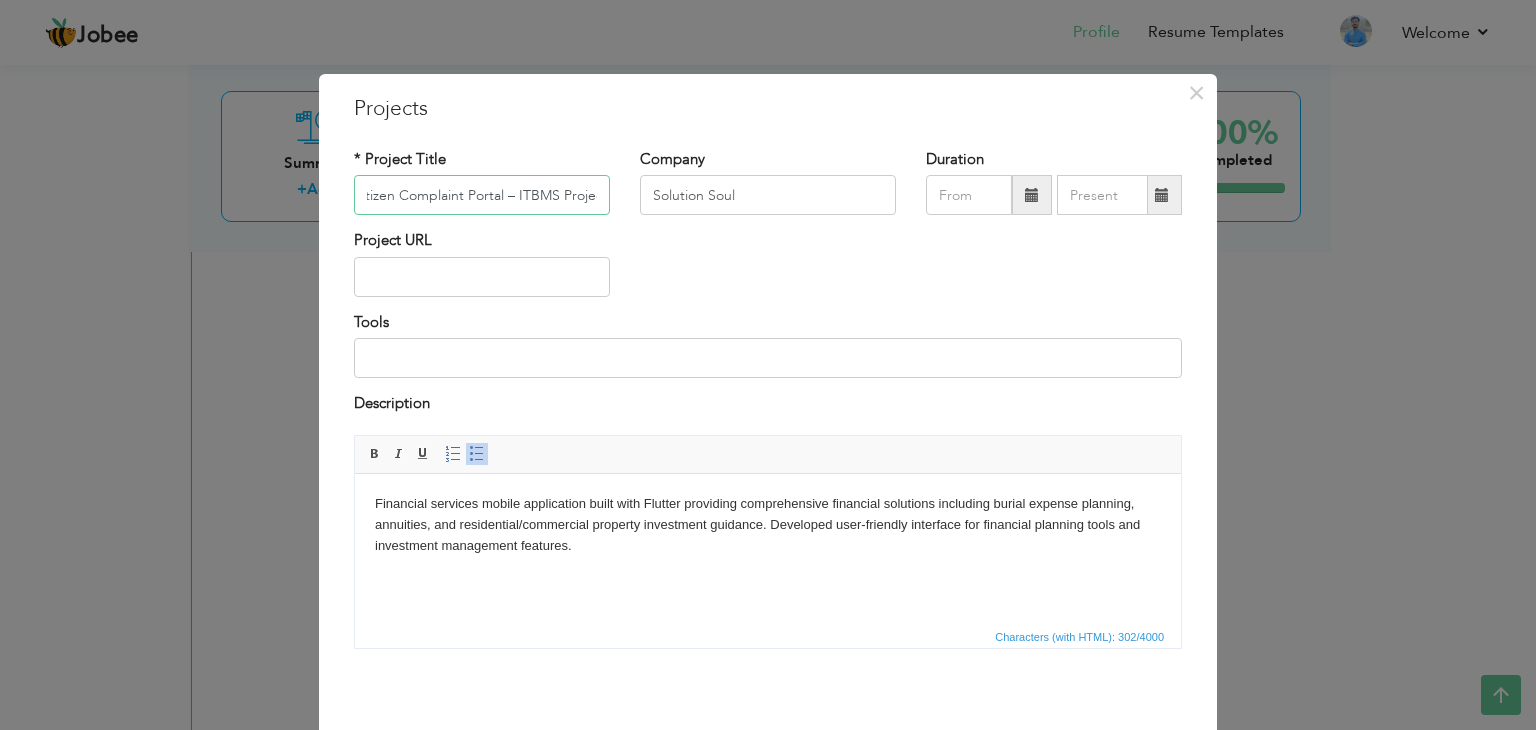 type on "Suthra [STATE] Citizen Complaint Portal – ITBMS Project" 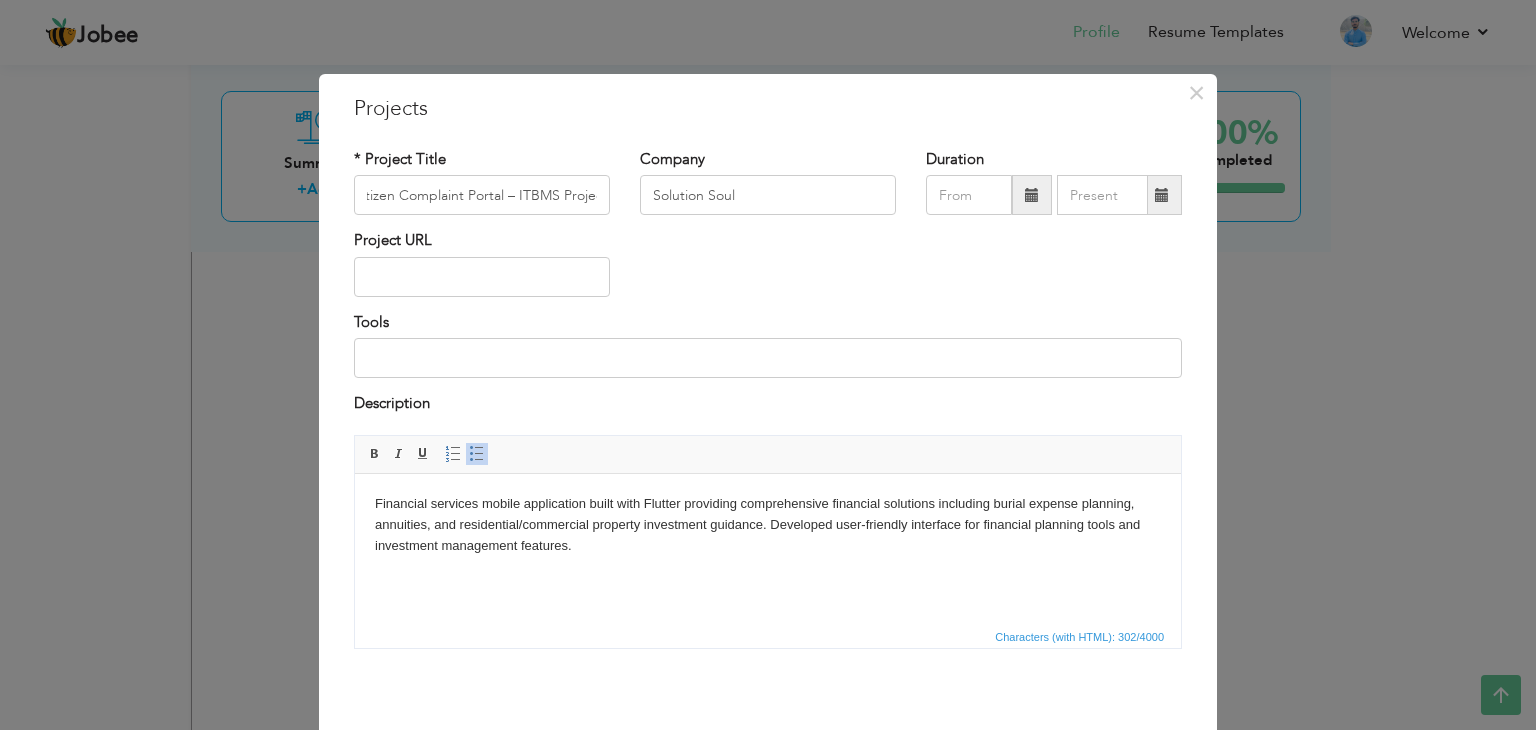 scroll, scrollTop: 0, scrollLeft: 0, axis: both 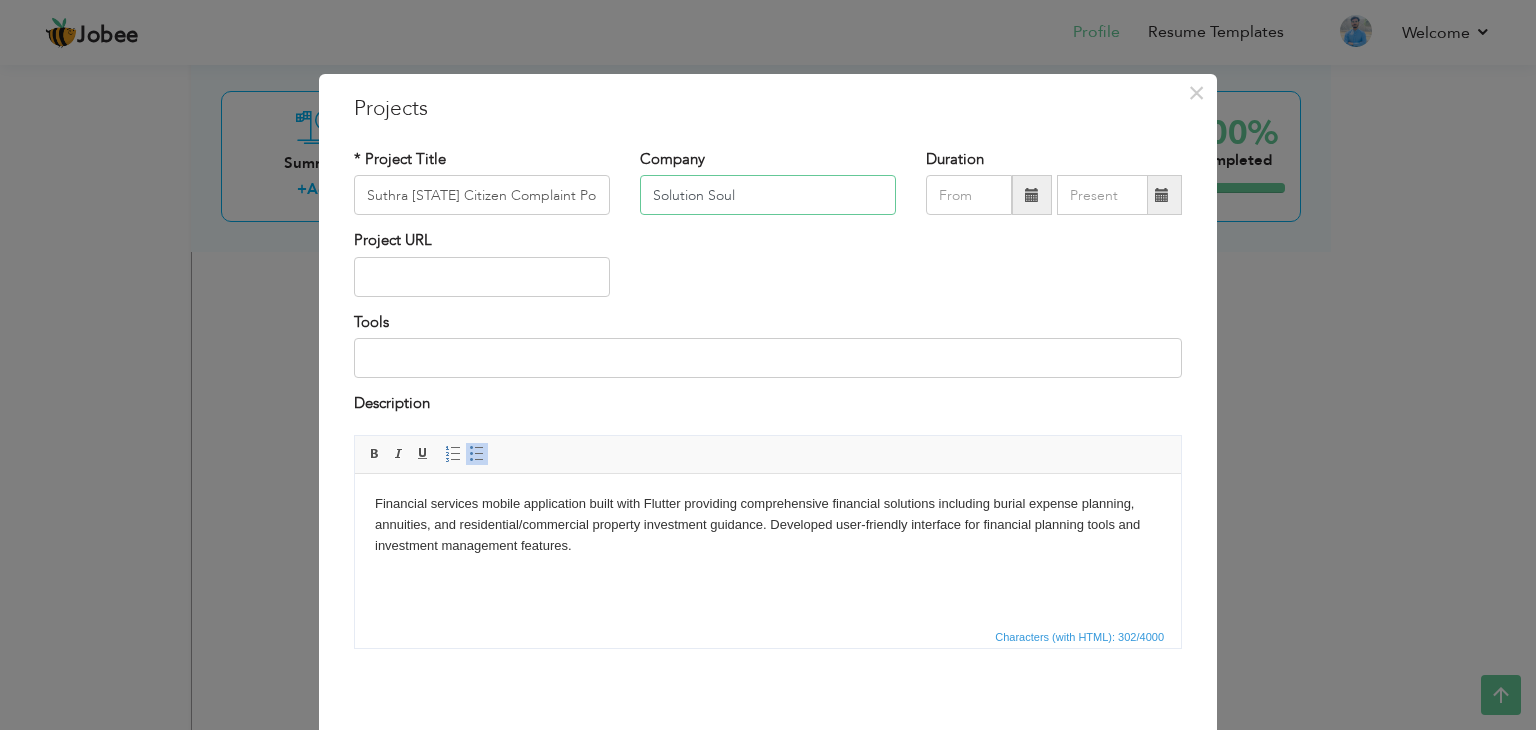 click on "Solution Soul" at bounding box center [768, 195] 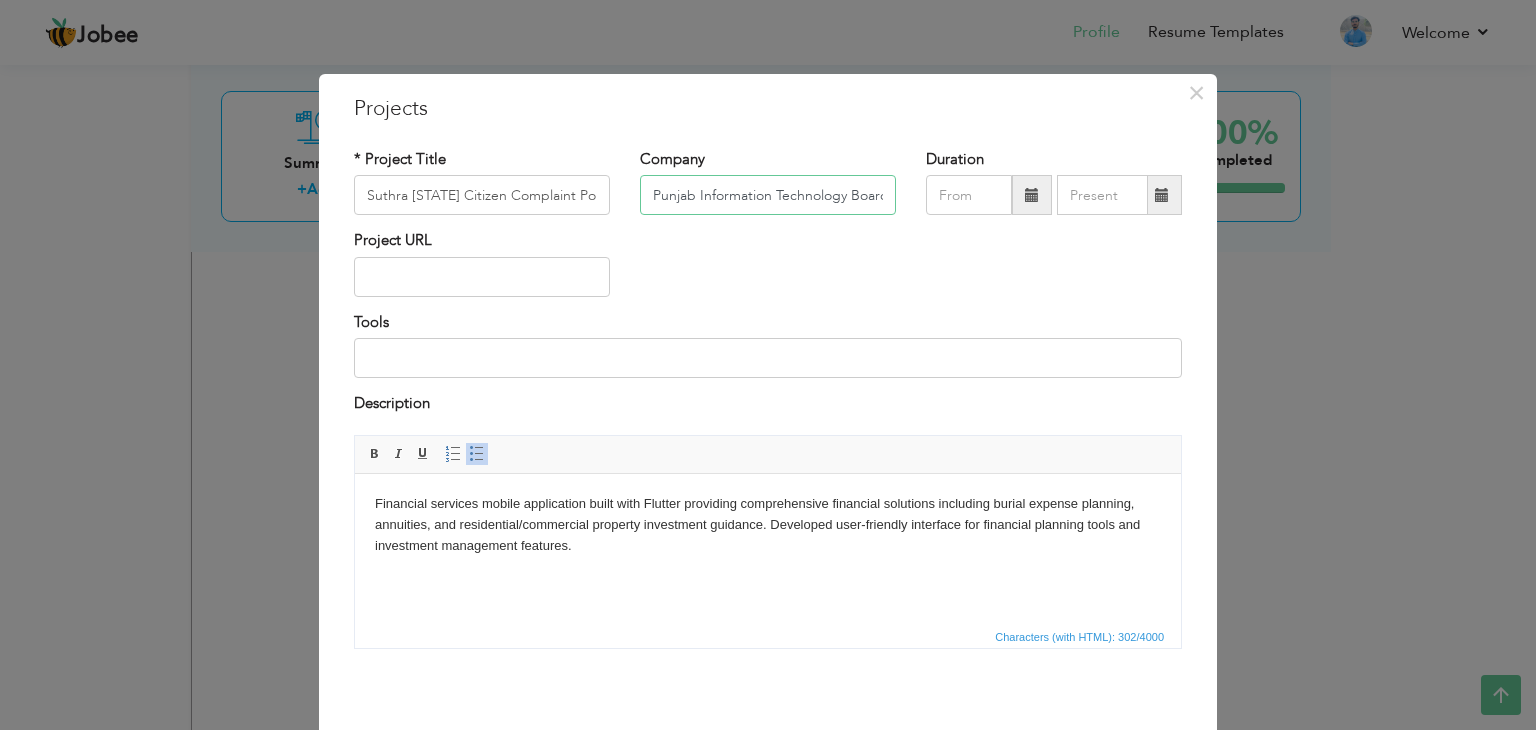 scroll, scrollTop: 0, scrollLeft: 3, axis: horizontal 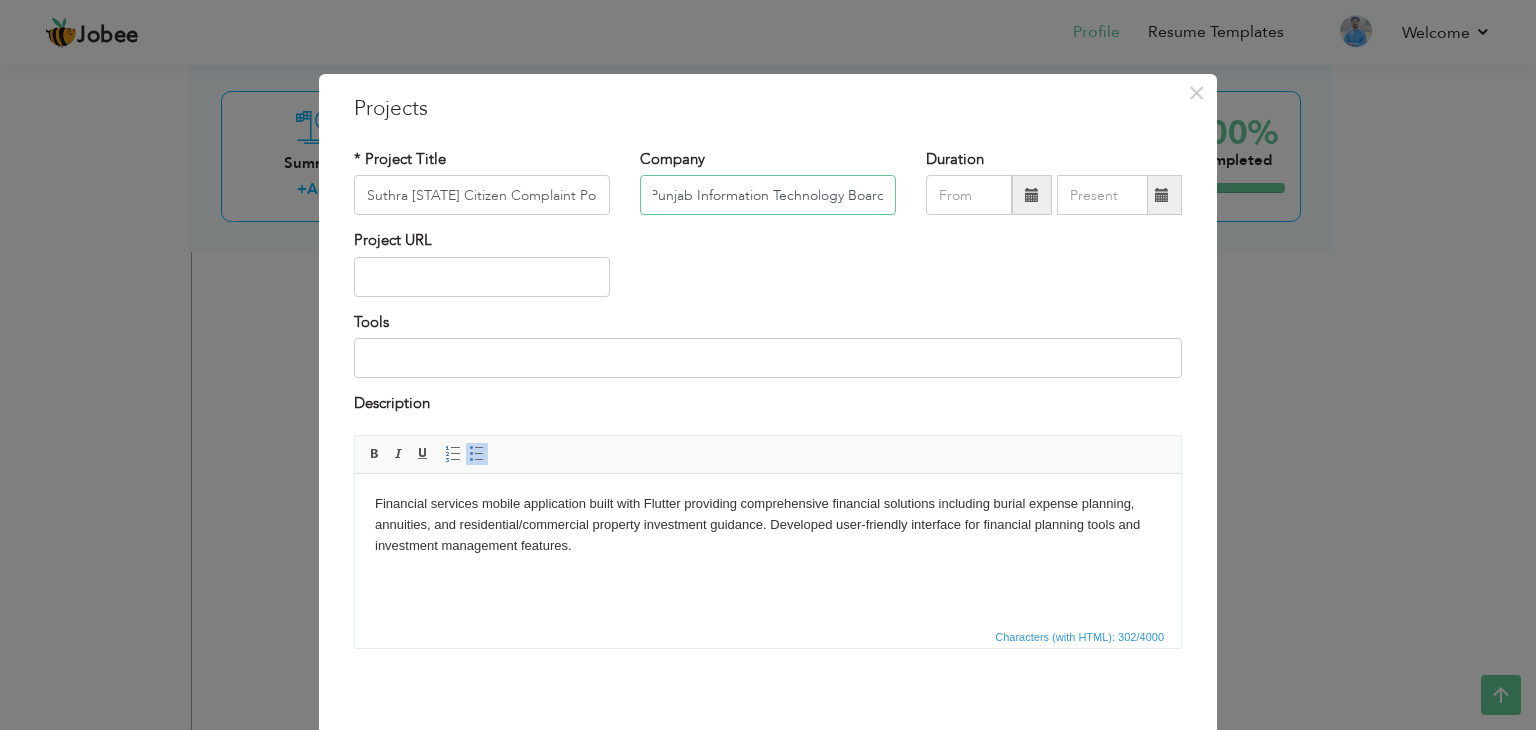 type on "Punjab Information Technology Board" 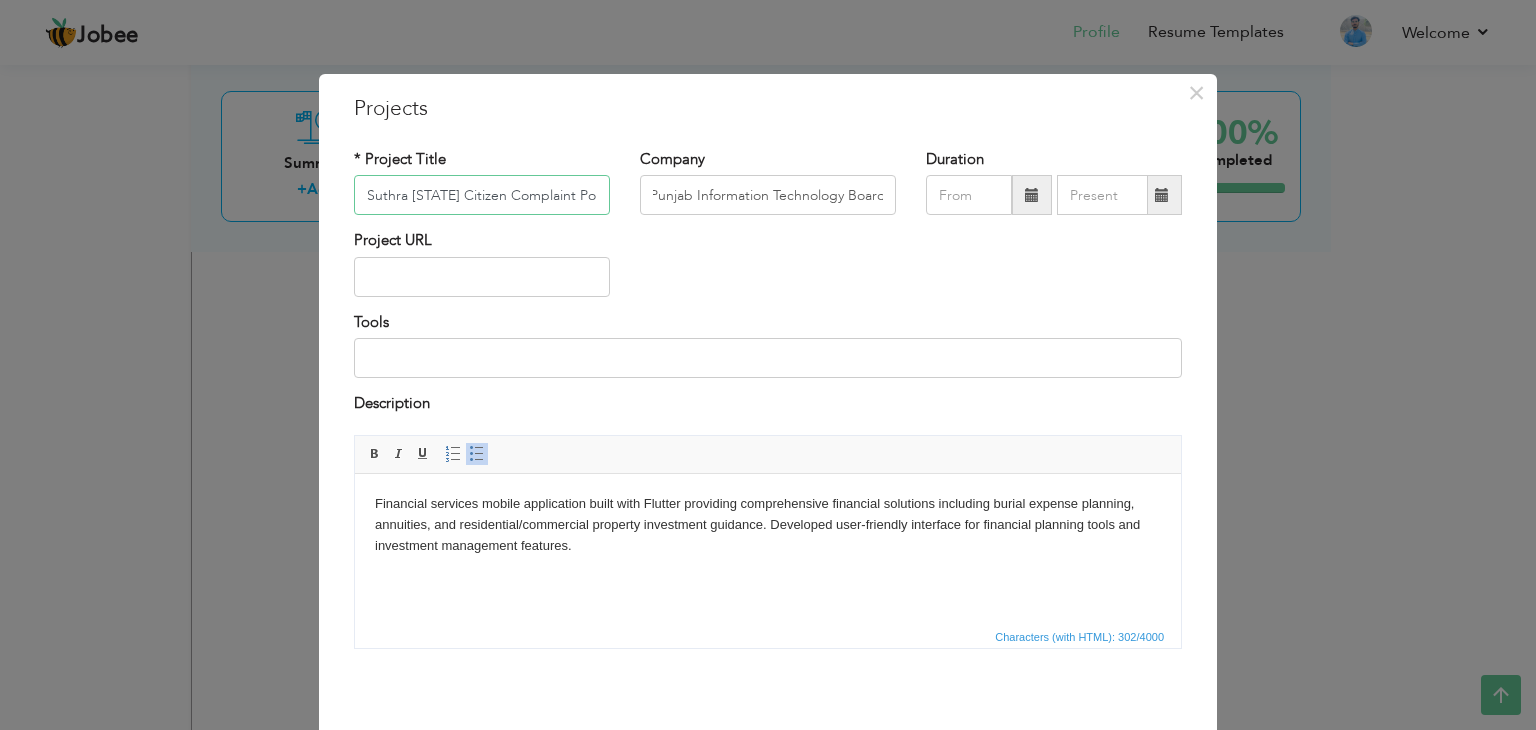click on "Suthra [STATE] Citizen Complaint Portal – ITBMS Project" at bounding box center (482, 195) 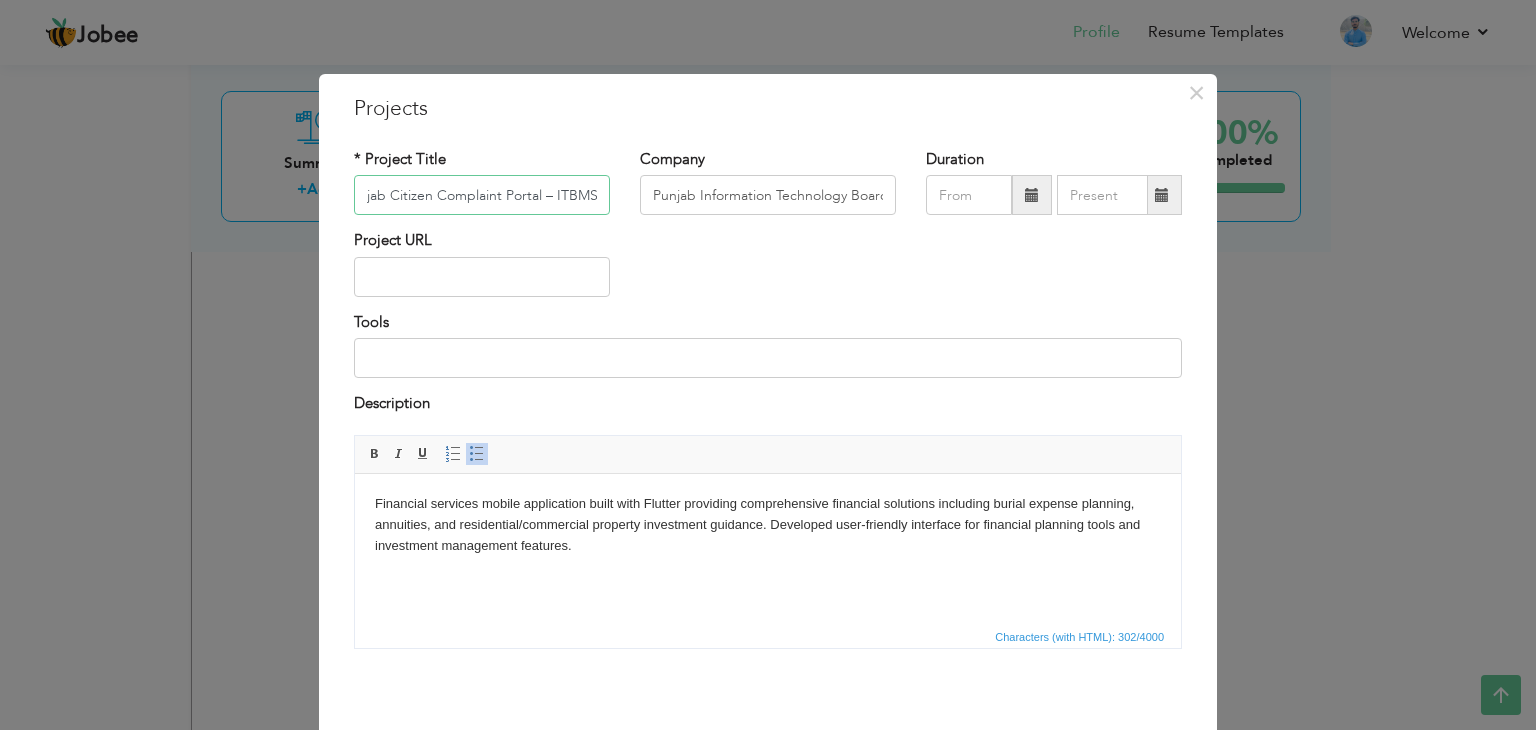 scroll, scrollTop: 0, scrollLeft: 66, axis: horizontal 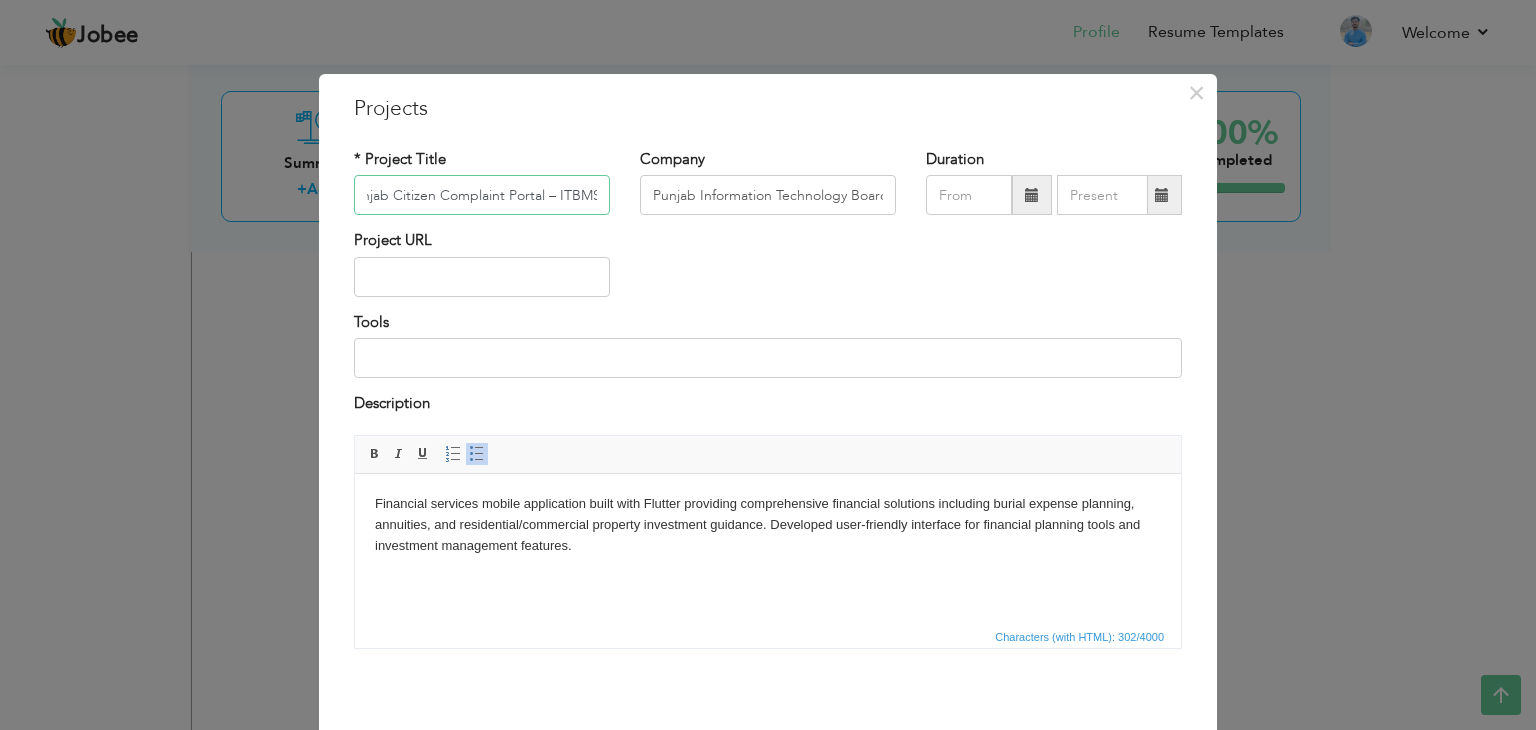 type on "Suthra Punjab Citizen Complaint Portal – ITBMS" 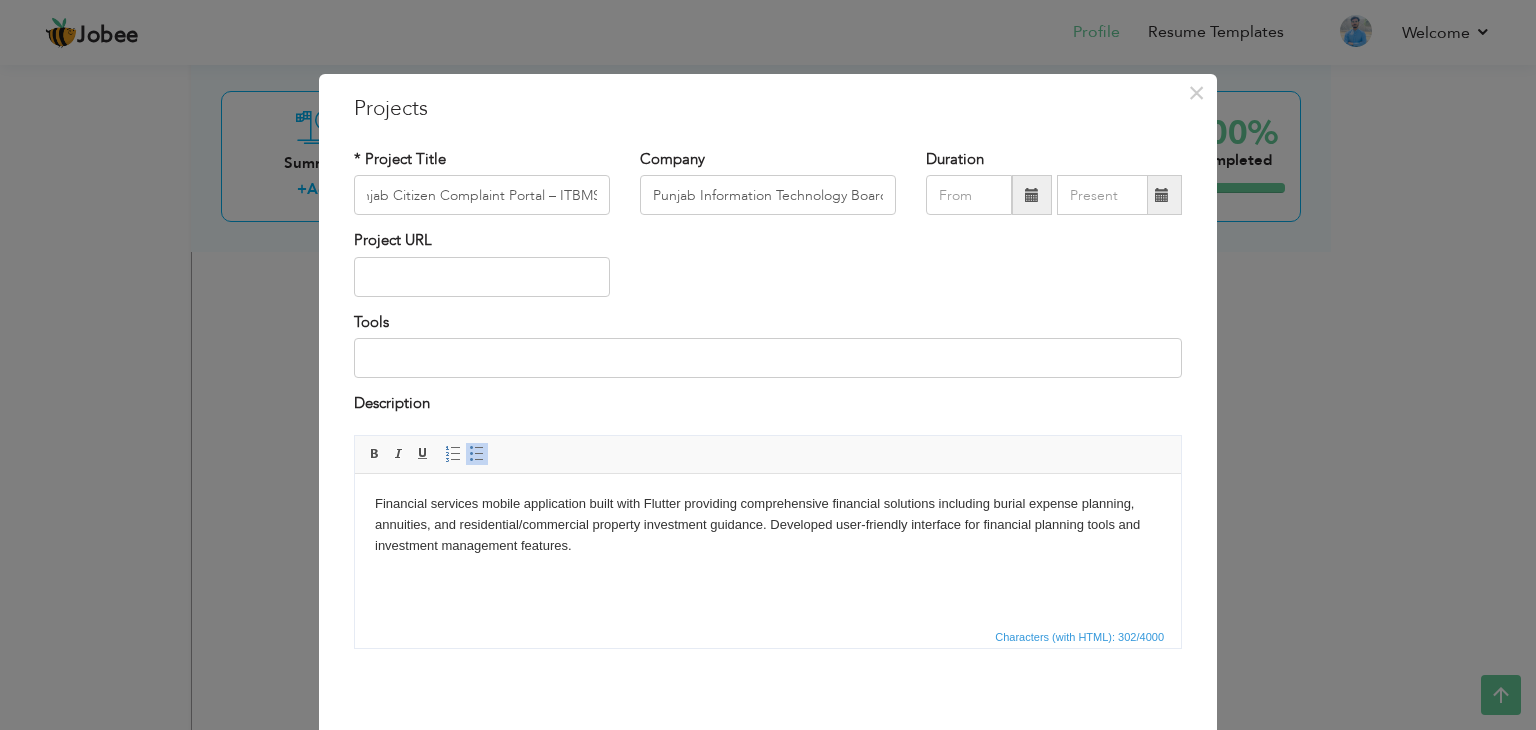 scroll, scrollTop: 0, scrollLeft: 0, axis: both 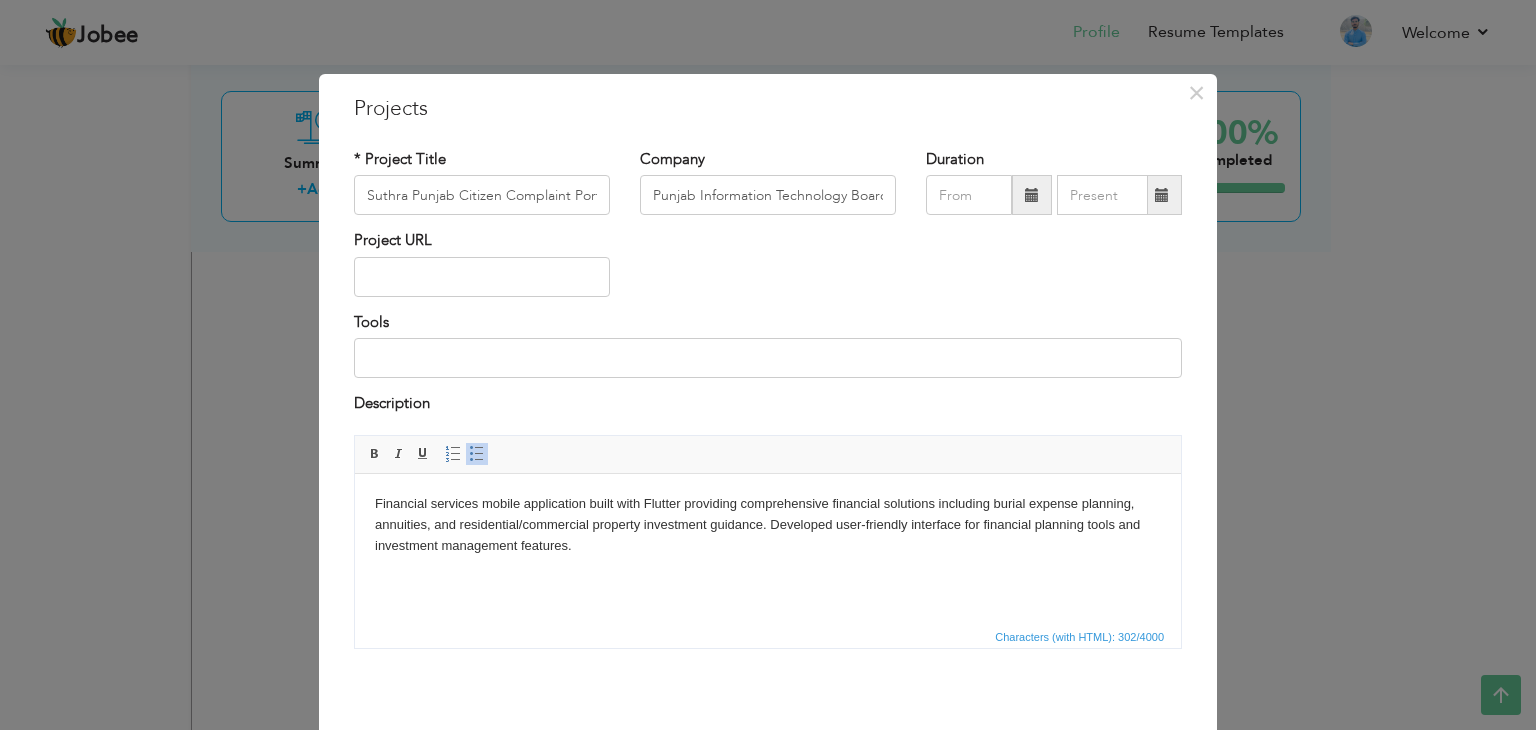 click on "Financial services mobile application built with Flutter providing comprehensive financial solutions including burial expense planning, annuities, and residential/commercial property investment guidance. Developed user-friendly interface for financial planning tools and investment management features." at bounding box center [768, 524] 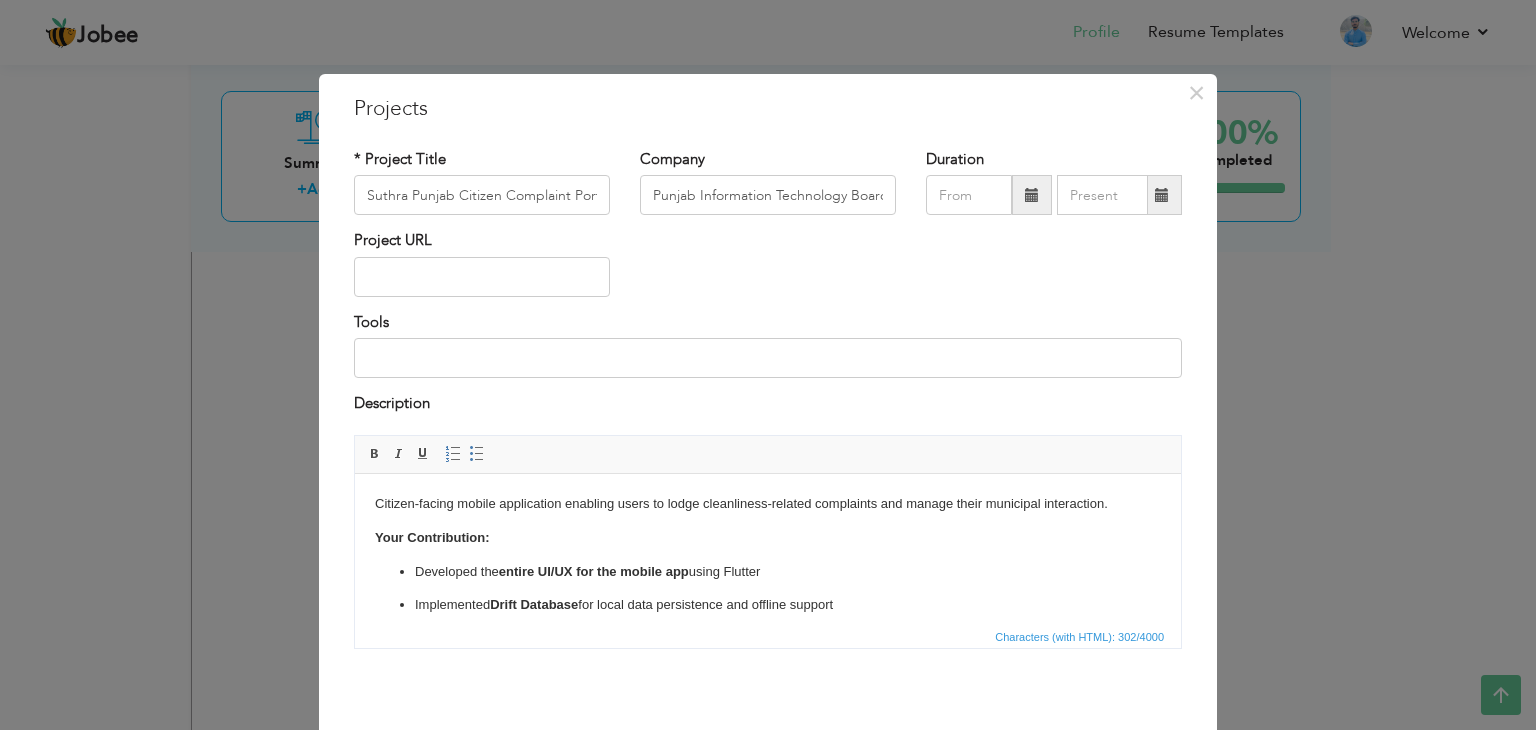 scroll, scrollTop: 191, scrollLeft: 0, axis: vertical 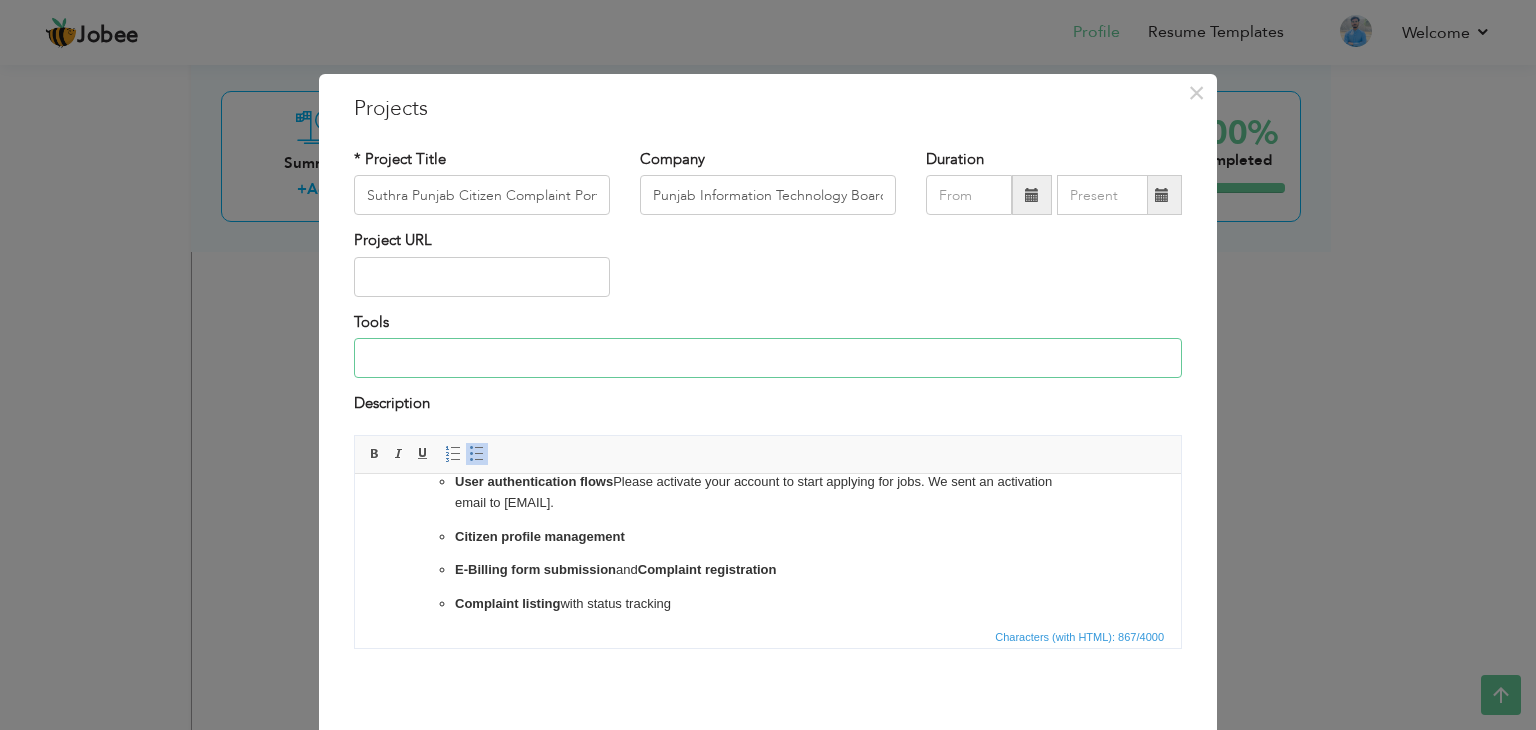 click at bounding box center [768, 358] 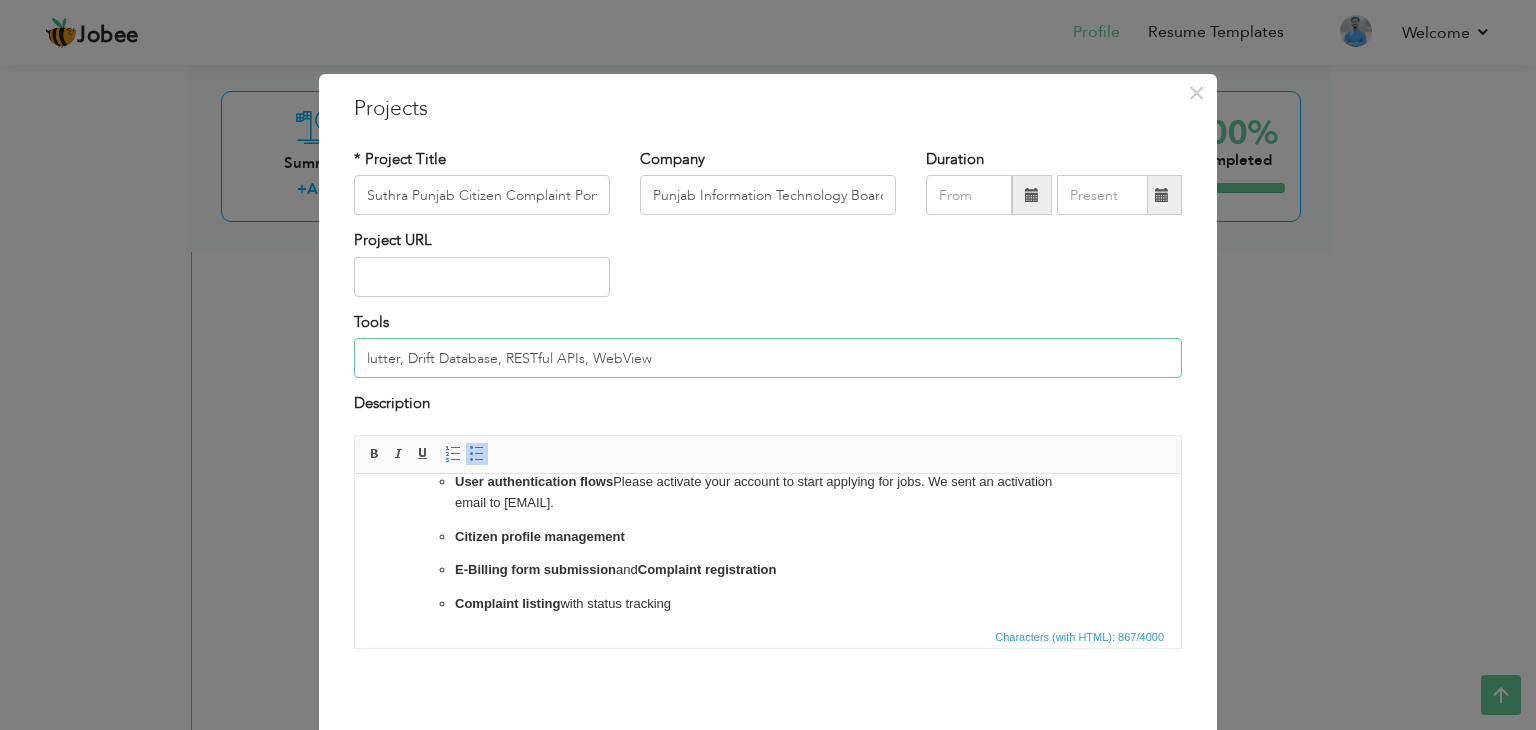 click on "lutter, Drift Database, RESTful APIs, WebView" at bounding box center (768, 358) 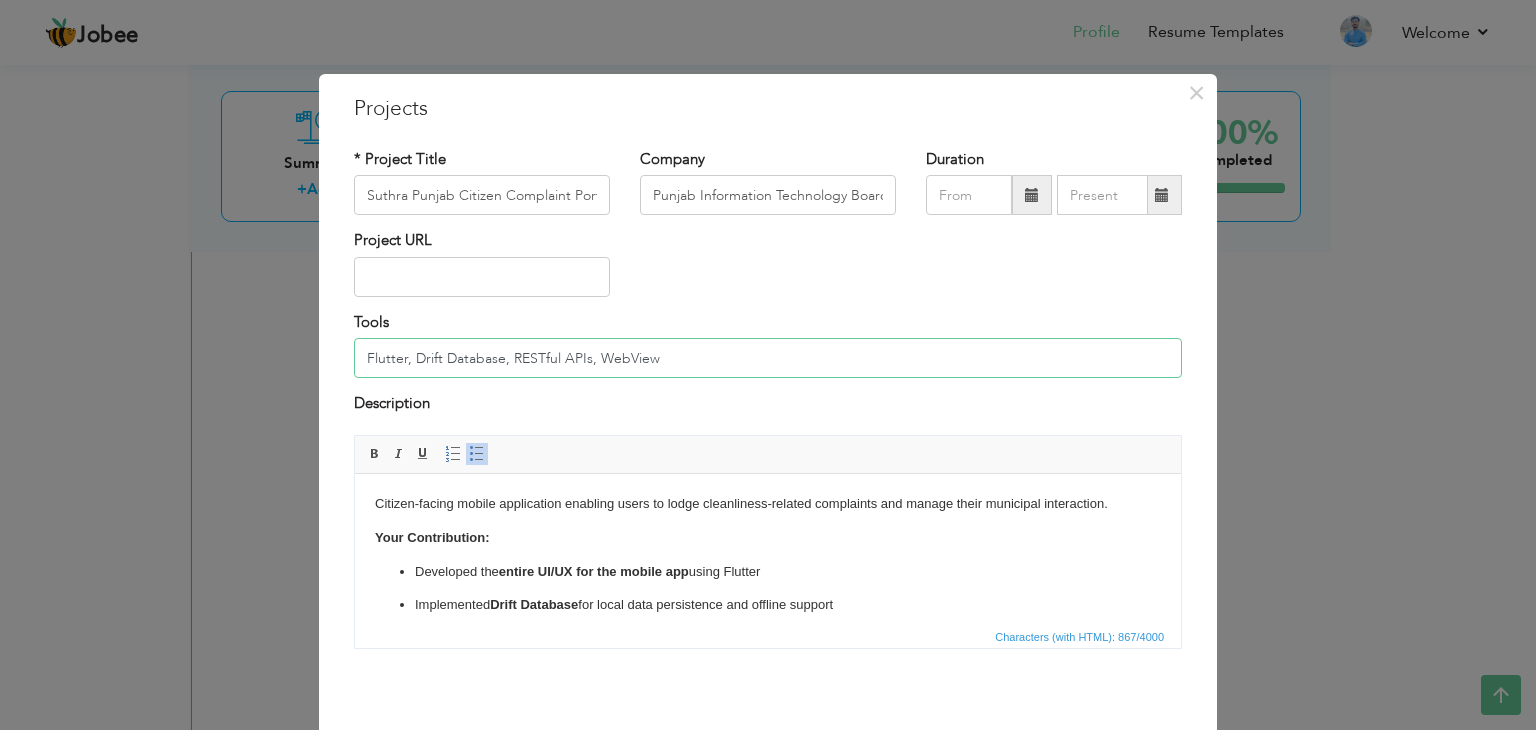 scroll, scrollTop: 214, scrollLeft: 0, axis: vertical 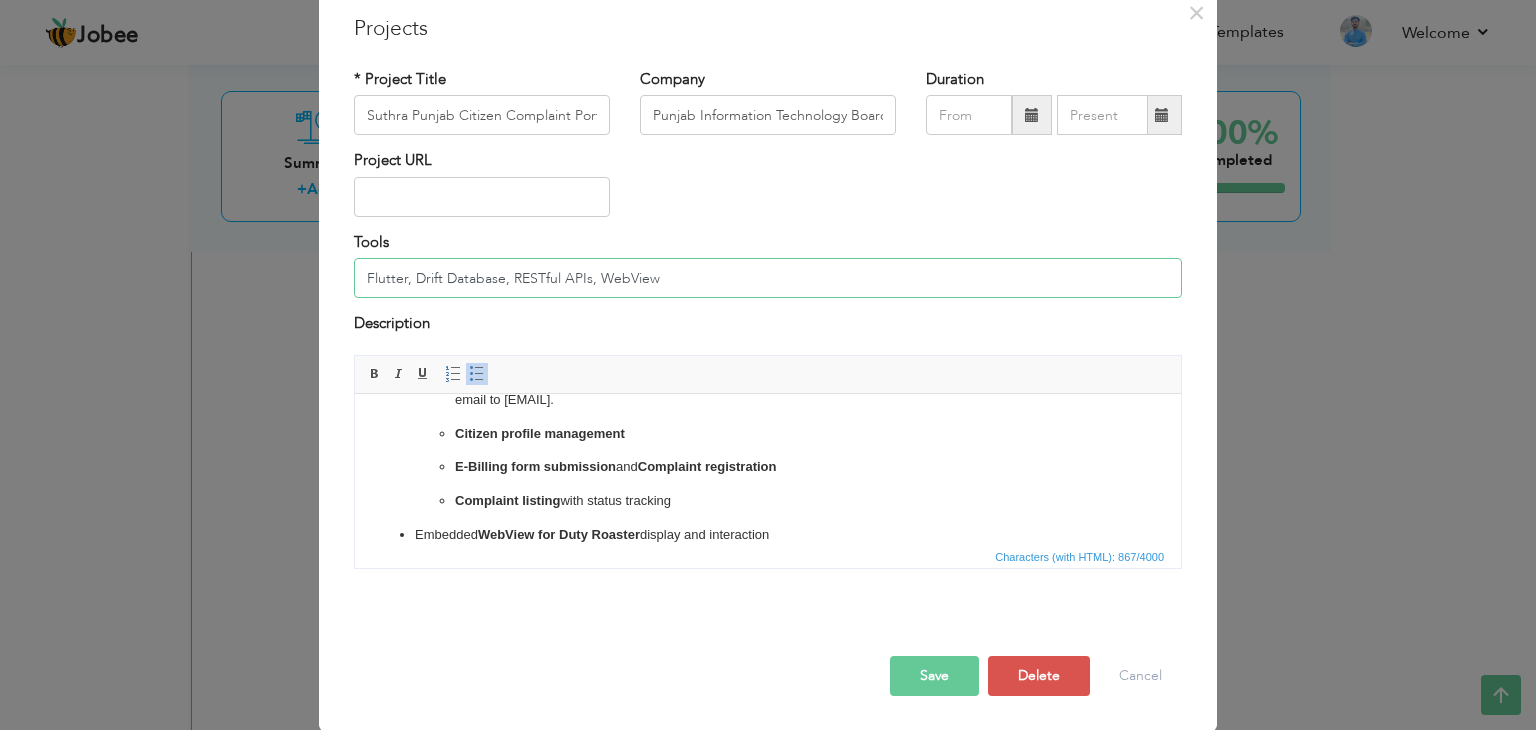 type on "Flutter, Drift Database, RESTful APIs, WebView" 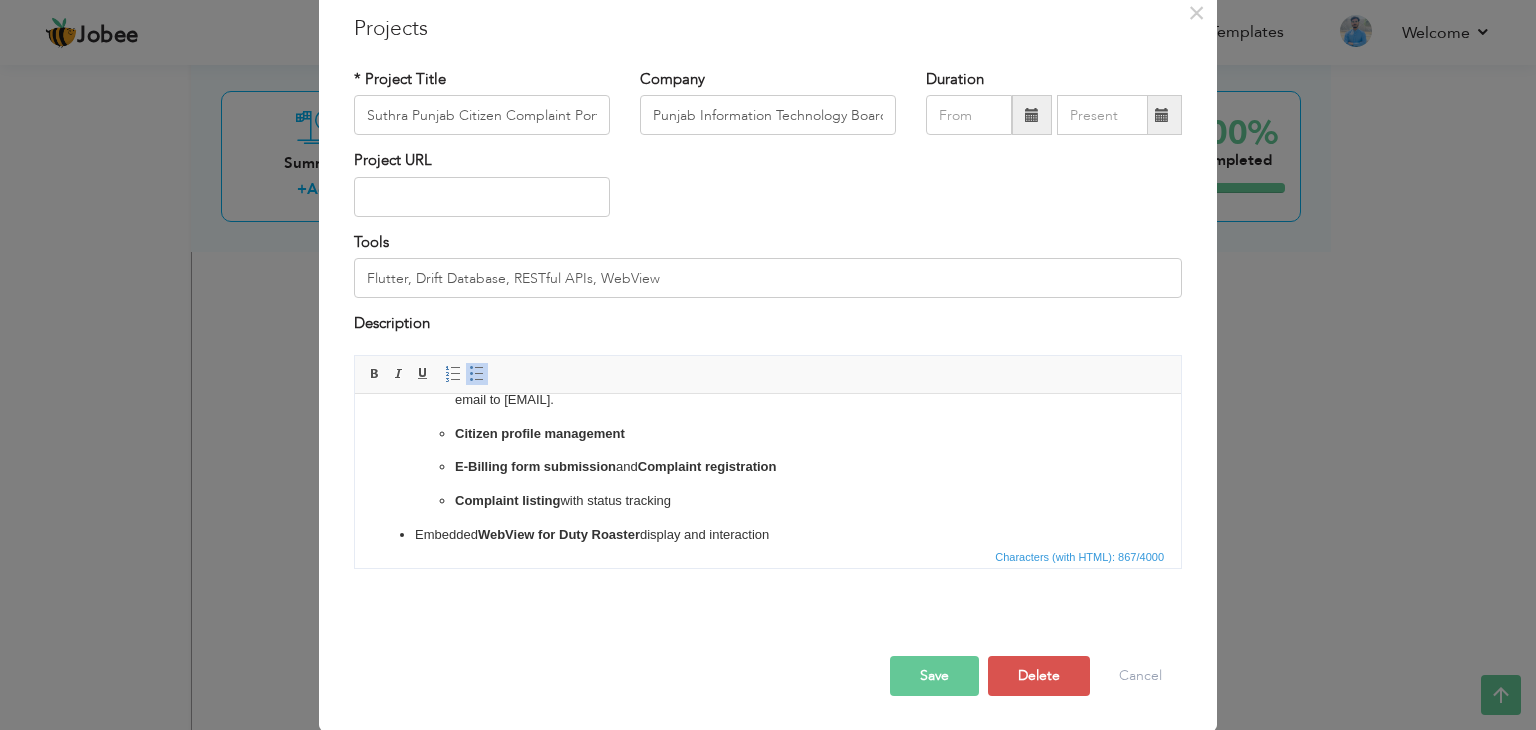 click on "Save" at bounding box center [934, 676] 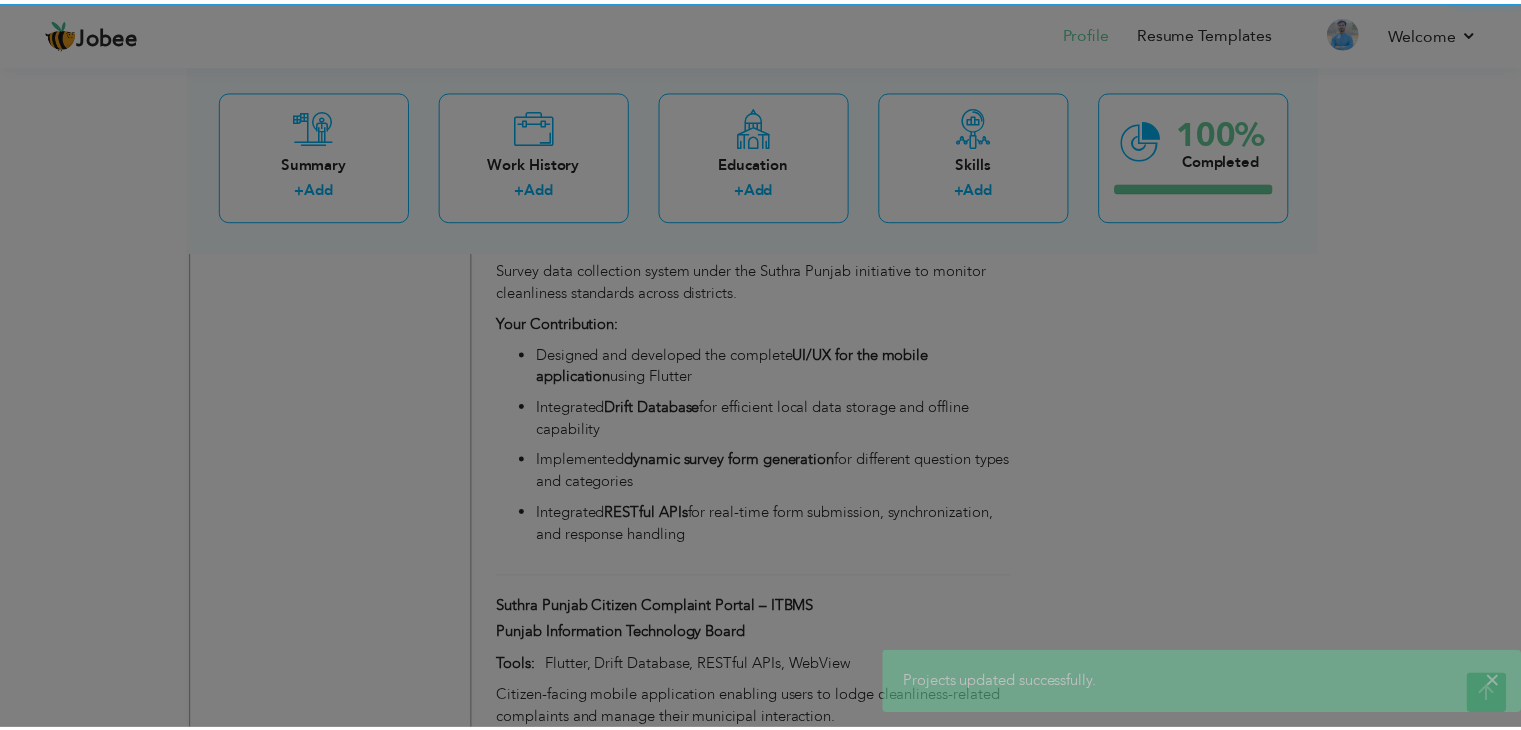 scroll, scrollTop: 0, scrollLeft: 0, axis: both 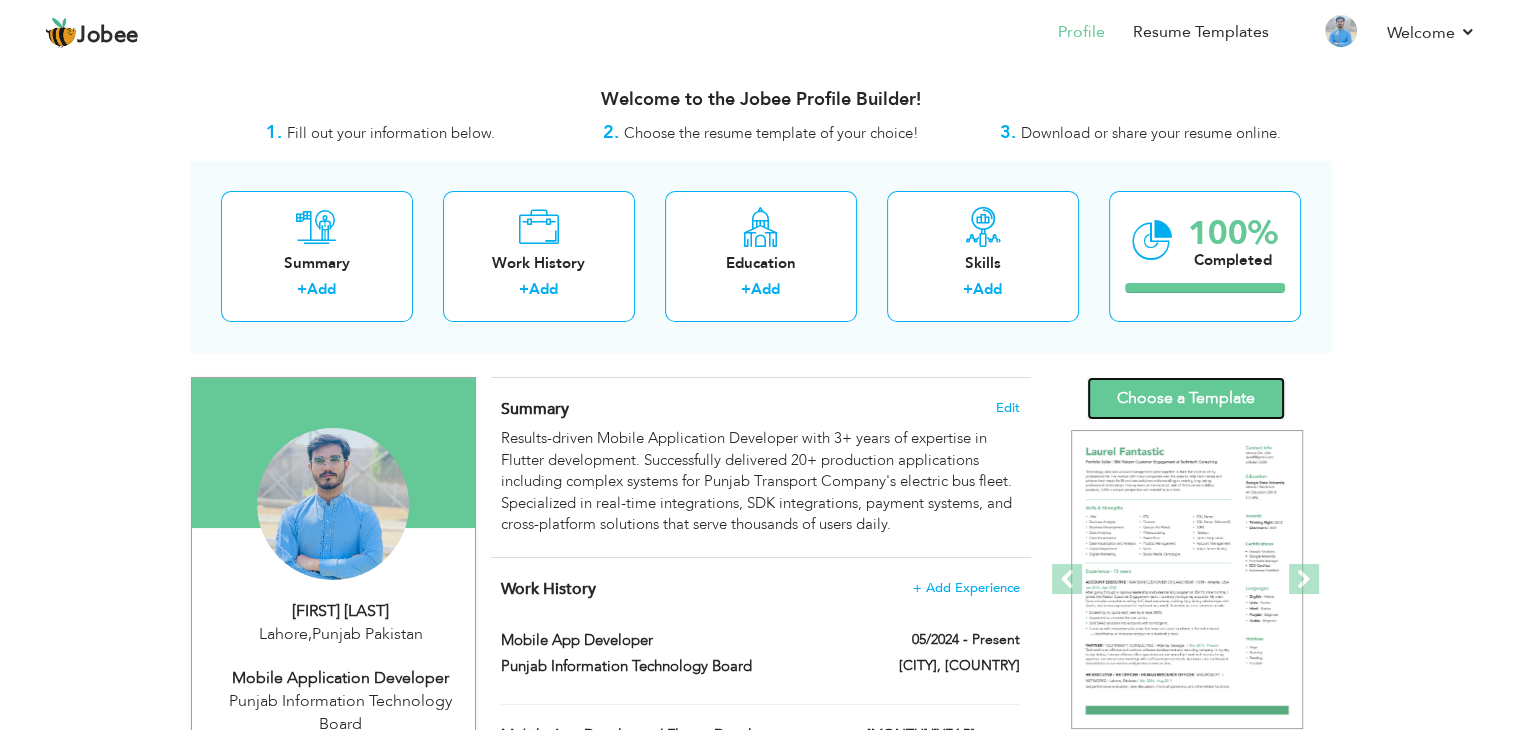 click on "Choose a Template" at bounding box center [1186, 398] 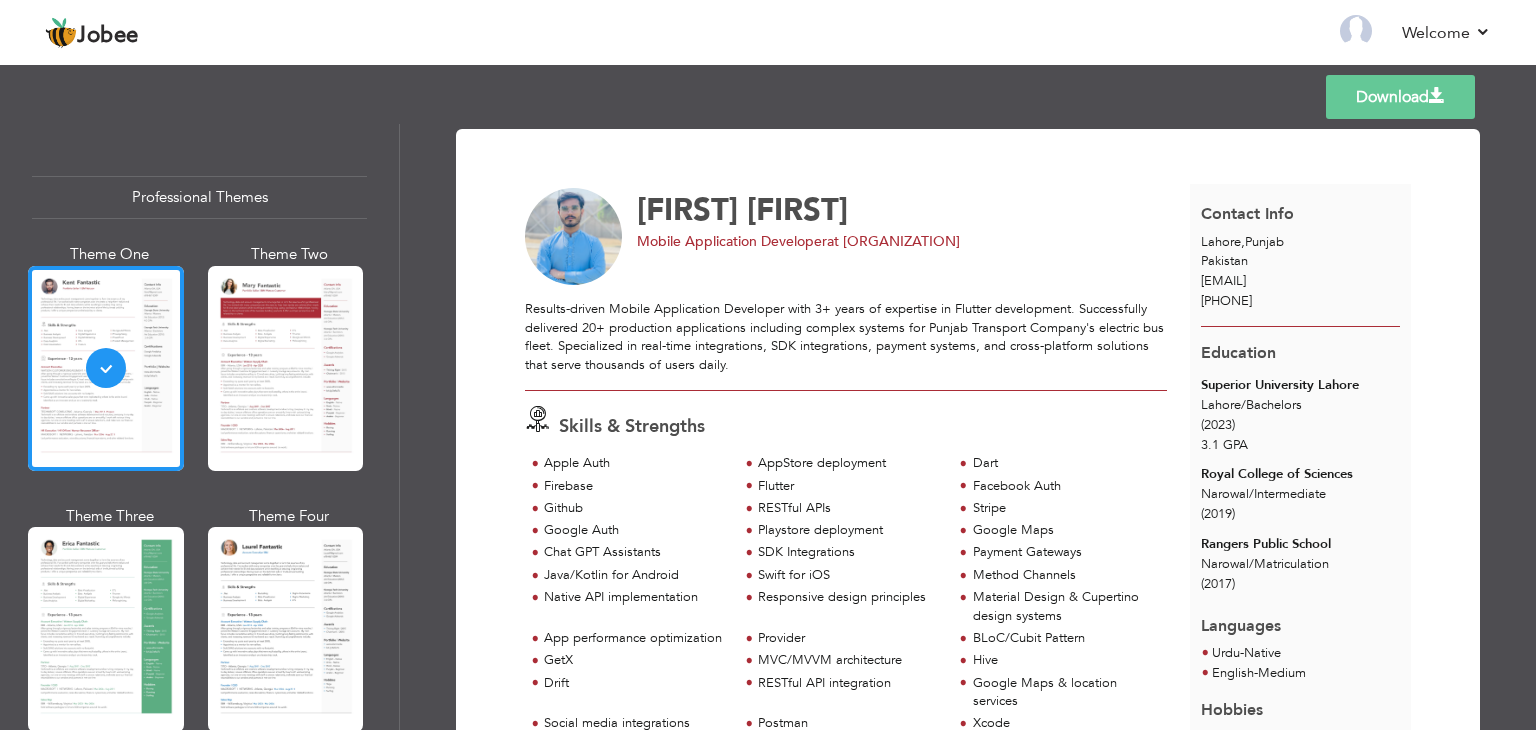 scroll, scrollTop: 0, scrollLeft: 0, axis: both 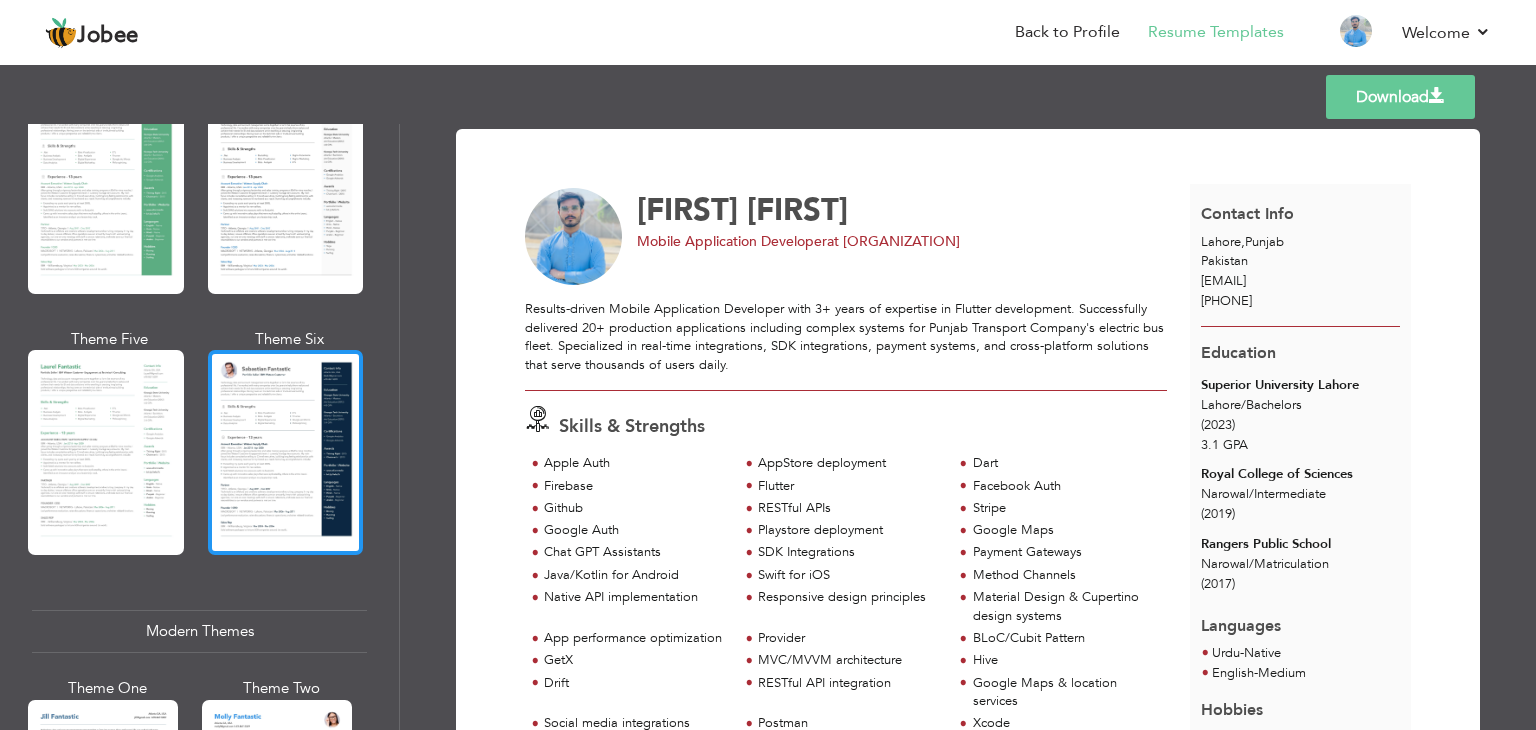 click at bounding box center [286, 452] 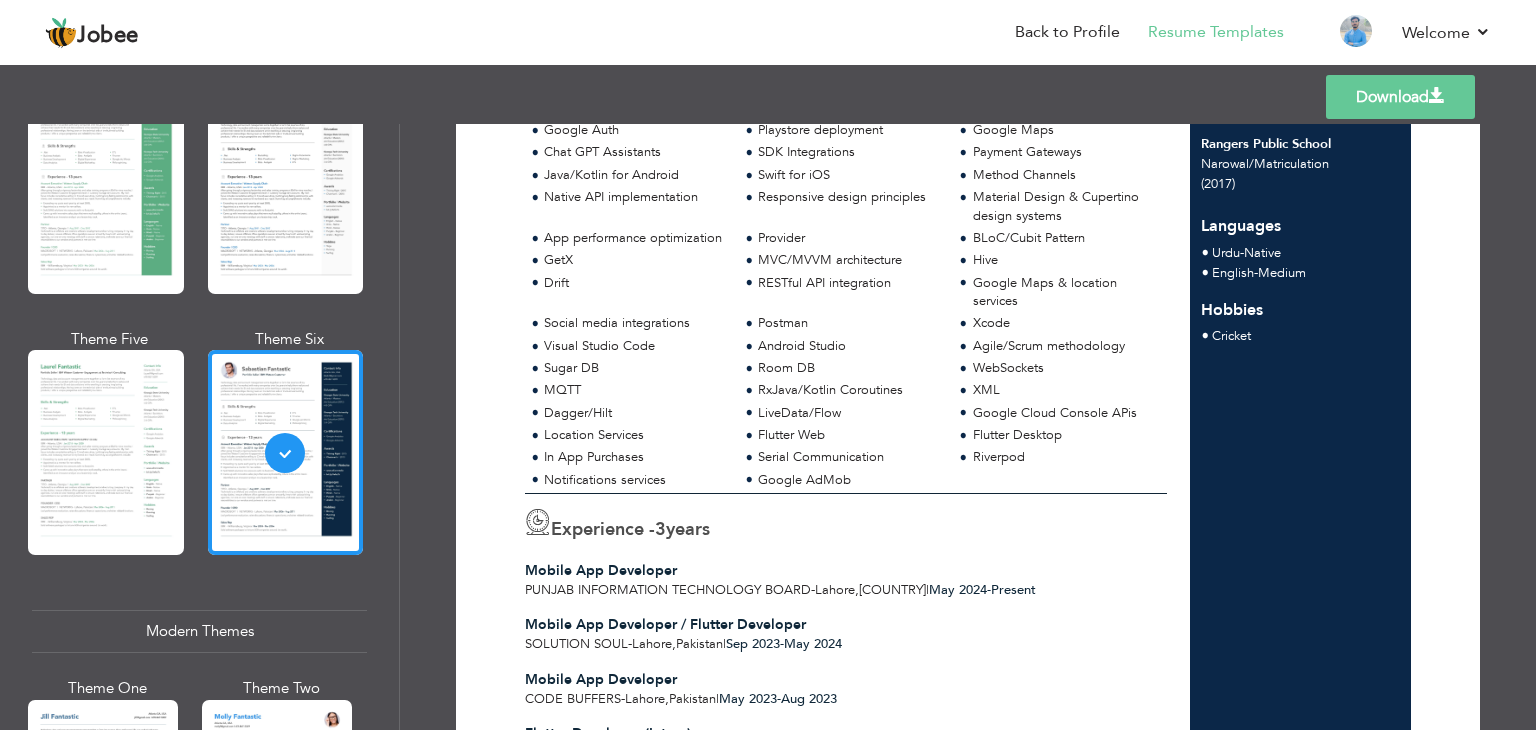 scroll, scrollTop: 0, scrollLeft: 0, axis: both 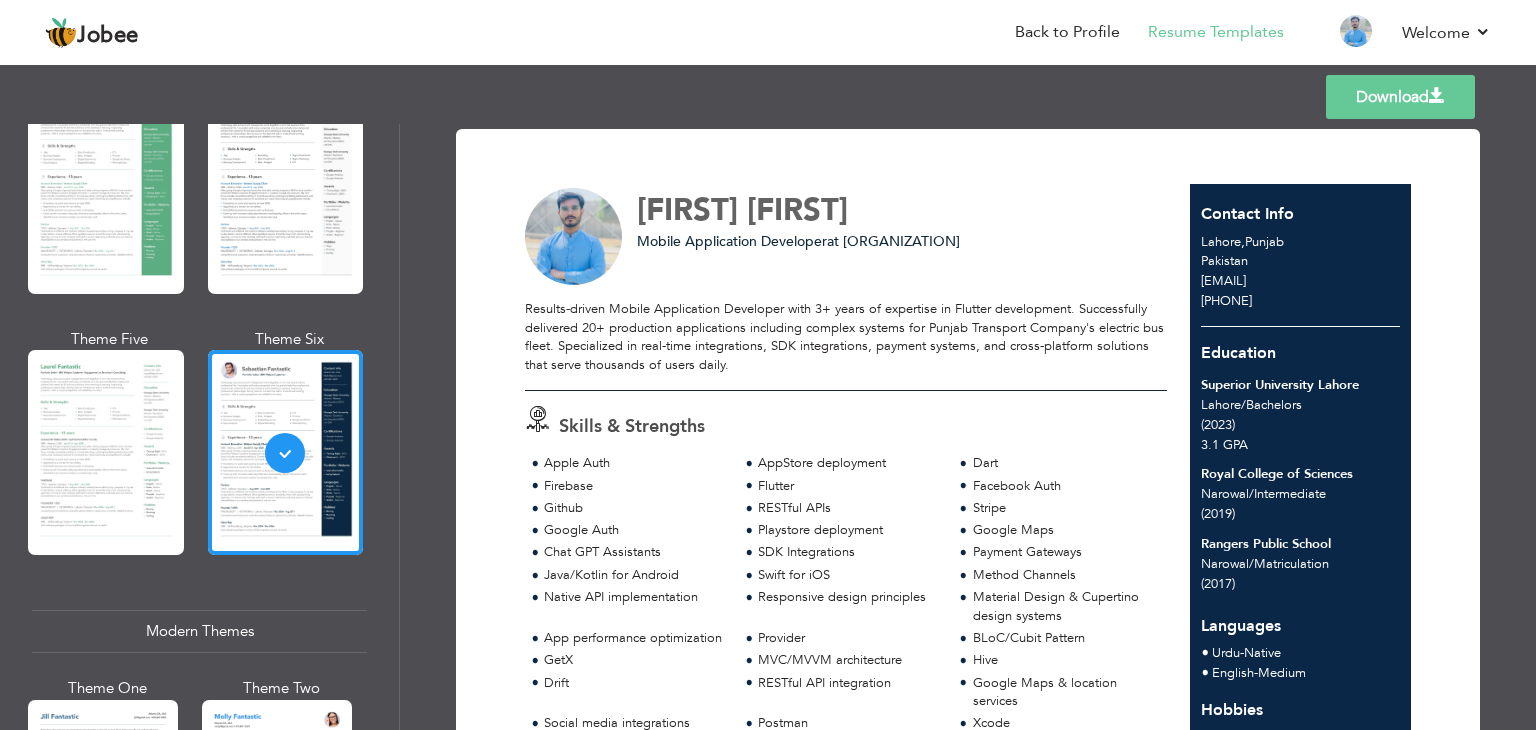 click on "Download" at bounding box center (1400, 97) 